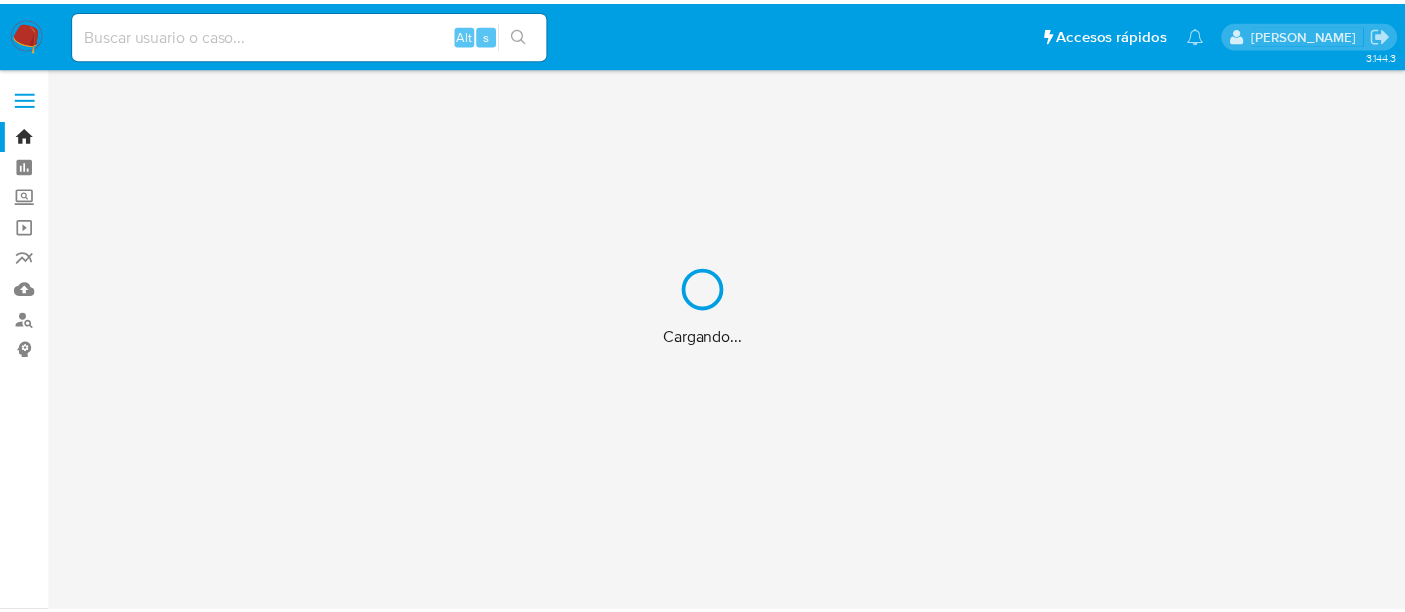 scroll, scrollTop: 0, scrollLeft: 0, axis: both 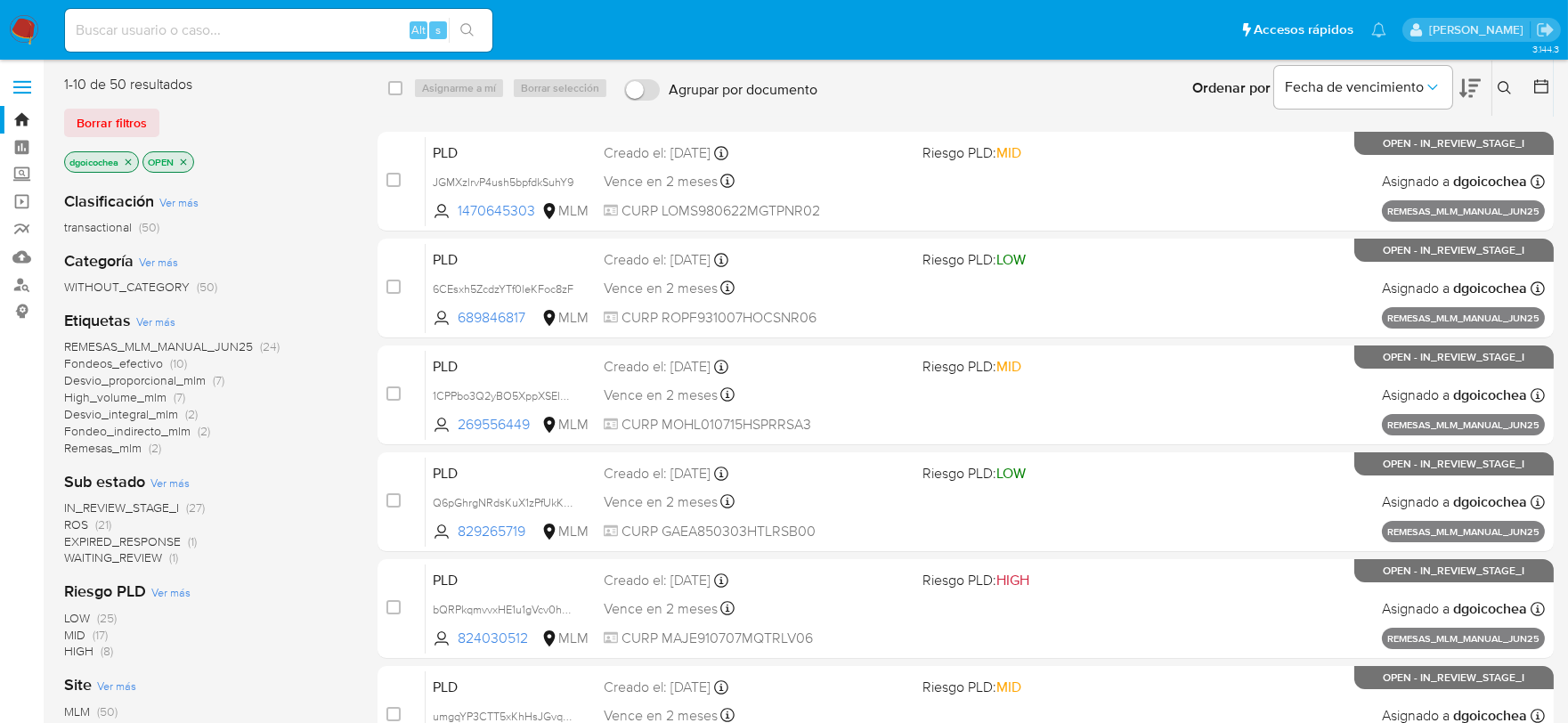 click 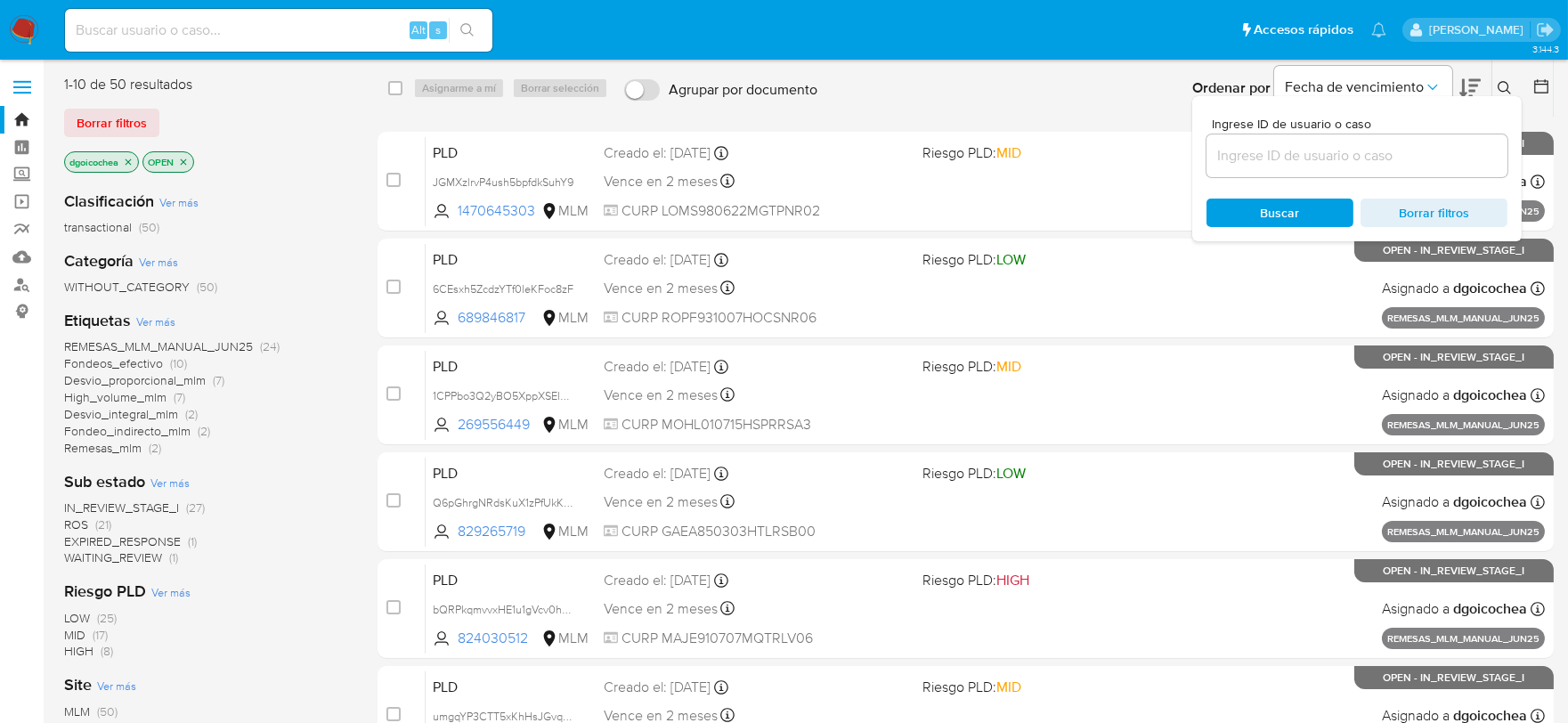click at bounding box center (1357, 156) 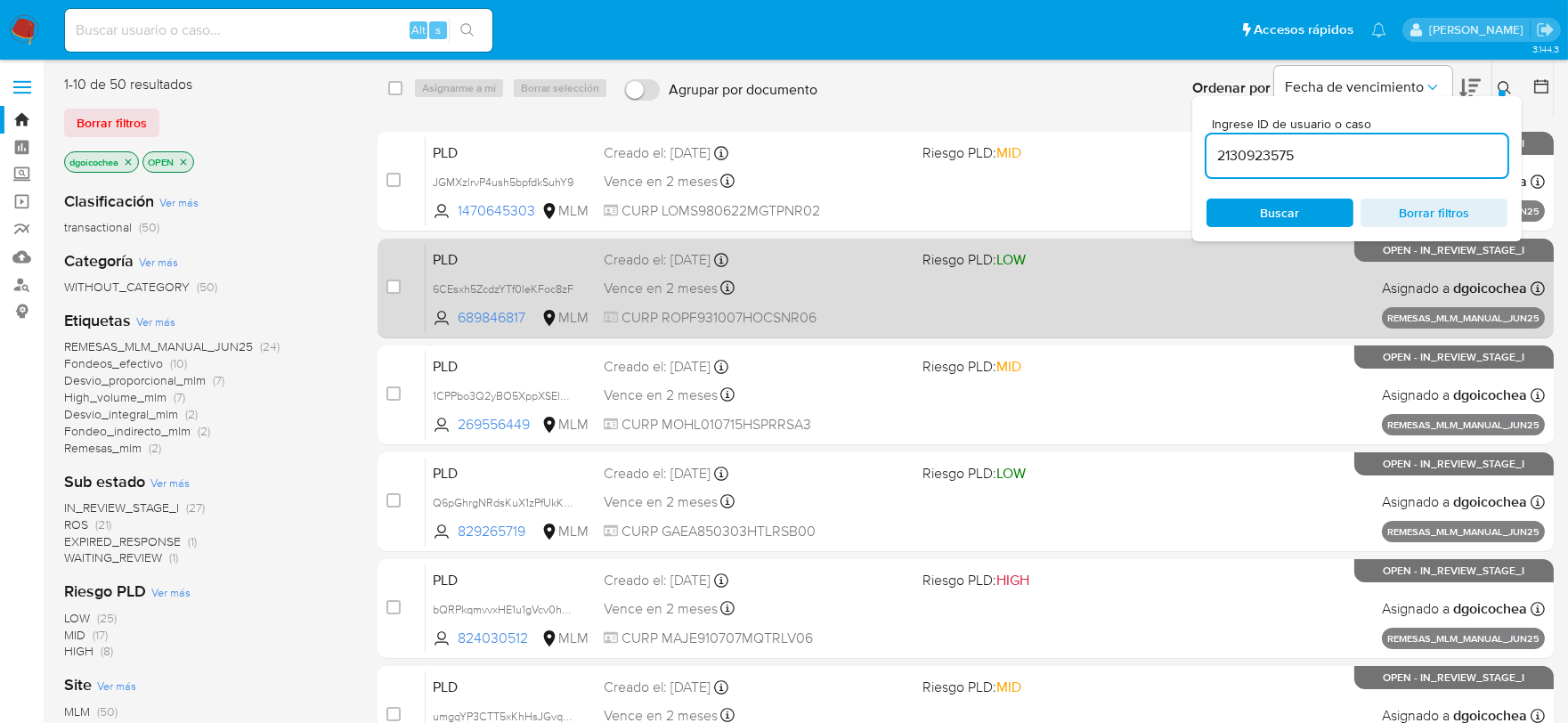 type on "2130923575" 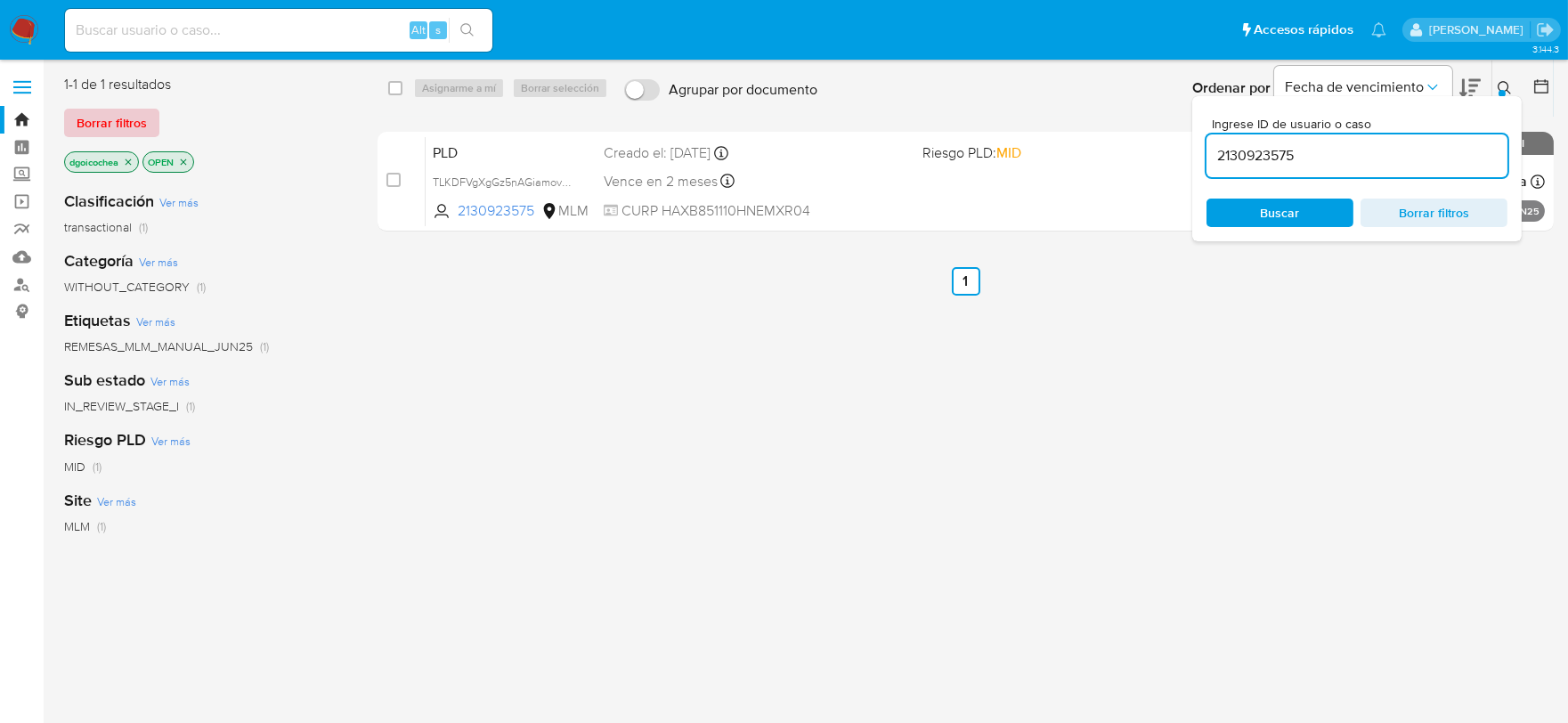 click on "Borrar filtros" at bounding box center [111, 123] 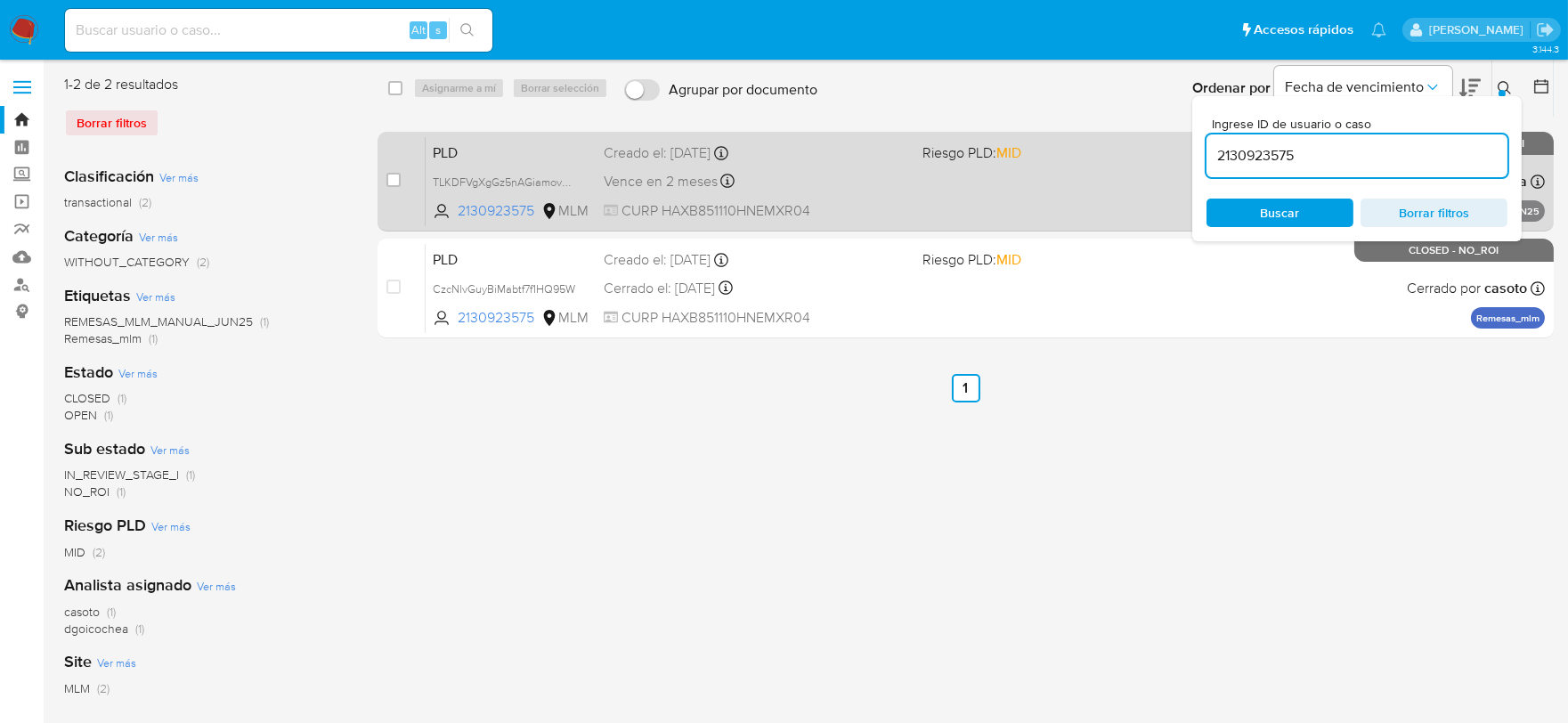 click on "PLD" at bounding box center (511, 151) 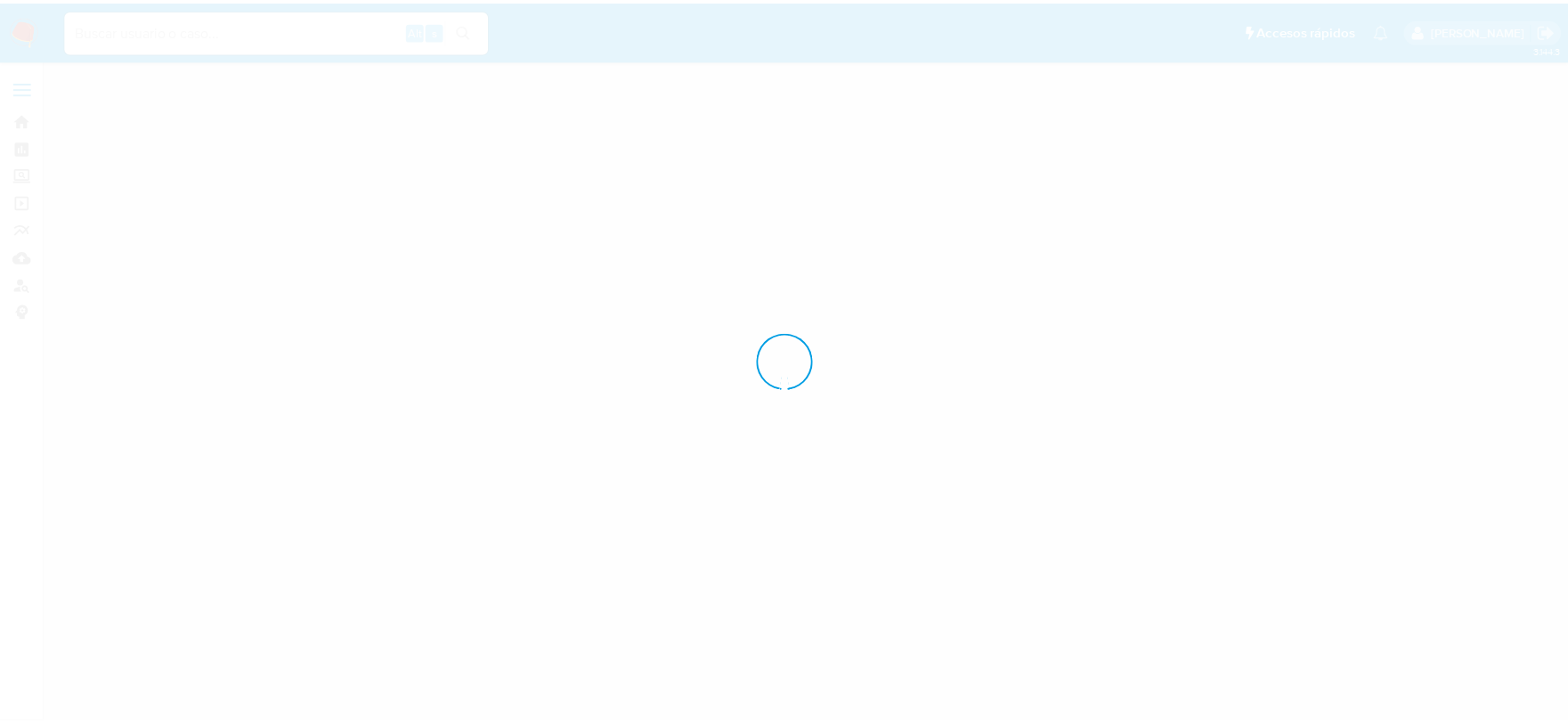 scroll, scrollTop: 0, scrollLeft: 0, axis: both 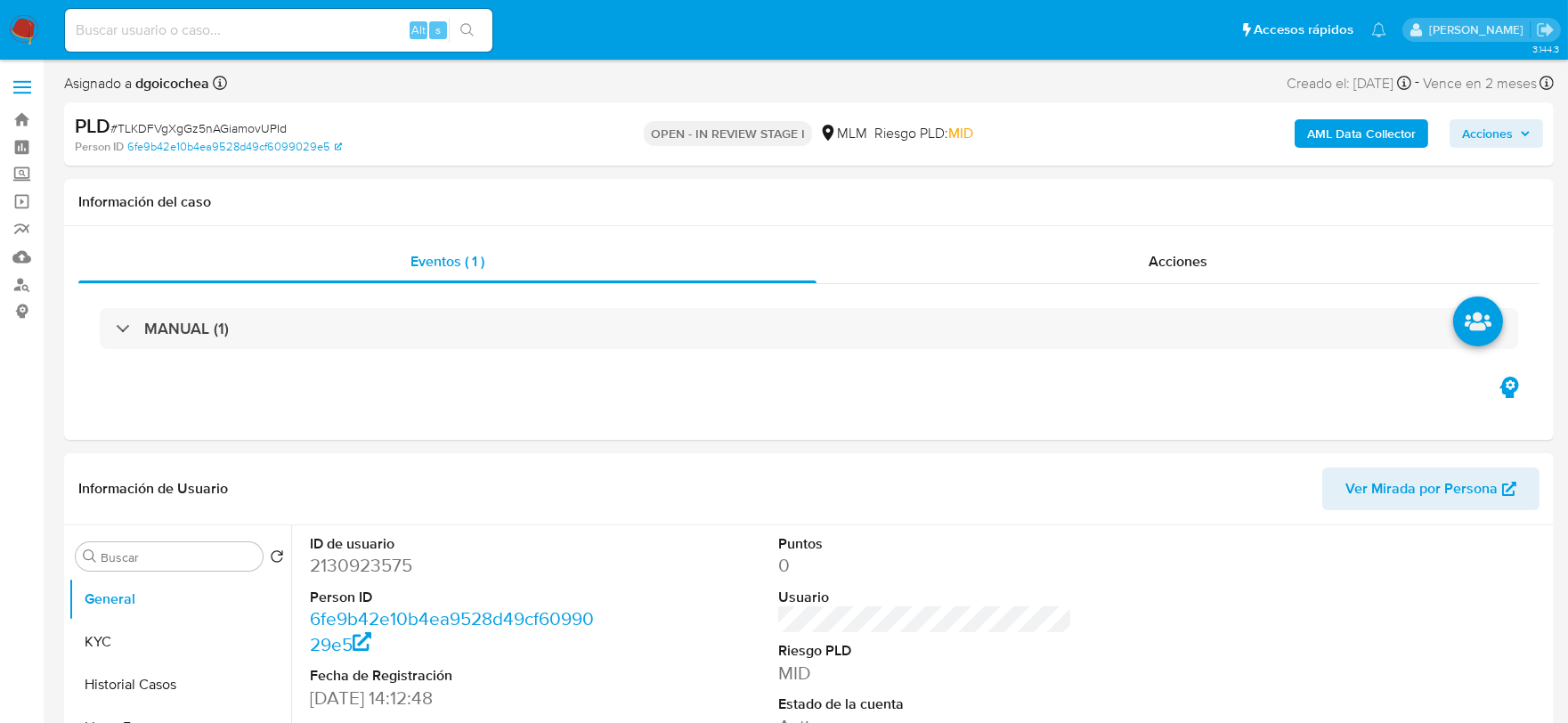 select on "10" 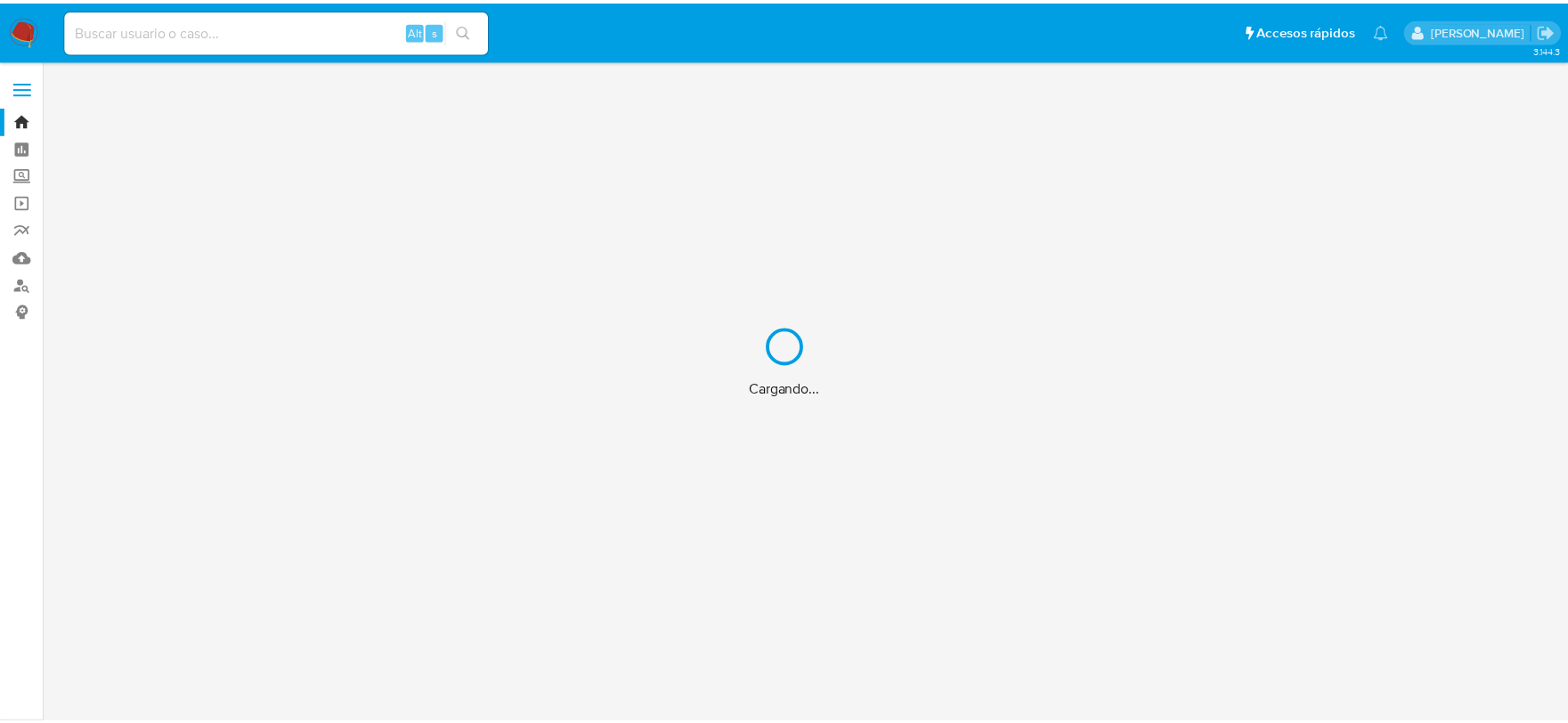 scroll, scrollTop: 0, scrollLeft: 0, axis: both 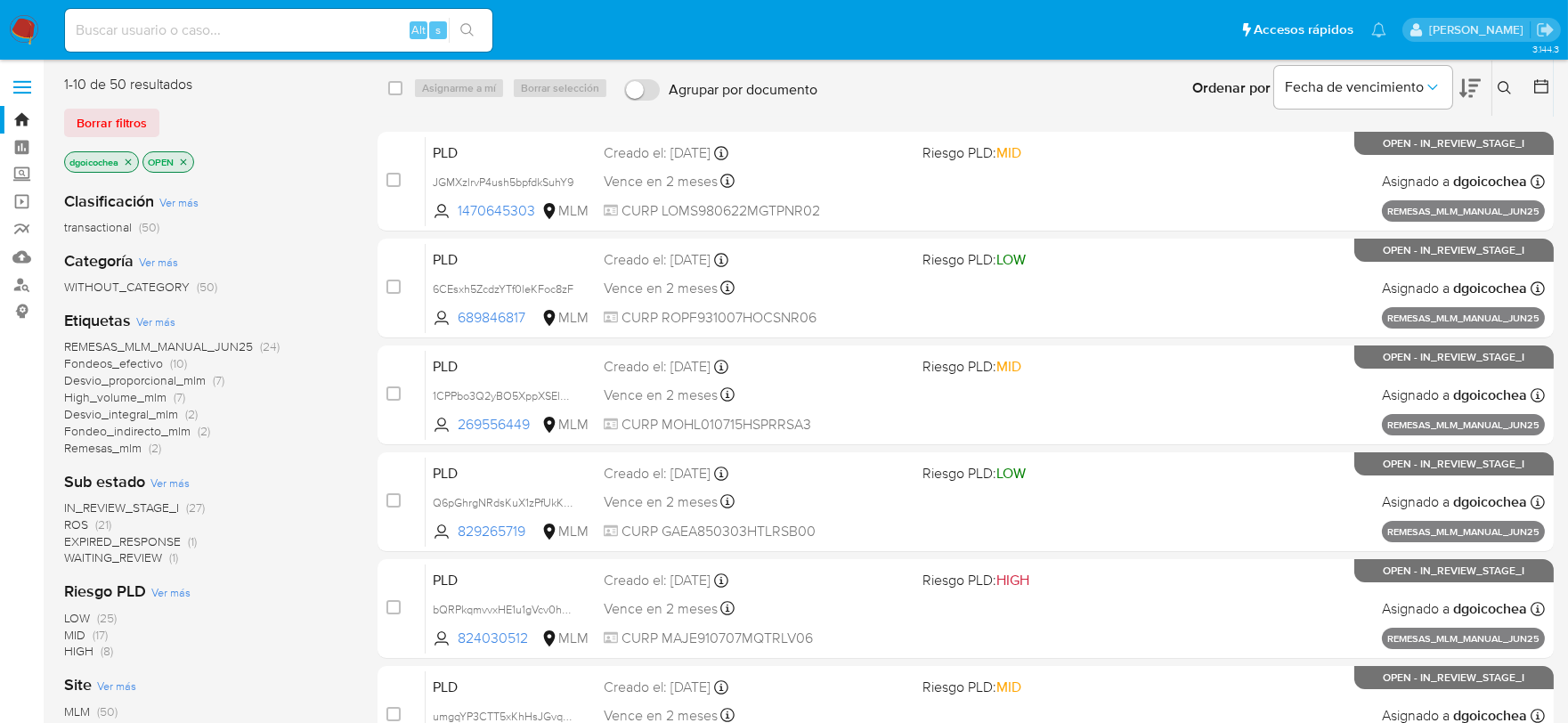 click at bounding box center [1507, 88] 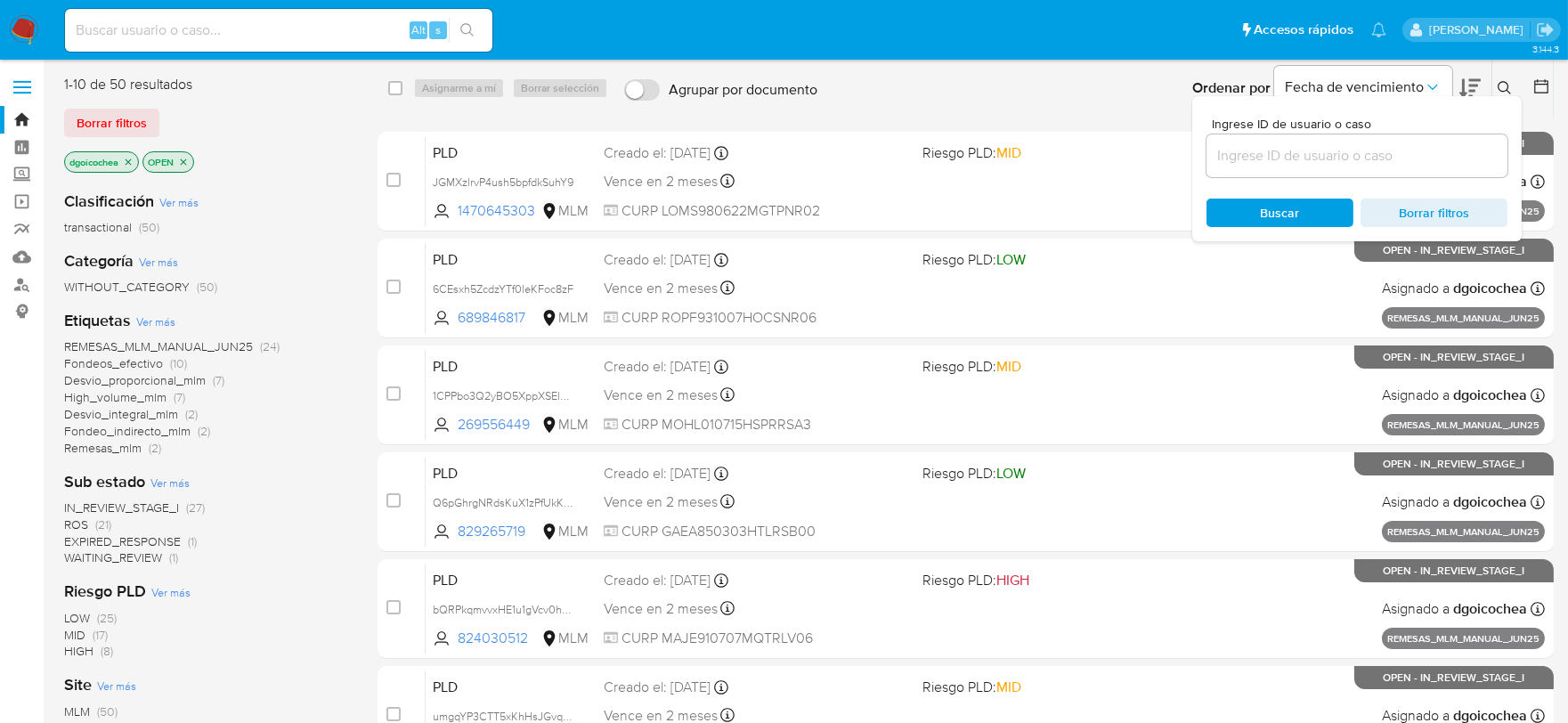 click at bounding box center (1357, 156) 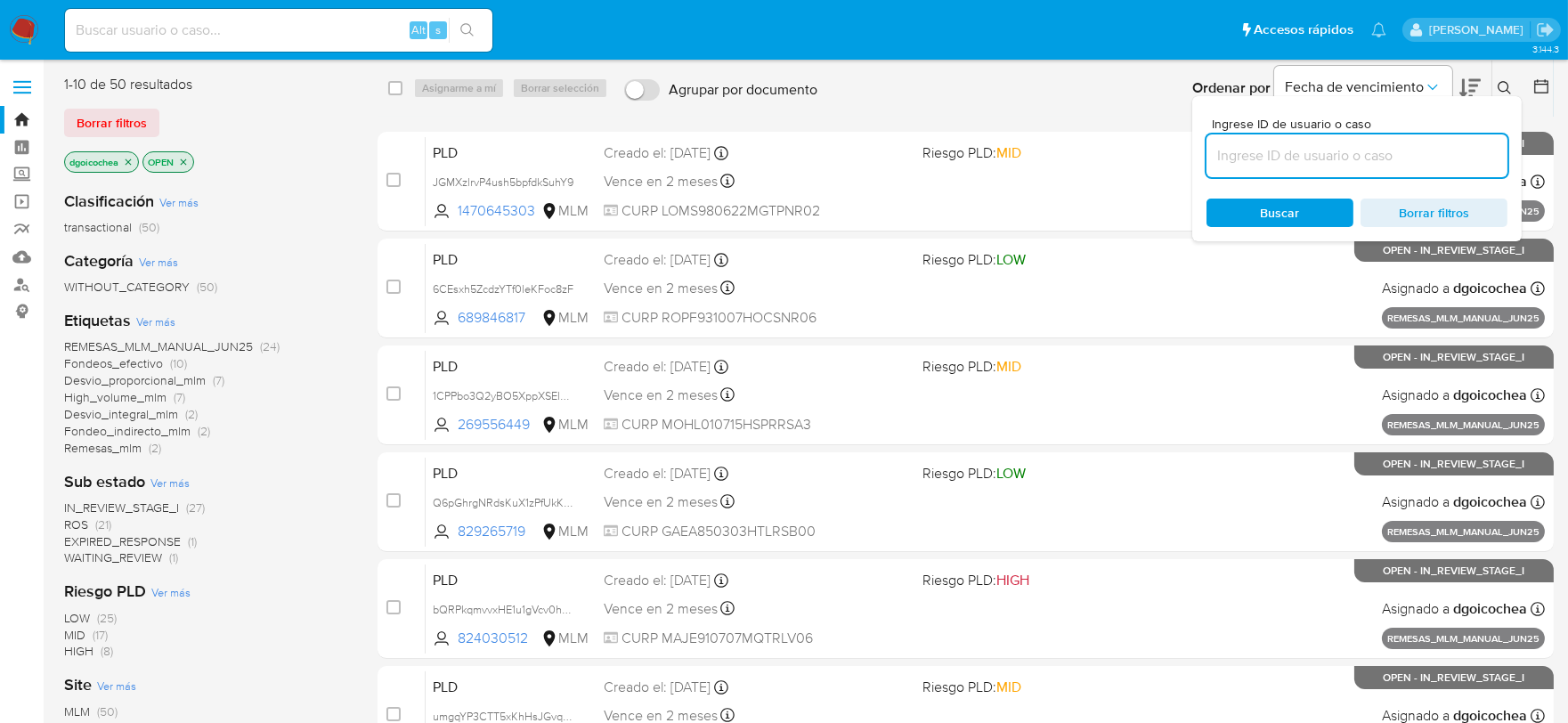 click at bounding box center (1357, 156) 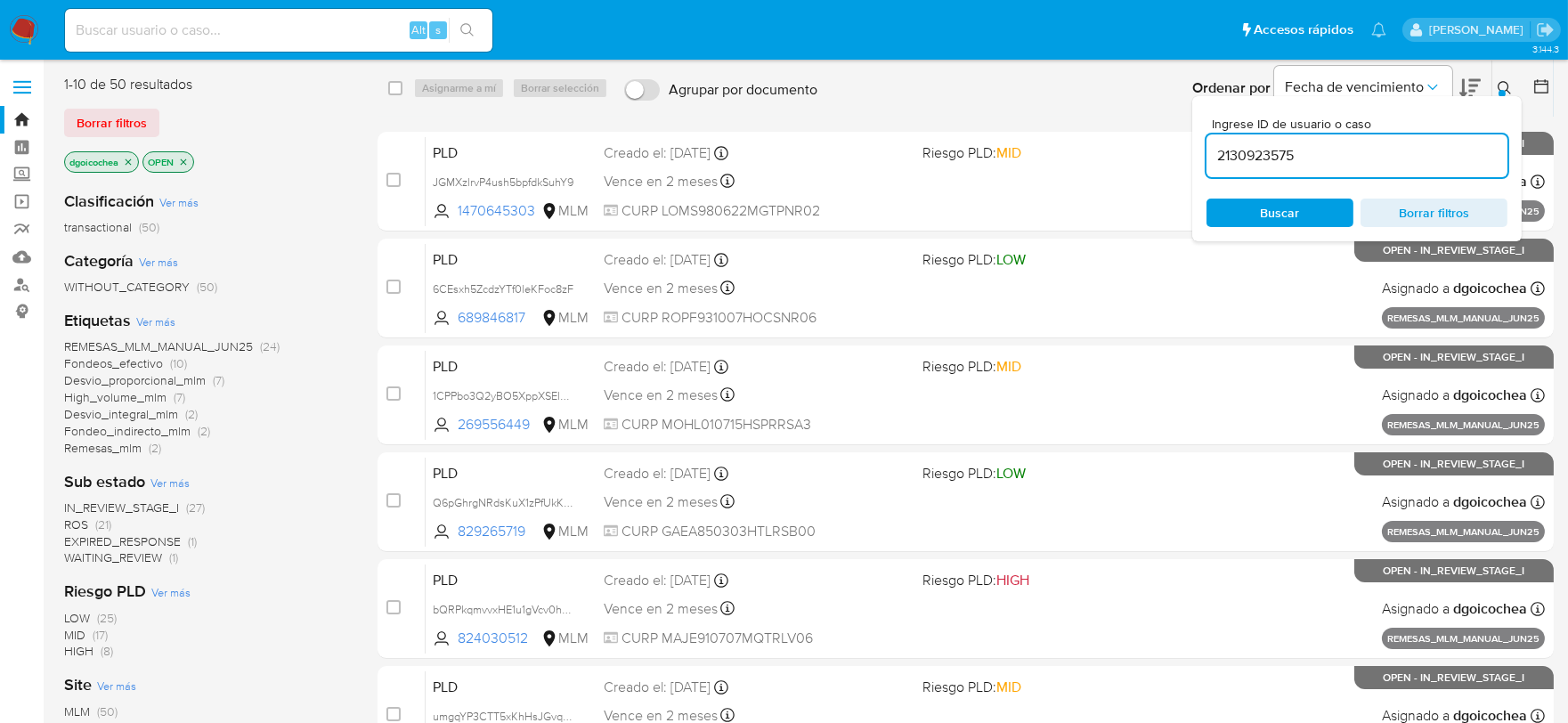 type on "2130923575" 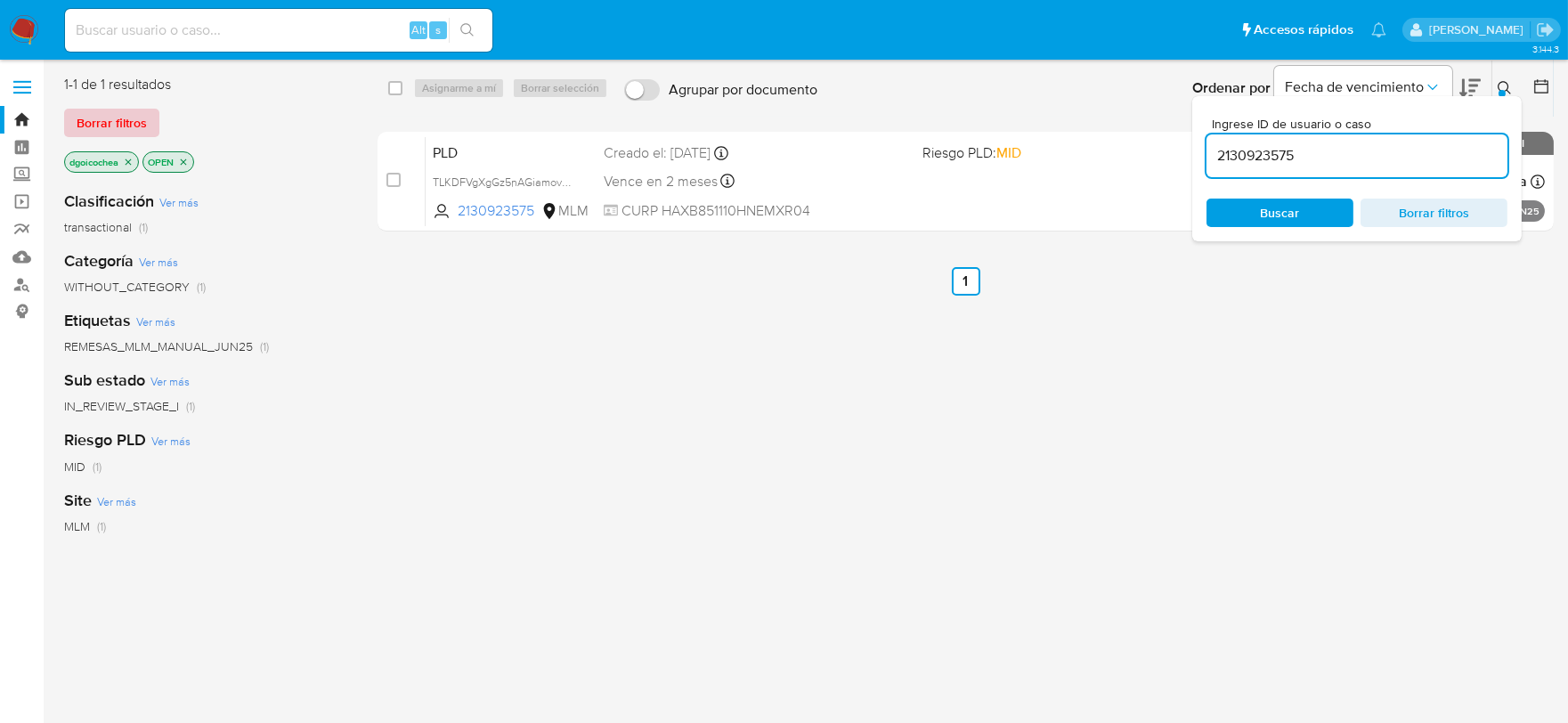 click on "Borrar filtros" at bounding box center [111, 123] 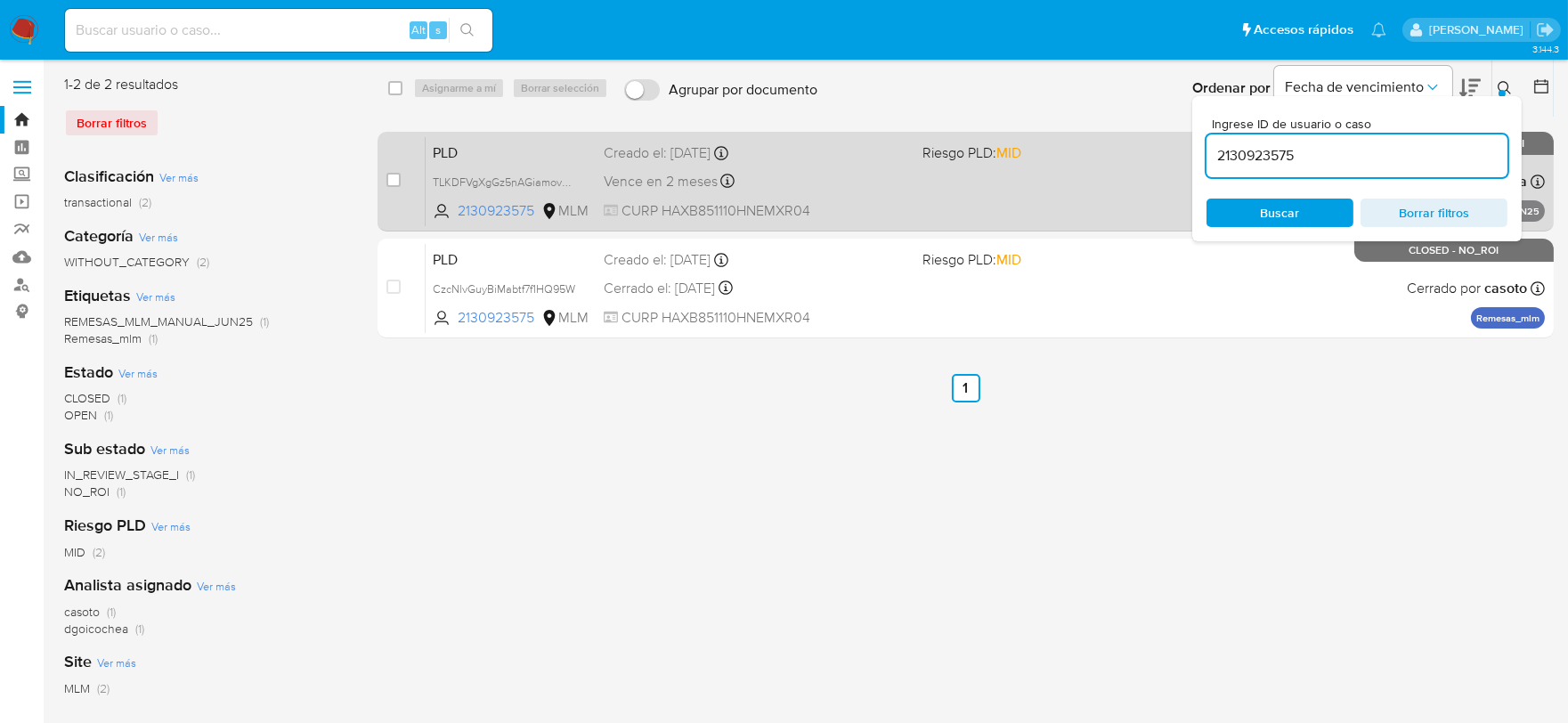 click on "PLD" at bounding box center (511, 151) 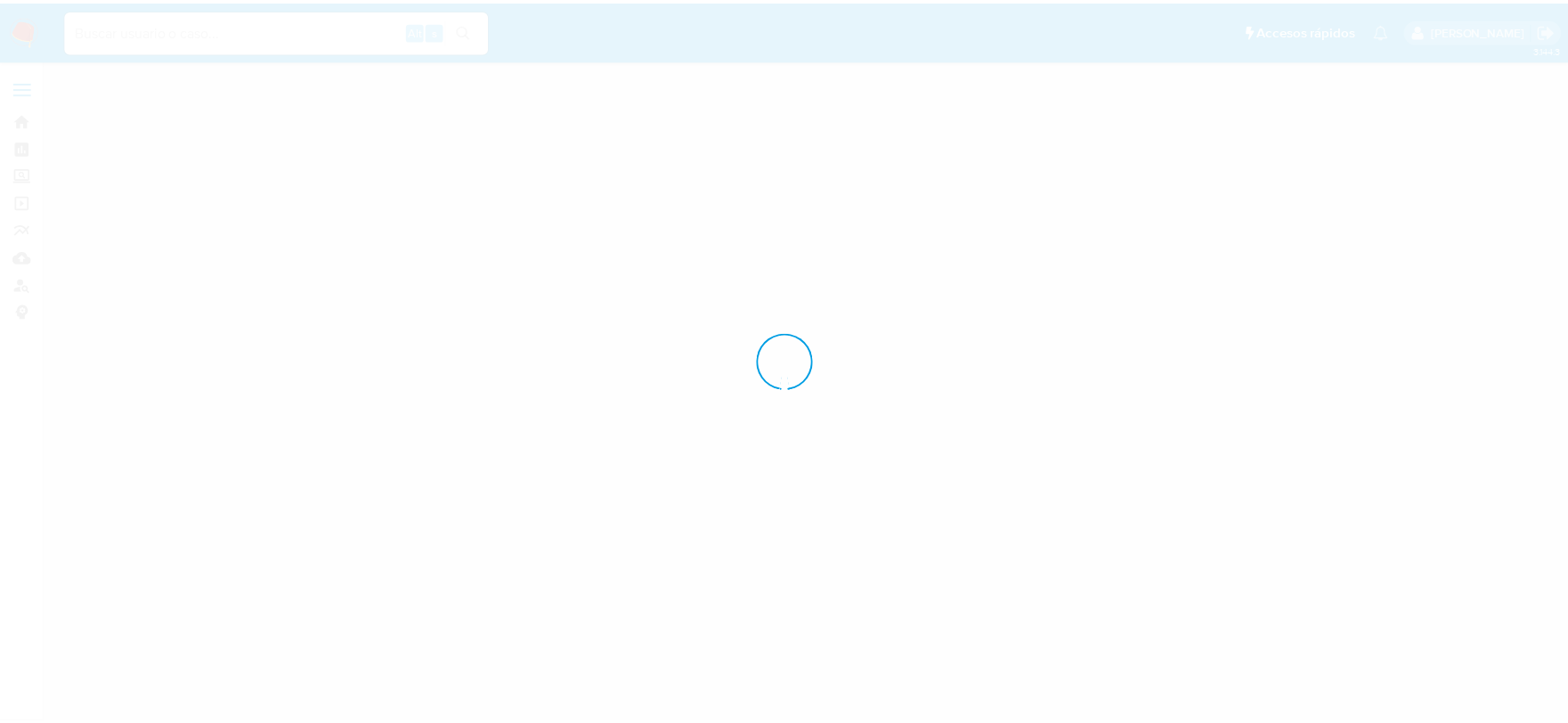 scroll, scrollTop: 0, scrollLeft: 0, axis: both 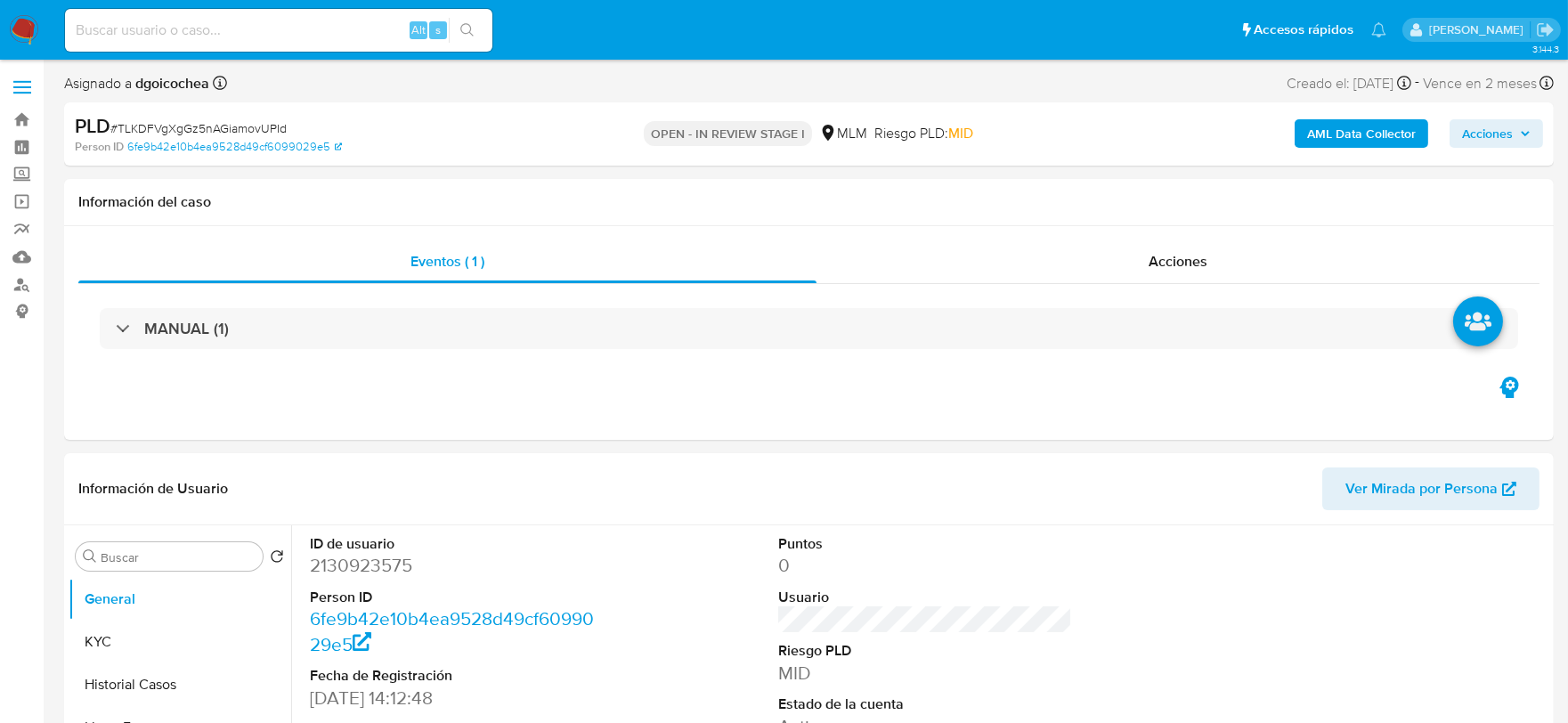 select on "10" 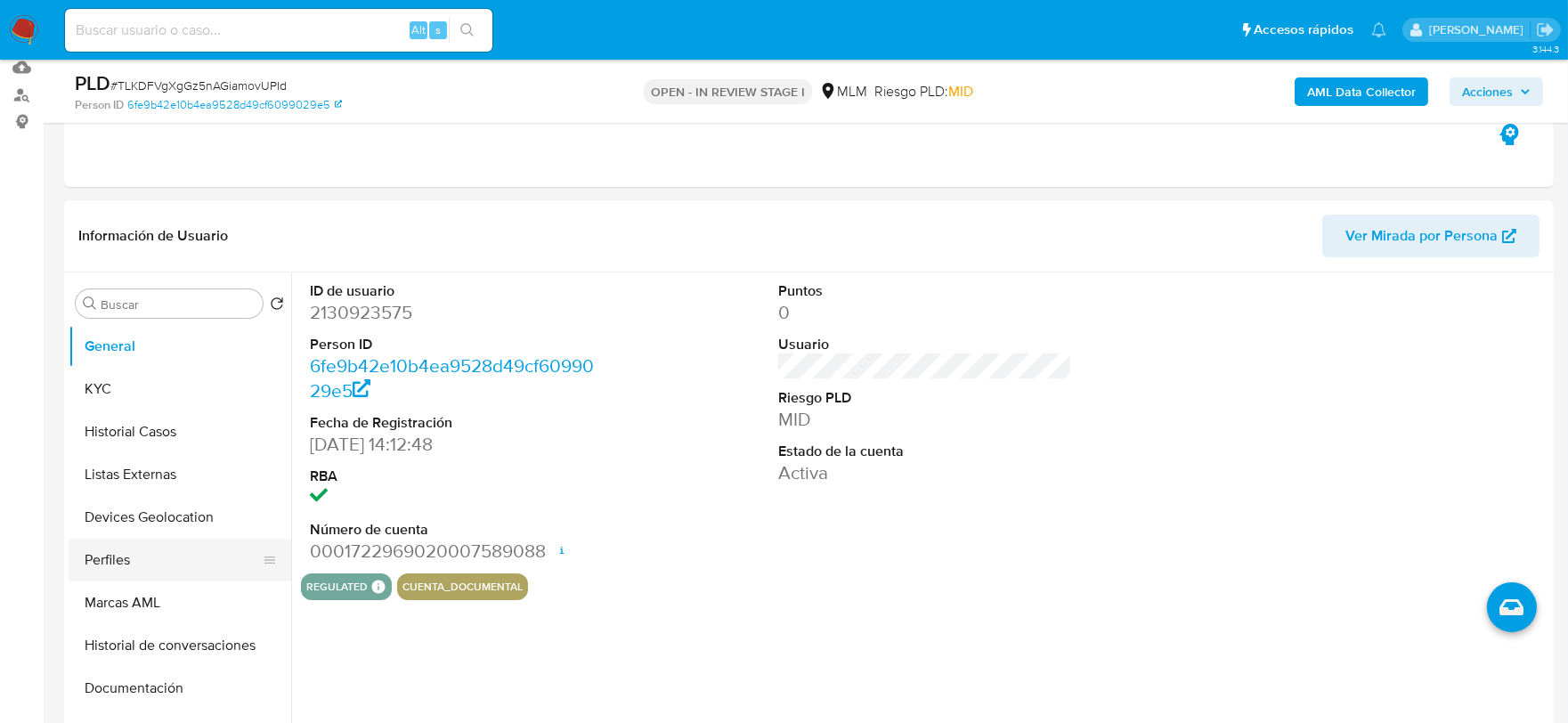 scroll, scrollTop: 198, scrollLeft: 0, axis: vertical 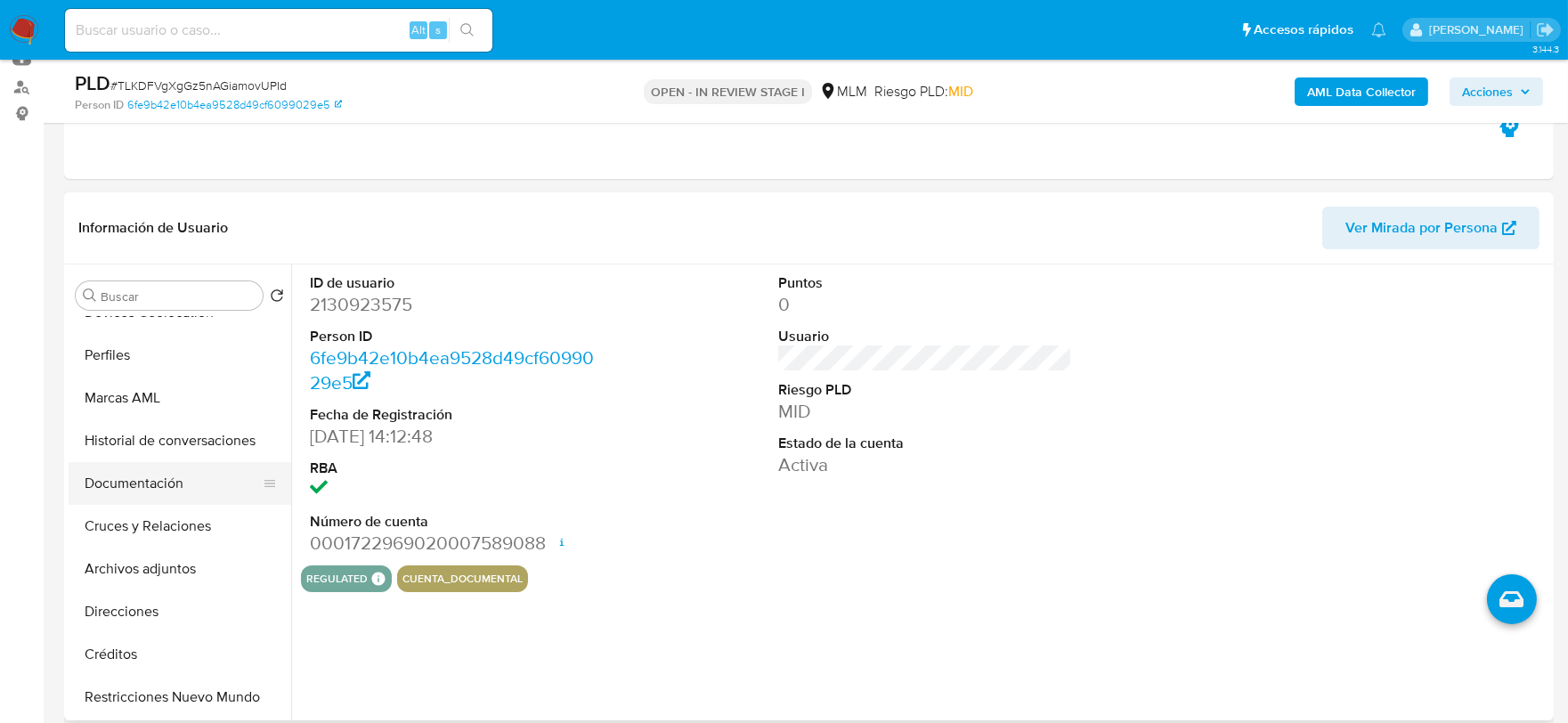 click on "Documentación" at bounding box center [173, 483] 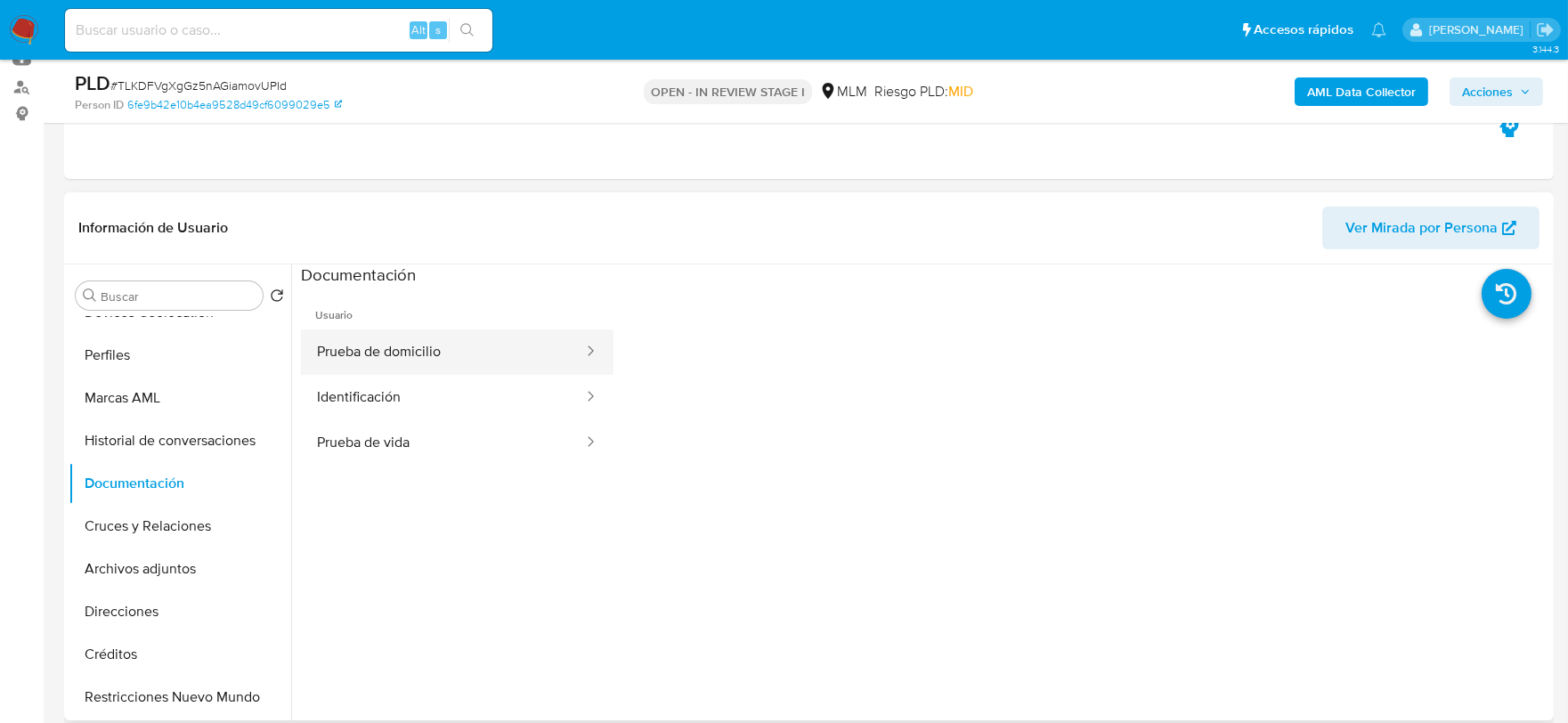 click on "Prueba de domicilio" at bounding box center [443, 352] 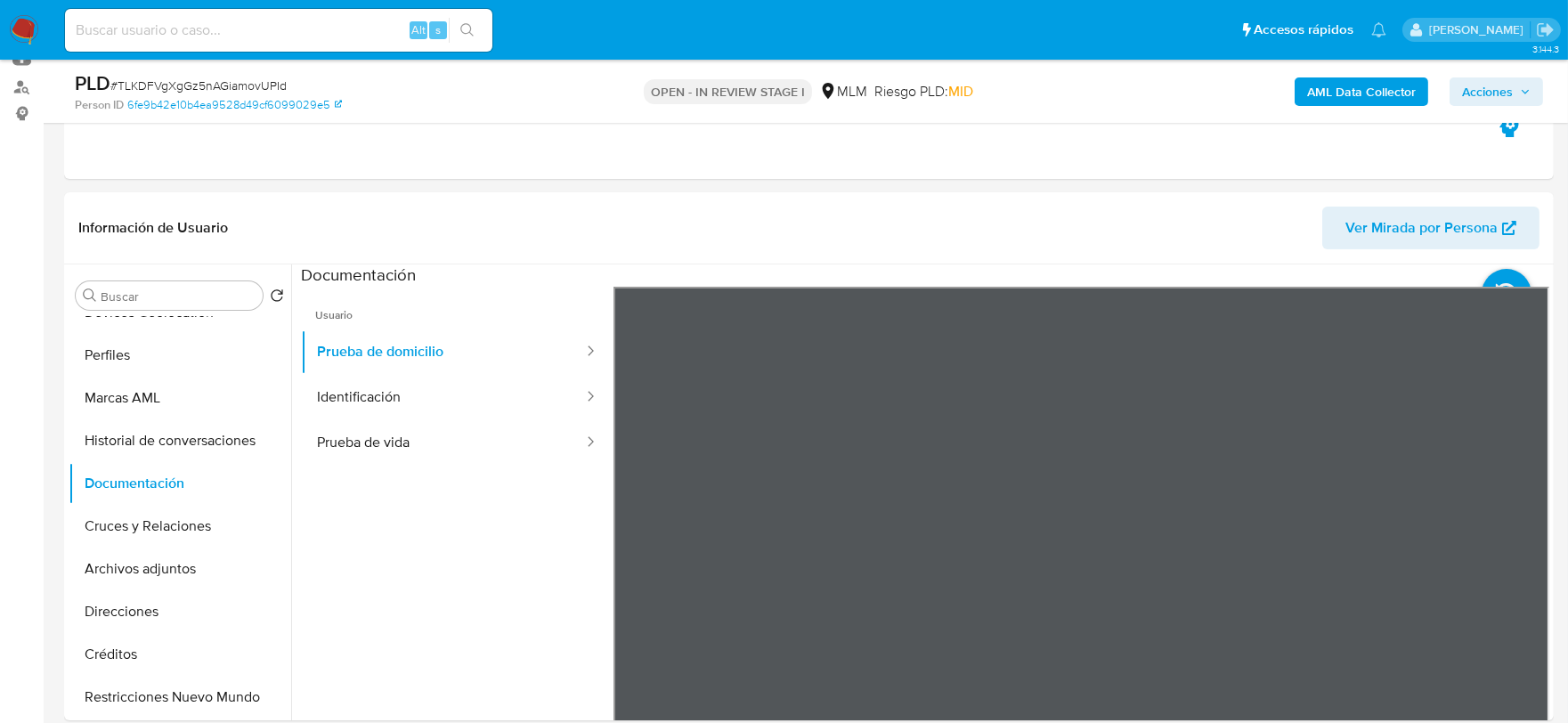 click on "Pausado Ver notificaciones Alt s Accesos rápidos   Presiona las siguientes teclas para acceder a algunas de las funciones Buscar caso o usuario Alt s Volver al home Alt h Agregar un comentario Alt c Ir a la resolucion de un caso Alt r Agregar un archivo adjunto Alt a Solicitar KYC challenge Alt 3 Agregar restricción Alt 4 Eliminar restricción Alt 5 Dalia Jazmin Goicochea Bandeja Tablero Screening Búsqueda en Listas Watchlist Herramientas Operaciones masivas Reportes Mulan Buscador de personas Consolidado 3.144.3 Asignado a   dgoicochea   Asignado el: 25/06/2025 14:17:37 Creado el: 25/06/2025   Creado el: 25/06/2025 14:17:37 - Vence en 2 meses   Vence el 24/08/2025 14:17:38 PLD # TLKDFVgXgGz5nAGiamovUPId Person ID 6fe9b42e10b4ea9528d49cf6099029e5 OPEN - IN REVIEW STAGE I  MLM Riesgo PLD:  MID AML Data Collector Acciones Información del caso Eventos ( 1 ) Acciones MANUAL (1) Información de Usuario Ver Mirada por Persona Buscar   Volver al orden por defecto General KYC Historial Casos Listas Externas Items" at bounding box center (784, 1527) 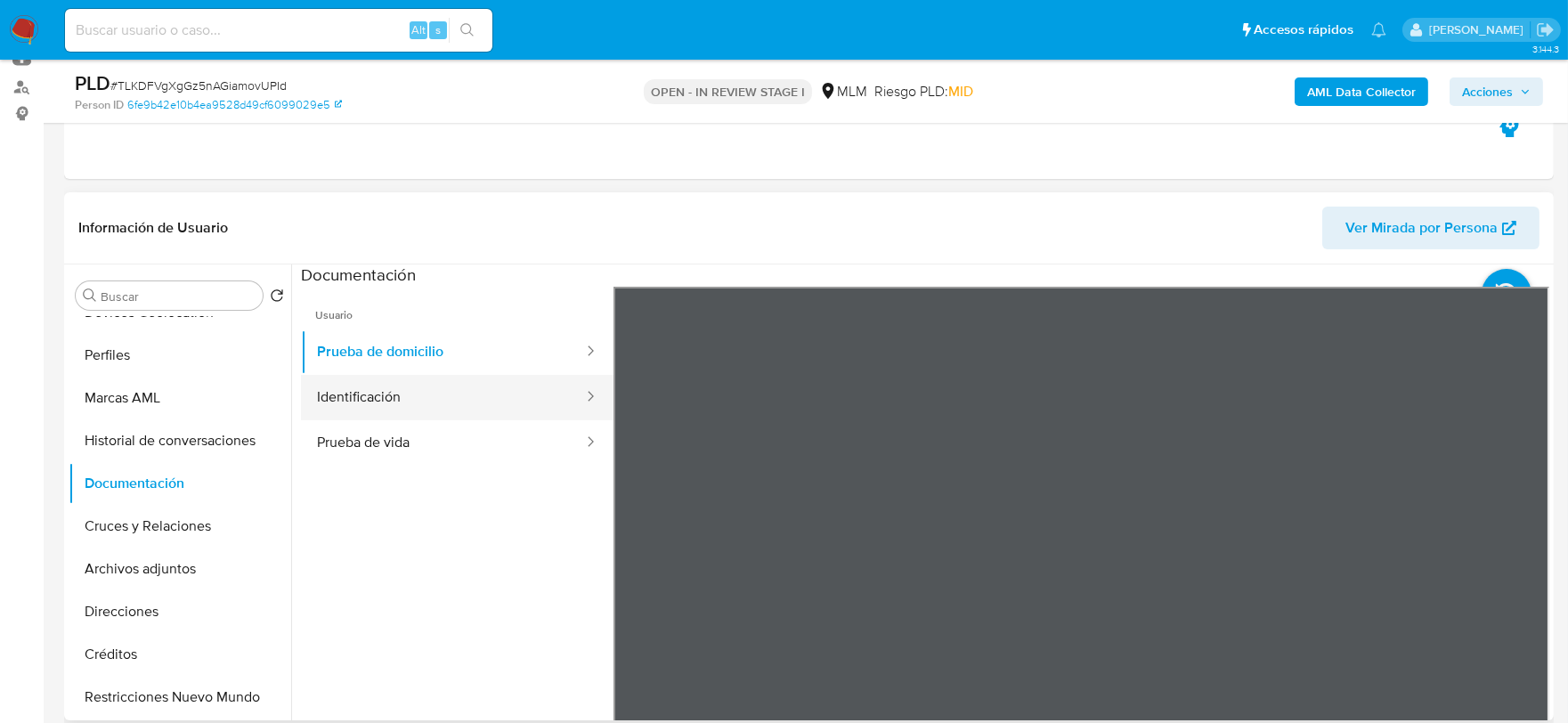 click on "Identificación" at bounding box center (443, 397) 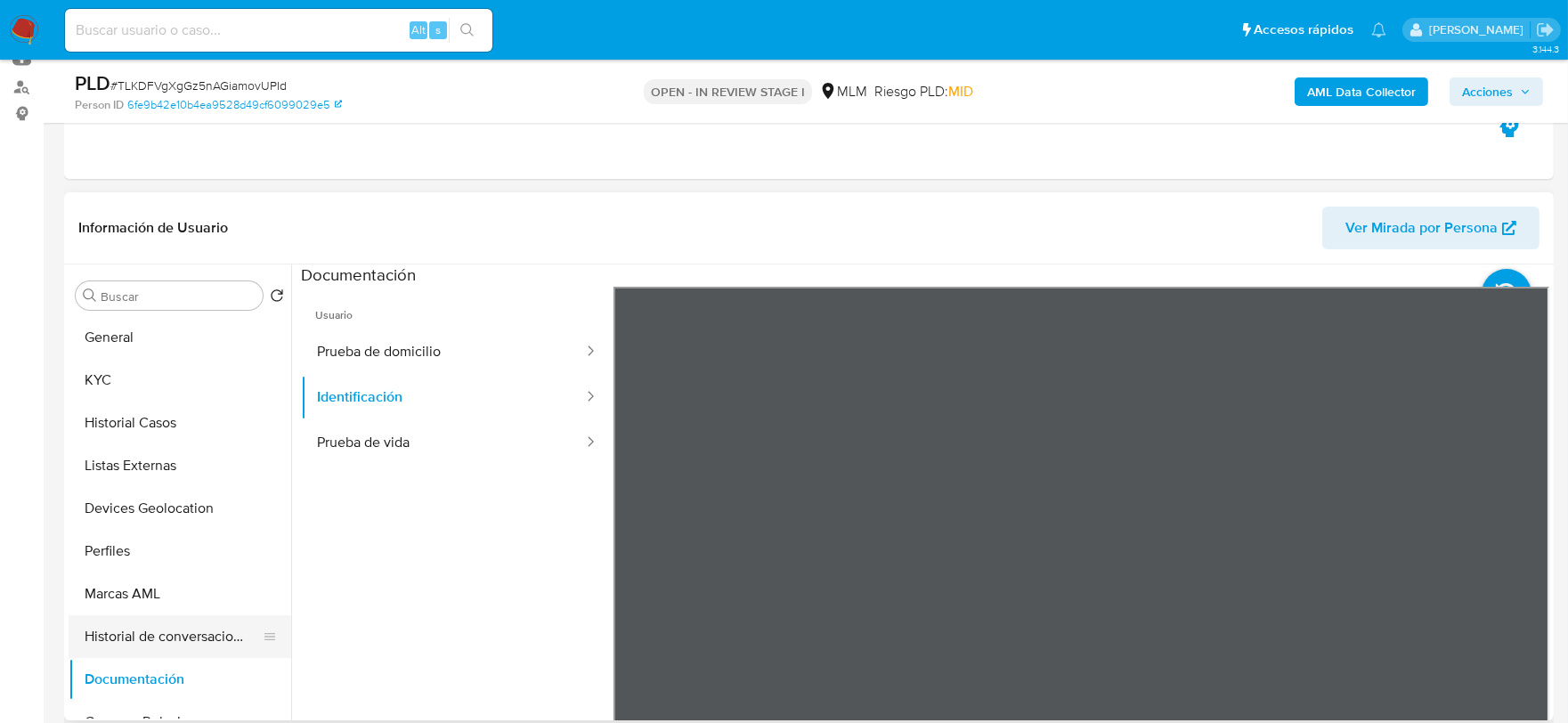 scroll, scrollTop: 0, scrollLeft: 0, axis: both 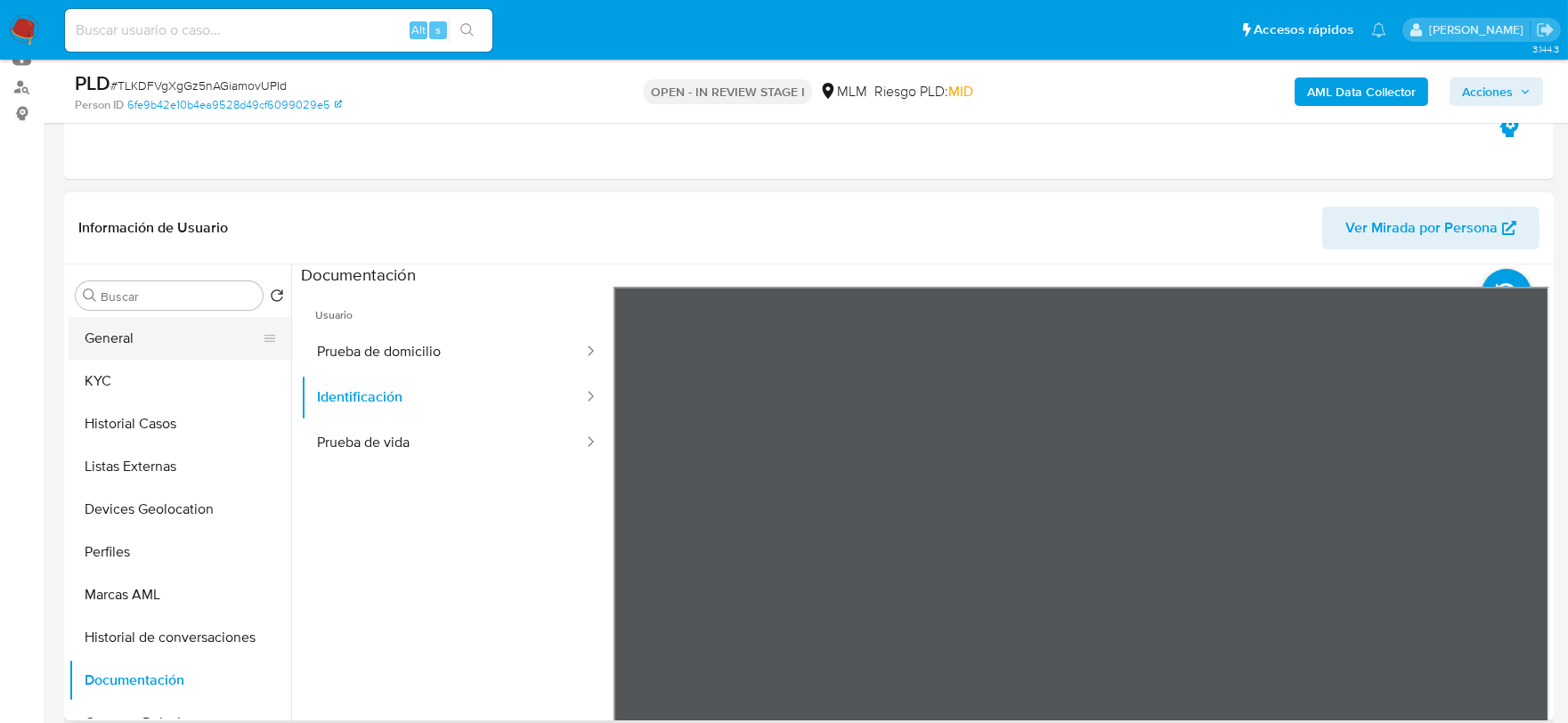 click on "General" at bounding box center [173, 338] 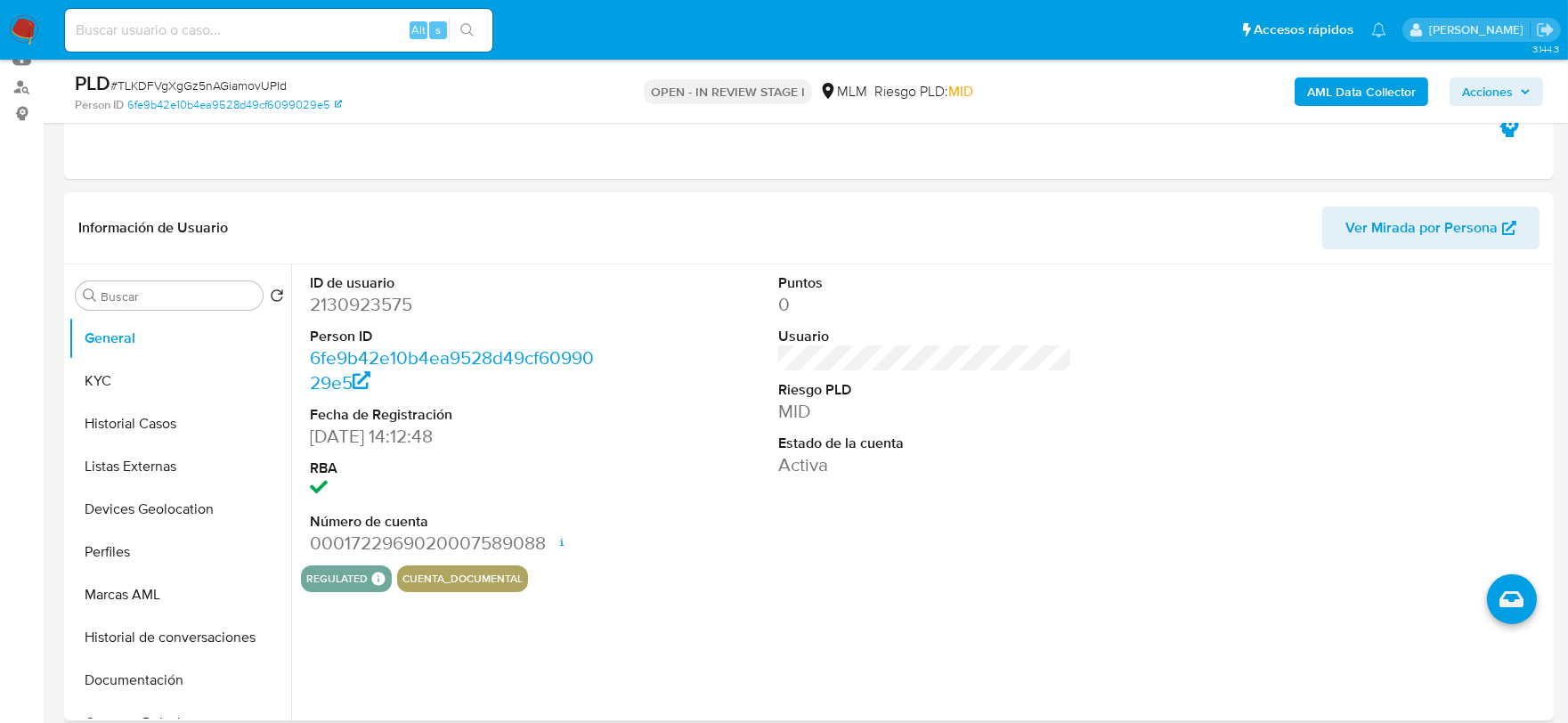 click on "ID de usuario 2130923575 Person ID 6fe9b42e10b4ea9528d49cf6099029e5 Fecha de Registración 02/12/2024 14:12:48 RBA Número de cuenta 0001722969020007589088   Fecha de apertura 03/12/2024 12:55 Estado ACTIVE Puntos 0 Usuario Riesgo PLD MID Estado de la cuenta Activa regulated   Regulated MLM IFPE Evaluation Result COMPLIES User Regulated Date 2024-12-03T12:53:33-04:00 User Cancelled Date - Cancelled Regulation Status APPLIED cuenta_documental" at bounding box center (920, 492) 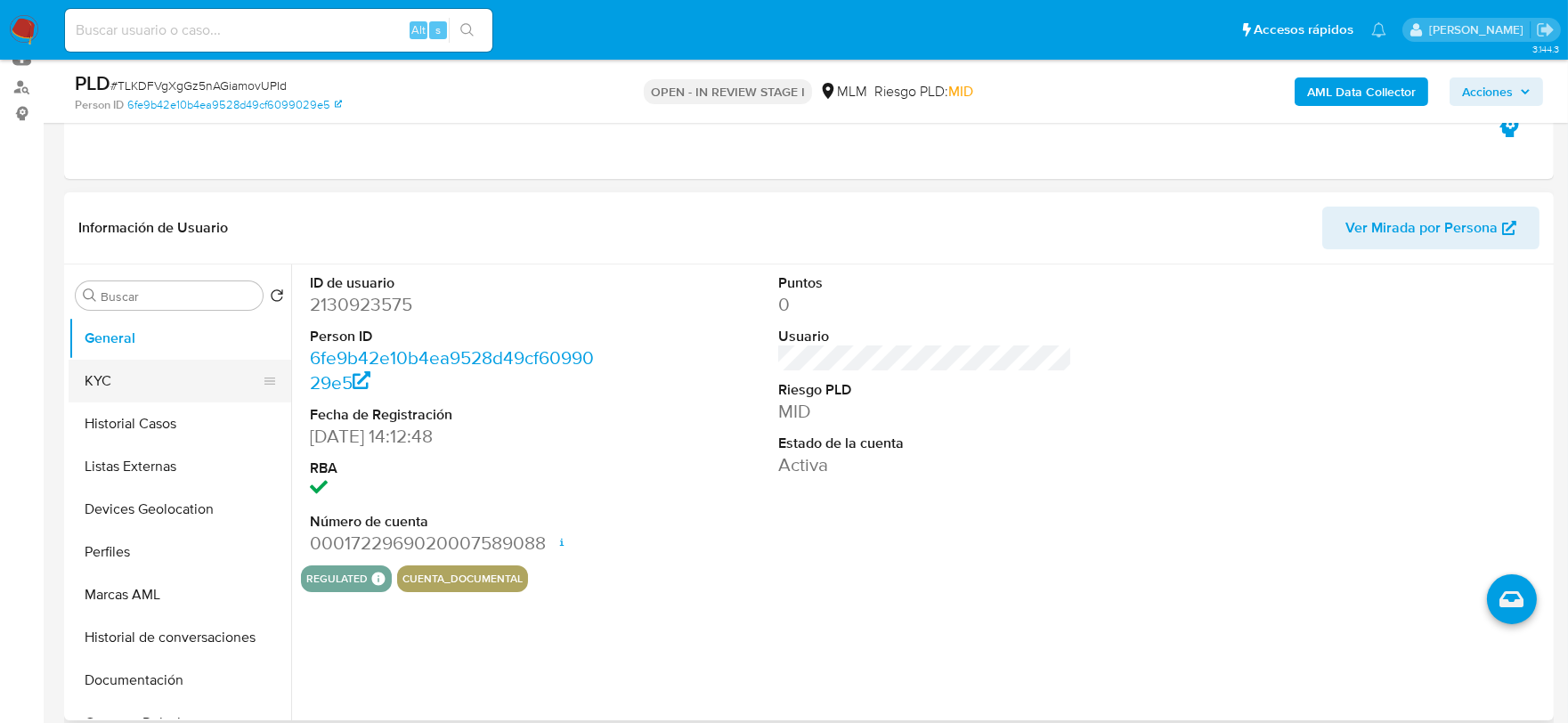 click on "KYC" at bounding box center [173, 381] 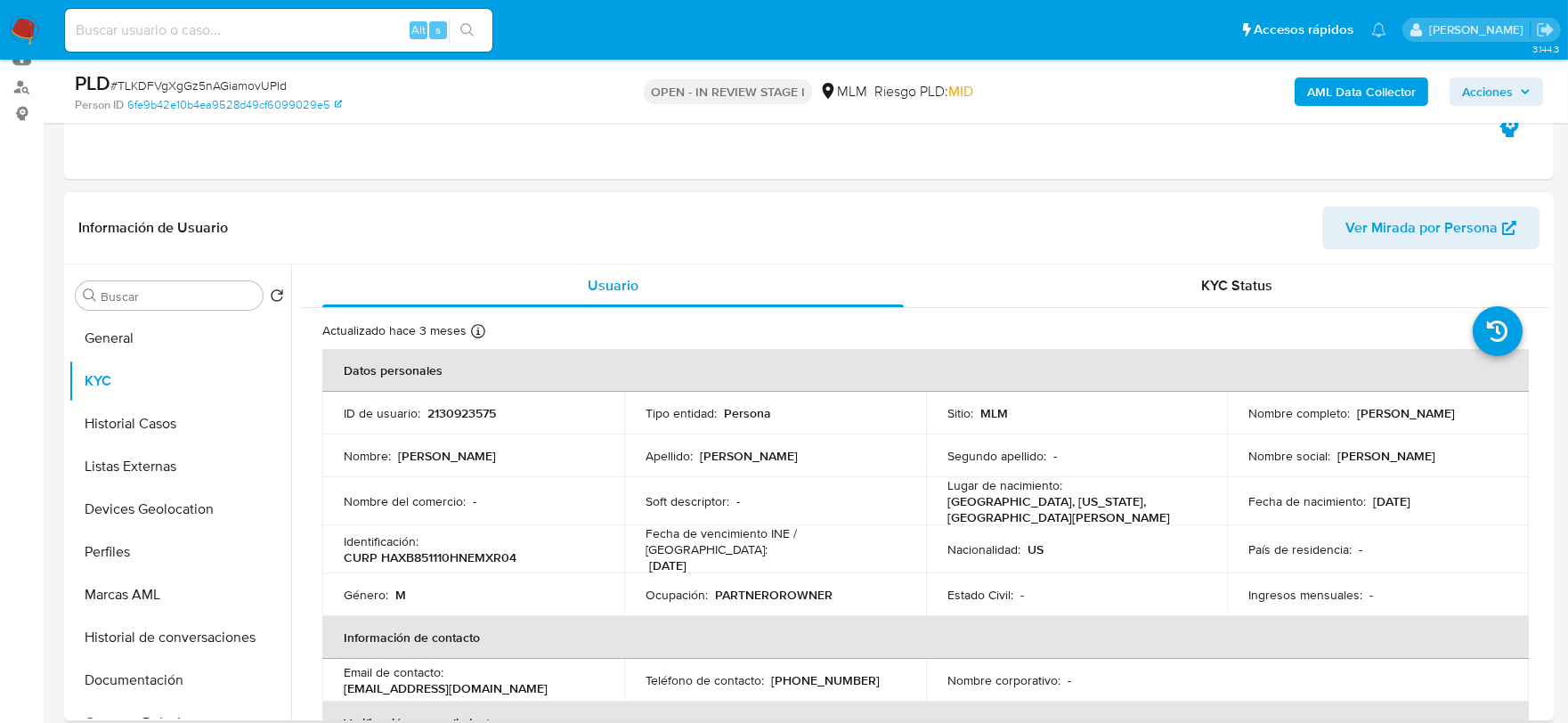 click on "Actualizado hace 3 meses   Creado: 02/12/2024 12:12:49 Actualizado: 27/03/2025 13:02:14 Datos personales   ID de usuario :    2130923575   Tipo entidad :    Persona   Sitio :    MLM   Nombre completo :    Bryce Andrew Hamrick   Nombre :    Bryce Andrew   Apellido :    Hamrick   Segundo apellido :    -   Nombre social :    Bryce Andrew   Nombre del comercio :    -   Soft descriptor :    -   Lugar de nacimiento :    ESTADOS UNIDOS, CALIFORNIA, SAN LUIS OBISPO   Fecha de nacimiento :    10/11/1985   Identificación :    CURP HAXB851110HNEMXR04   Fecha de vencimiento INE / Pasaporte :    07/12/2026   Nacionalidad :    US   País de residencia :    -   Género :    M   Ocupación :    PARTNEROROWNER   Estado Civil :    -   Ingresos mensuales :    - Información de contacto   Email de contacto :    brycehamrick@gmail.com   Teléfono de contacto :    (55) 39778893   Nombre corporativo :    - Verificación y cumplimiento   Nivel de KYC :    verified   Sujeto obligado :    -   Fatca :    -" at bounding box center [925, 1070] 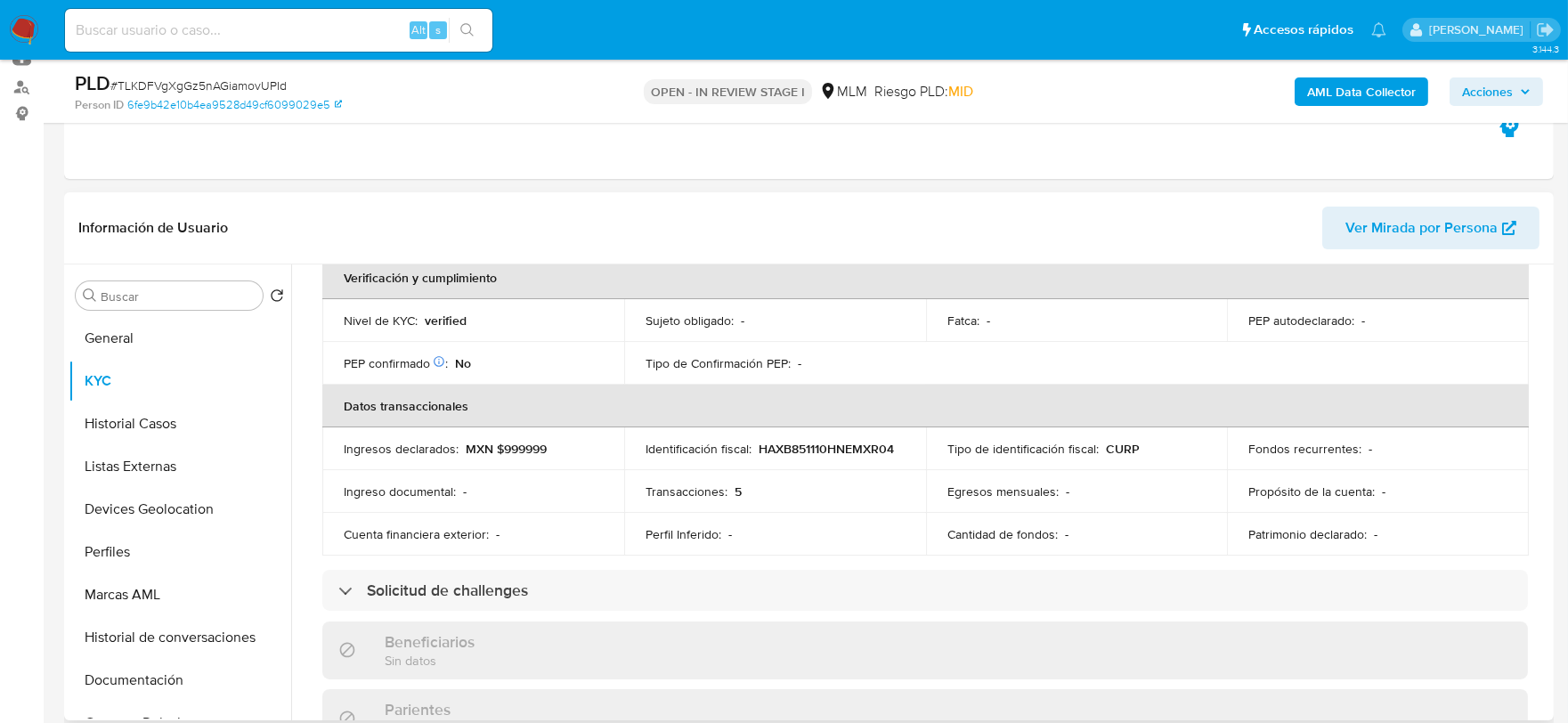 scroll, scrollTop: 494, scrollLeft: 0, axis: vertical 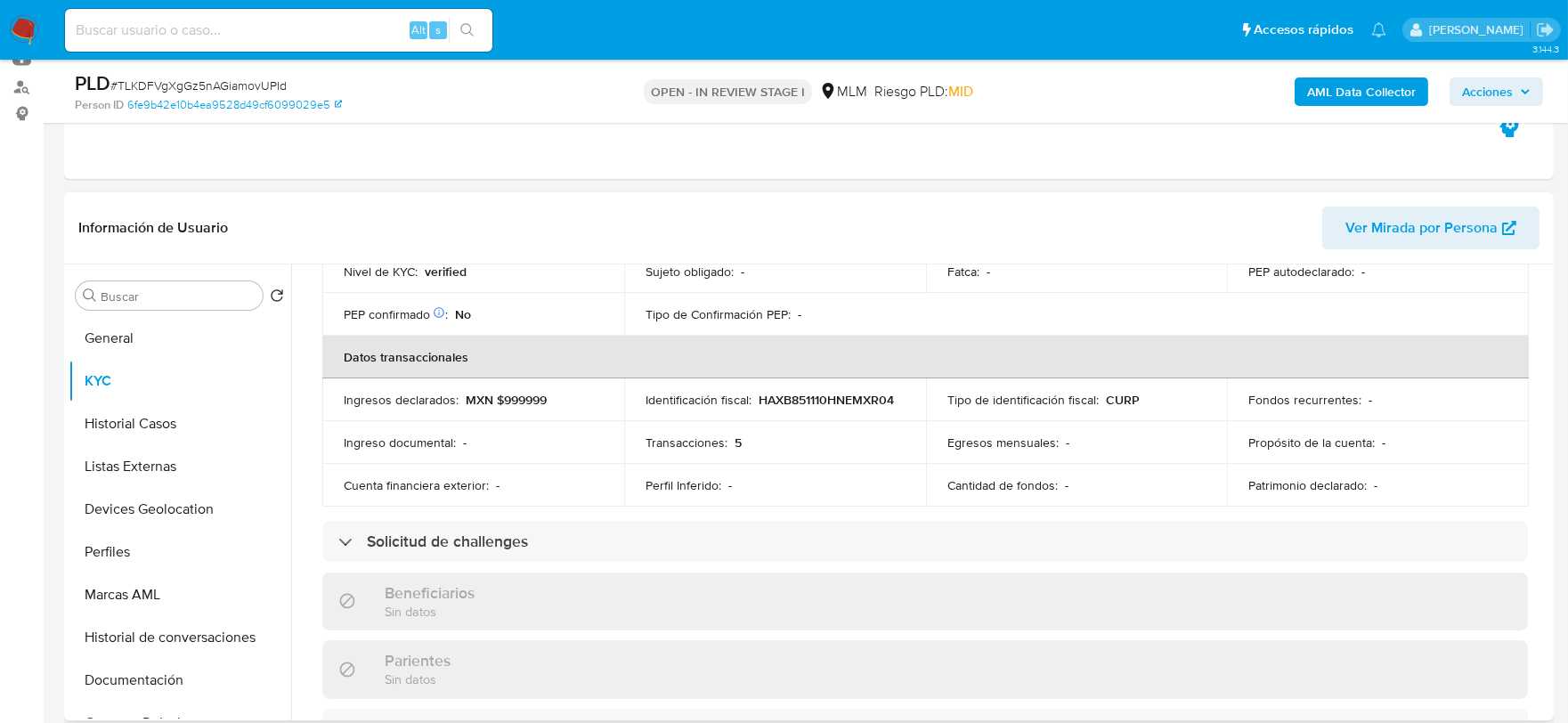 click on "Usuario KYC Status Actualizado hace 3 meses   Creado: 02/12/2024 12:12:49 Actualizado: 27/03/2025 13:02:14 Datos personales   ID de usuario :    2130923575   Tipo entidad :    Persona   Sitio :    MLM   Nombre completo :    Bryce Andrew Hamrick   Nombre :    Bryce Andrew   Apellido :    Hamrick   Segundo apellido :    -   Nombre social :    Bryce Andrew   Nombre del comercio :    -   Soft descriptor :    -   Lugar de nacimiento :    ESTADOS UNIDOS, CALIFORNIA, SAN LUIS OBISPO   Fecha de nacimiento :    10/11/1985   Identificación :    CURP HAXB851110HNEMXR04   Fecha de vencimiento INE / Pasaporte :    07/12/2026   Nacionalidad :    US   País de residencia :    -   Género :    M   Ocupación :    PARTNEROROWNER   Estado Civil :    -   Ingresos mensuales :    - Información de contacto   Email de contacto :    brycehamrick@gmail.com   Teléfono de contacto :    (55) 39778893   Nombre corporativo :    - Verificación y cumplimiento   Nivel de KYC :    verified   Sujeto obligado :    -" at bounding box center (920, 492) 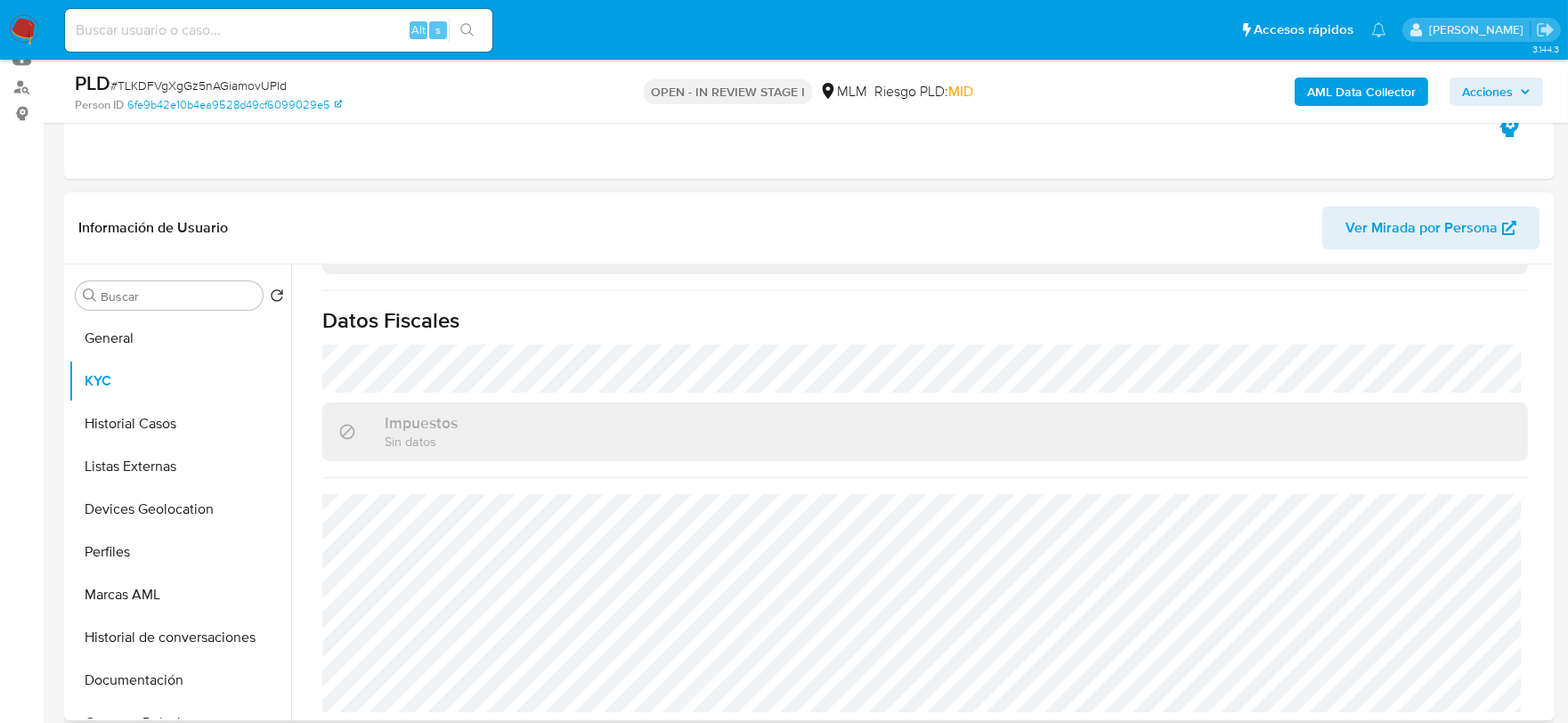 scroll, scrollTop: 1107, scrollLeft: 0, axis: vertical 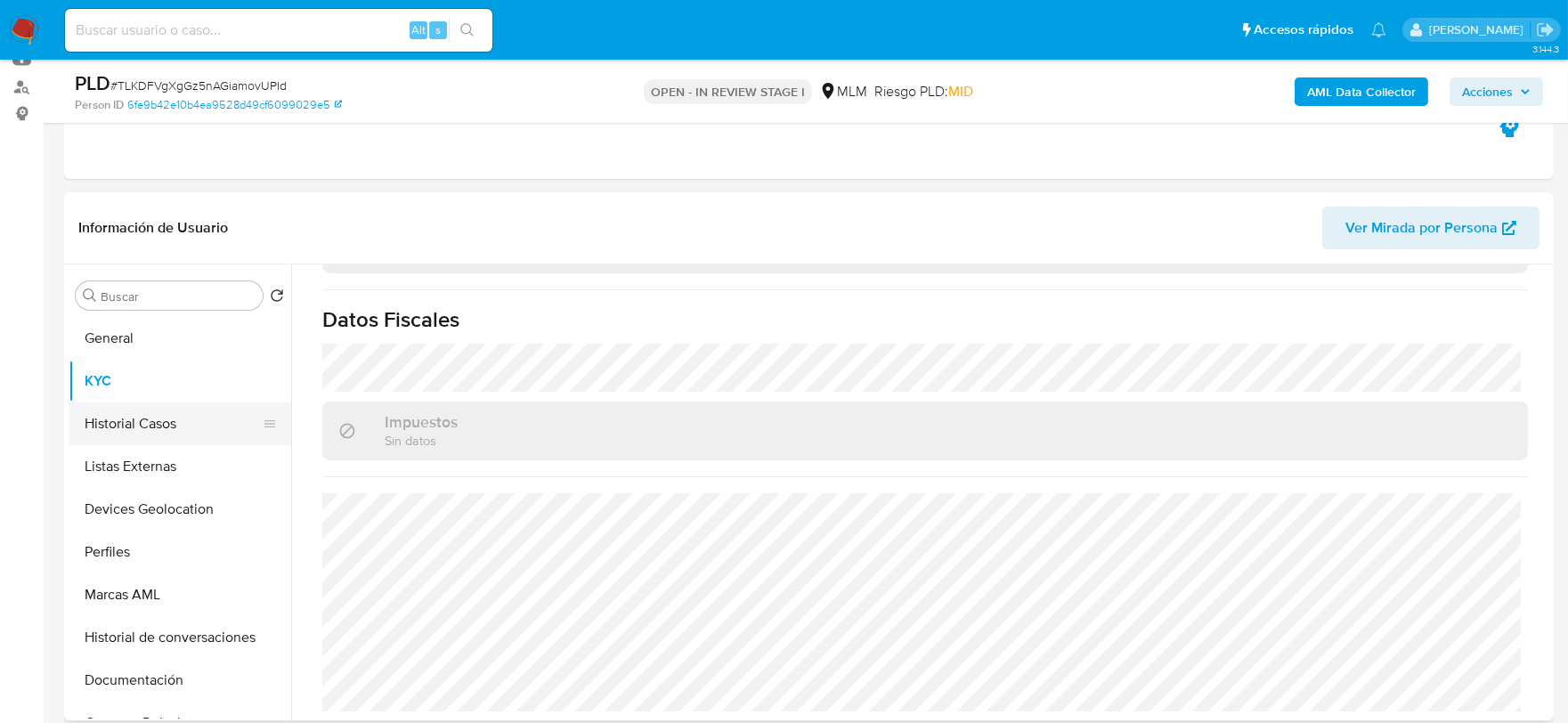 click on "Historial Casos" at bounding box center (173, 424) 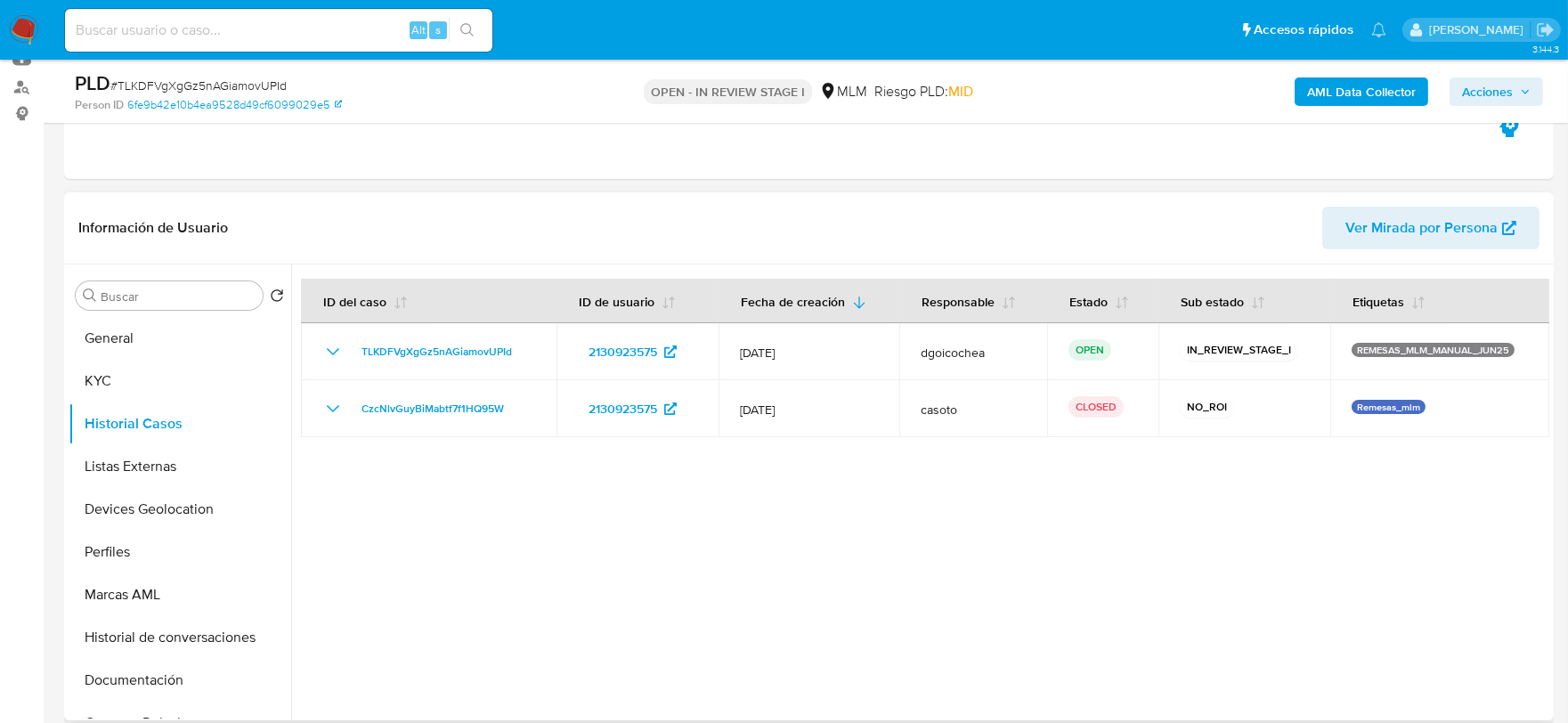 click at bounding box center (920, 492) 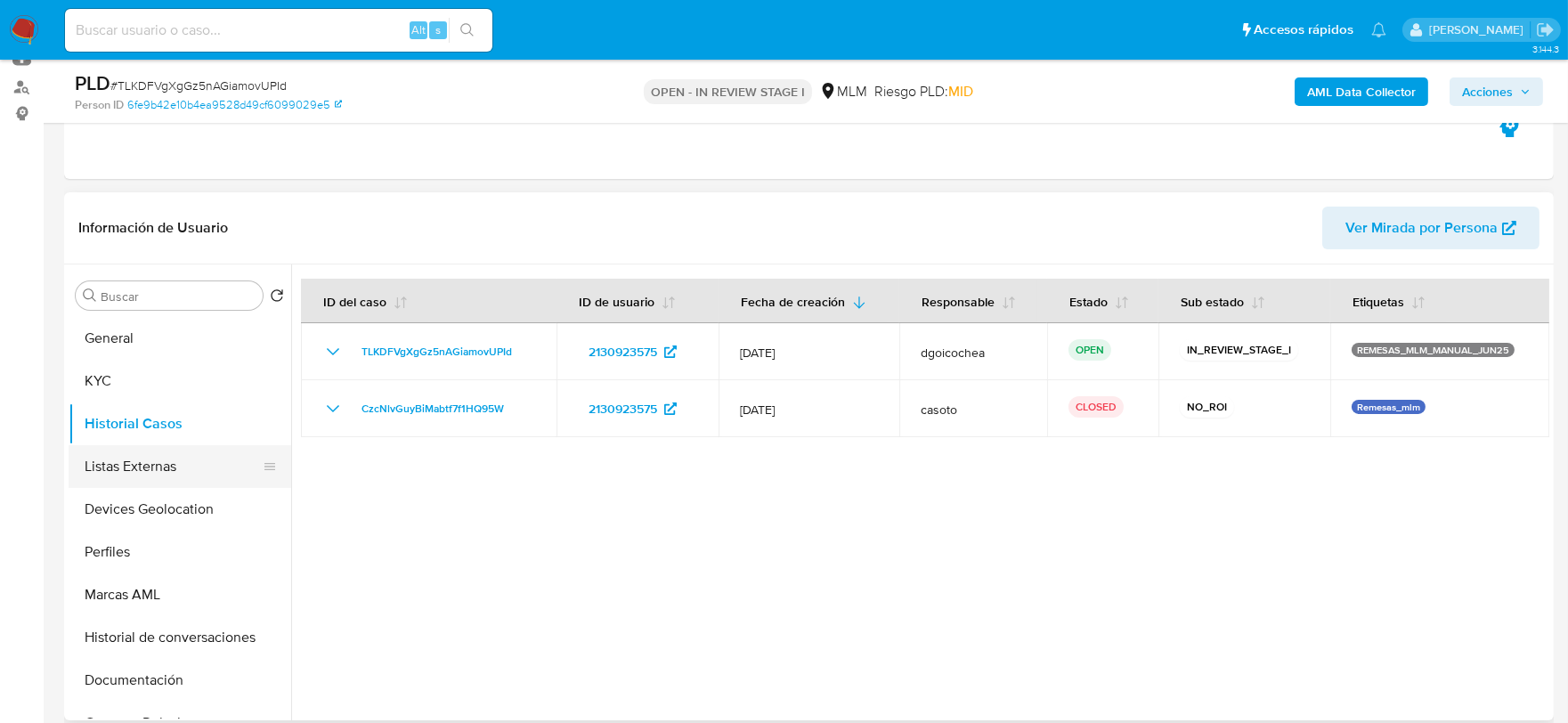 click on "Listas Externas" at bounding box center [173, 467] 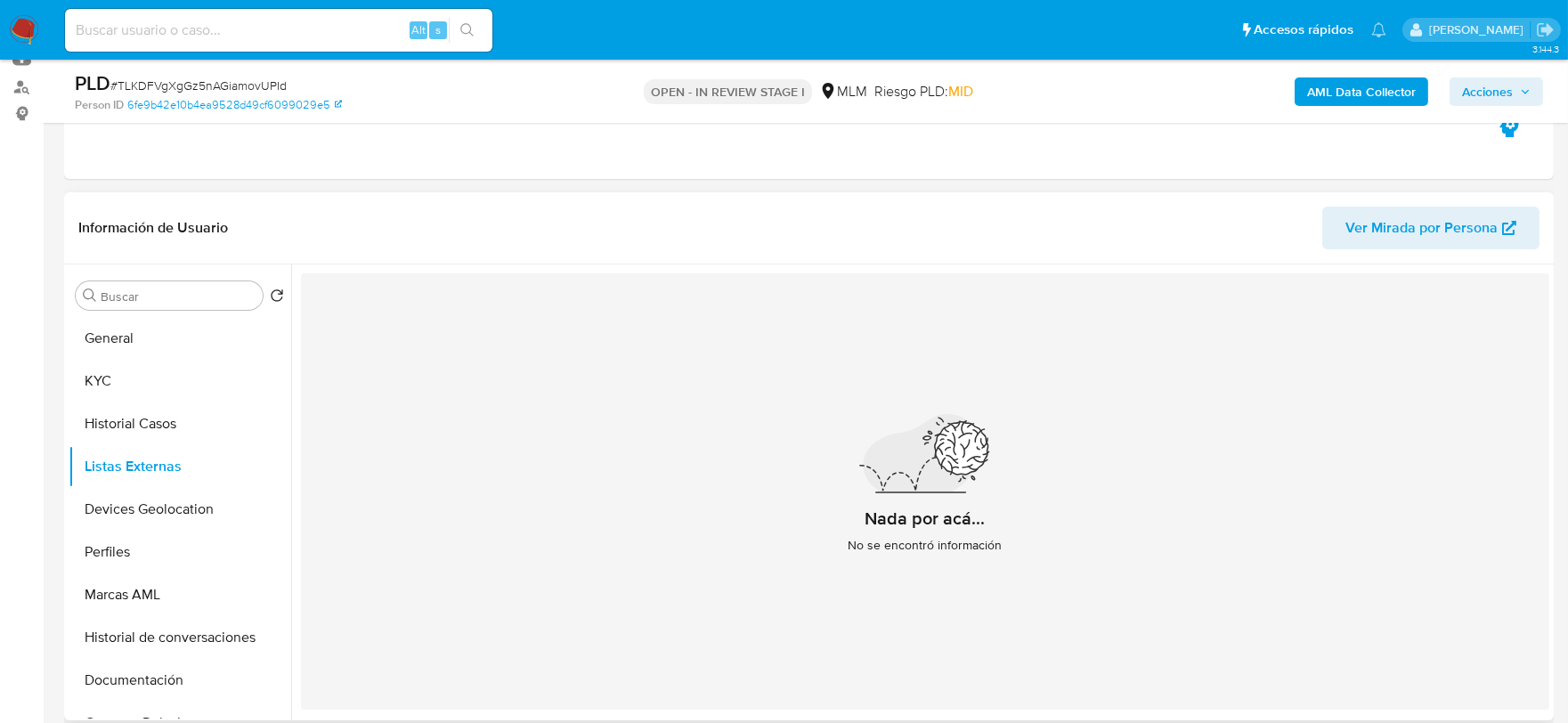 click on "Nada por acá... No se encontró información" at bounding box center [925, 491] 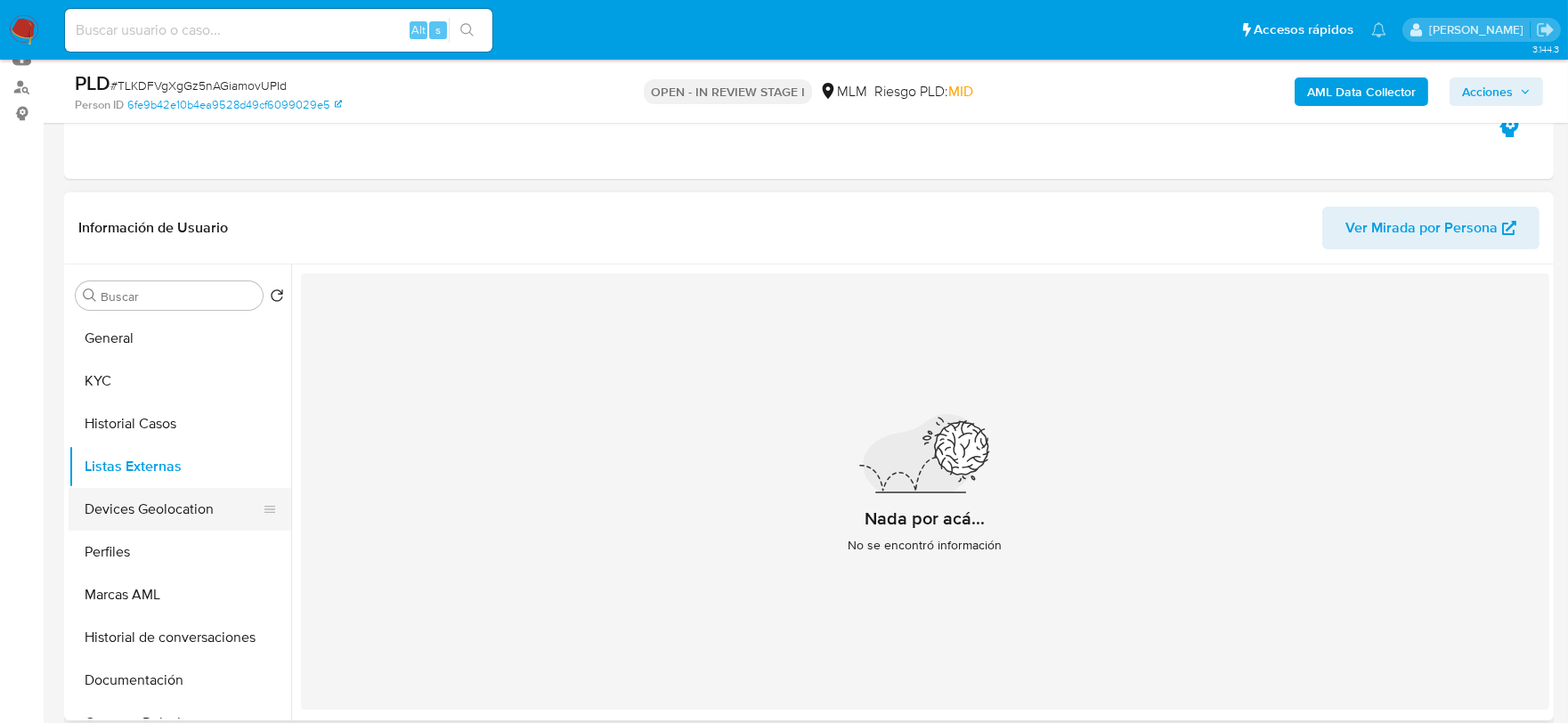 click on "Devices Geolocation" at bounding box center (173, 509) 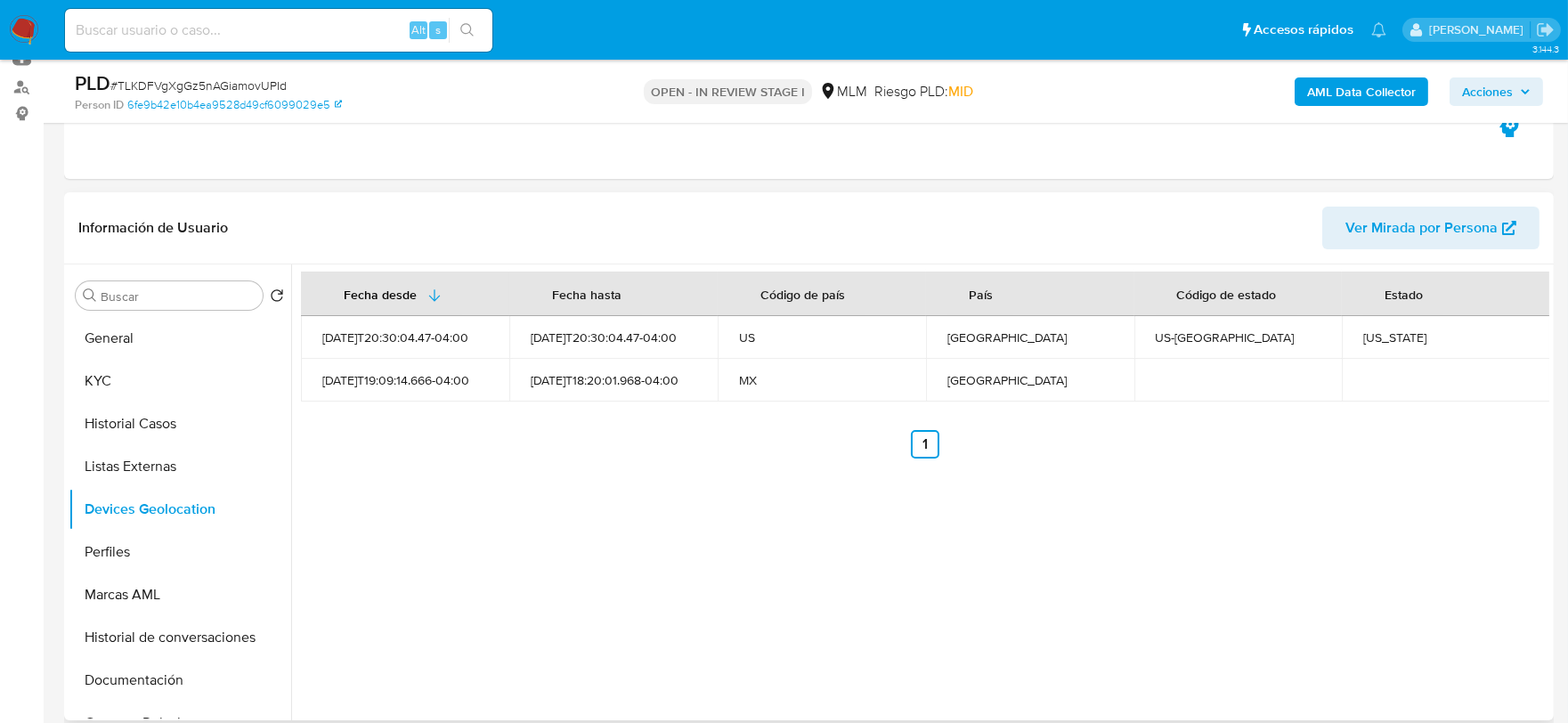 click on "Fecha desde     Fecha hasta     Código de país     País     Código de estado     Estado     2025-05-03T20:30:04.47-04:00     2025-05-03T20:30:04.47-04:00     US     Estados Unidos     US-MO     Missouri     2024-12-02T19:09:14.666-04:00     2025-07-07T18:20:01.968-04:00     MX     México           Anterior 1 Siguiente" at bounding box center [920, 492] 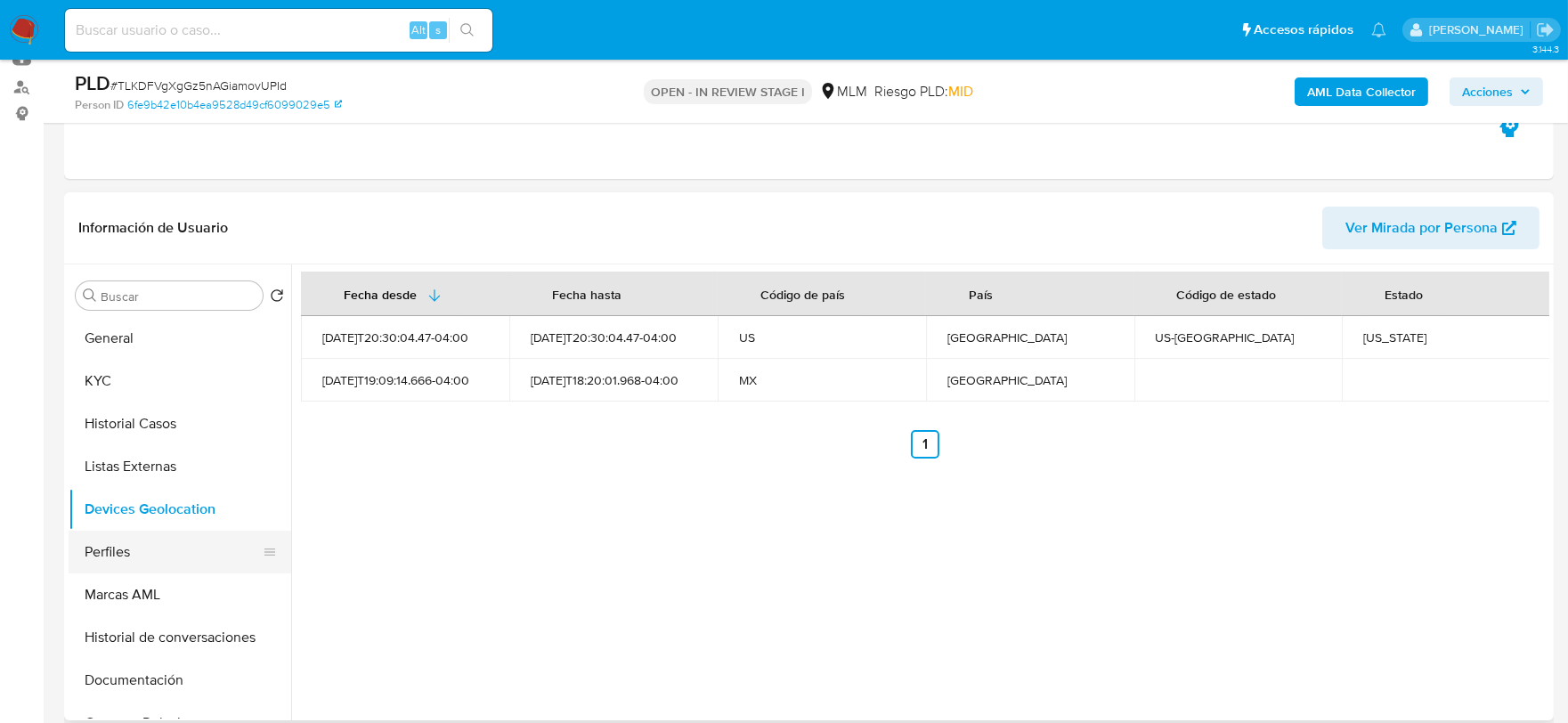 click on "Perfiles" at bounding box center [173, 552] 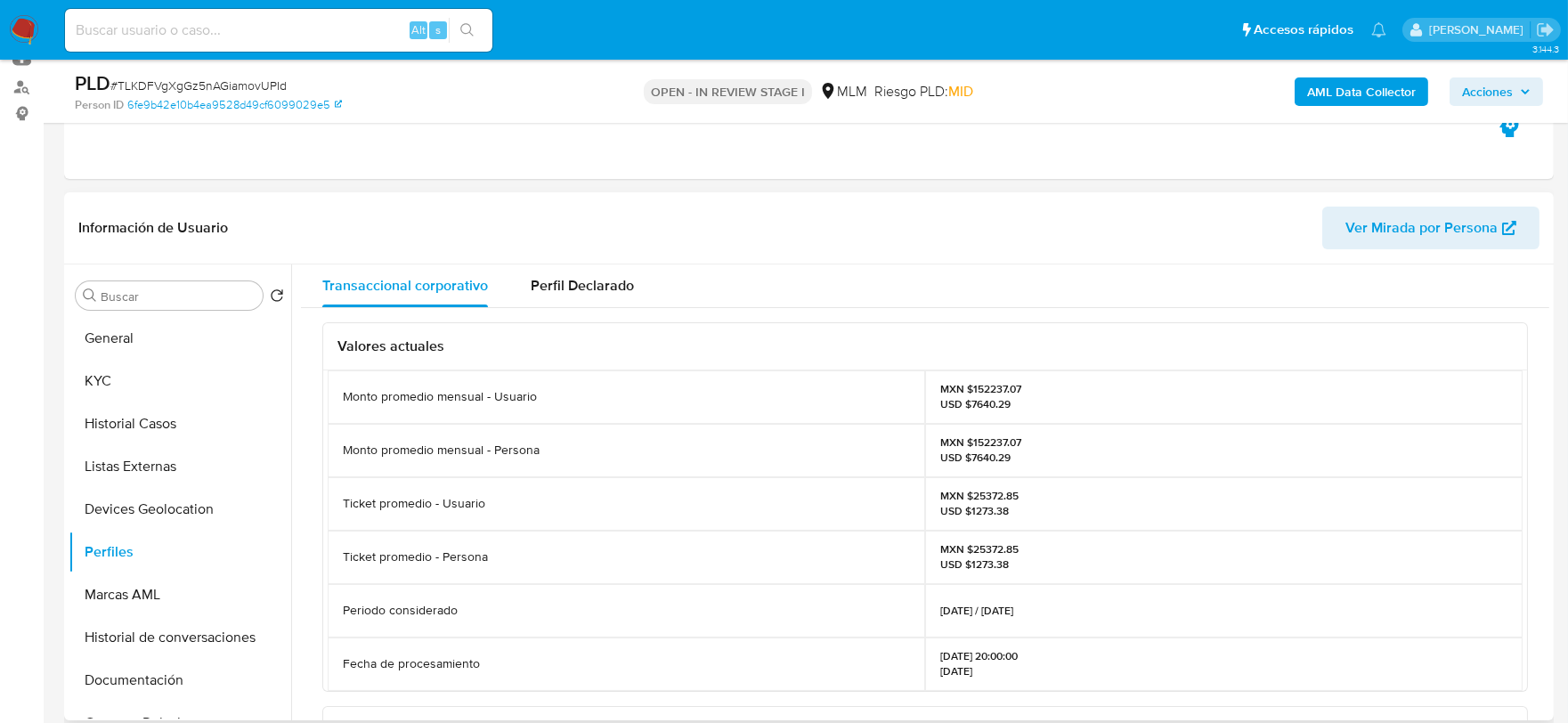click on "Valores actuales Monto promedio mensual - Usuario MXN $152237.07 USD $7640.29 Monto promedio mensual - Persona MXN $152237.07 USD $7640.29 Ticket promedio - Usuario MXN $25372.85 USD $1273.38 Ticket promedio - Persona MXN $25372.85 USD $1273.38 Periodo considerado 01/12/2024 / 01/06/2025 Fecha de procesamiento 02/07/2025 20:00:00 5 days ago Valores Históricos From 09/04/2025 To 07/07/2025 Agrupar por Persona Usuarios de la persona Fecha de procesamiento Periodo considerado Ticket promedio Cantidad de transacciones Monto total Desvio standard de montos Monto promedio mensual 2130923575 03/07/2025 13:05:30 01/12/2024 / 01/06/2025 MXN $25372.85-USD $1273.38 30 MXN $761185.36-USD $38201.45 MXN $26670.75-USD $1336.74 MXN $152237.07-USD $7640.29 2130923575 03/06/2025 09:27:49 01/11/2024 / 01/05/2025 MXN $24959.33-USD $1241.51 22 MXN $549105.32-USD $27313.24 MXN $29080.78-USD $1448 MXN $137276.33-USD $6828.31" at bounding box center [925, 723] 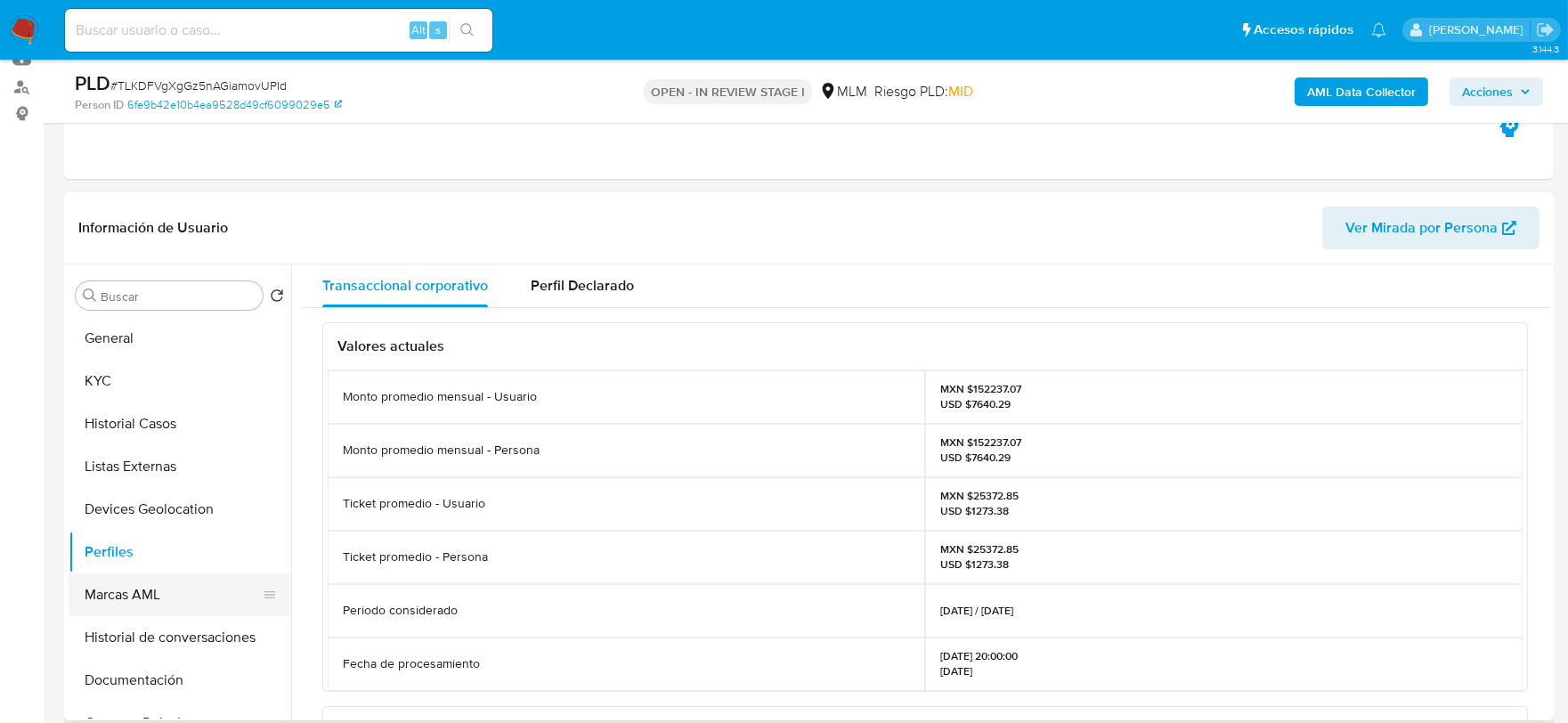 scroll, scrollTop: 99, scrollLeft: 0, axis: vertical 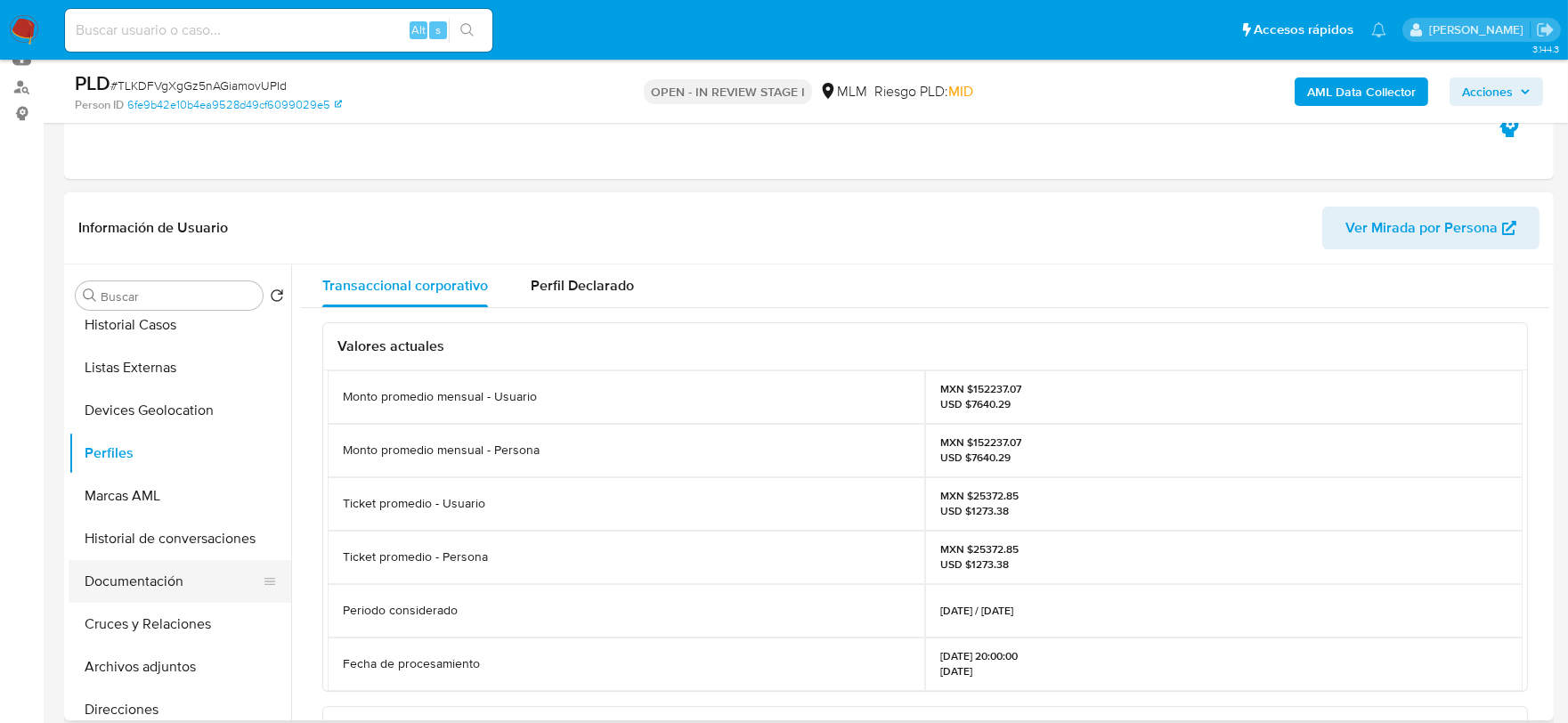 click on "Documentación" at bounding box center [173, 581] 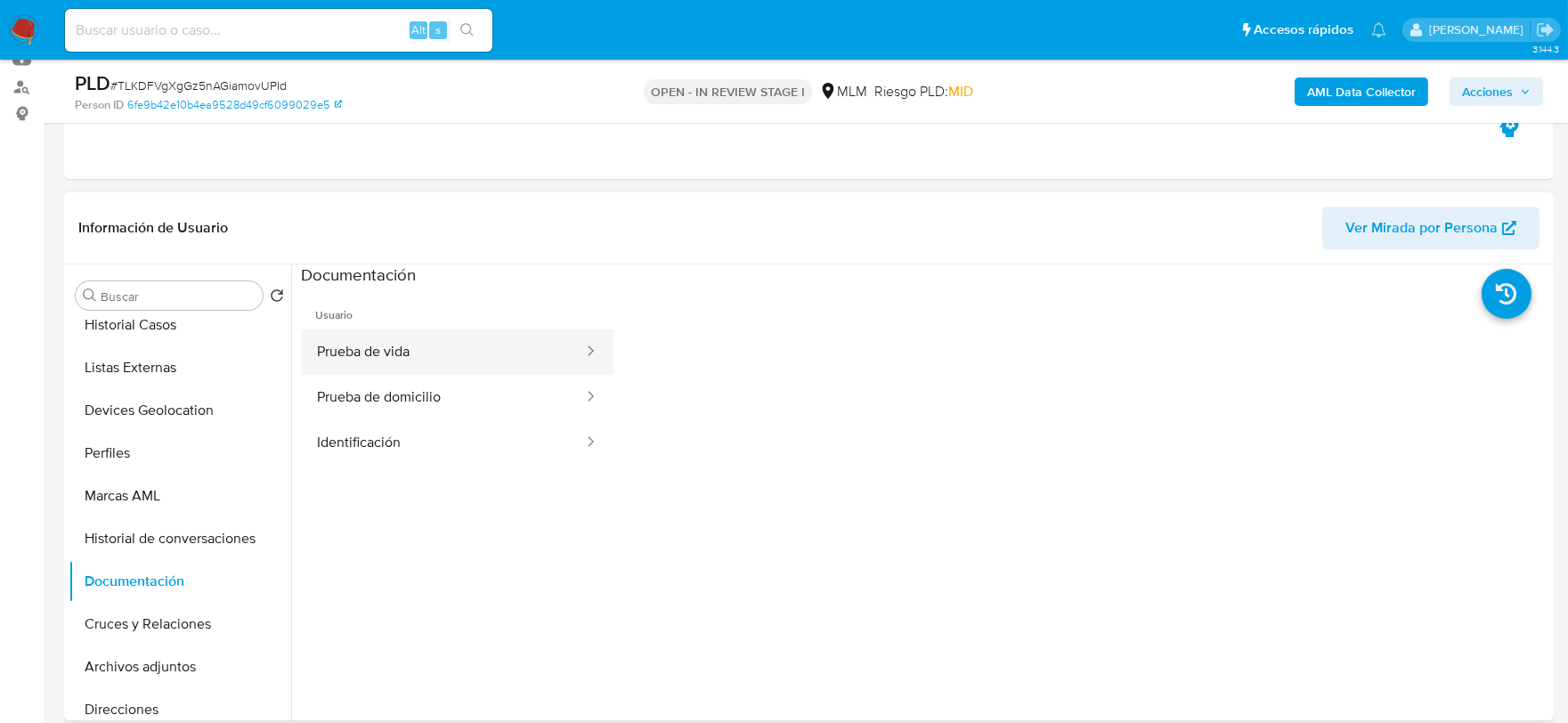 click on "Prueba de vida" at bounding box center (443, 352) 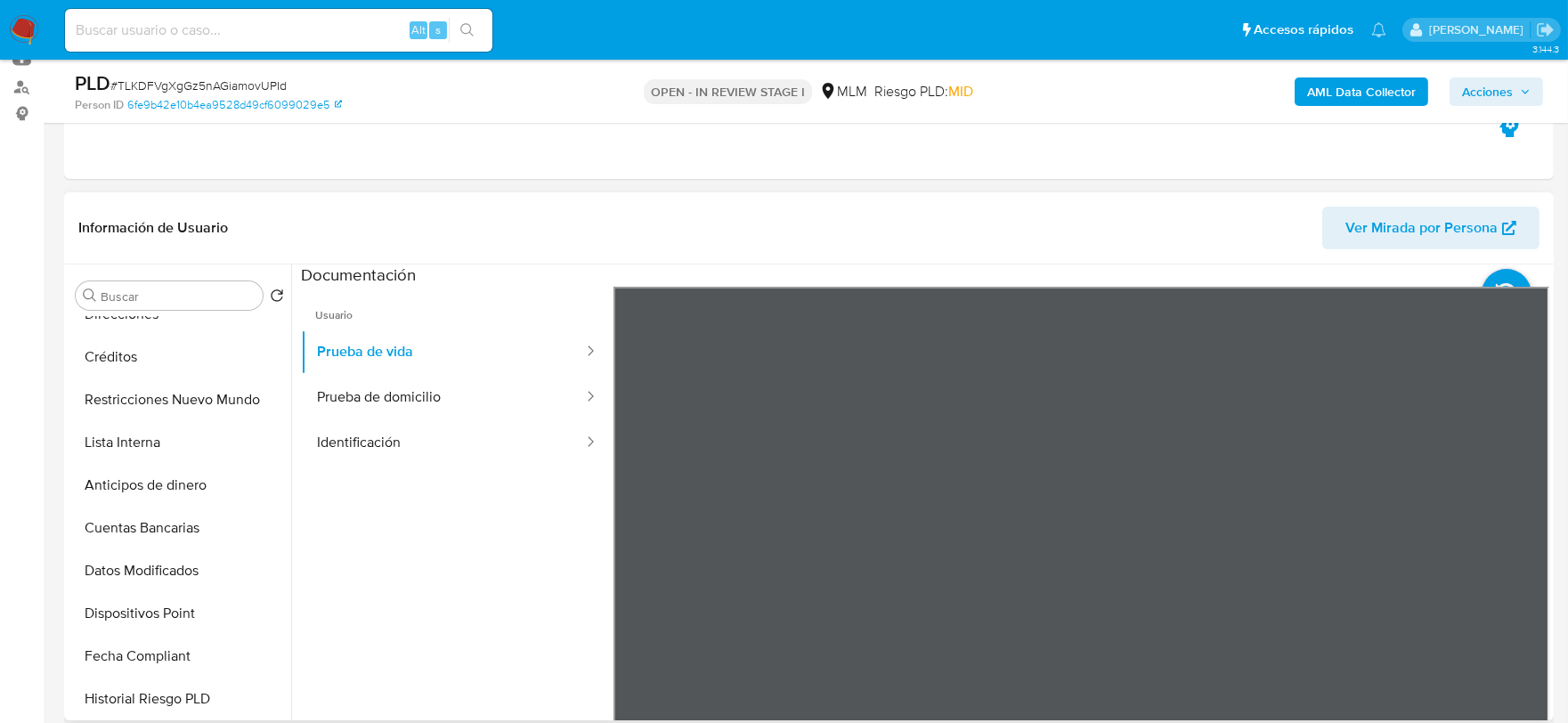 scroll, scrollTop: 493, scrollLeft: 0, axis: vertical 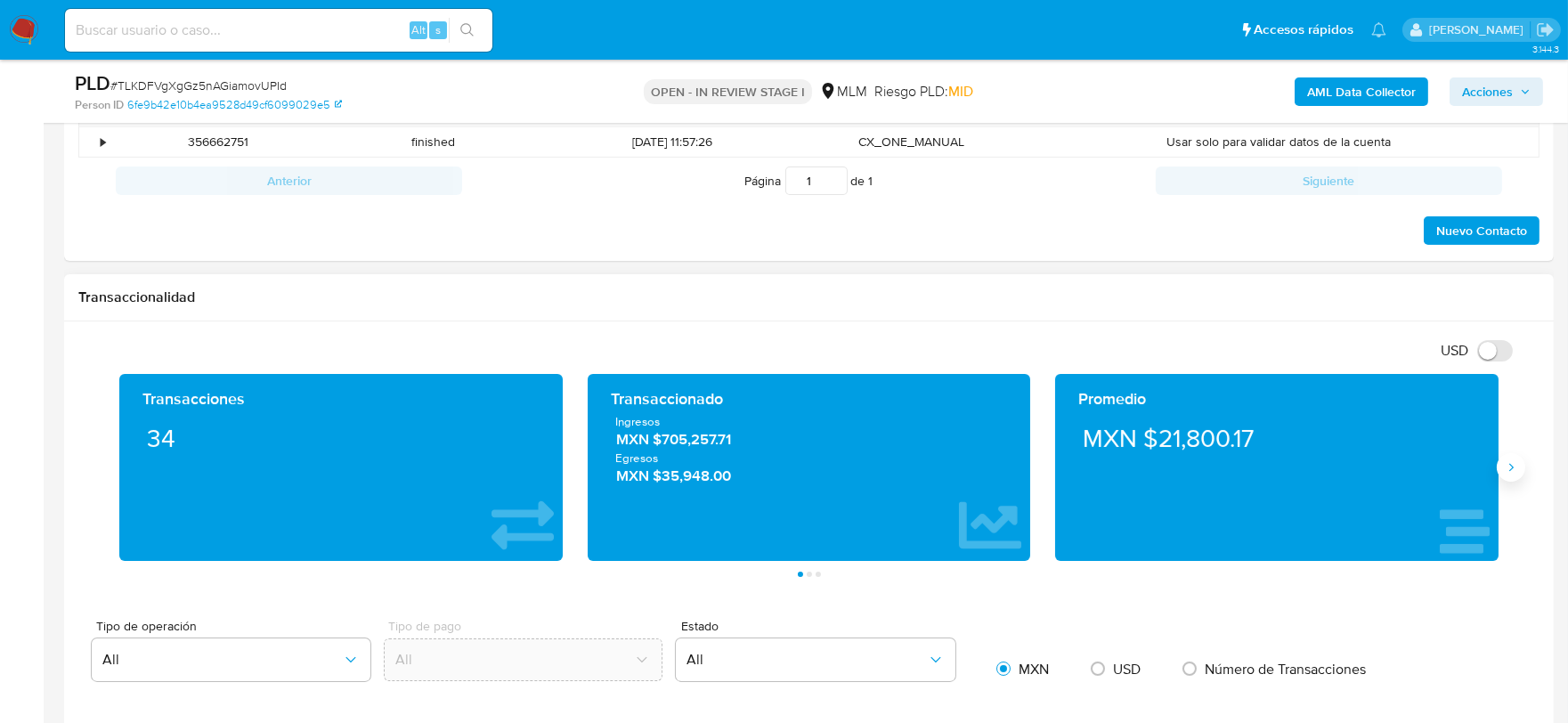 click 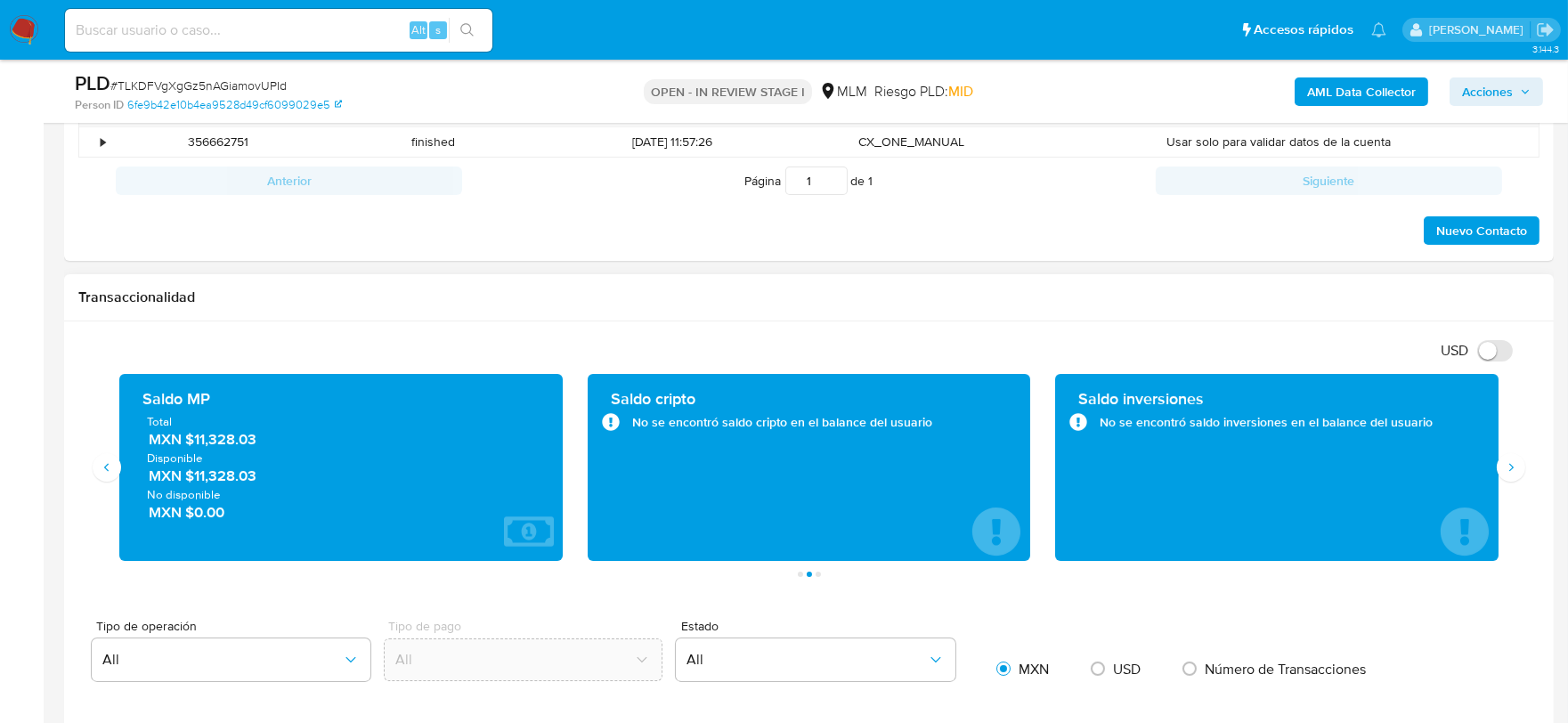 click on "Transaccionalidad" at bounding box center (808, 297) 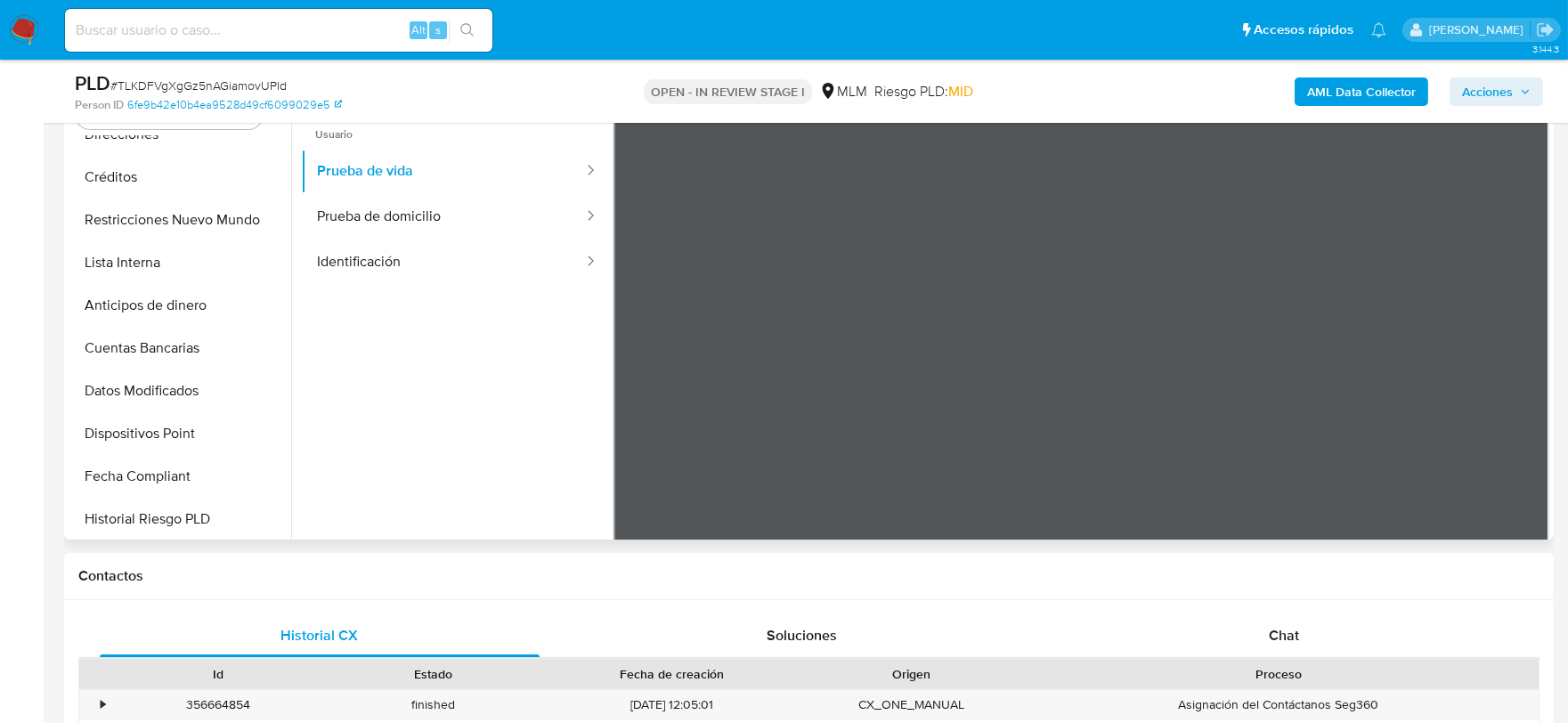 scroll, scrollTop: 395, scrollLeft: 0, axis: vertical 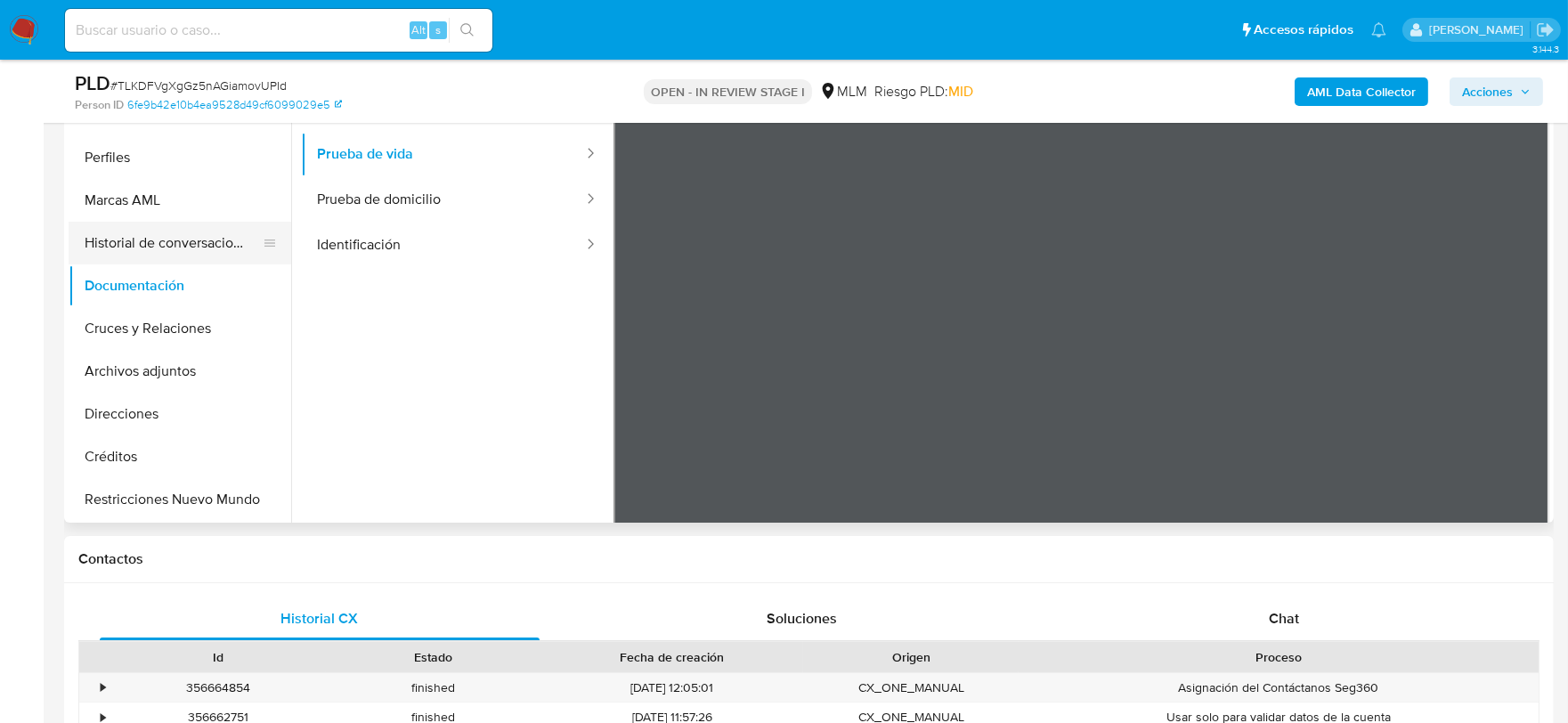 click on "Historial de conversaciones" at bounding box center [173, 243] 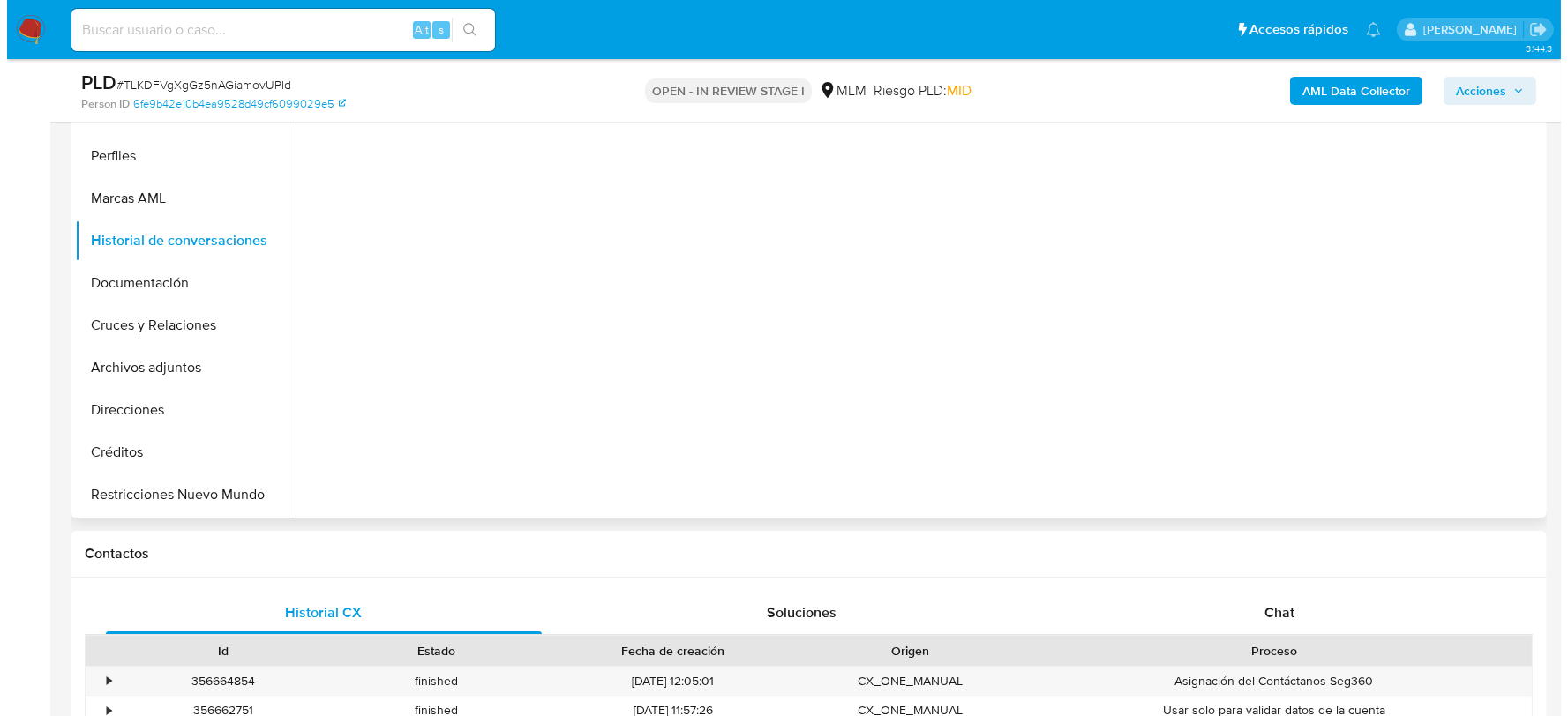 scroll, scrollTop: 294, scrollLeft: 0, axis: vertical 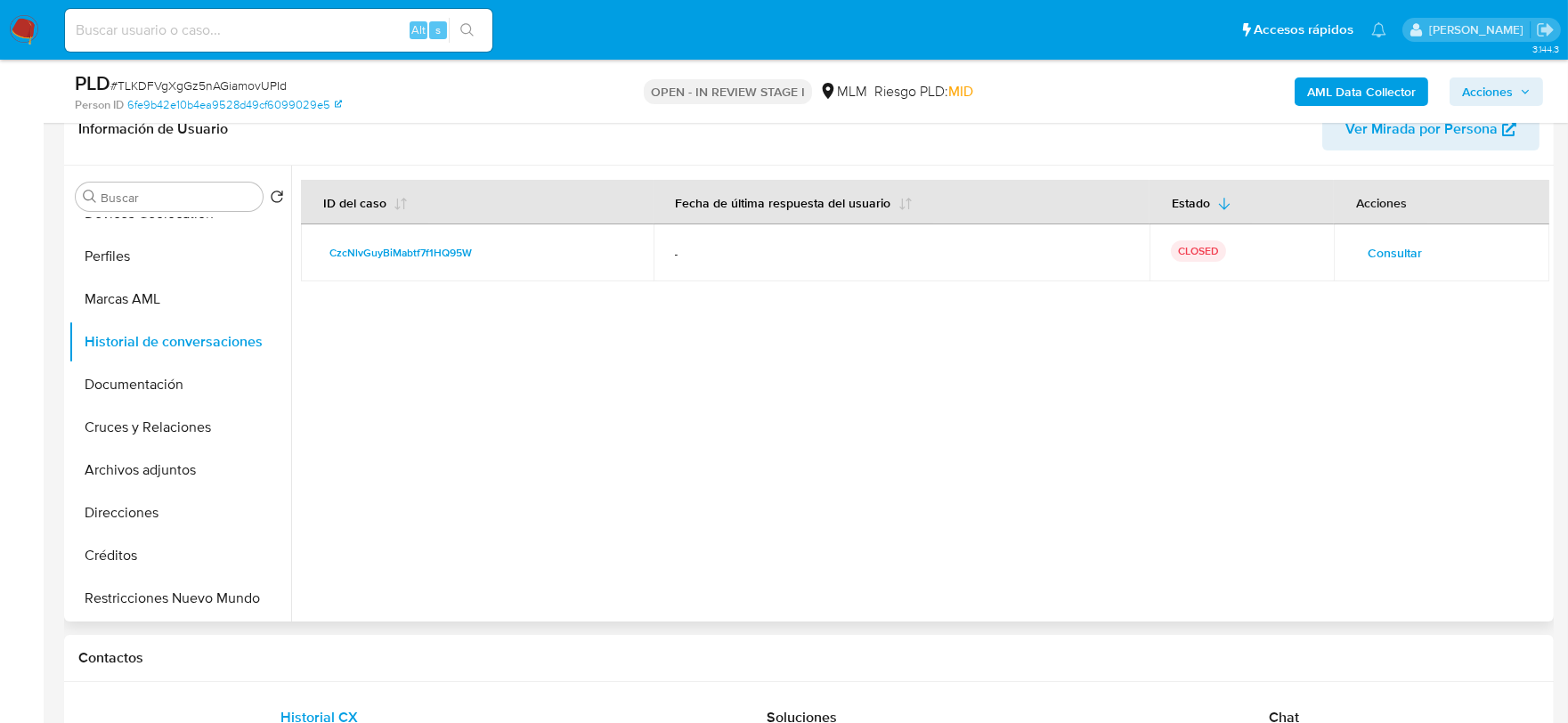 click on "Consultar" at bounding box center (1394, 253) 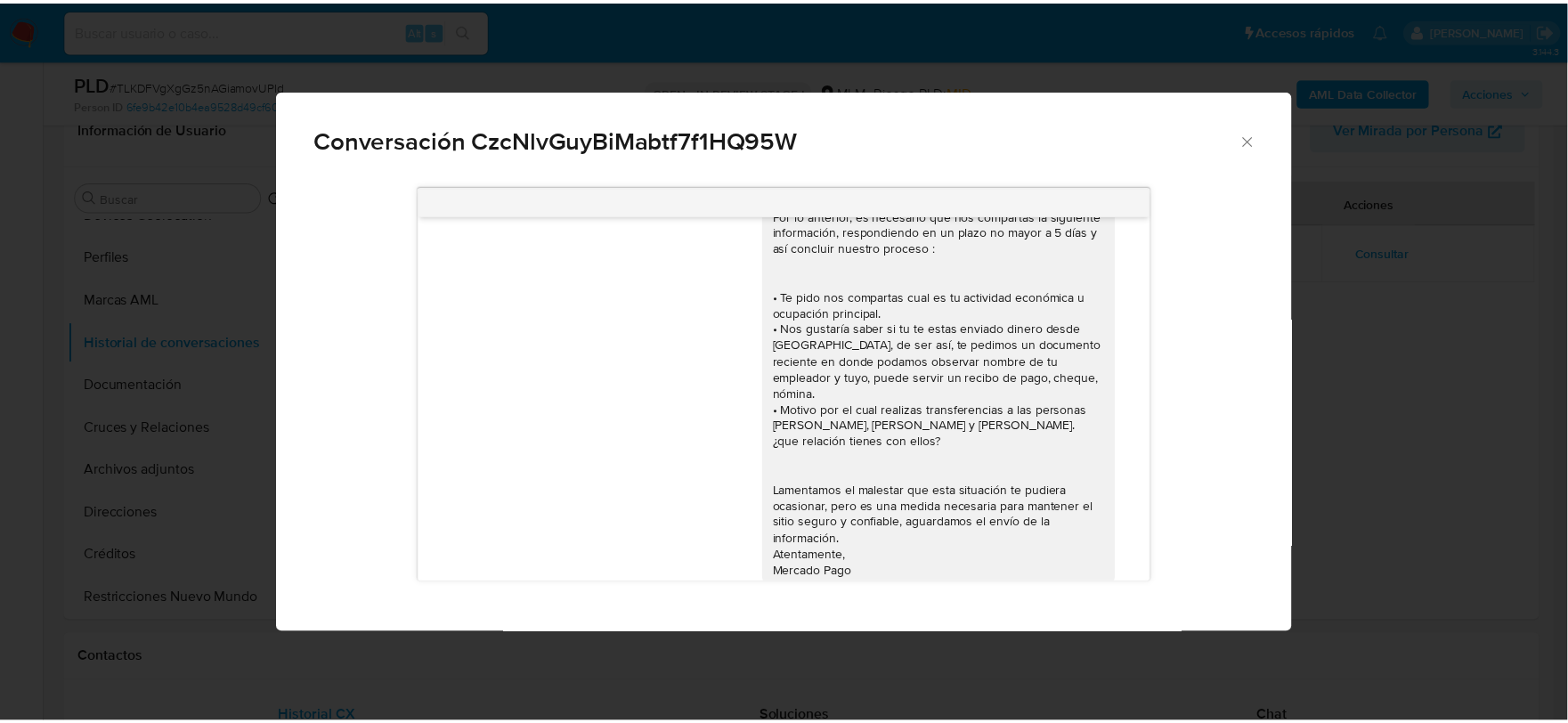 scroll, scrollTop: 0, scrollLeft: 0, axis: both 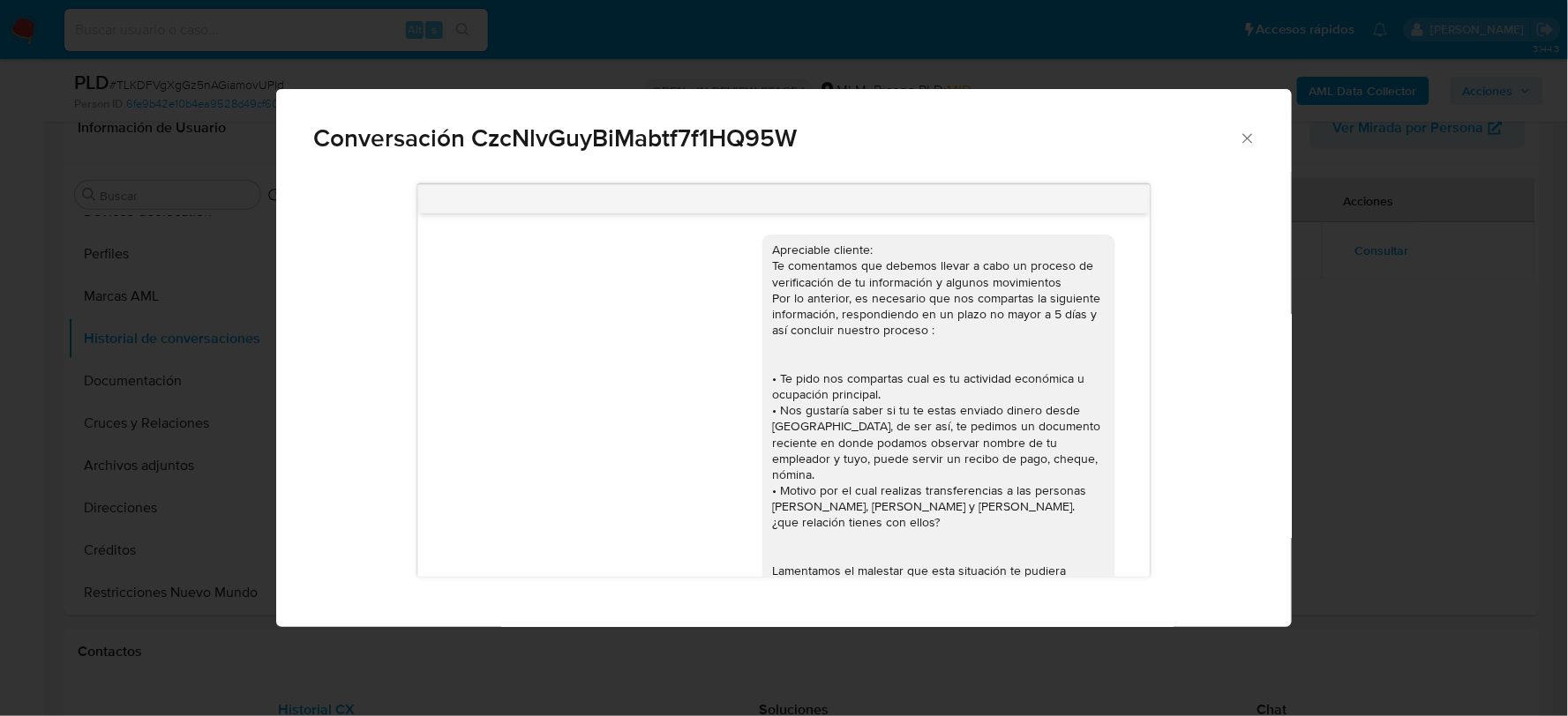 click 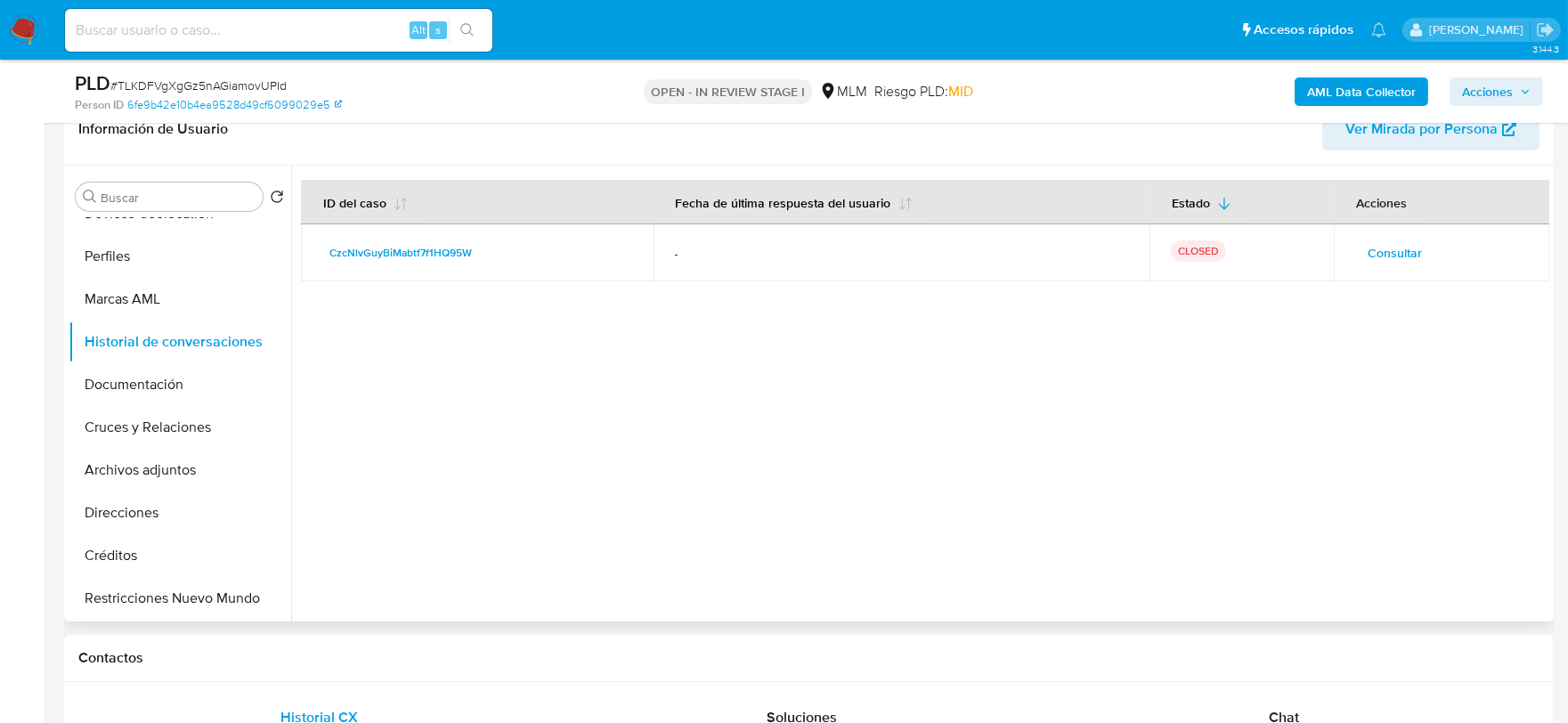 click at bounding box center (920, 394) 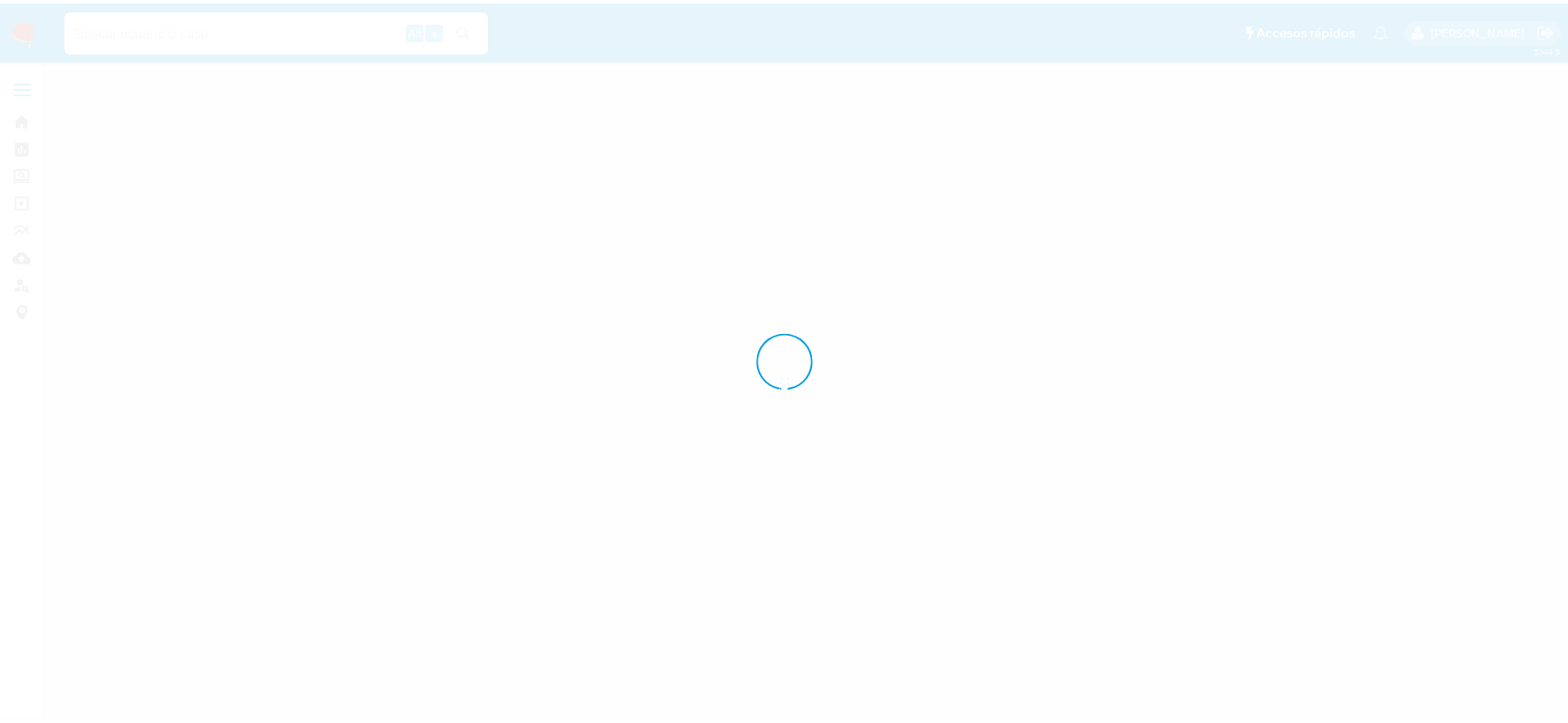scroll, scrollTop: 0, scrollLeft: 0, axis: both 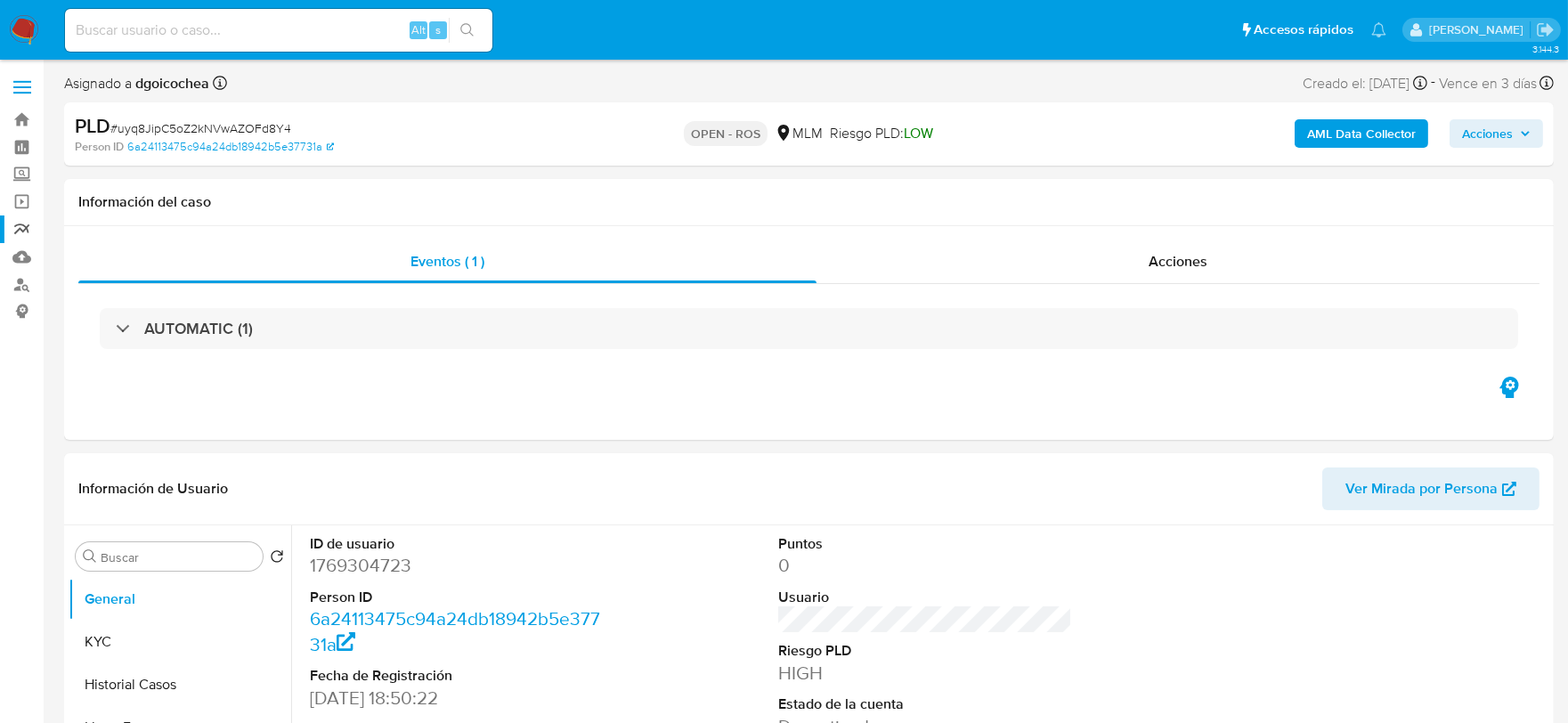 select on "10" 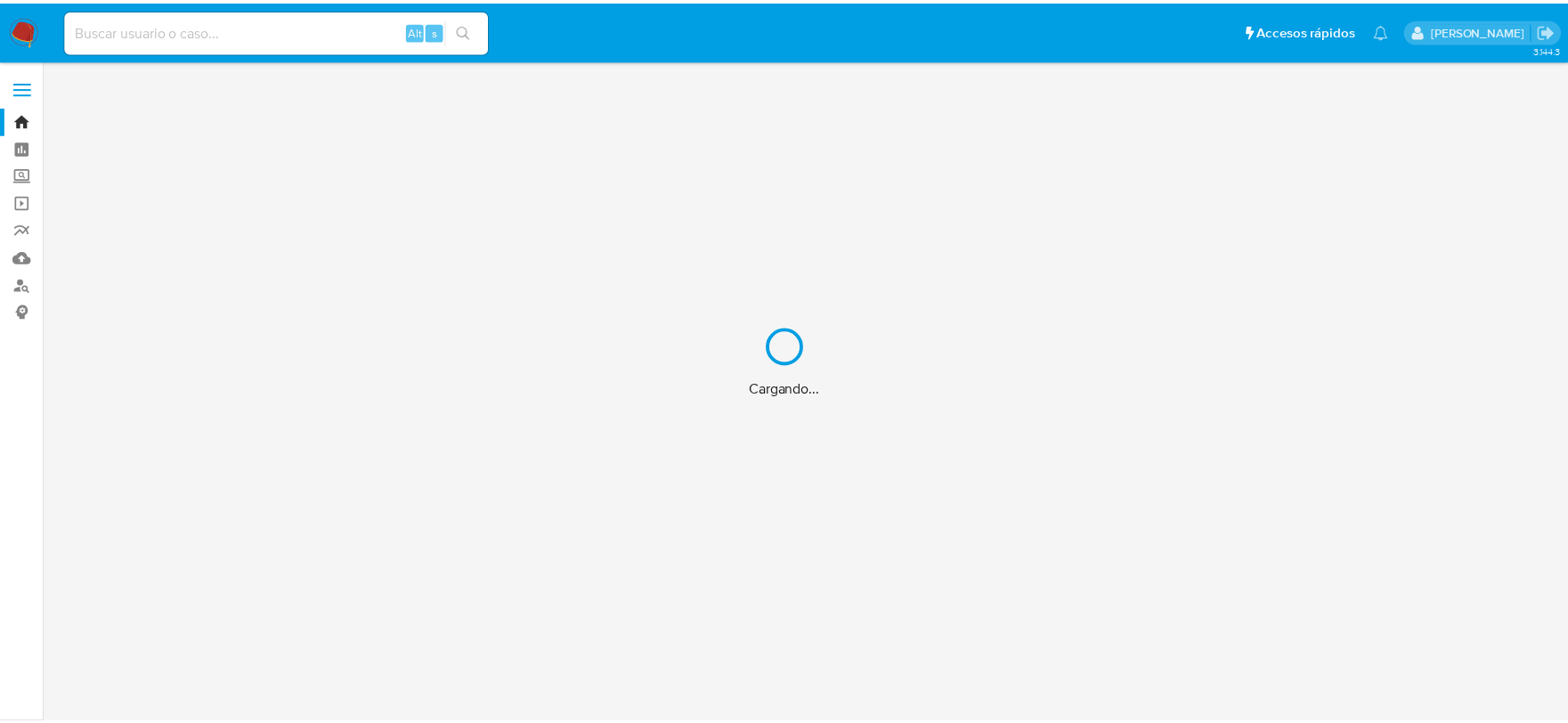 scroll, scrollTop: 0, scrollLeft: 0, axis: both 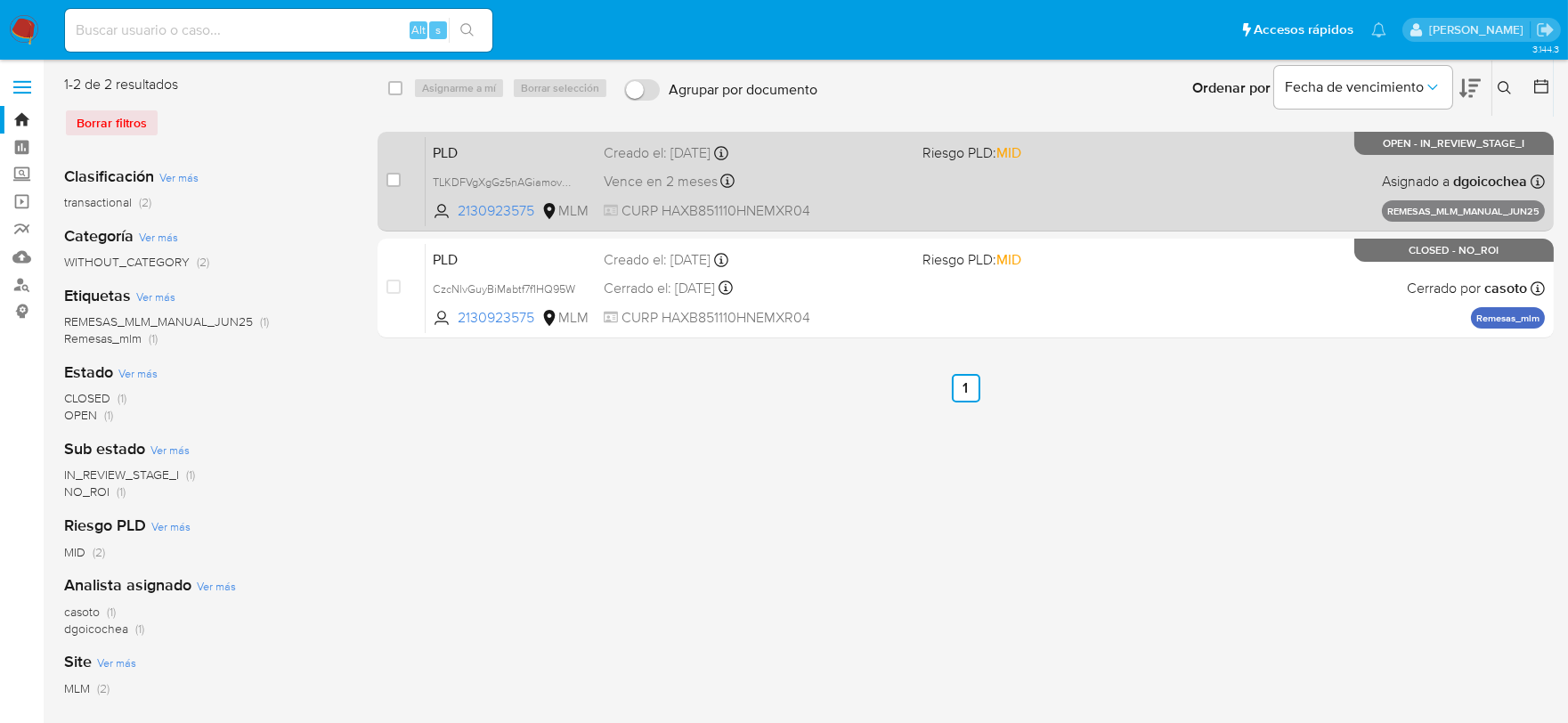 click on "PLD" at bounding box center [511, 151] 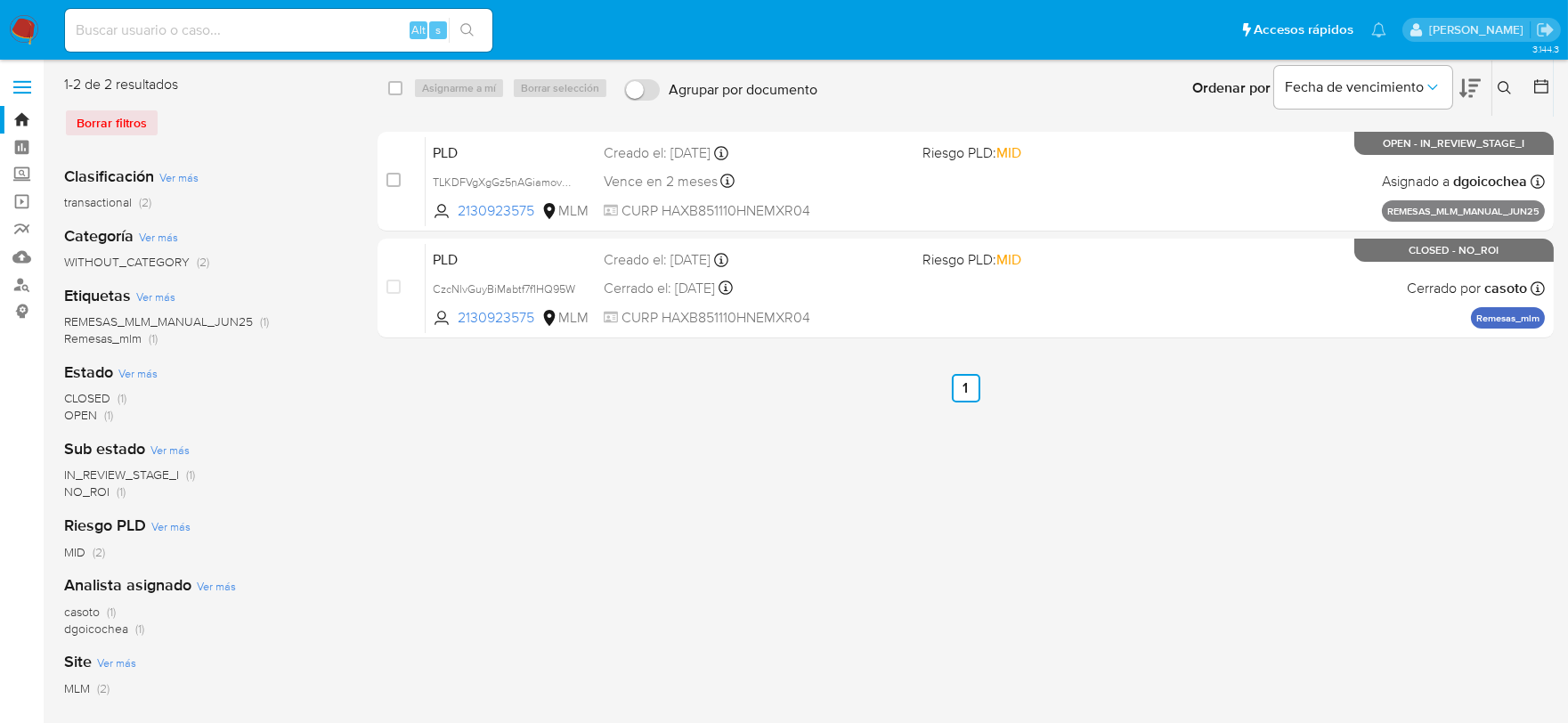 click 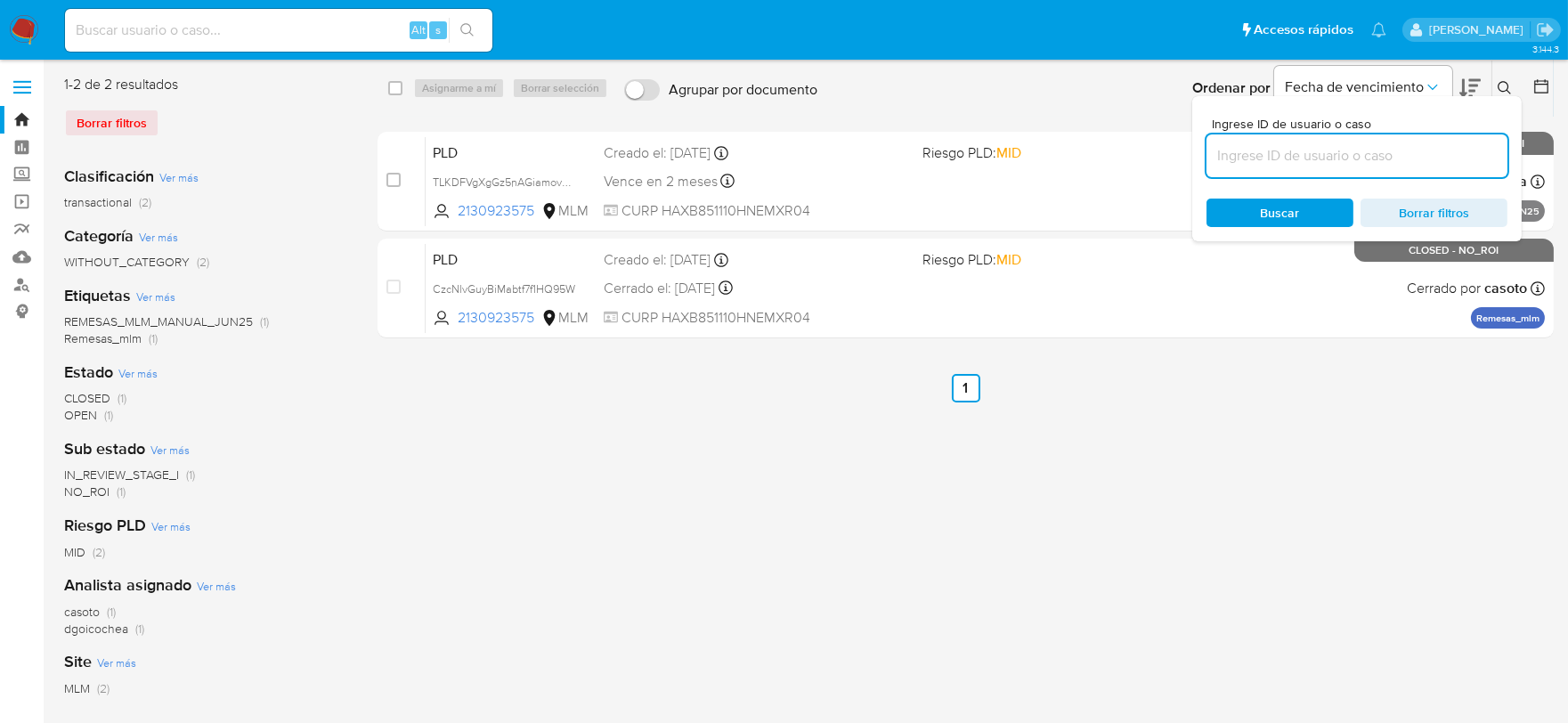 click at bounding box center [1357, 156] 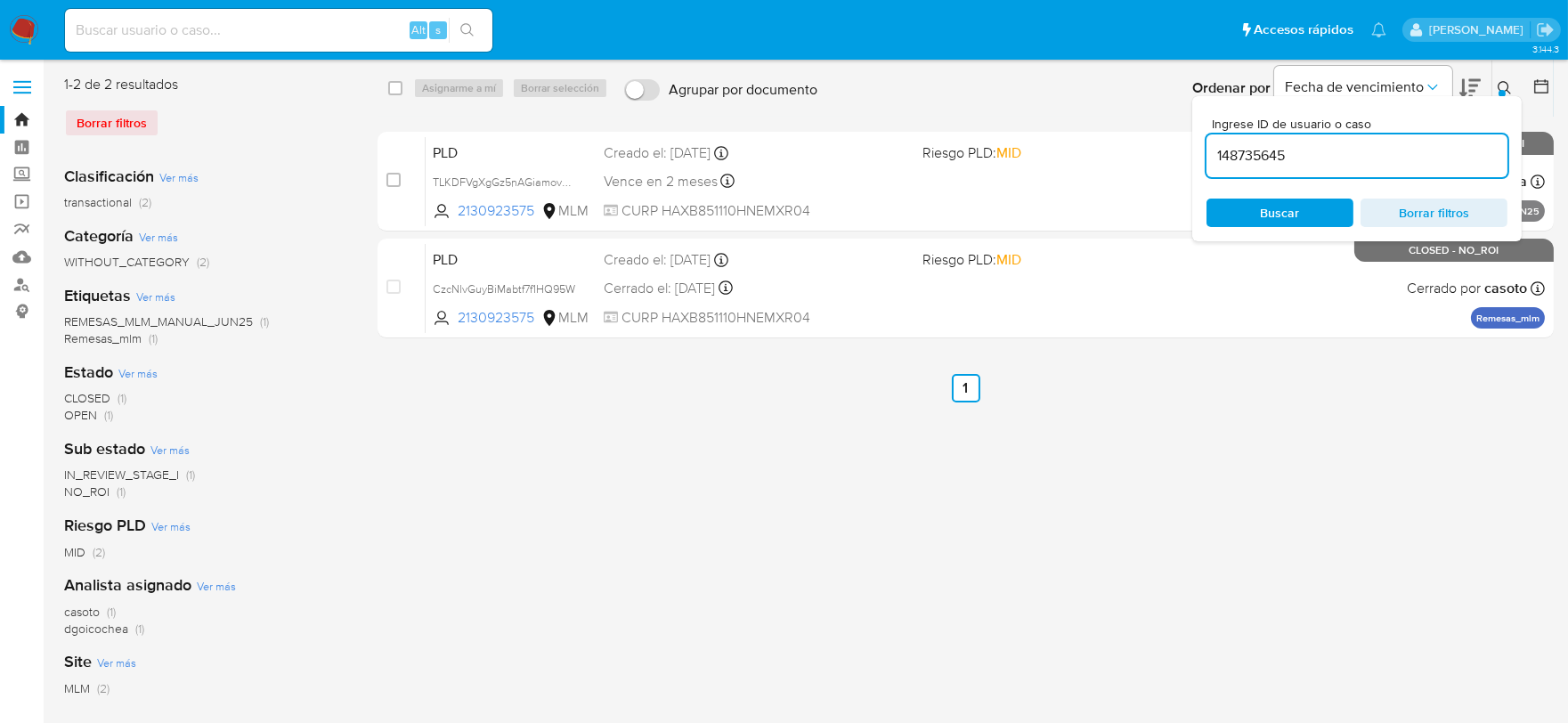 type on "148735645" 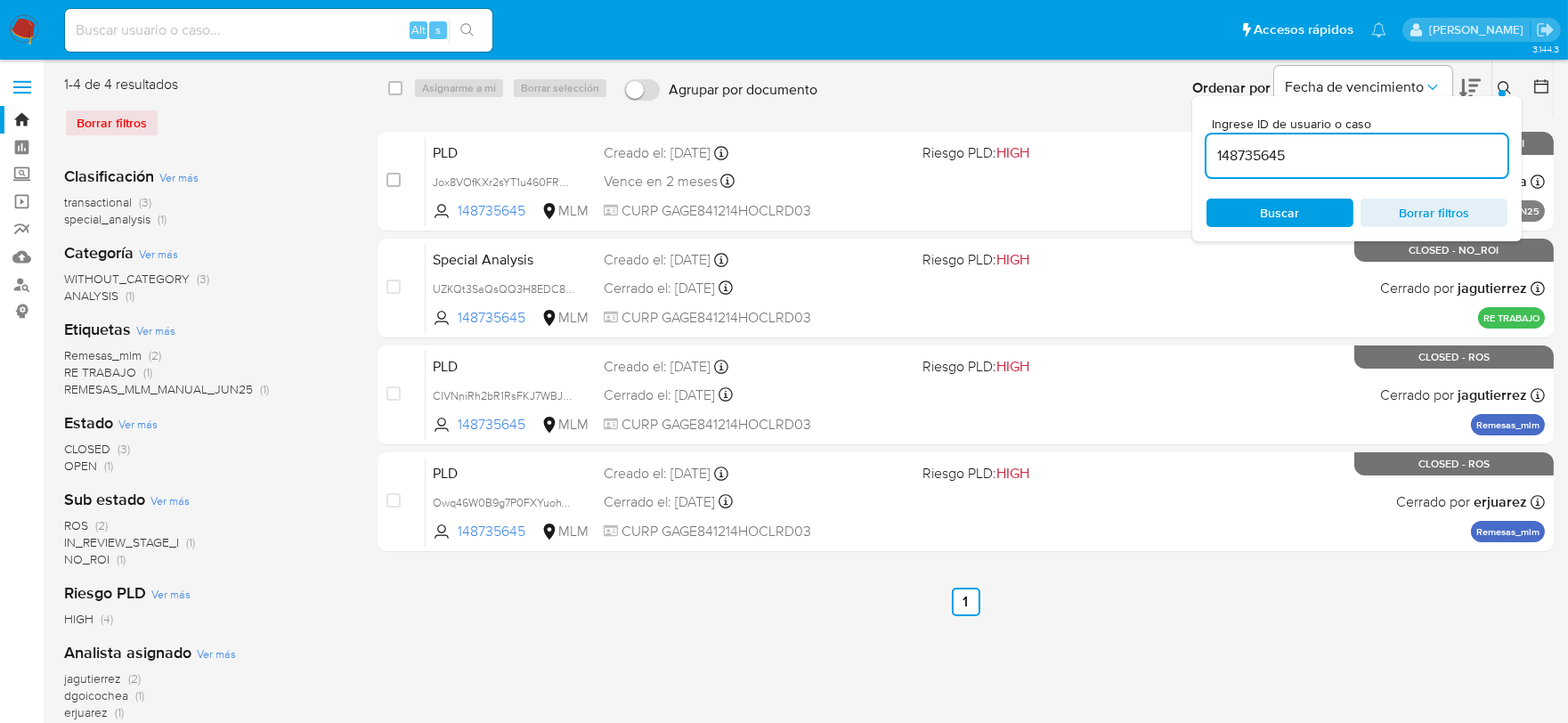 click 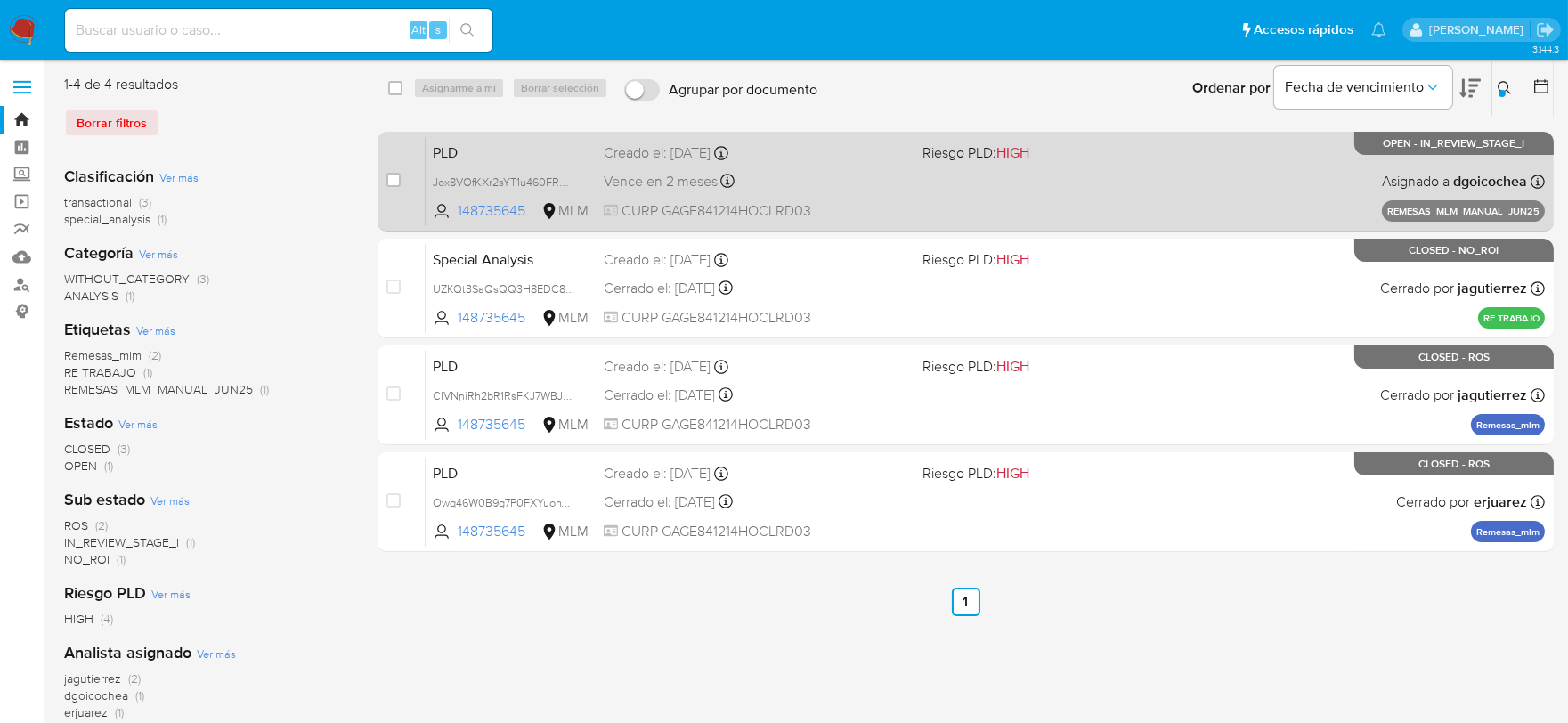 click on "PLD" at bounding box center (511, 151) 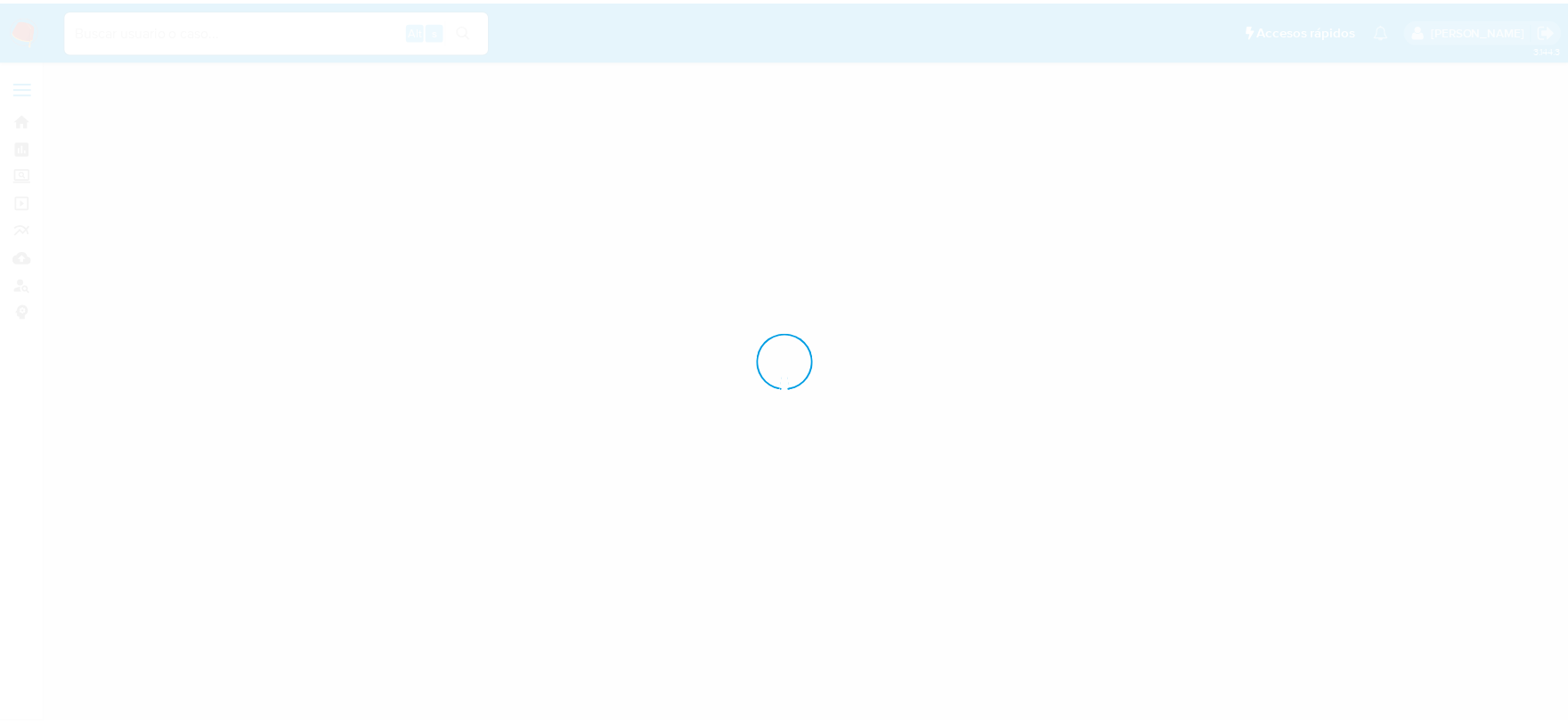 scroll, scrollTop: 0, scrollLeft: 0, axis: both 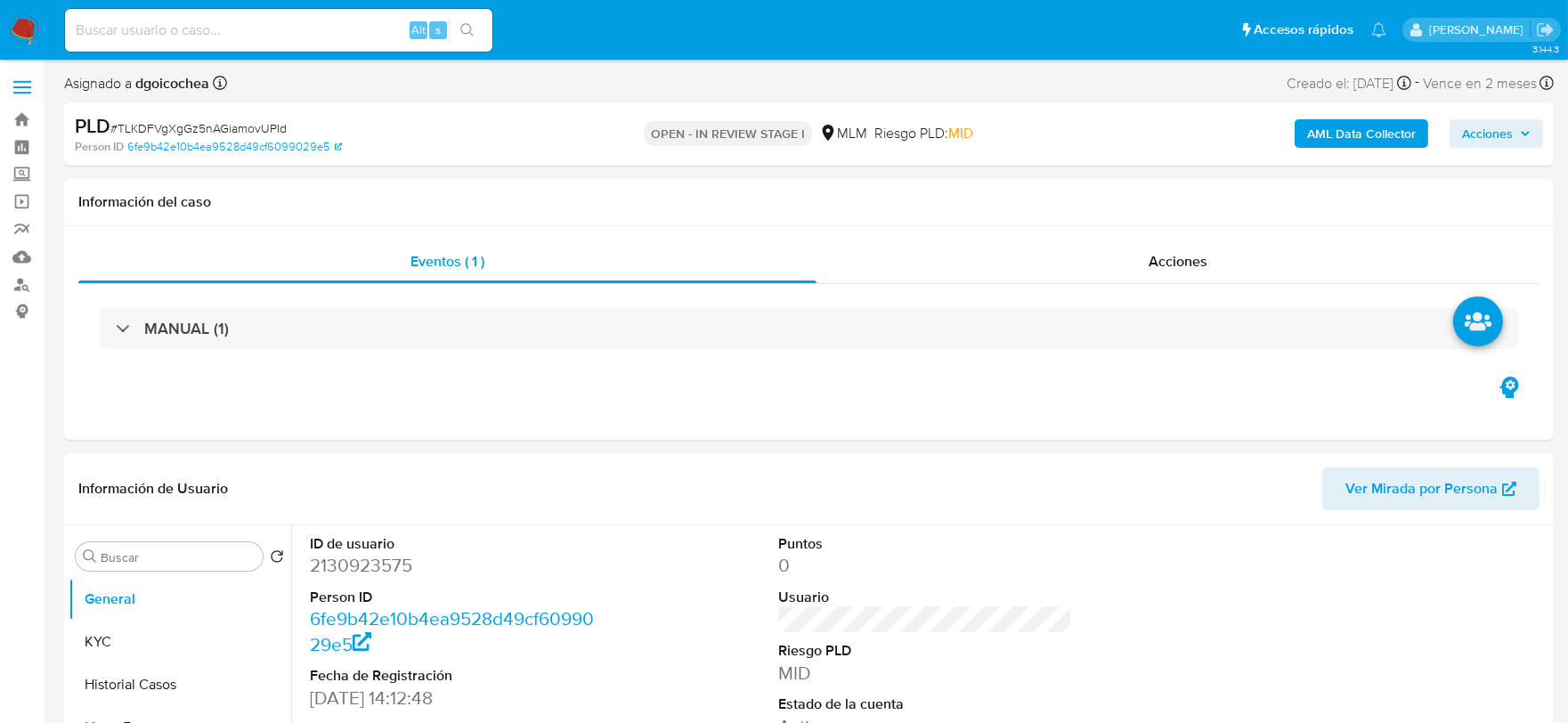 select on "10" 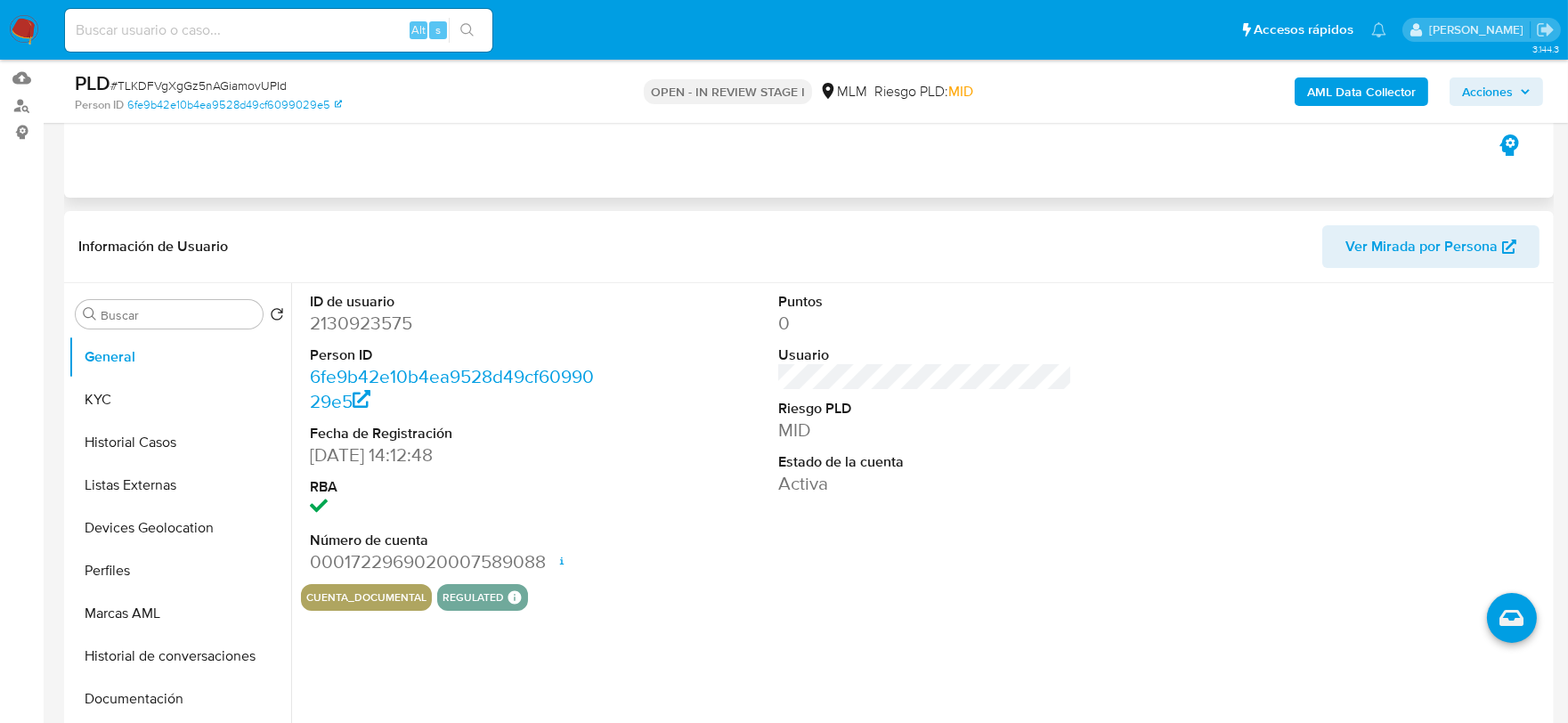 scroll, scrollTop: 198, scrollLeft: 0, axis: vertical 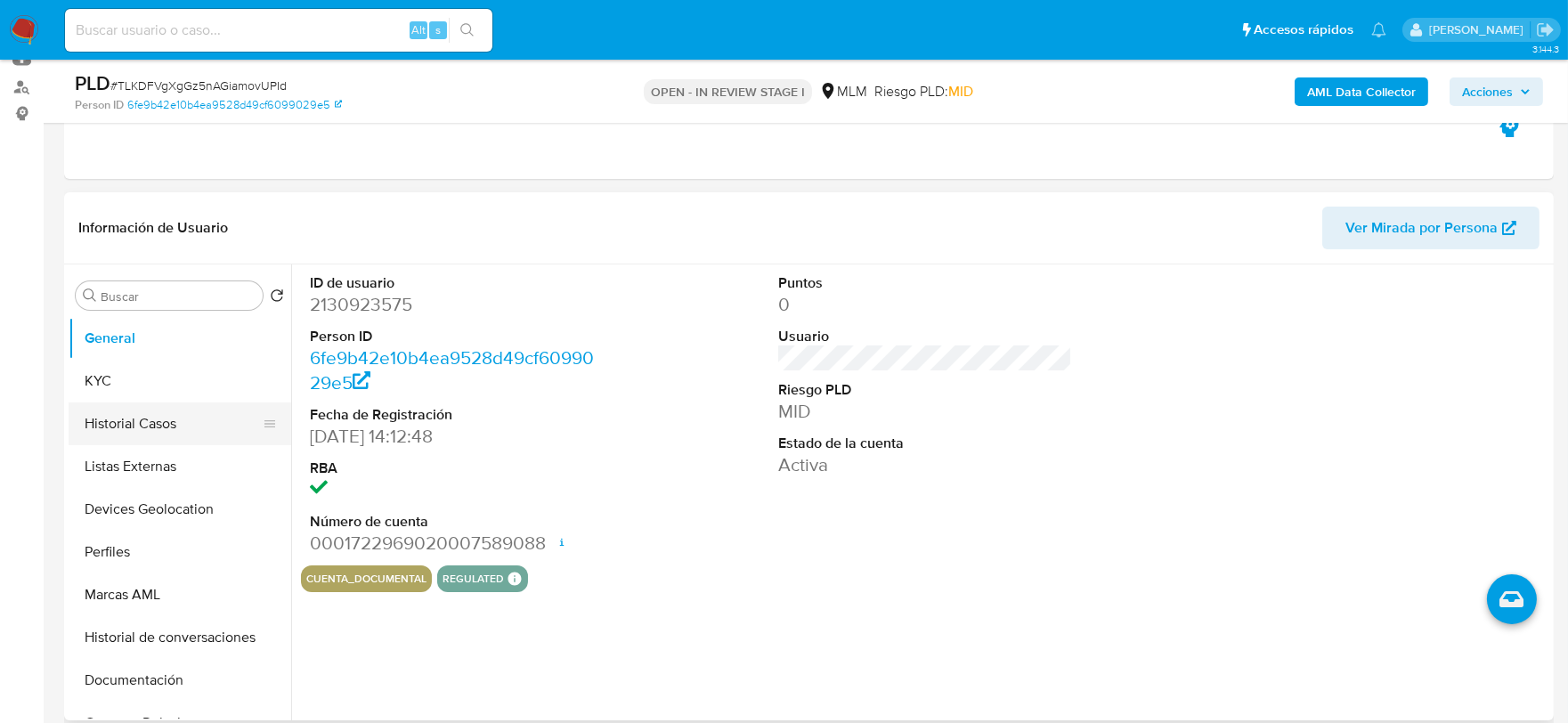 click on "Historial Casos" at bounding box center (173, 424) 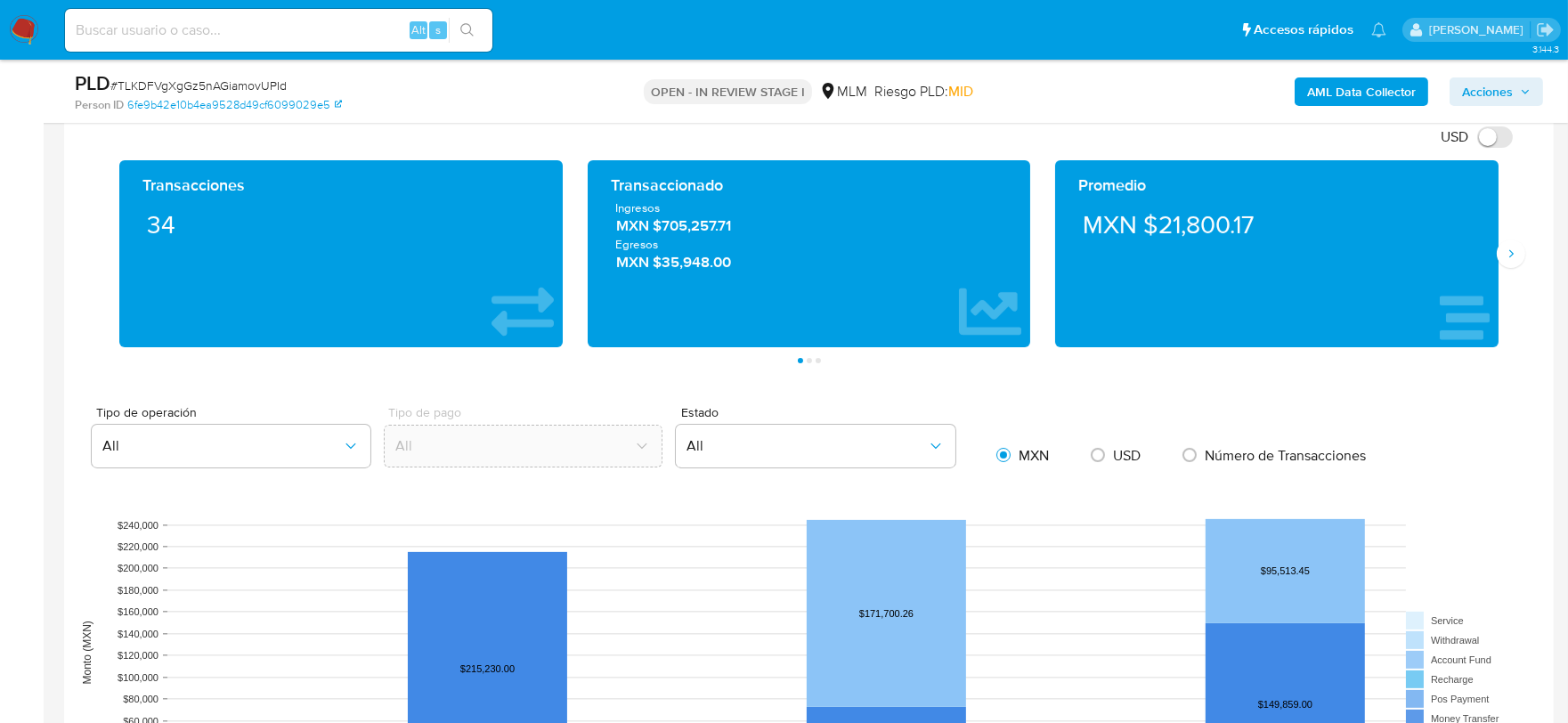 scroll, scrollTop: 989, scrollLeft: 0, axis: vertical 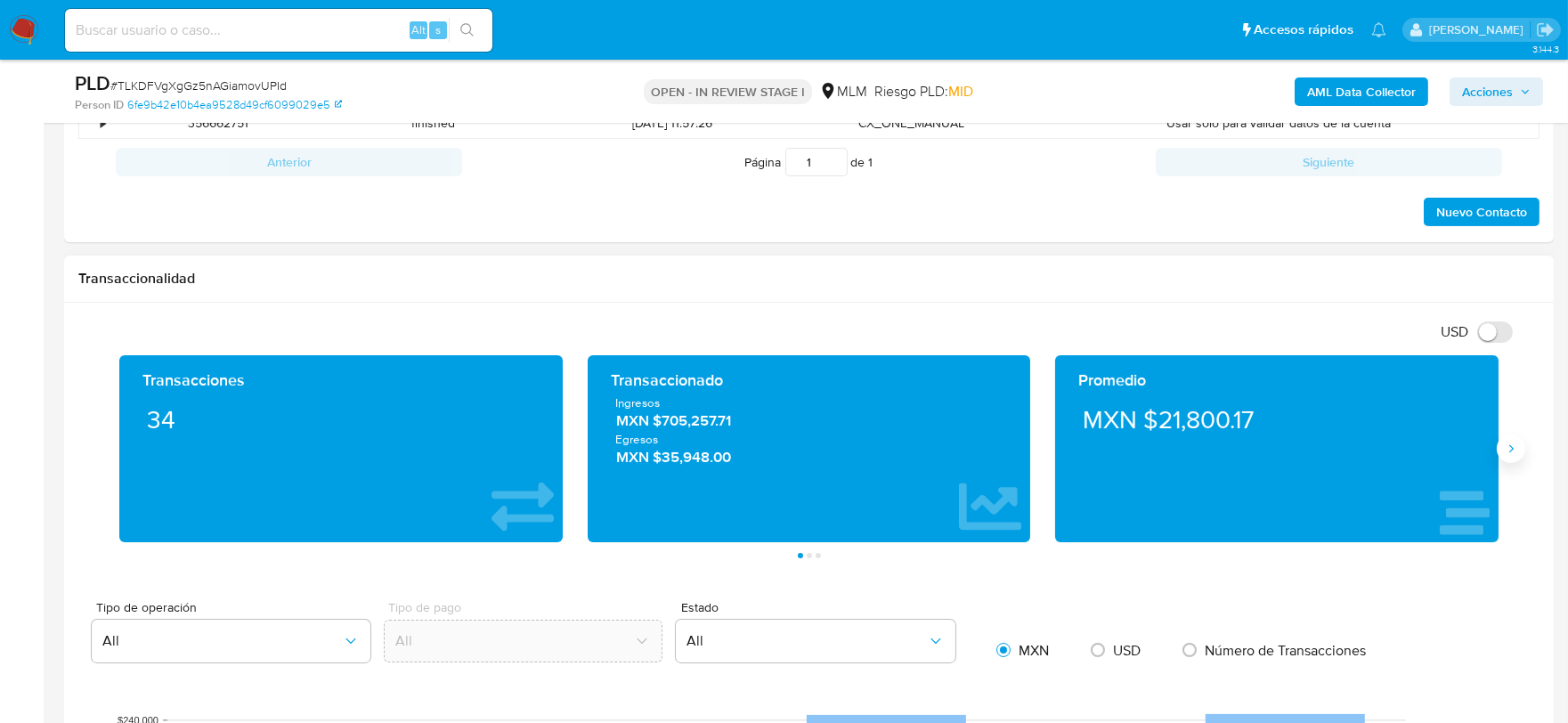 click 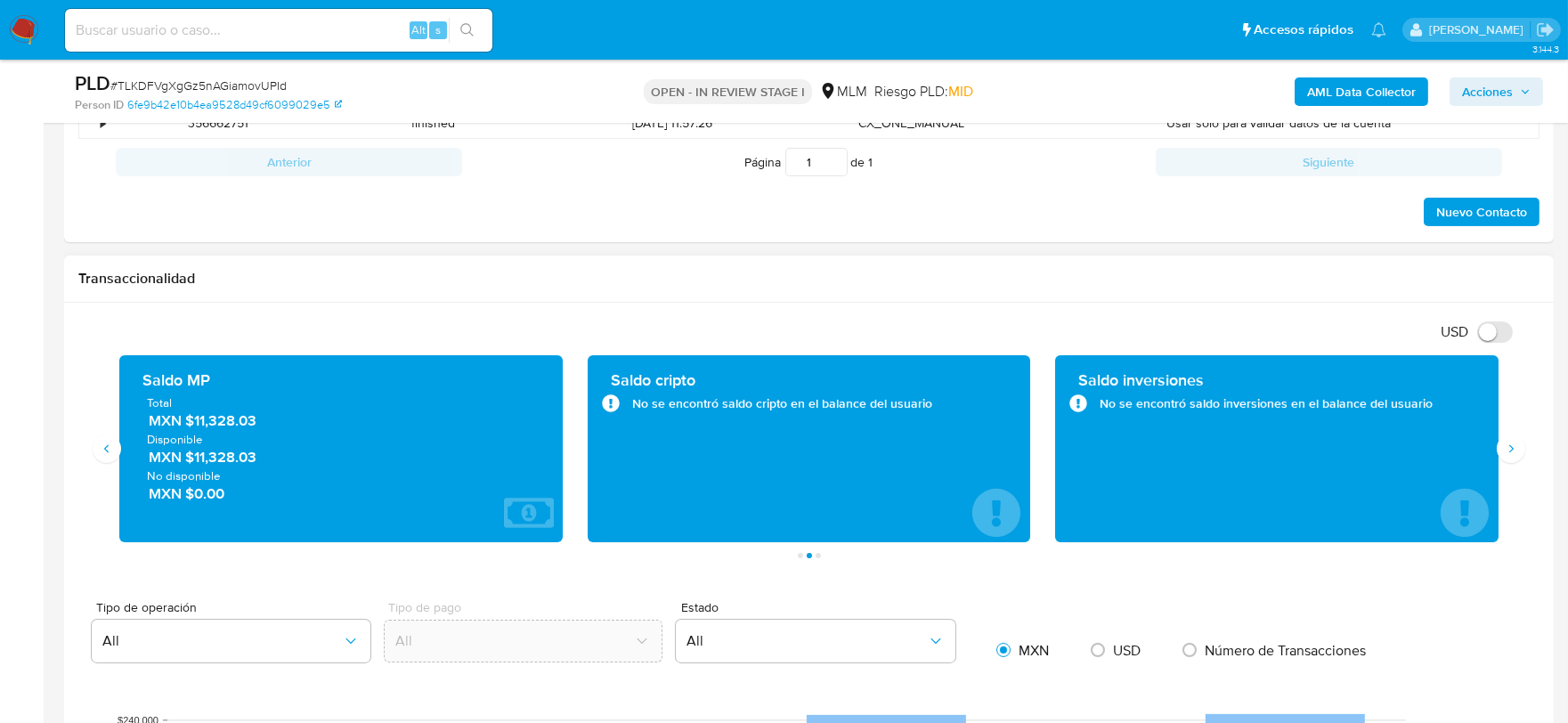 drag, startPoint x: 274, startPoint y: 424, endPoint x: 194, endPoint y: 425, distance: 80.00625 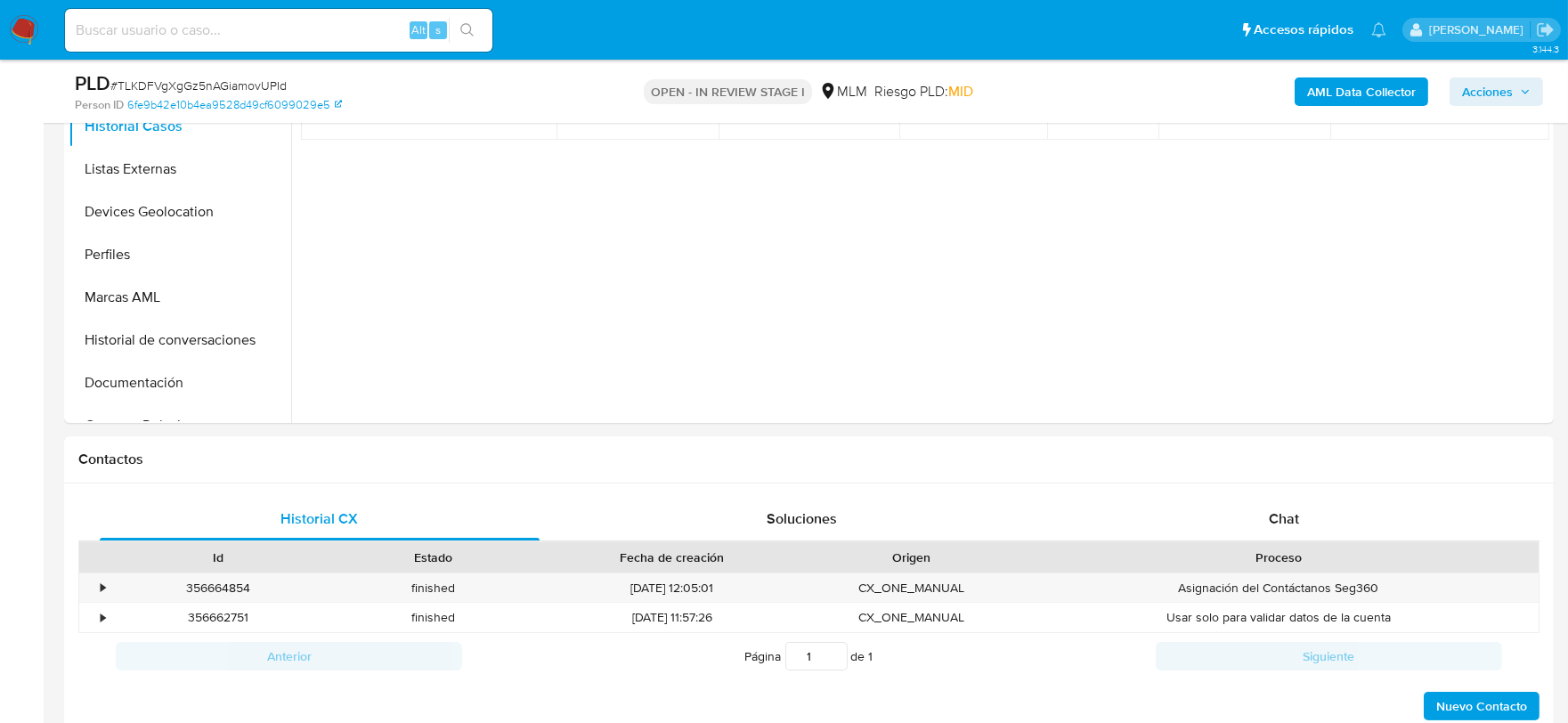 scroll, scrollTop: 494, scrollLeft: 0, axis: vertical 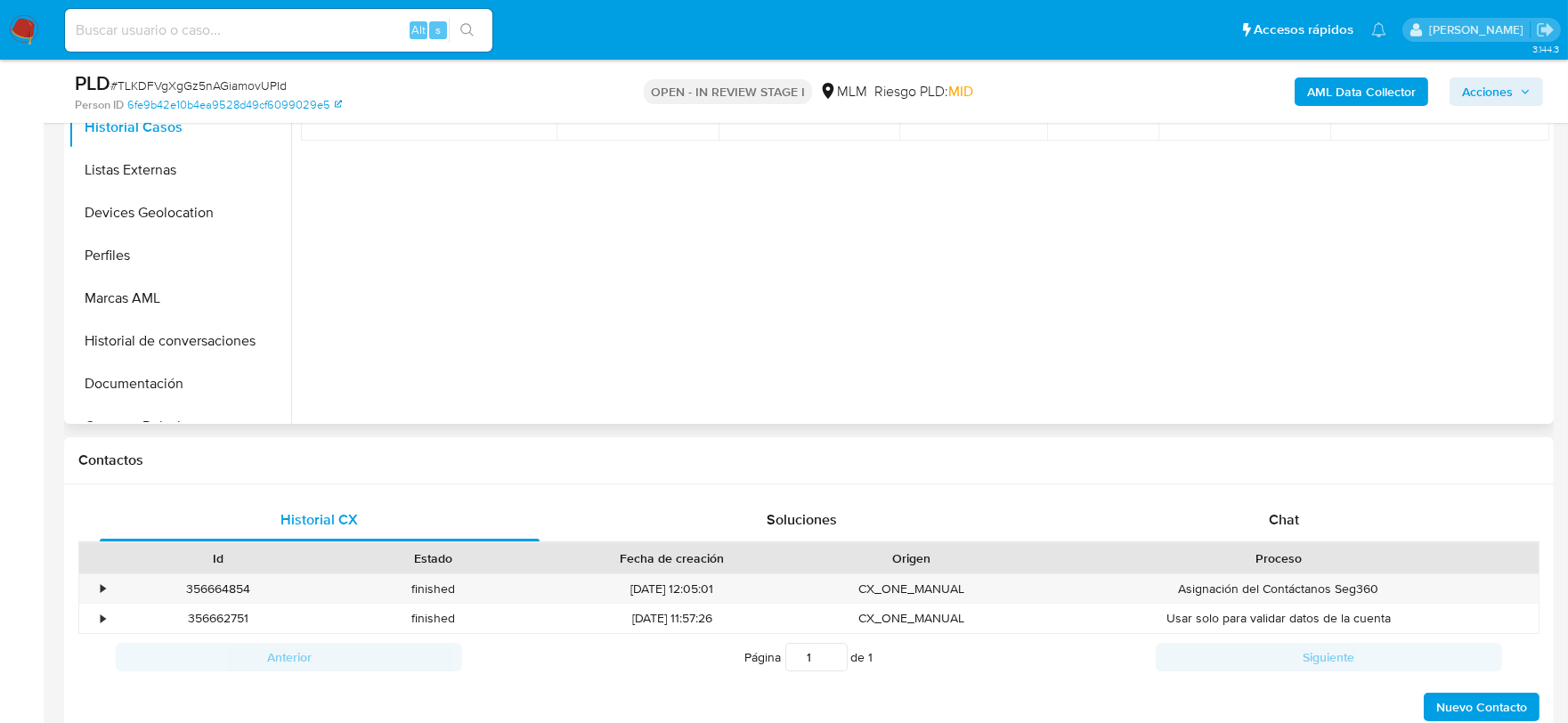 click at bounding box center [920, 196] 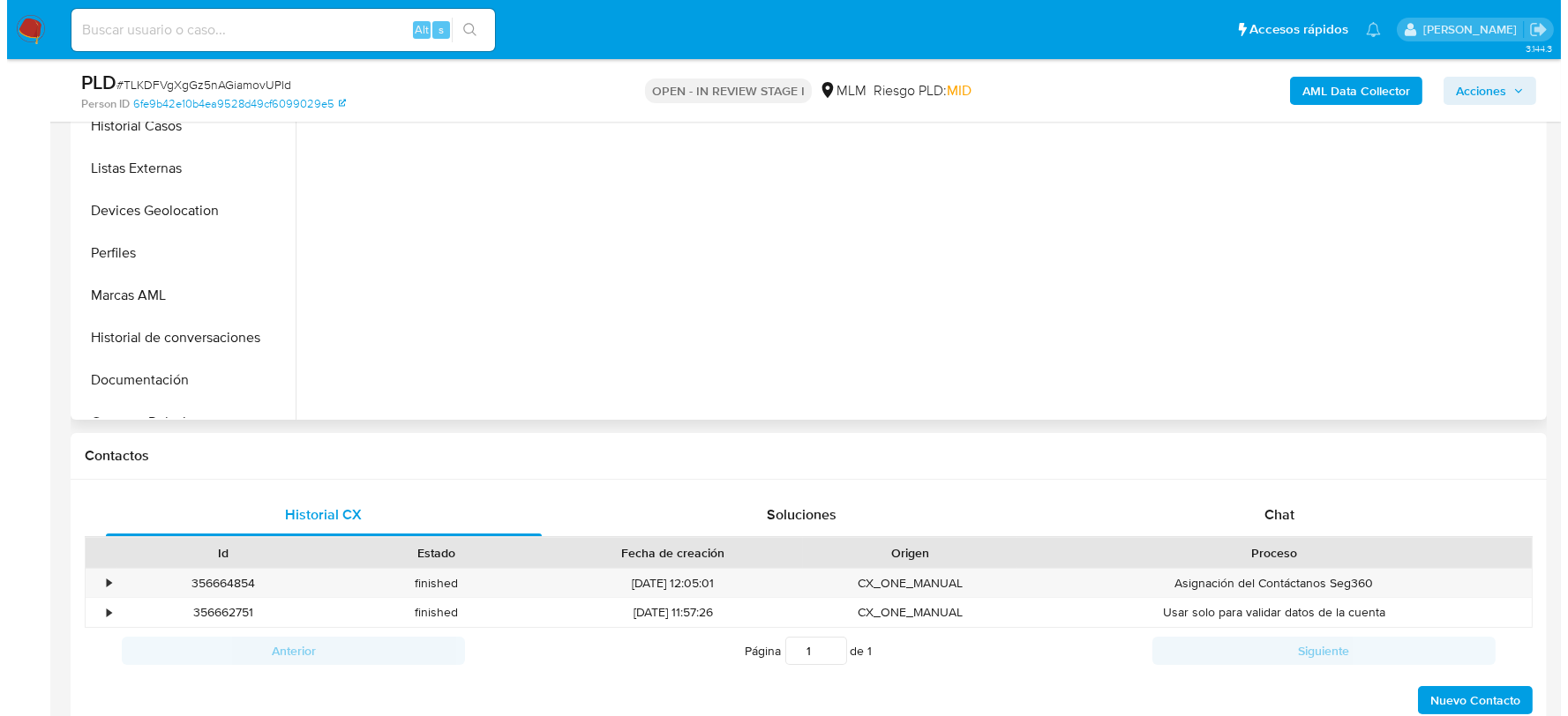 scroll, scrollTop: 288, scrollLeft: 0, axis: vertical 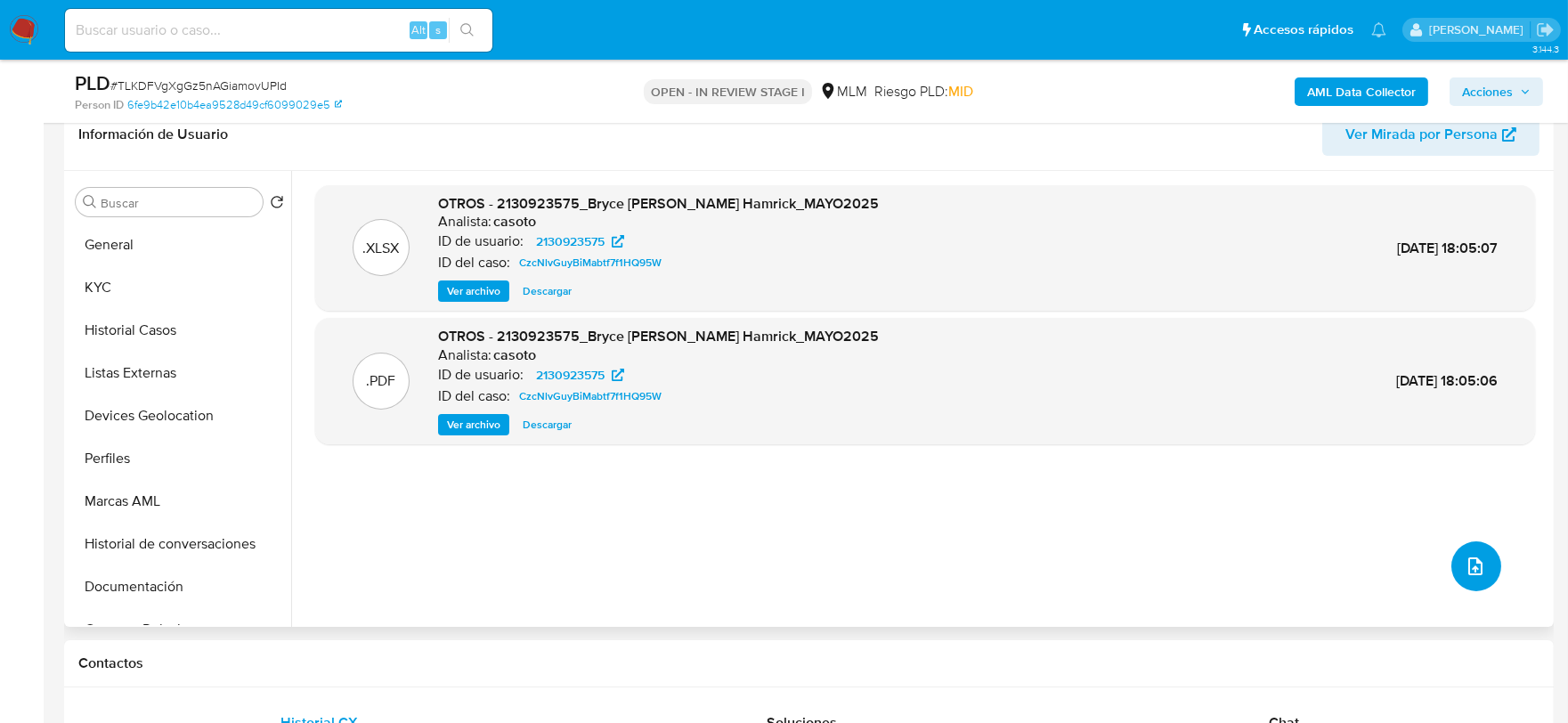 click at bounding box center [1476, 566] 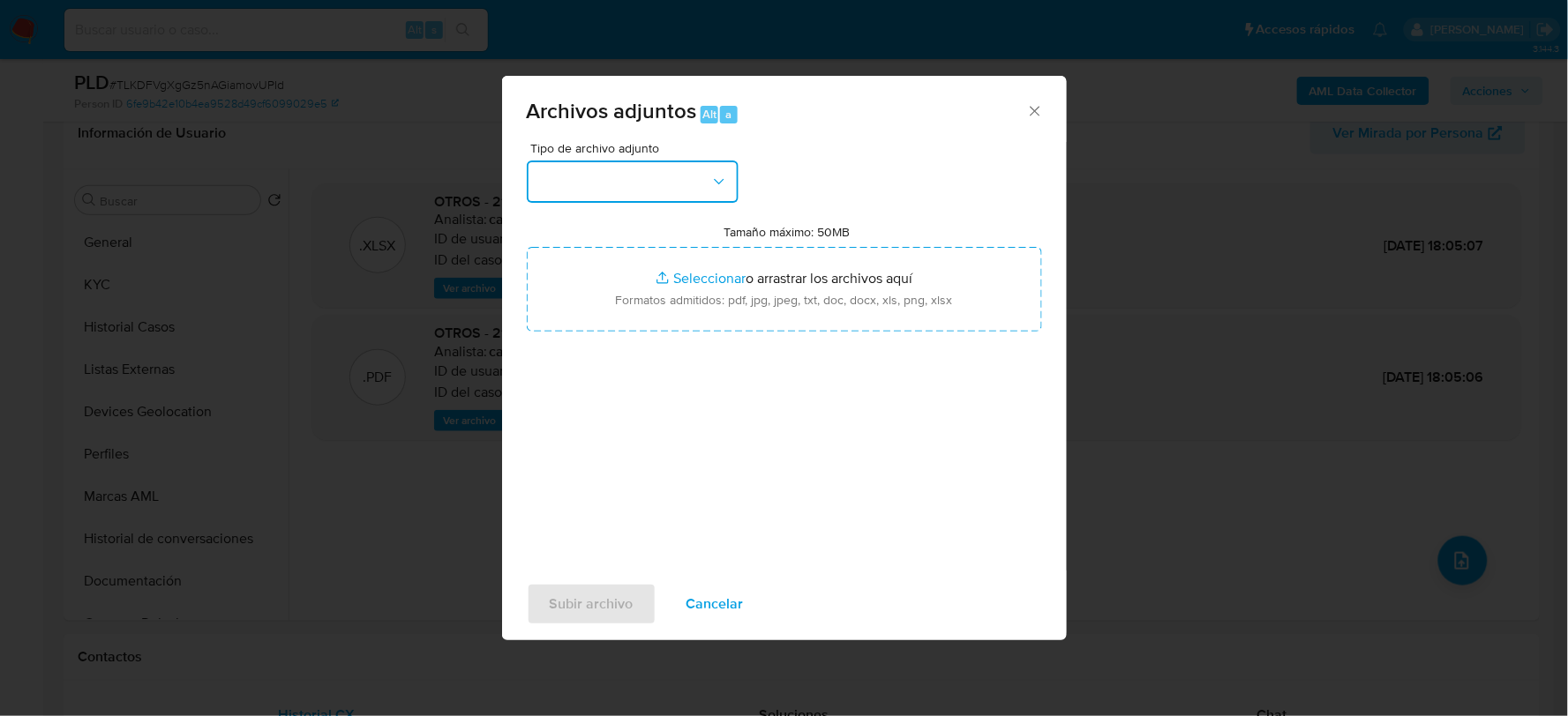 click at bounding box center (633, 182) 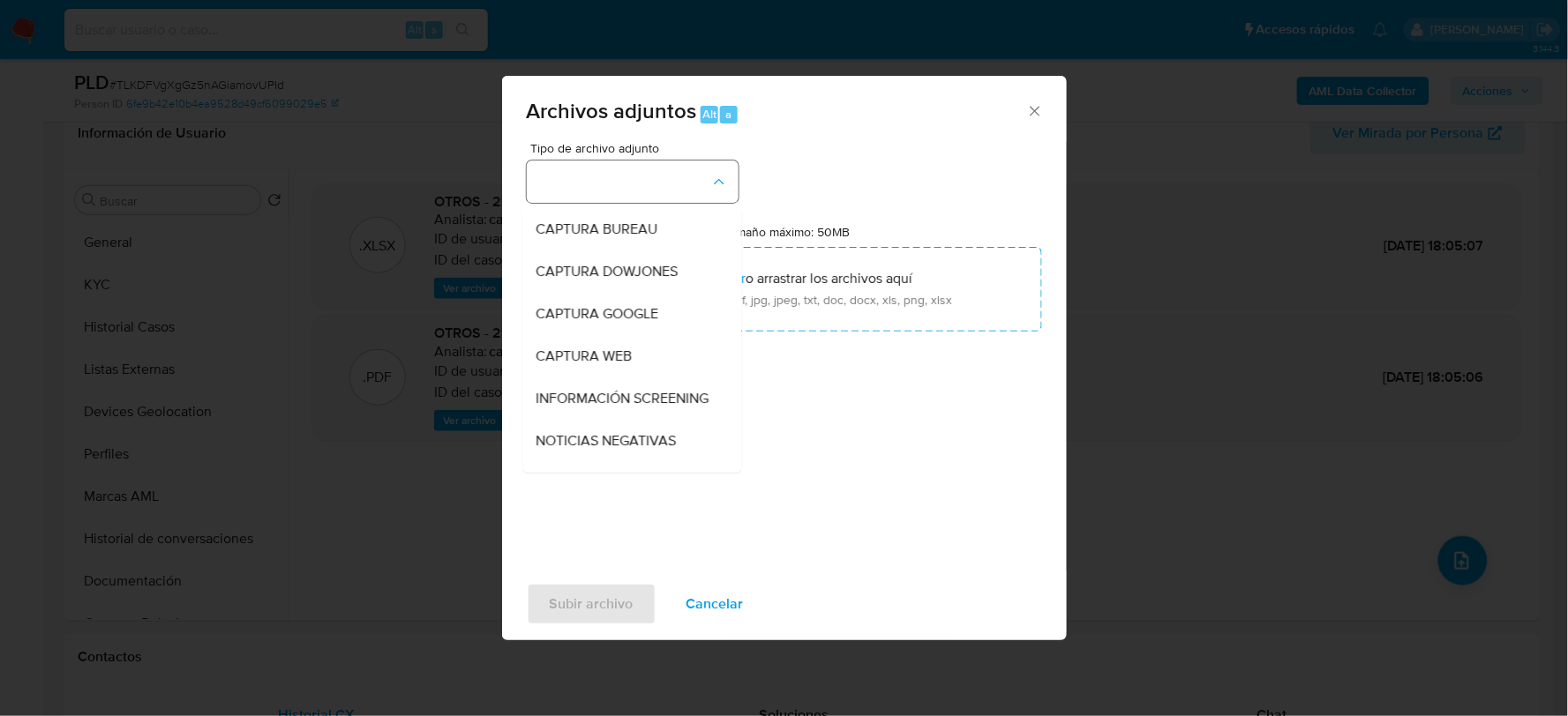 type 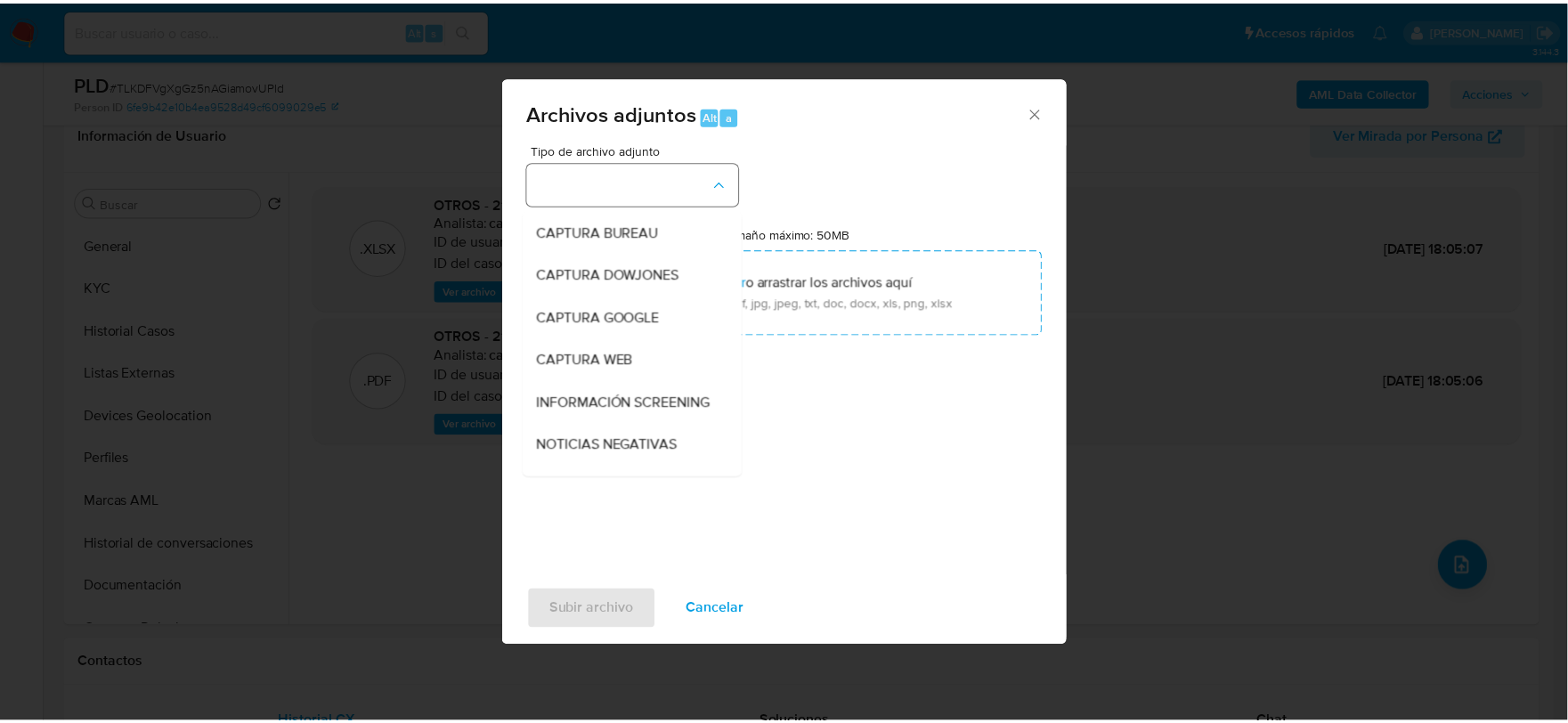scroll, scrollTop: 135, scrollLeft: 0, axis: vertical 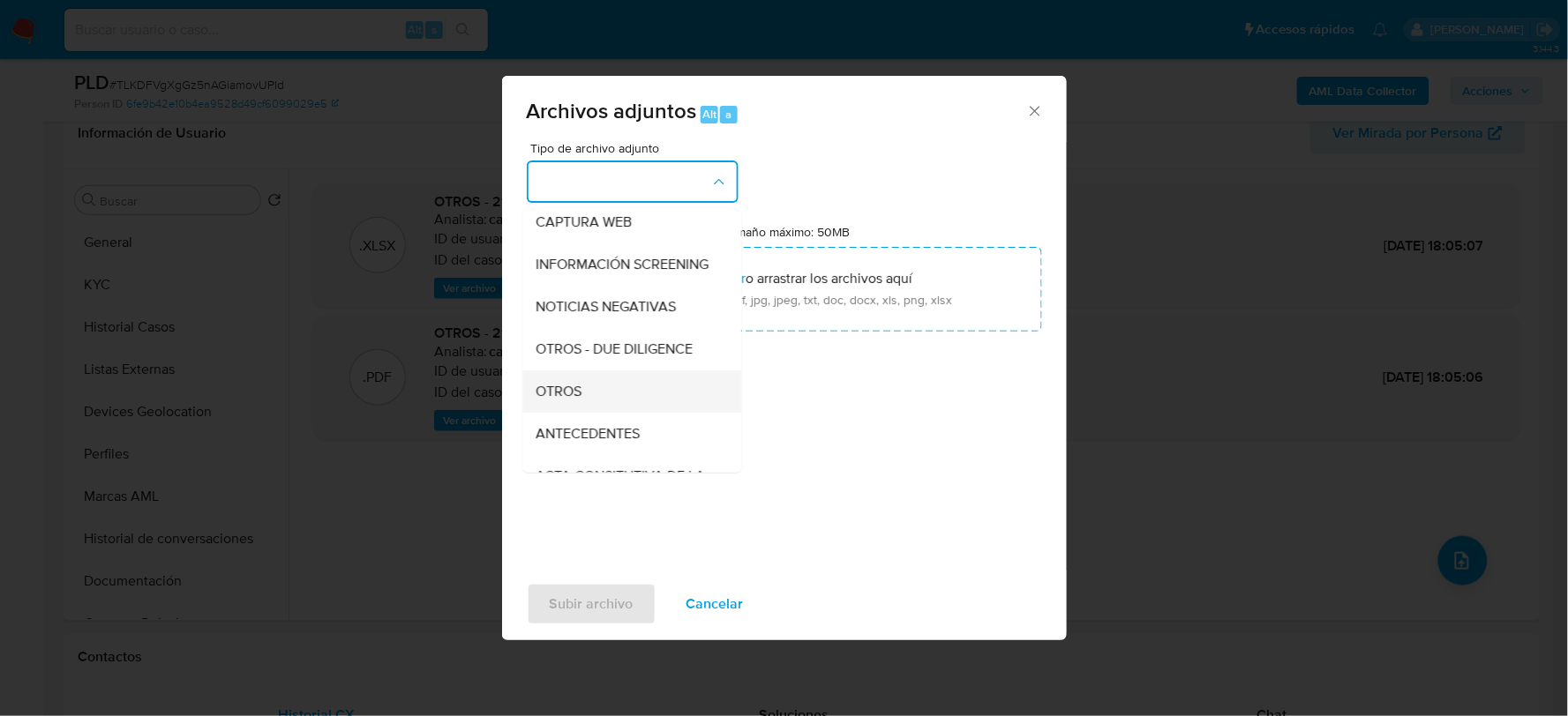 click on "OTROS" at bounding box center (559, 391) 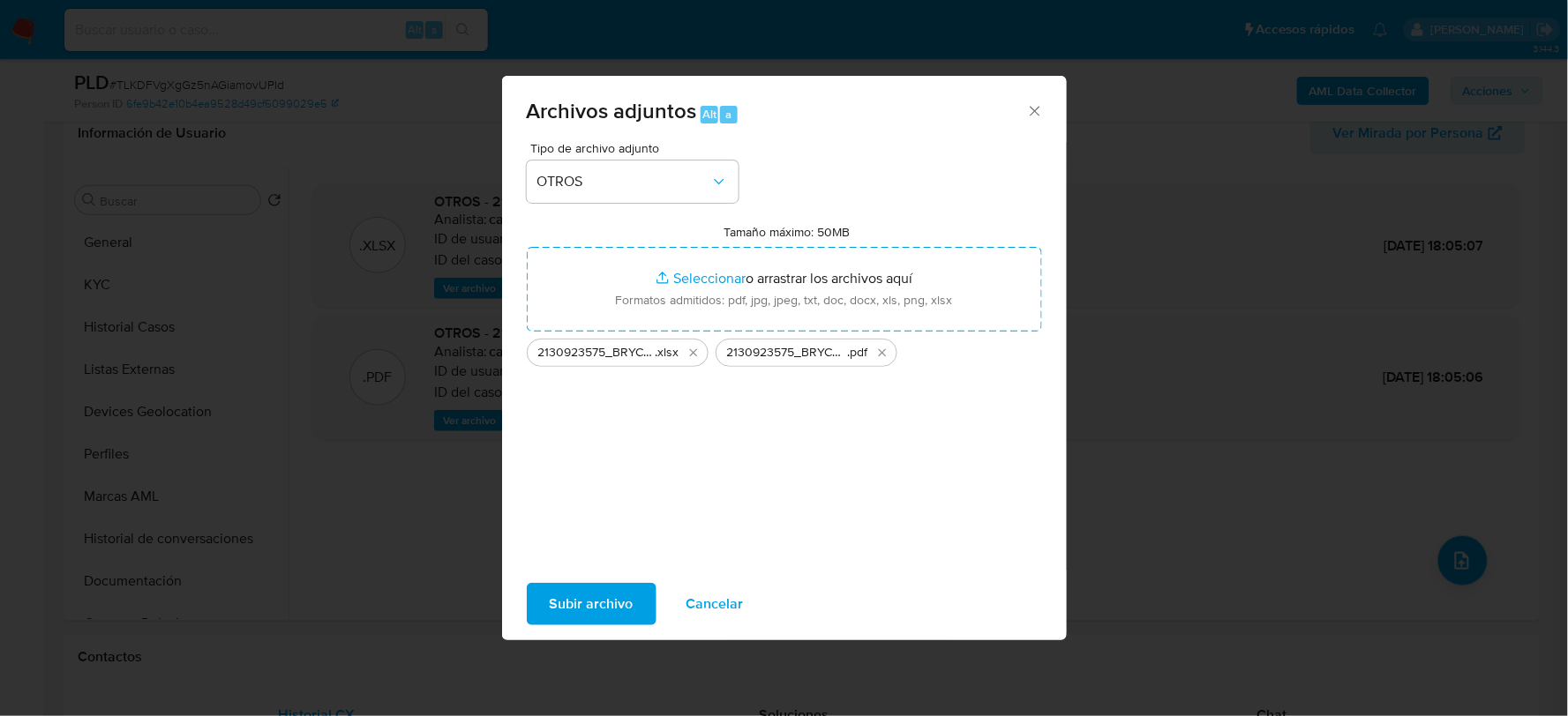 click on "Subir archivo" at bounding box center [591, 604] 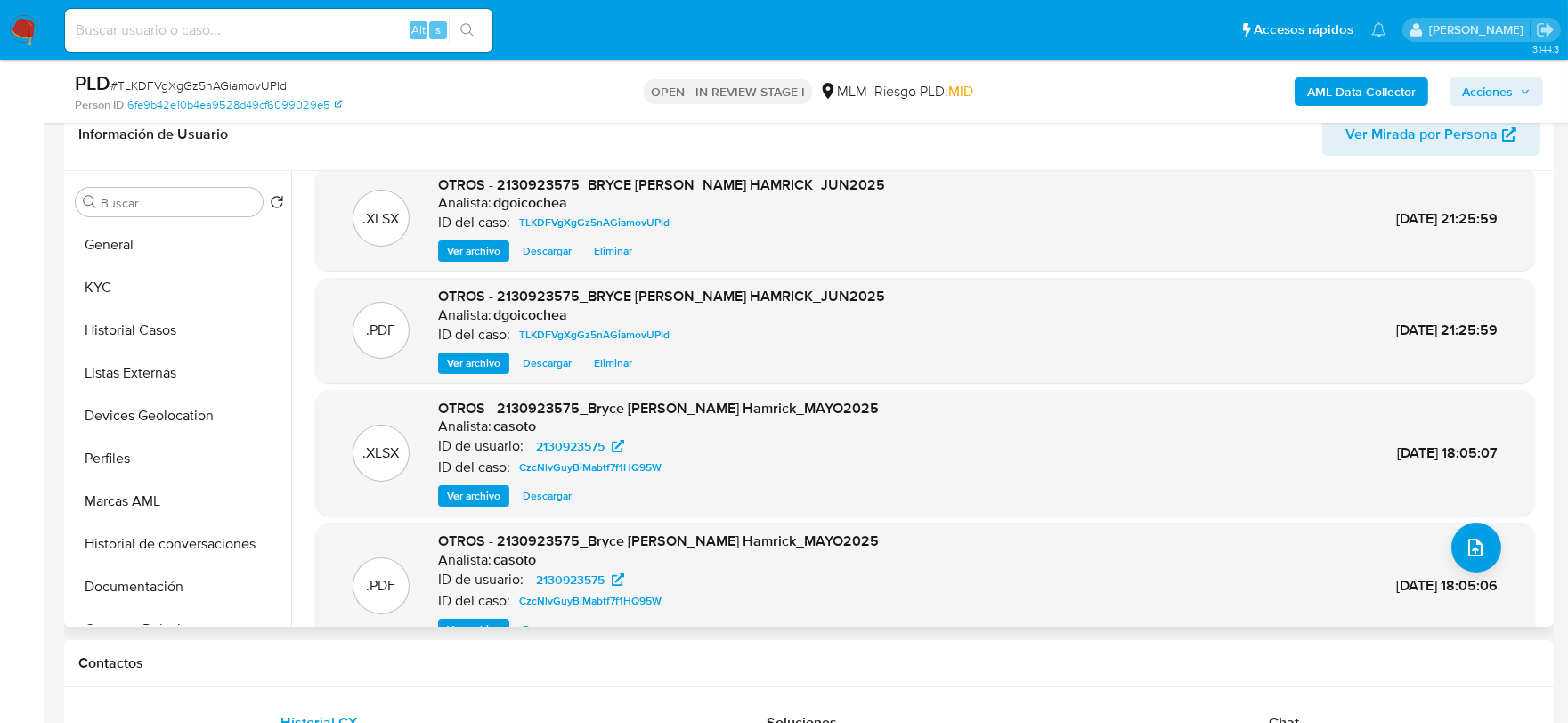 scroll, scrollTop: 0, scrollLeft: 0, axis: both 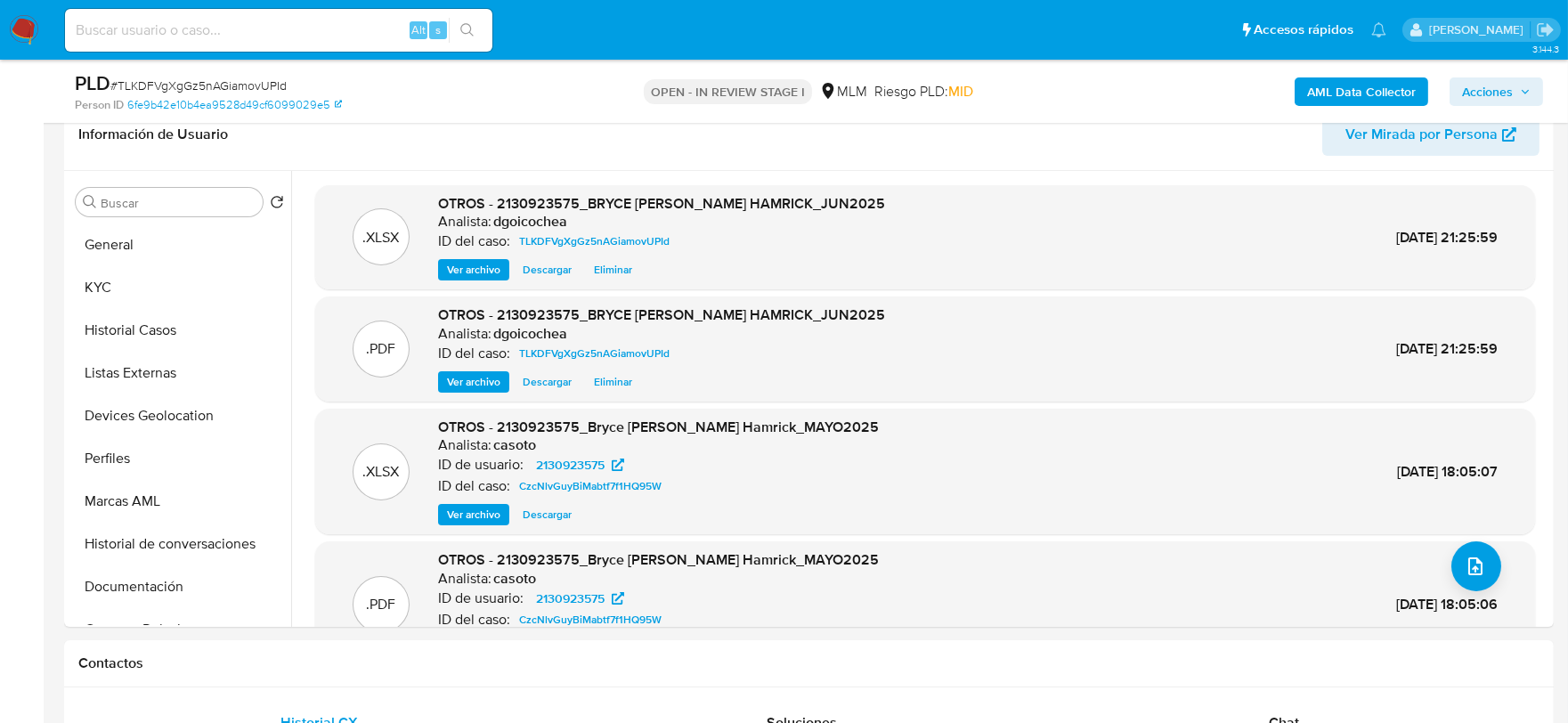 click on "AML Data Collector Acciones" at bounding box center (1301, 91) 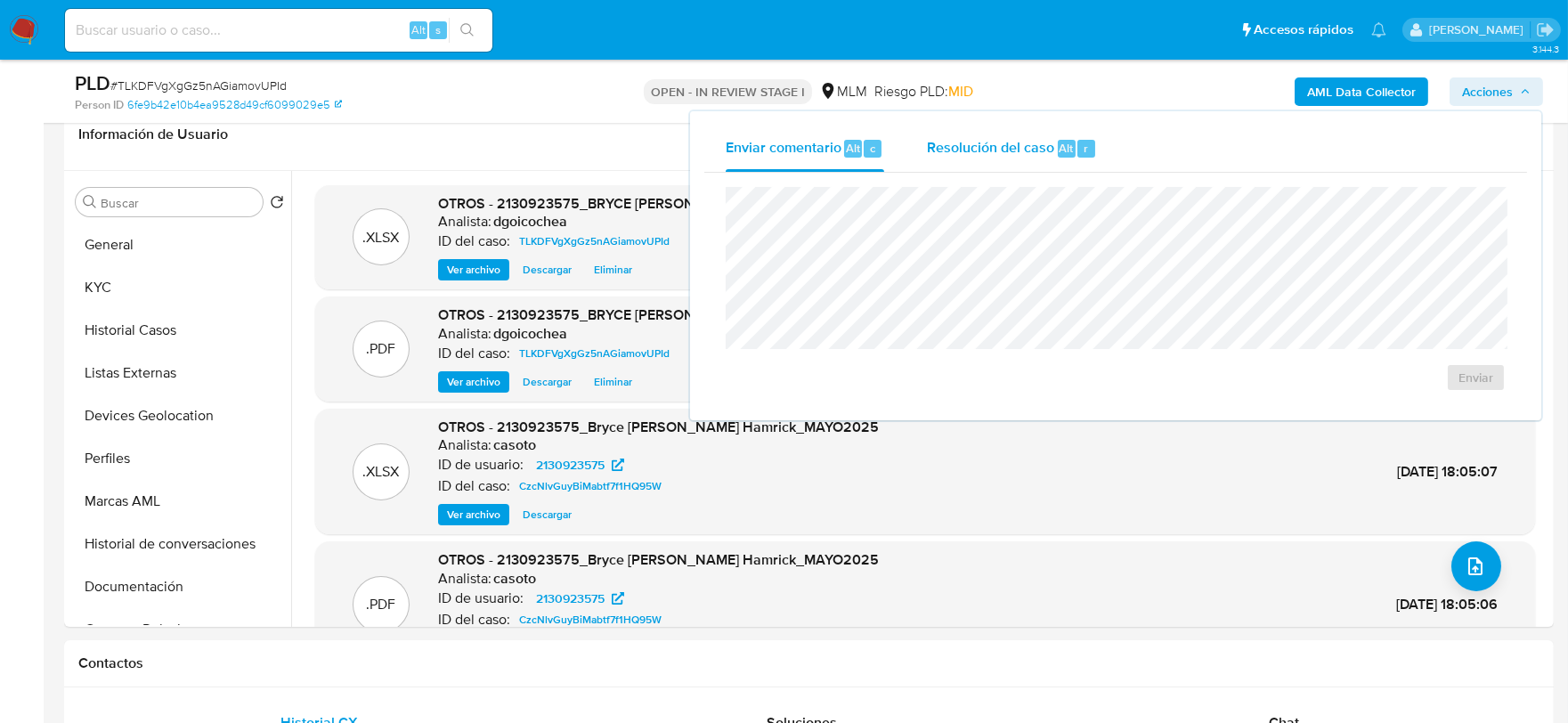 click on "Resolución del caso" at bounding box center (990, 147) 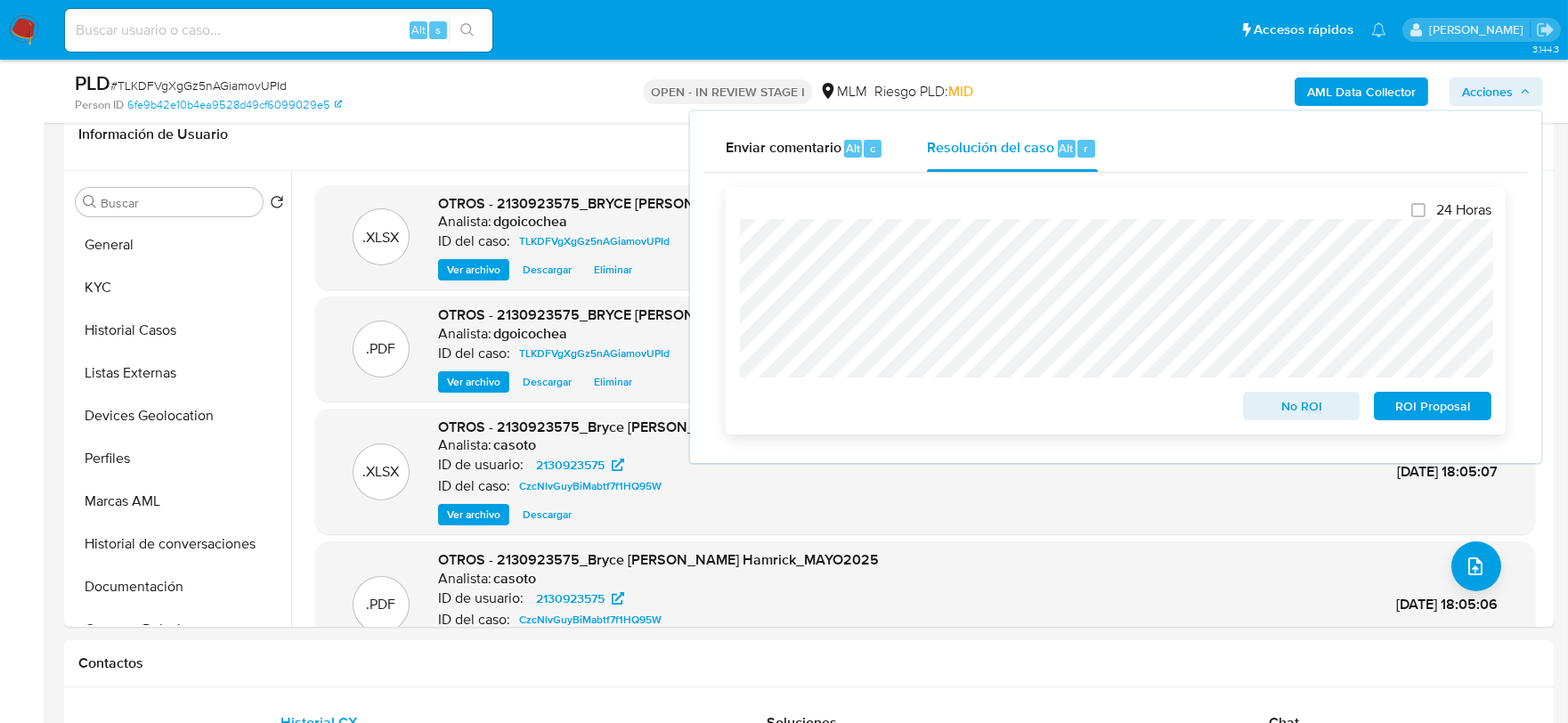 click on "No ROI" at bounding box center [1302, 406] 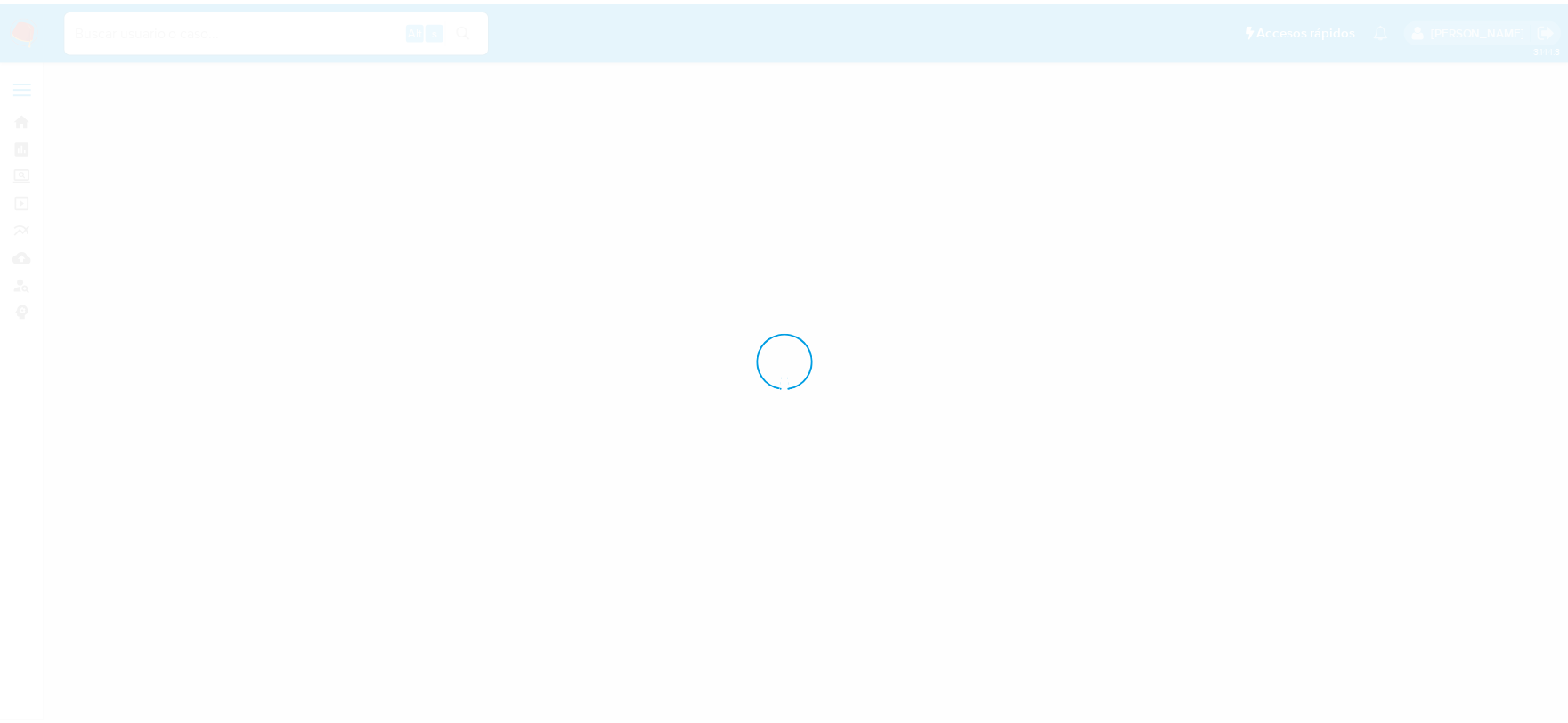 scroll, scrollTop: 0, scrollLeft: 0, axis: both 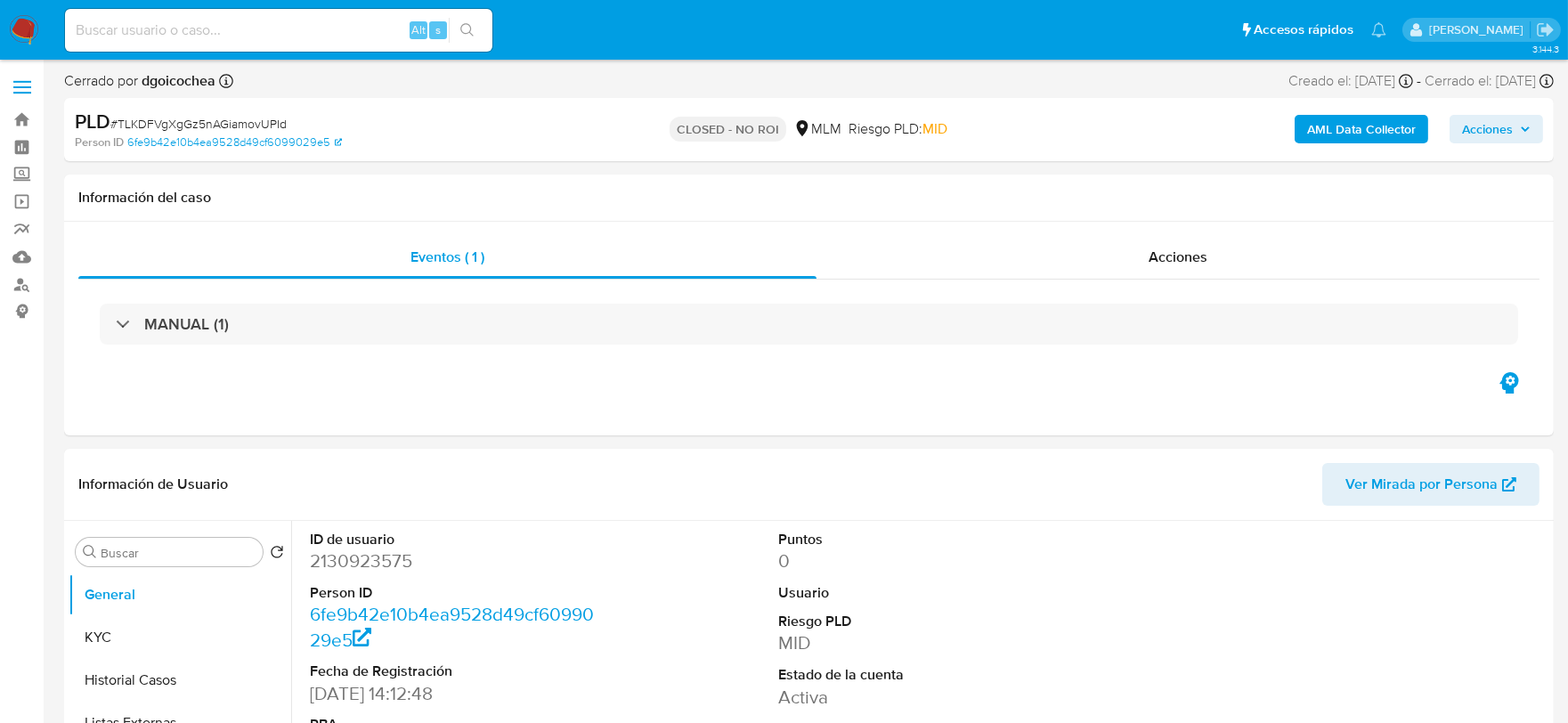 select on "10" 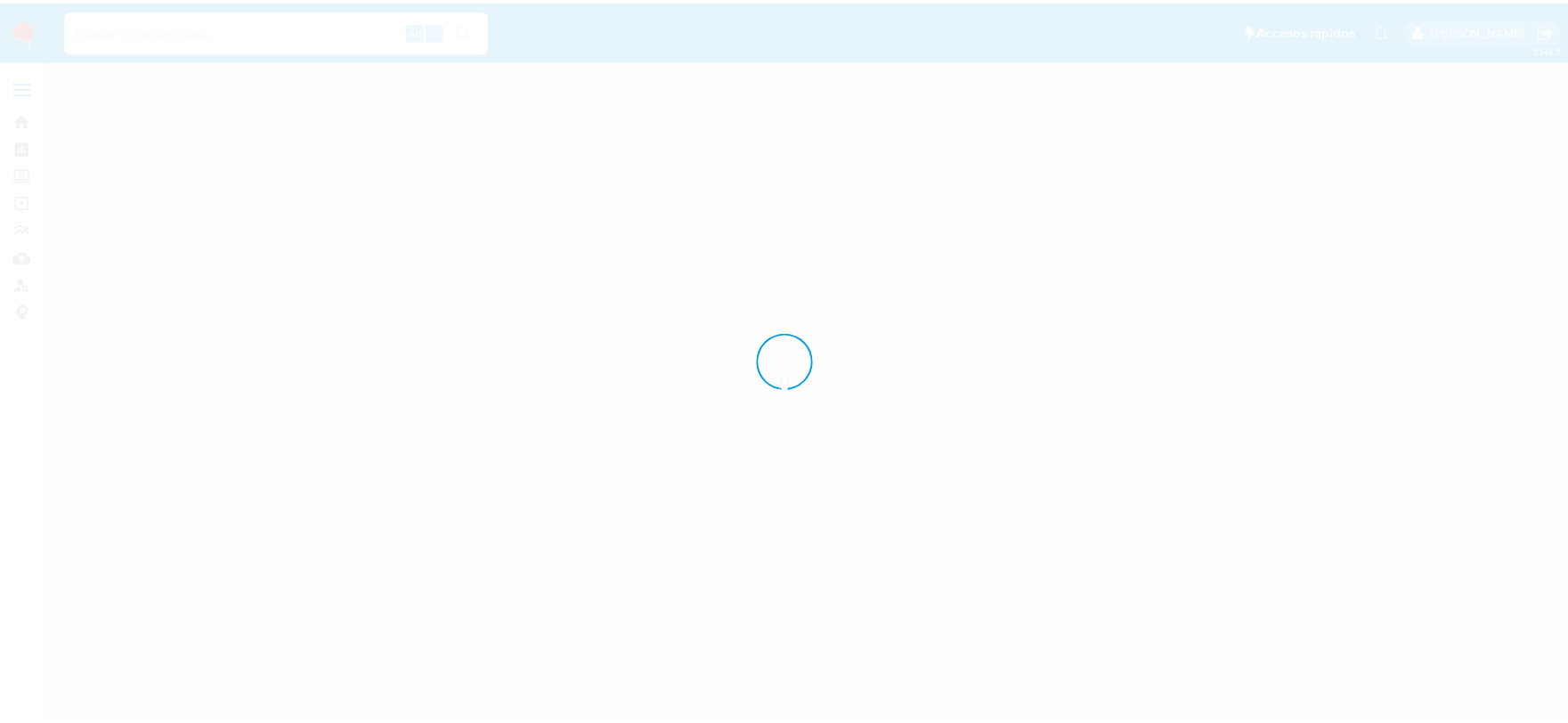 scroll, scrollTop: 0, scrollLeft: 0, axis: both 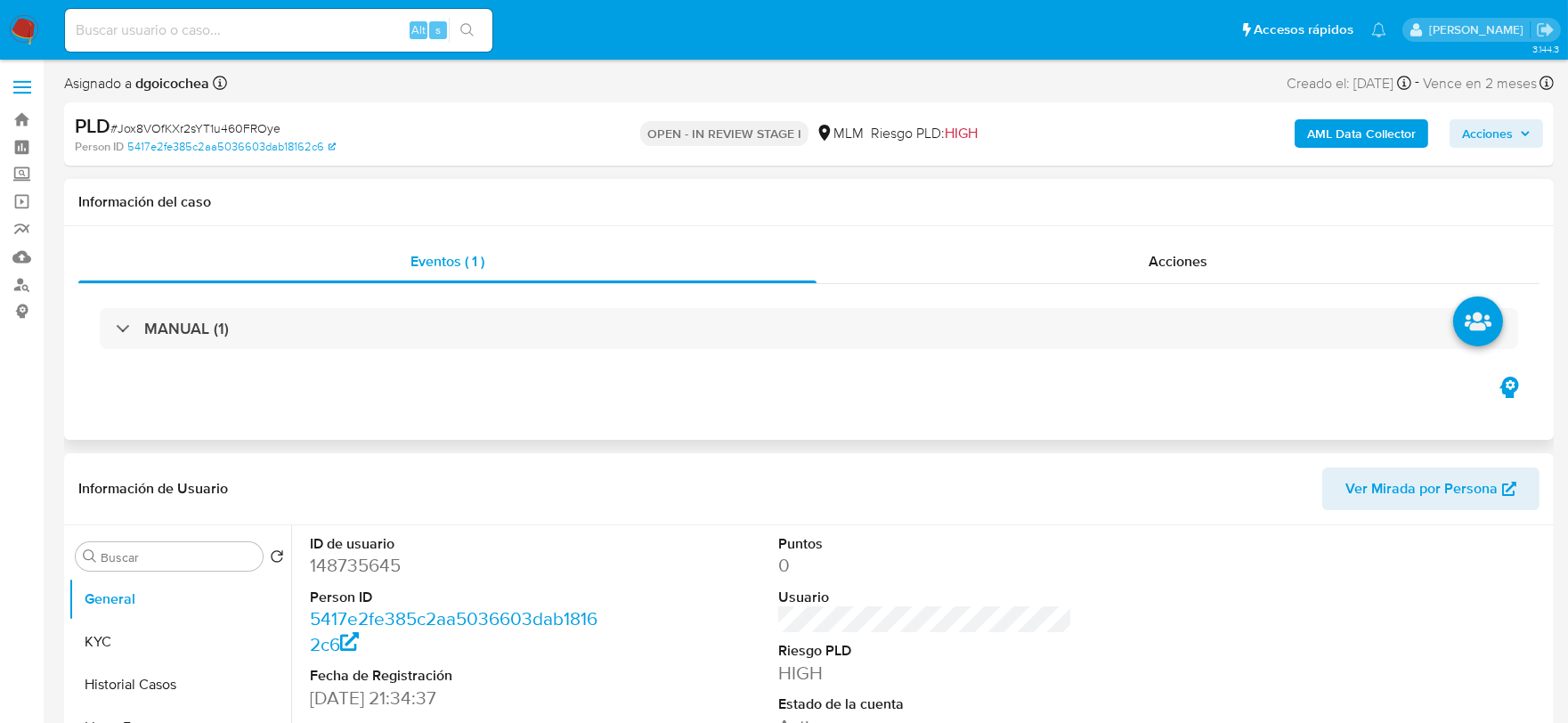 select on "10" 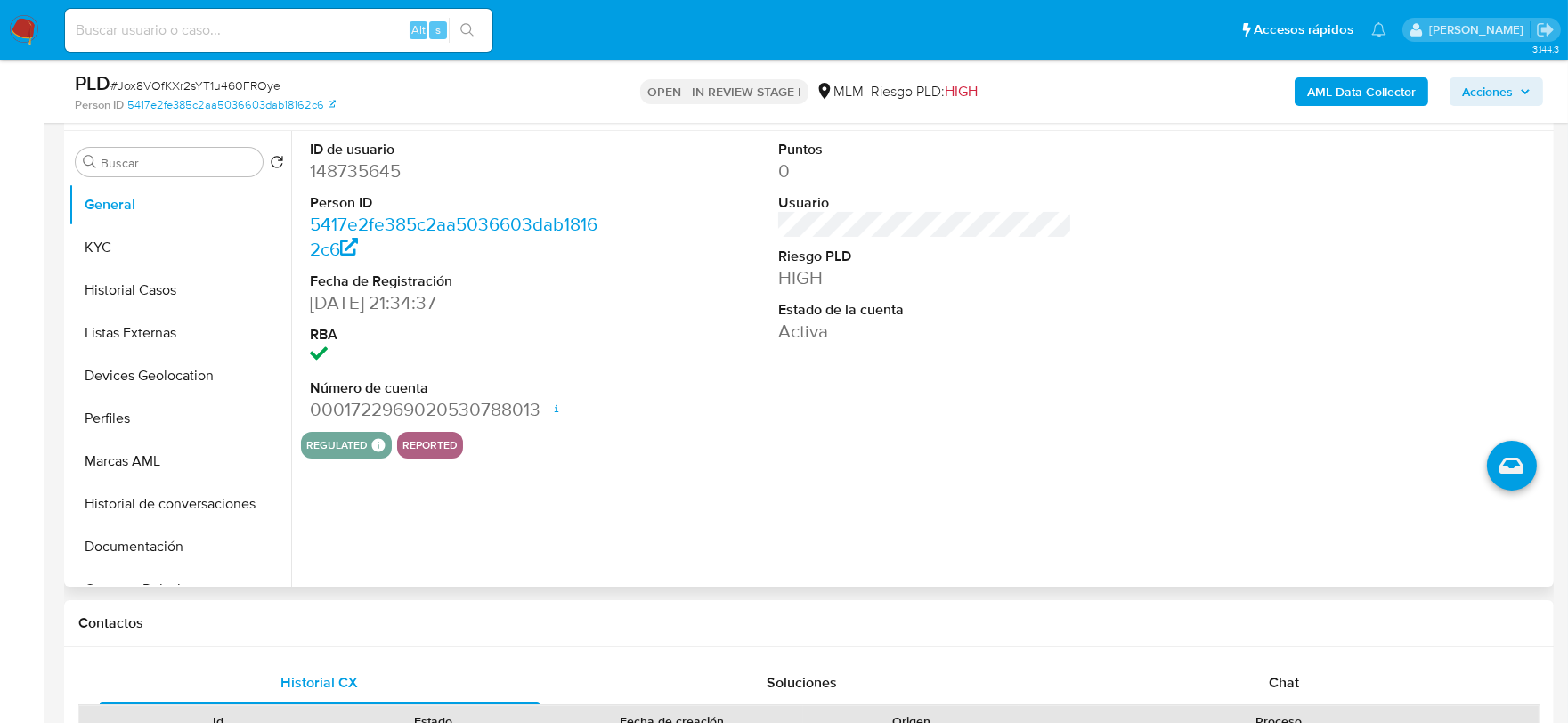 scroll, scrollTop: 297, scrollLeft: 0, axis: vertical 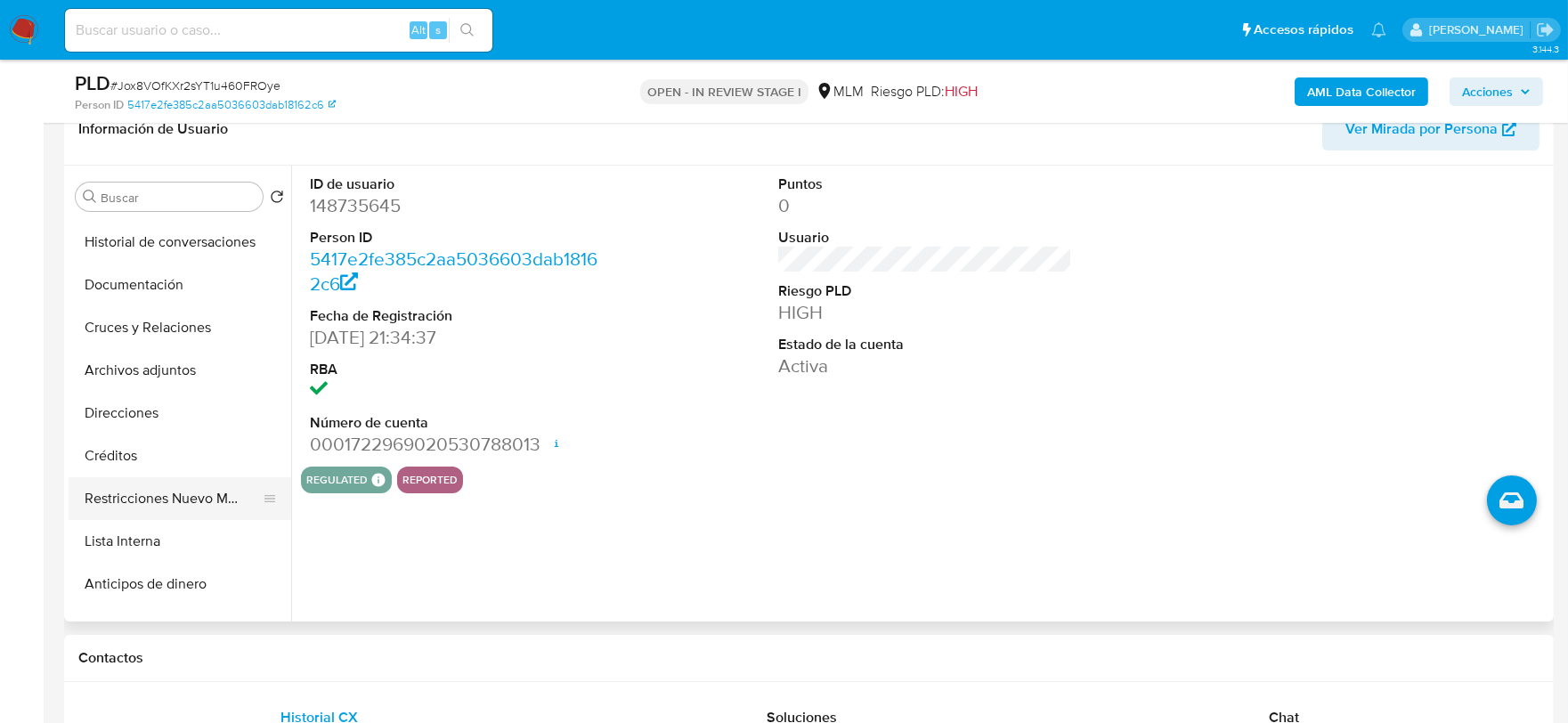 click on "Restricciones Nuevo Mundo" at bounding box center [173, 499] 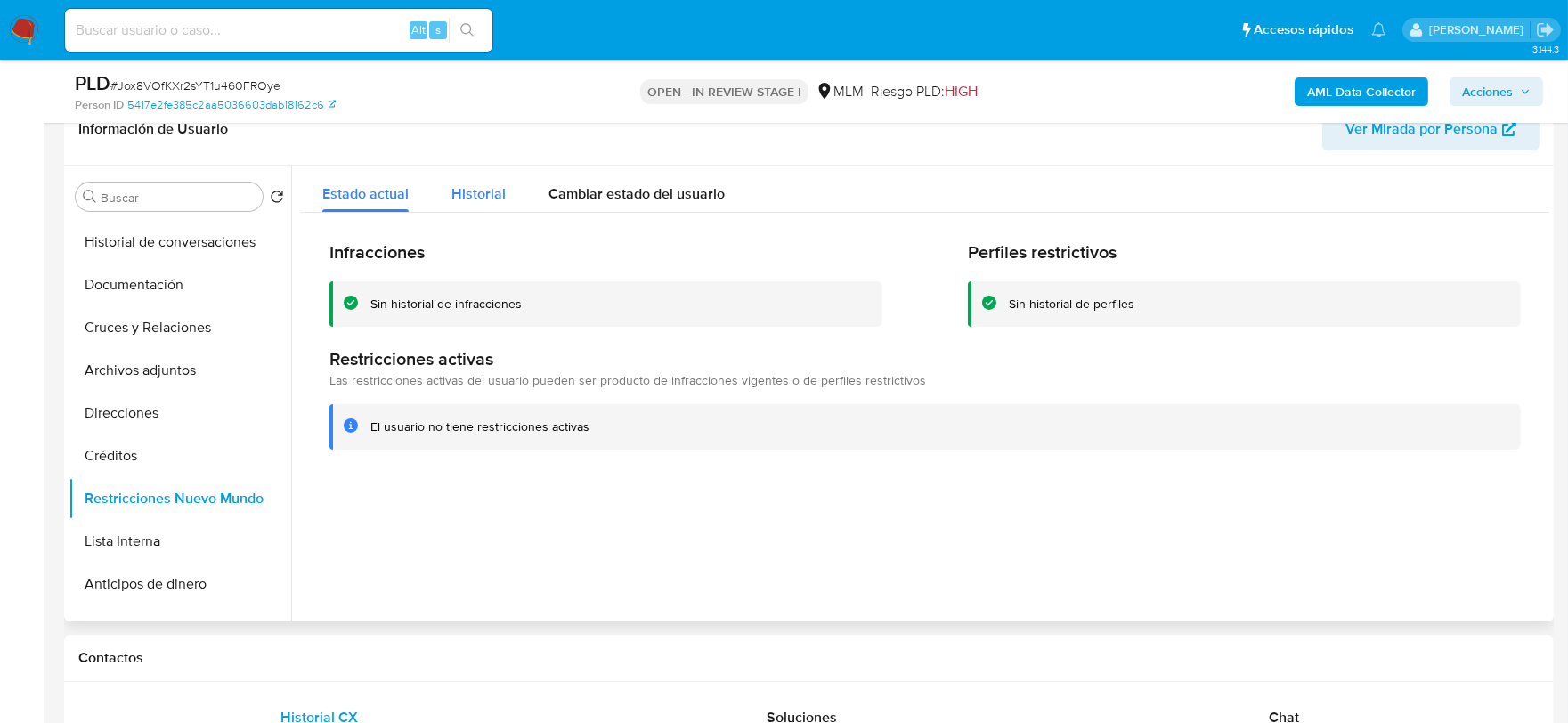 click on "Historial" at bounding box center (478, 193) 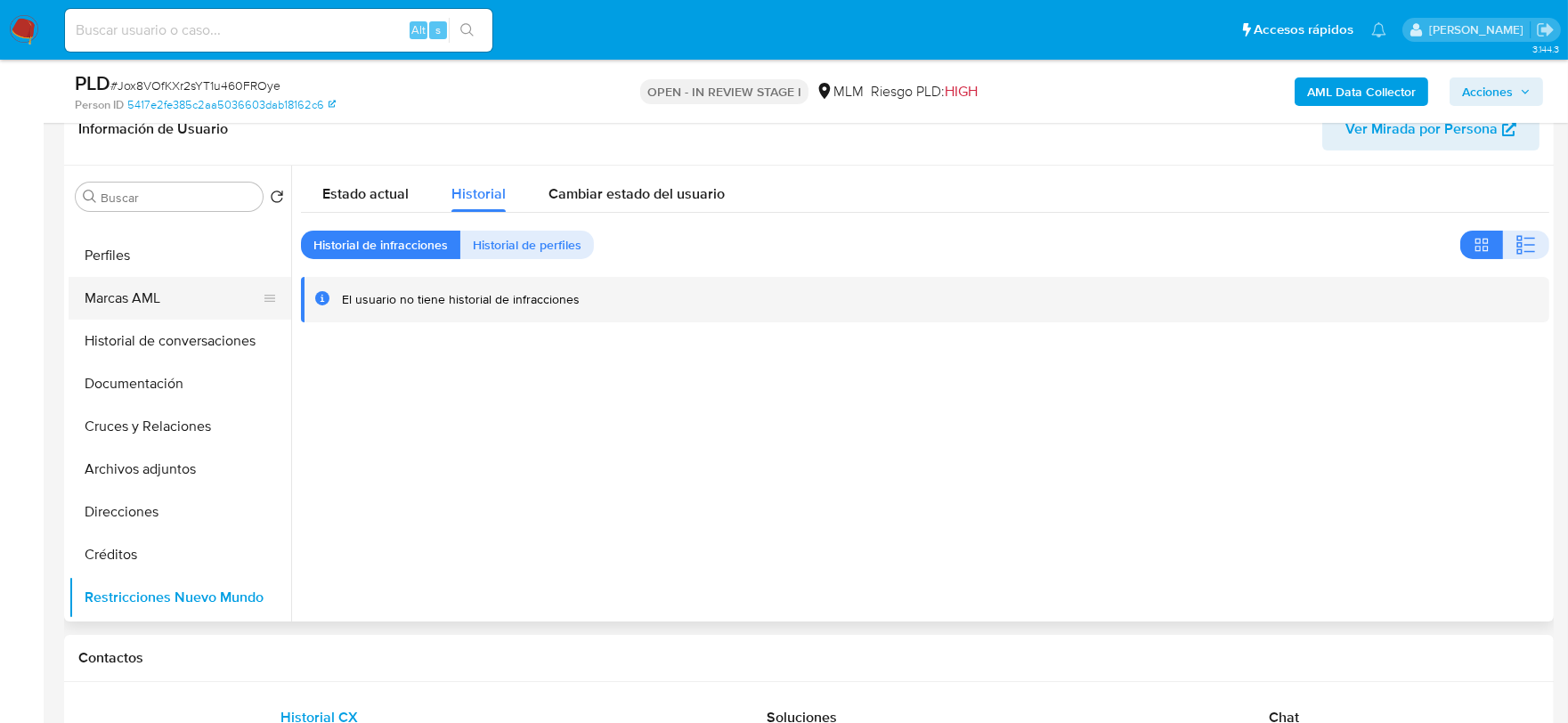 scroll, scrollTop: 0, scrollLeft: 0, axis: both 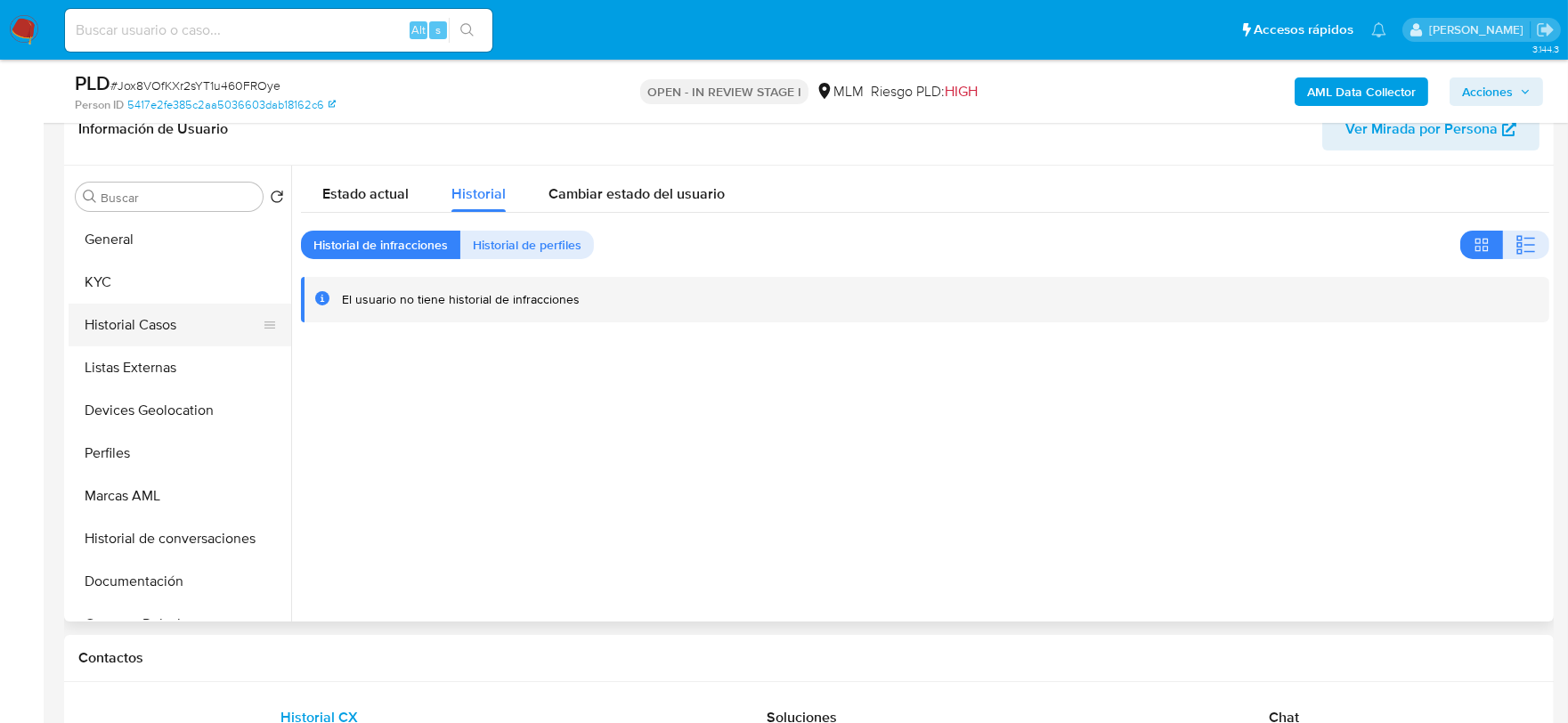 click on "Historial Casos" at bounding box center (173, 325) 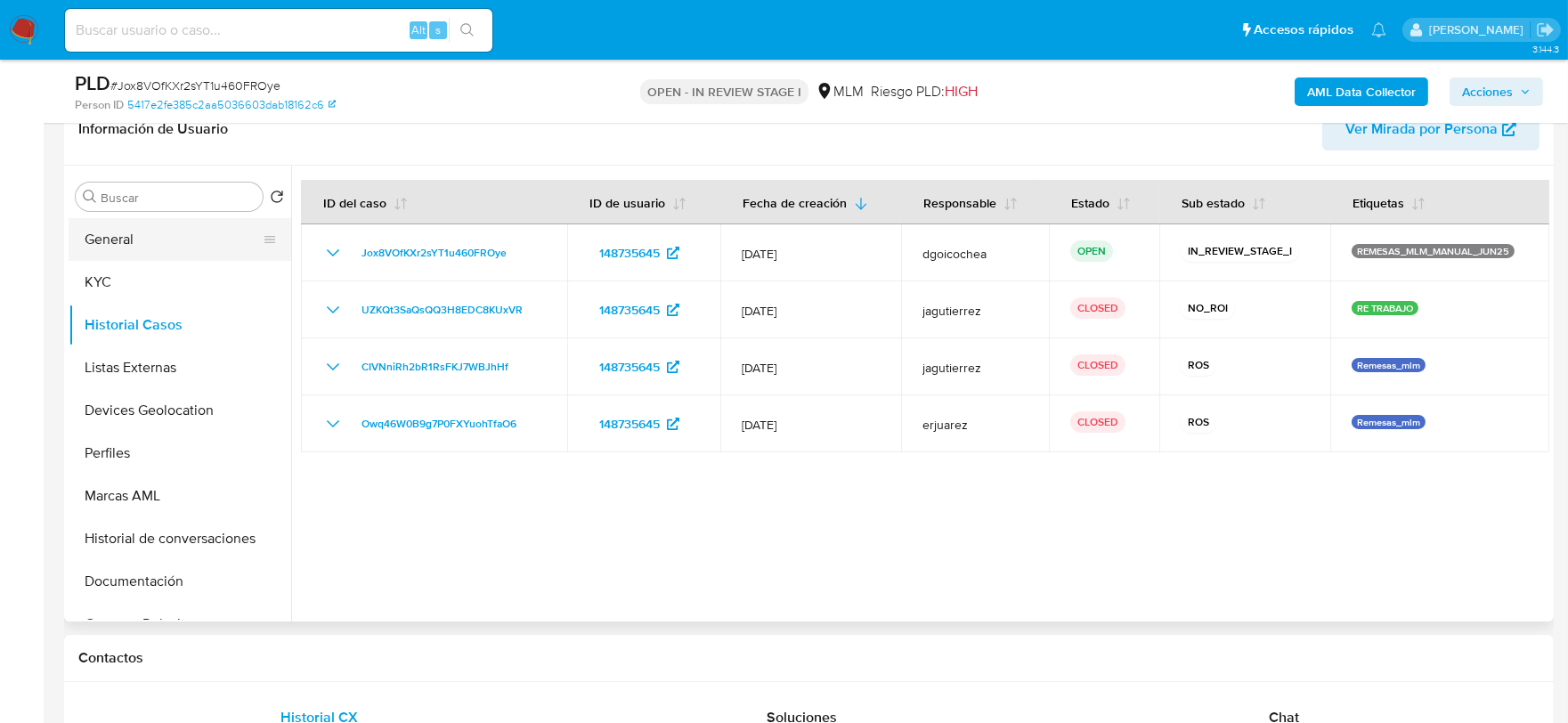 click on "General" at bounding box center [173, 240] 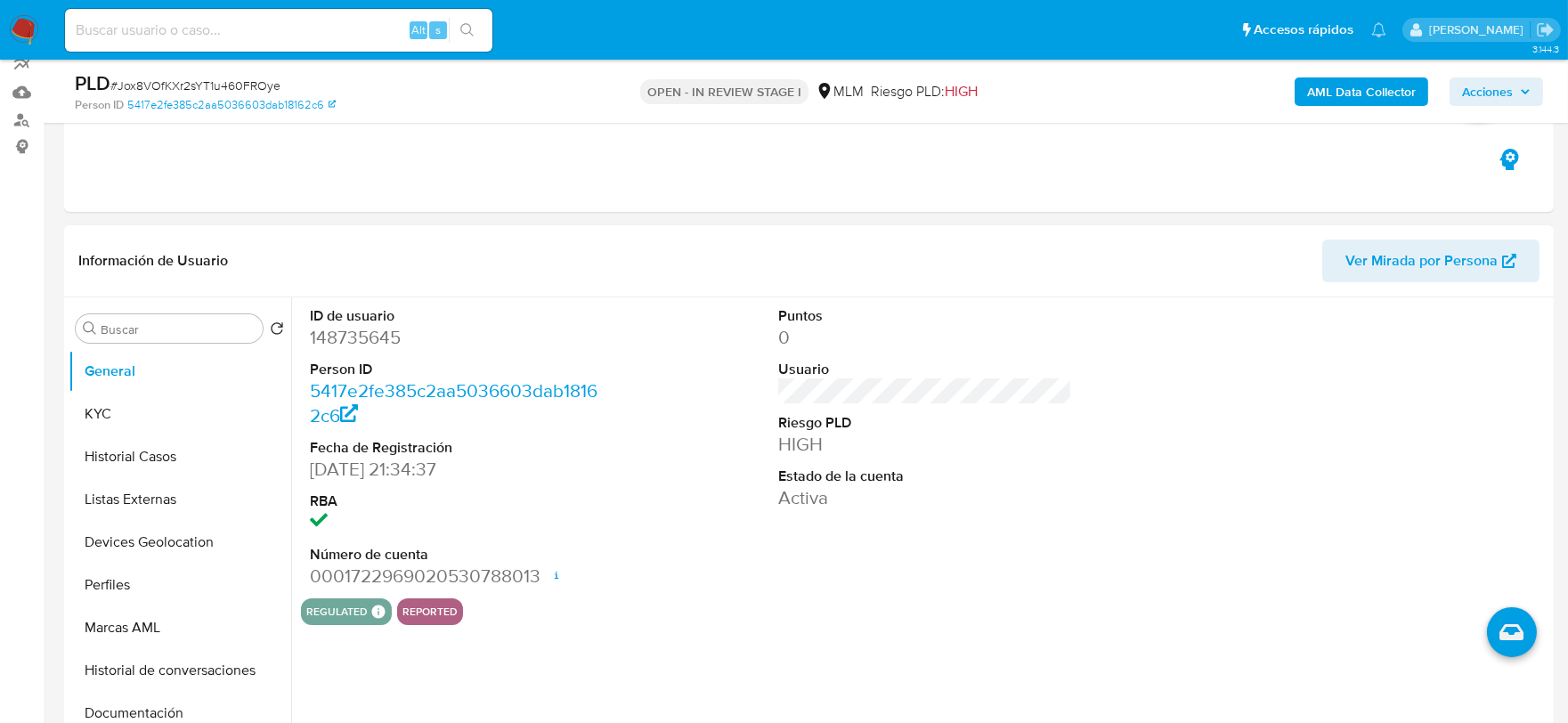 scroll, scrollTop: 198, scrollLeft: 0, axis: vertical 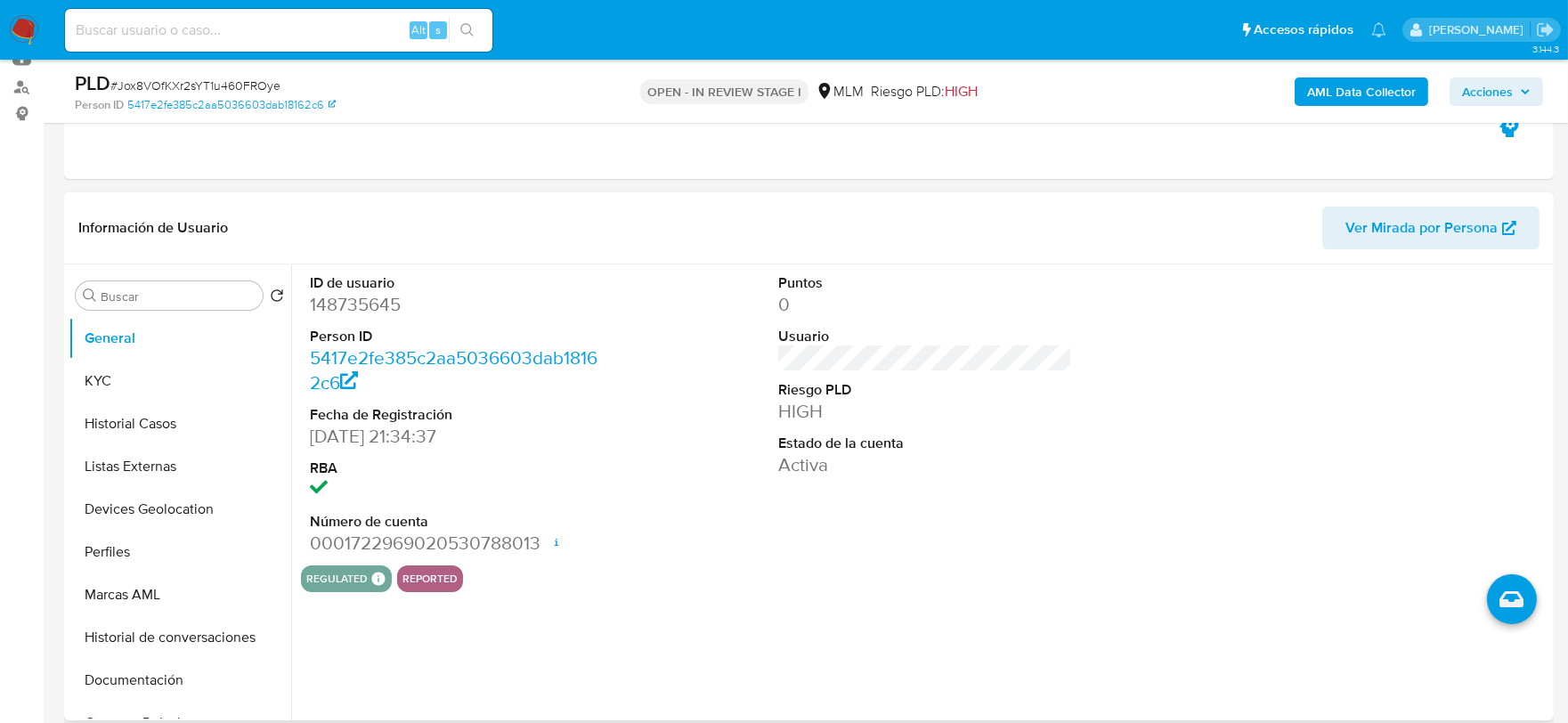 click on "ID de usuario 148735645 Person ID 5417e2fe385c2aa5036603dab18162c6 Fecha de Registración 05/11/2013 21:34:37 RBA Número de cuenta 0001722969020530788013   Fecha de apertura 14/08/2024 16:06 Estado ACTIVE Puntos 0 Usuario Riesgo PLD HIGH Estado de la cuenta Activa" at bounding box center [925, 415] 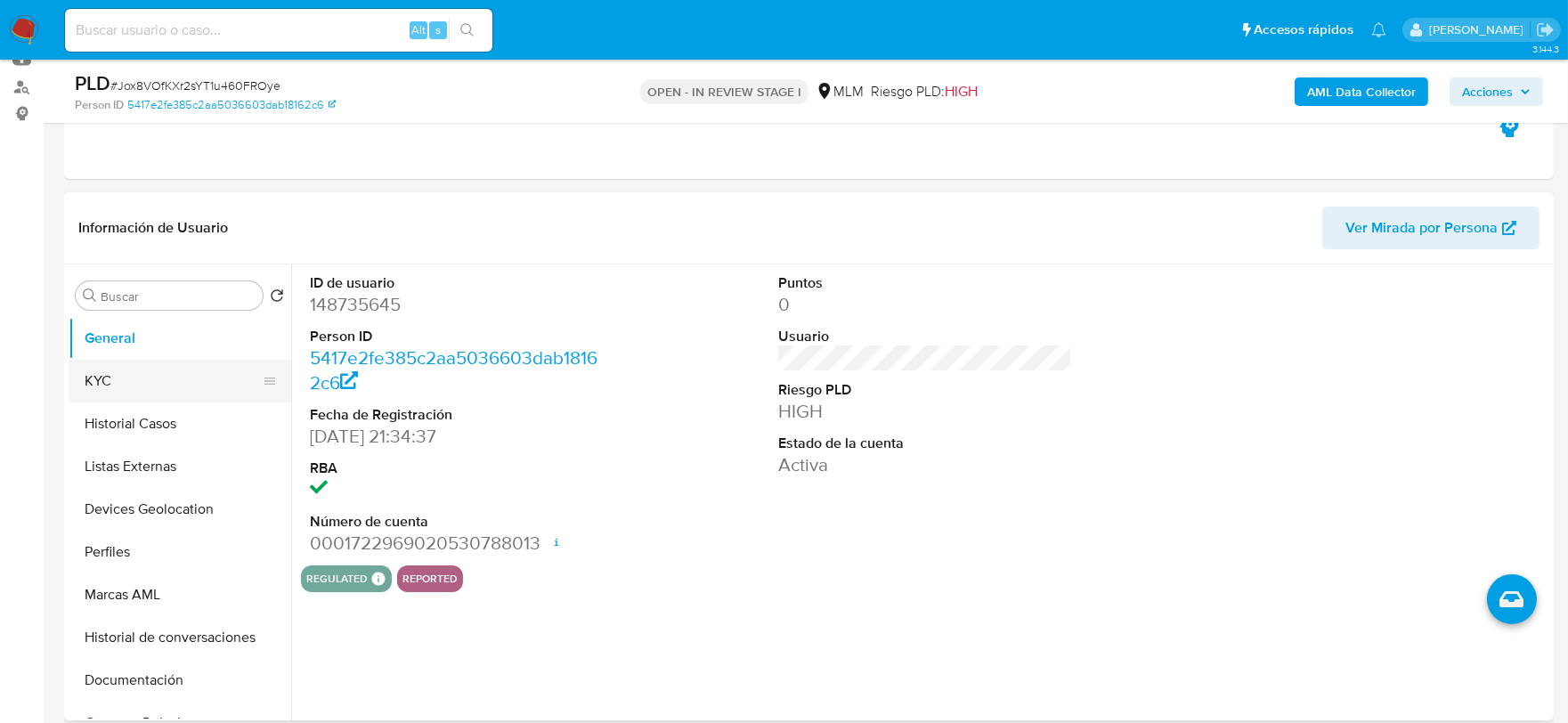 click on "KYC" at bounding box center (173, 381) 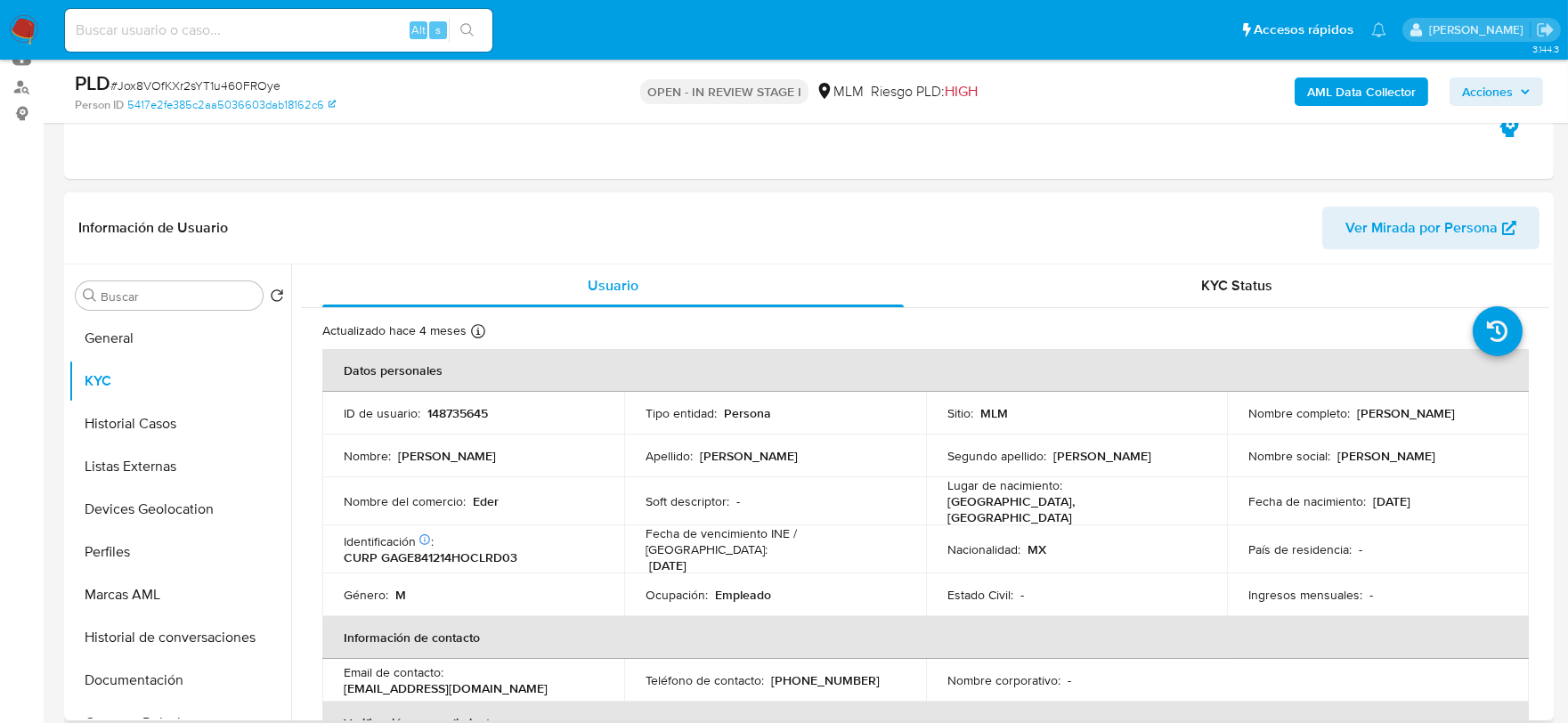 click on "Actualizado hace 4 meses   Creado: 18/05/2023 15:51:09 Actualizado: 17/03/2025 06:30:53 Datos personales   ID de usuario :    148735645   Tipo entidad :    Persona   Sitio :    MLM   Nombre completo :    Ederminio Galindo Garcia   Nombre :    Ederminio   Apellido :    Galindo   Segundo apellido :    Garcia   Nombre social :    Ederminio   Nombre del comercio :    Eder   Soft descriptor :    -   Lugar de nacimiento :    MEXICO, OAXACA   Fecha de nacimiento :    14/12/1984   Identificación   CIC: 202800188 :    CURP GAGE841214HOCLRD03   Fecha de vencimiento INE / Pasaporte :    31/12/2030   Nacionalidad :    MX   País de residencia :    -   Género :    M   Ocupación :    Empleado   Estado Civil :    -   Ingresos mensuales :    - Información de contacto   Email de contacto :    sk8erboi_141200@hotmail.com   Teléfono de contacto :    (951) 3943305   Nombre corporativo :    - Verificación y cumplimiento   Nivel de KYC :    verified   Sujeto obligado :    -   Fatca :    -   :    -" at bounding box center (925, 1070) 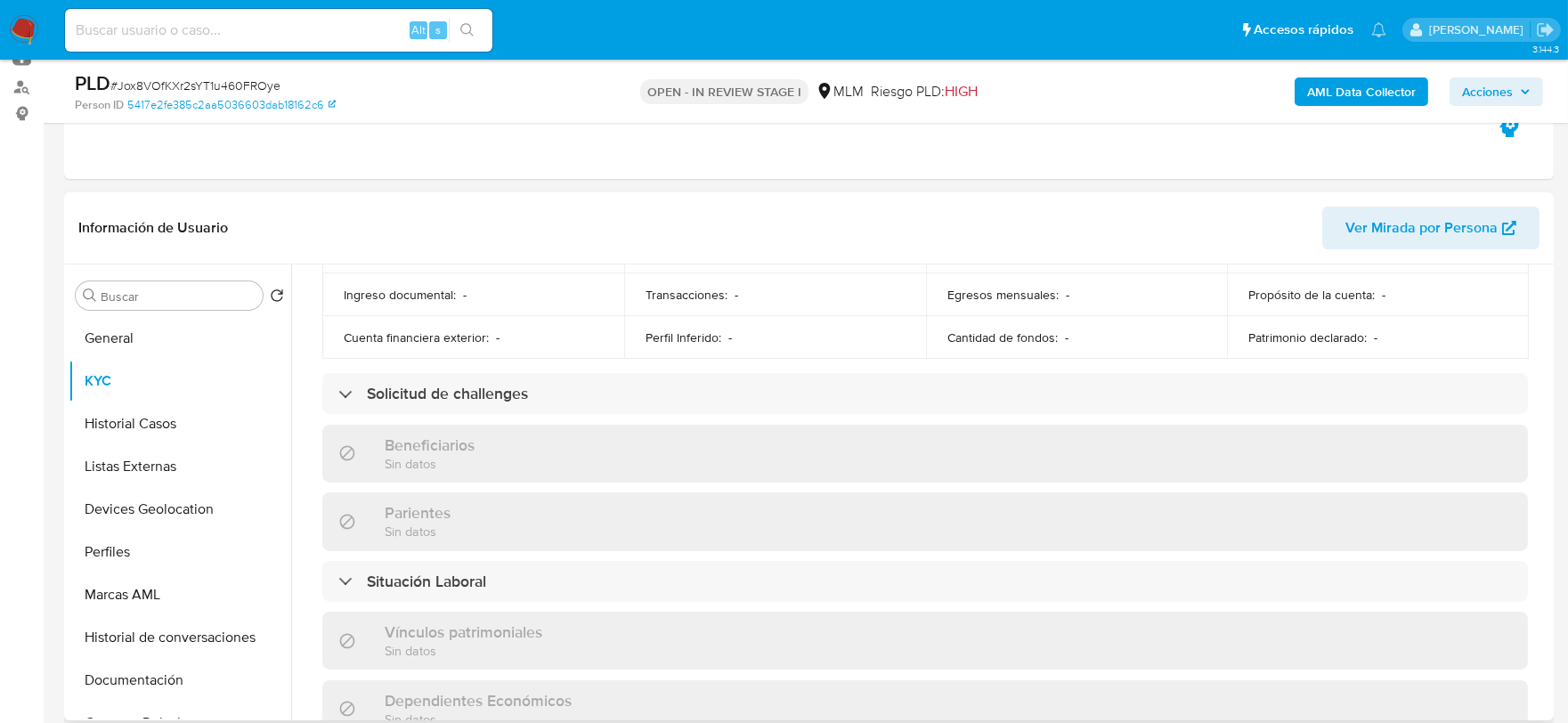 scroll, scrollTop: 692, scrollLeft: 0, axis: vertical 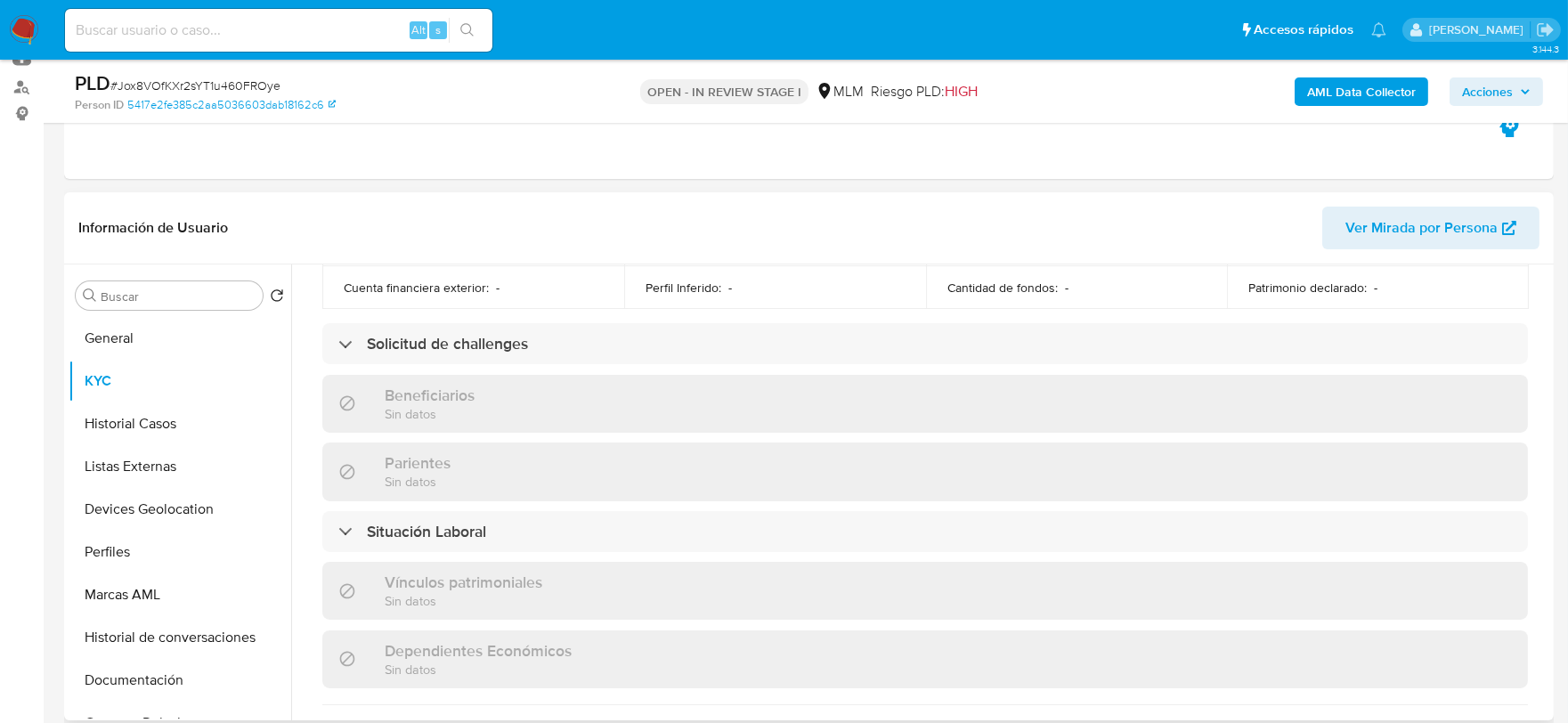 click on "Actualizado hace 4 meses   Creado: 18/05/2023 15:51:09 Actualizado: 17/03/2025 06:30:53 Datos personales   ID de usuario :    148735645   Tipo entidad :    Persona   Sitio :    MLM   Nombre completo :    Ederminio Galindo Garcia   Nombre :    Ederminio   Apellido :    Galindo   Segundo apellido :    Garcia   Nombre social :    Ederminio   Nombre del comercio :    Eder   Soft descriptor :    -   Lugar de nacimiento :    MEXICO, OAXACA   Fecha de nacimiento :    14/12/1984   Identificación   CIC: 202800188 :    CURP GAGE841214HOCLRD03   Fecha de vencimiento INE / Pasaporte :    31/12/2030   Nacionalidad :    MX   País de residencia :    -   Género :    M   Ocupación :    Empleado   Estado Civil :    -   Ingresos mensuales :    - Información de contacto   Email de contacto :    sk8erboi_141200@hotmail.com   Teléfono de contacto :    (951) 3943305   Nombre corporativo :    - Verificación y cumplimiento   Nivel de KYC :    verified   Sujeto obligado :    -   Fatca :    -   :    -" at bounding box center [925, 378] 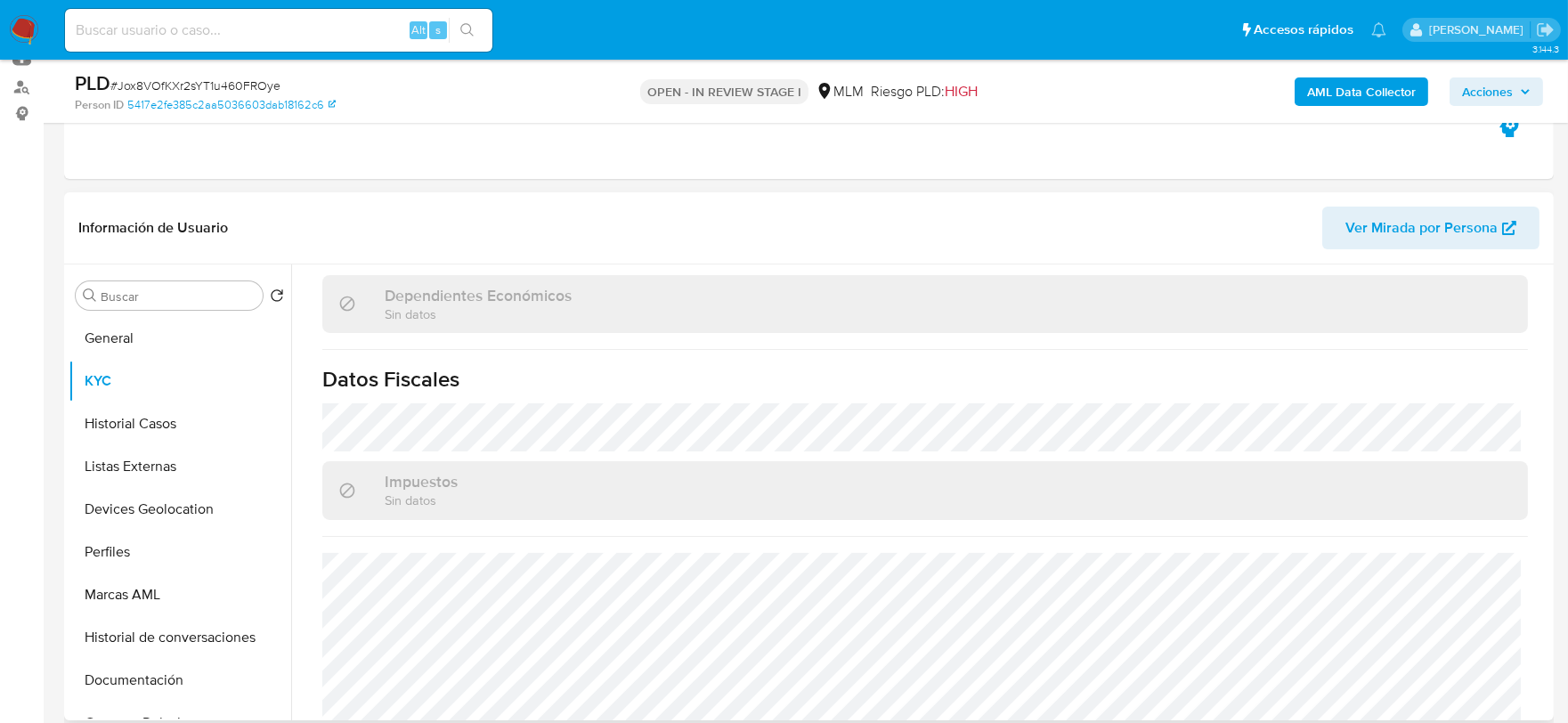 scroll, scrollTop: 1101, scrollLeft: 0, axis: vertical 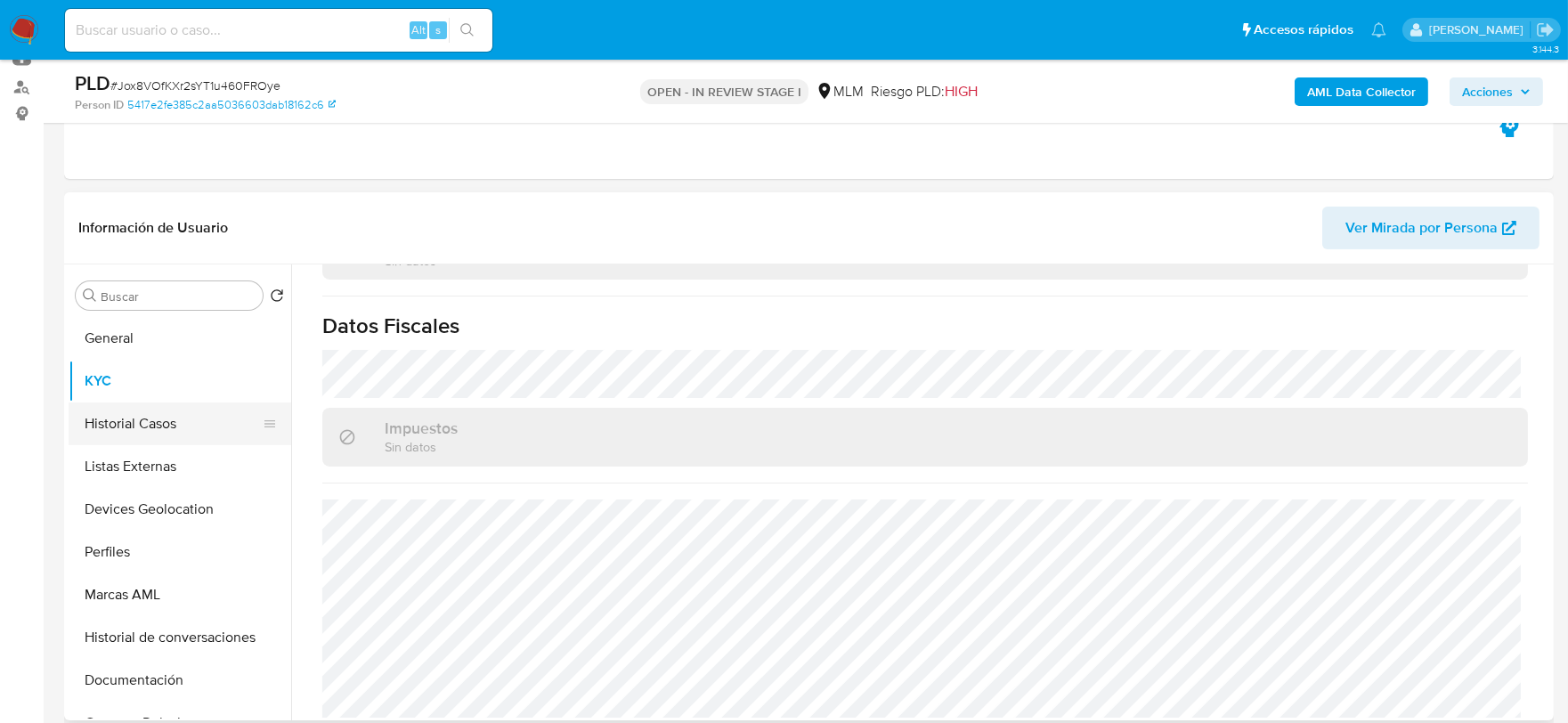 click on "Historial Casos" at bounding box center [173, 424] 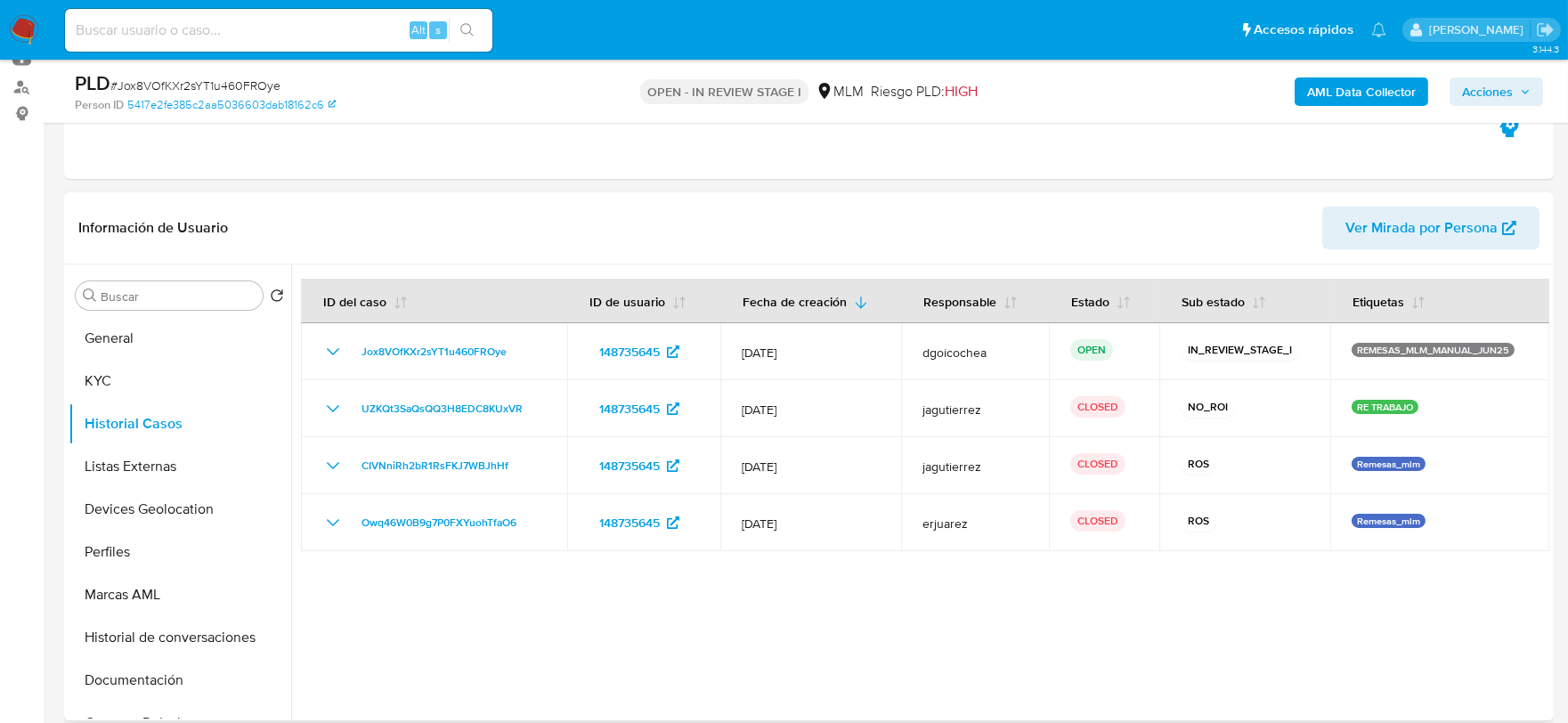 click at bounding box center [920, 492] 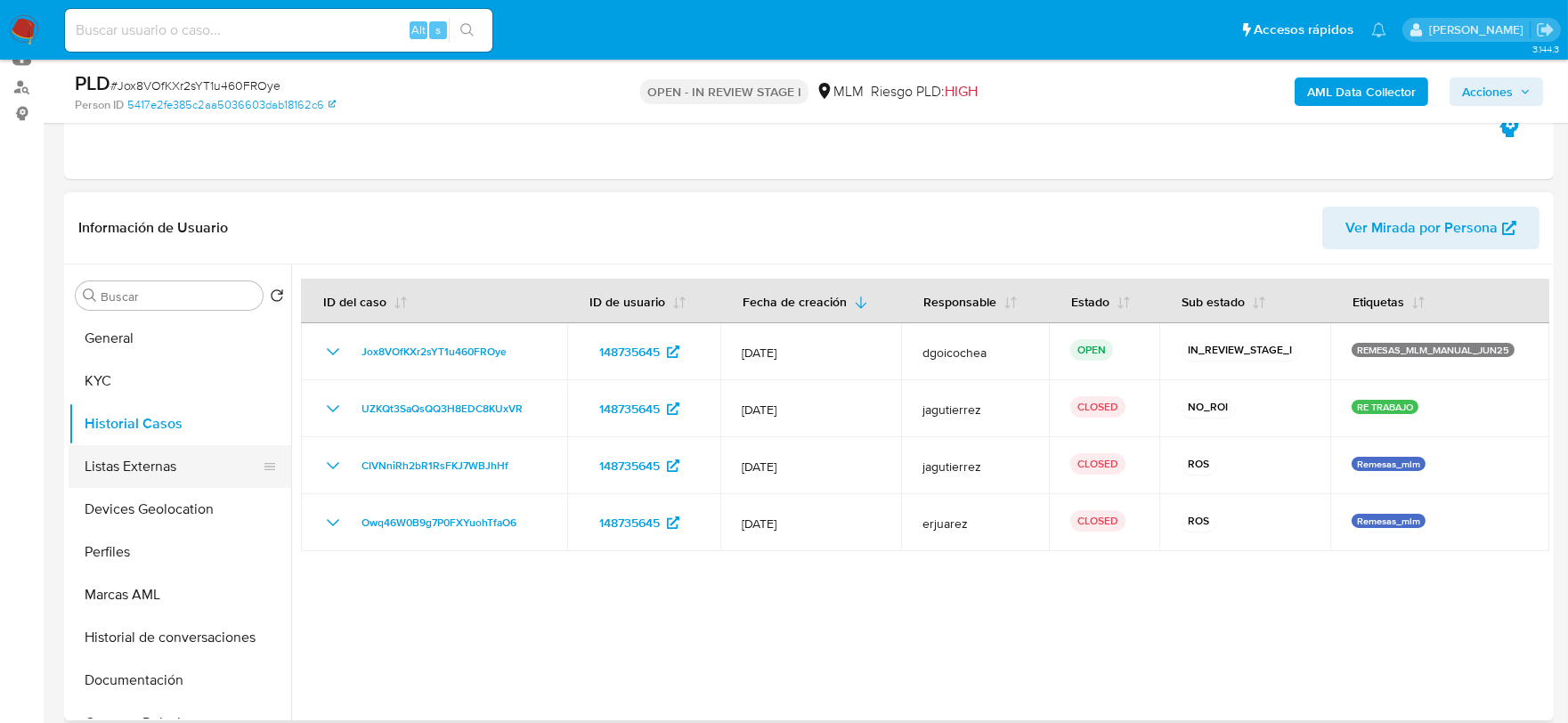 click on "Listas Externas" at bounding box center [173, 467] 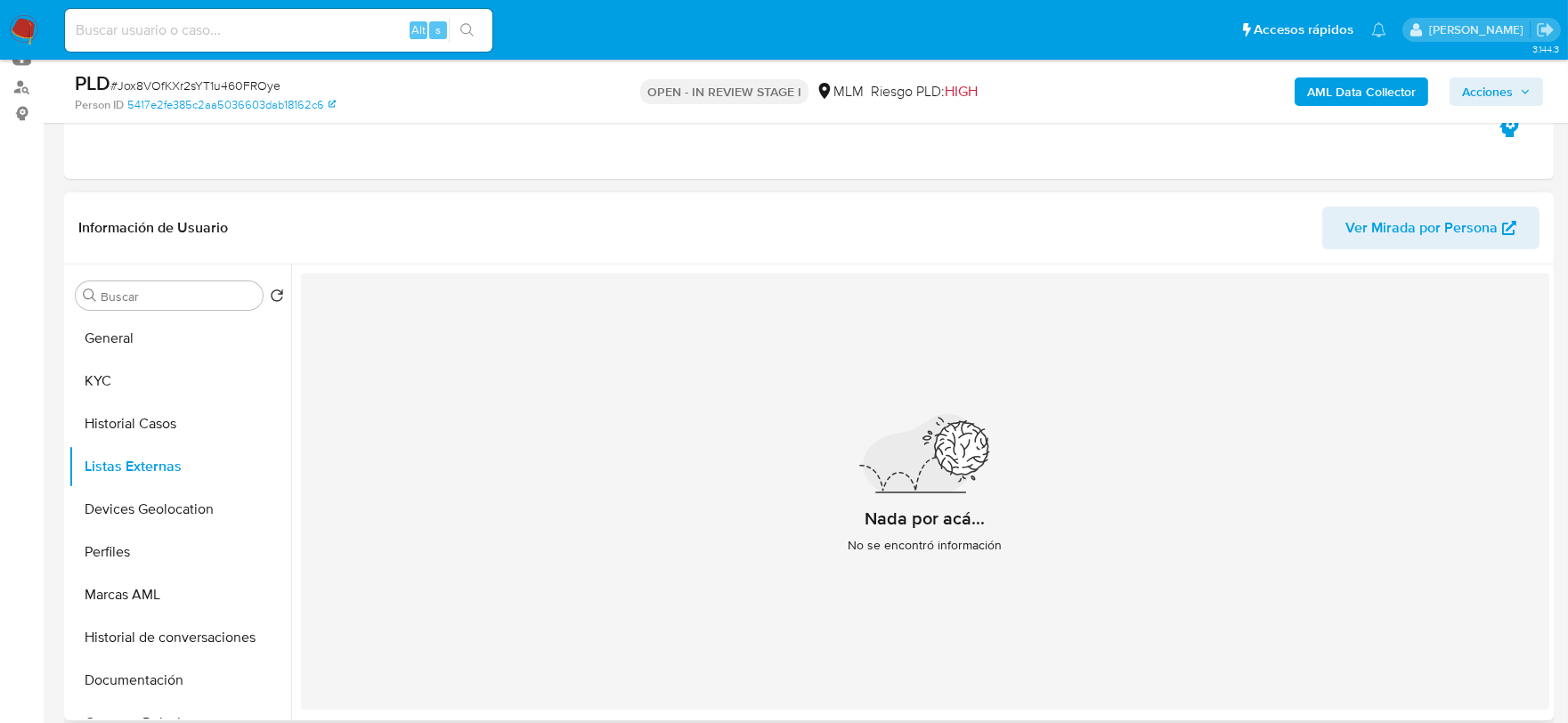 click on "Nada por acá... No se encontró información" at bounding box center (925, 491) 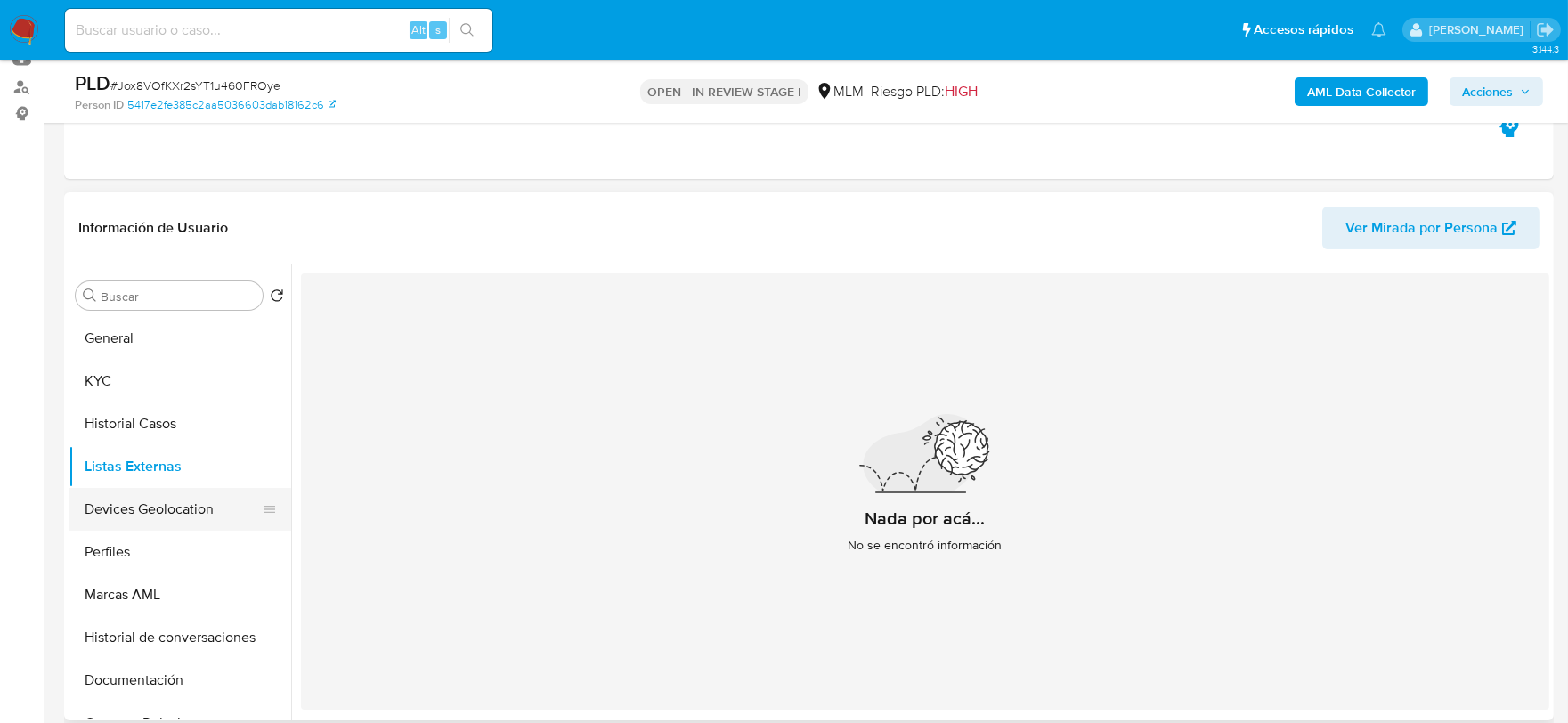 click on "Devices Geolocation" at bounding box center (173, 509) 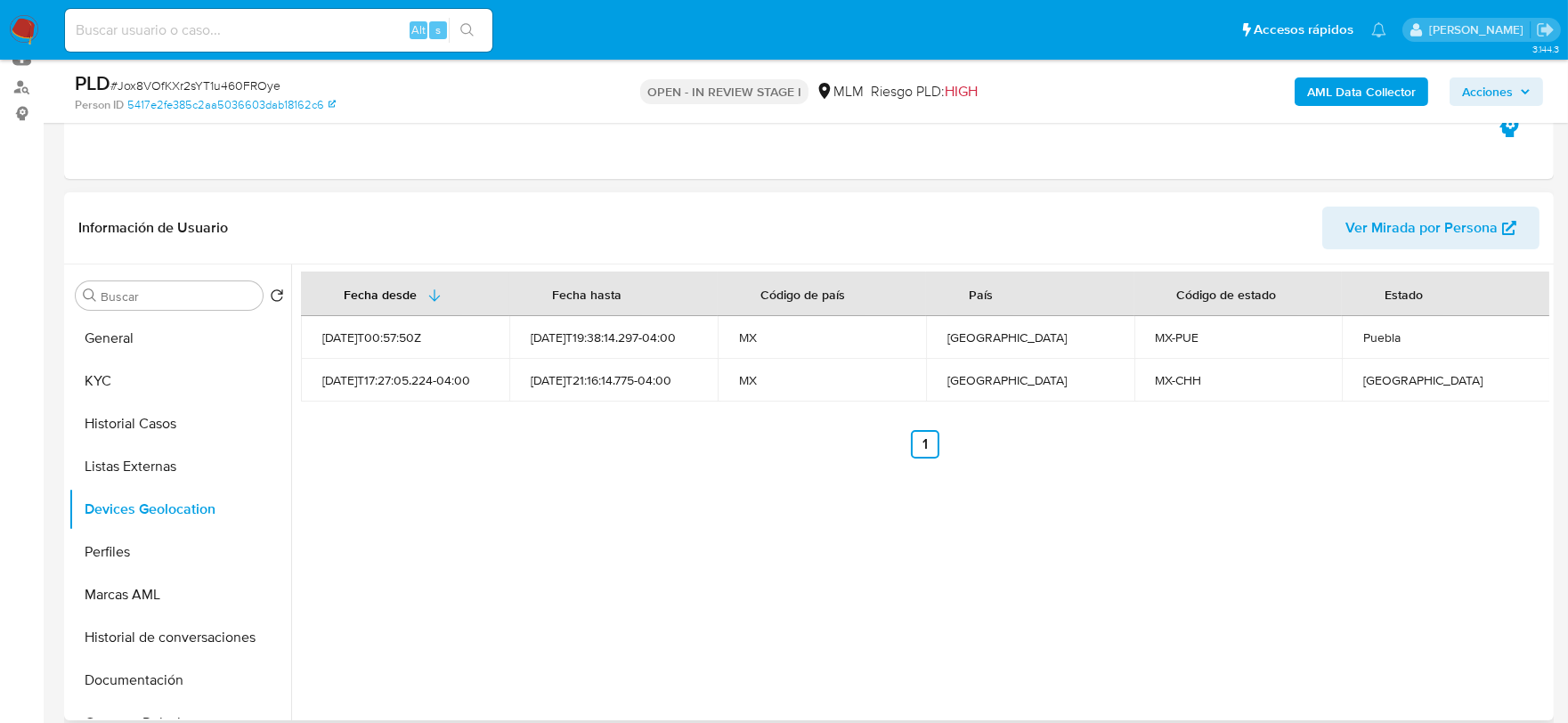 click on "Fecha desde     Fecha hasta     Código de país     País     Código de estado     Estado     2023-05-24T00:57:50Z     2025-07-06T19:38:14.297-04:00     MX     México     MX-PUE     Puebla     2025-06-25T17:27:05.224-04:00     2025-06-26T21:16:14.775-04:00     MX     México     MX-CHH     Chihuahua   Anterior 1 Siguiente" at bounding box center (920, 492) 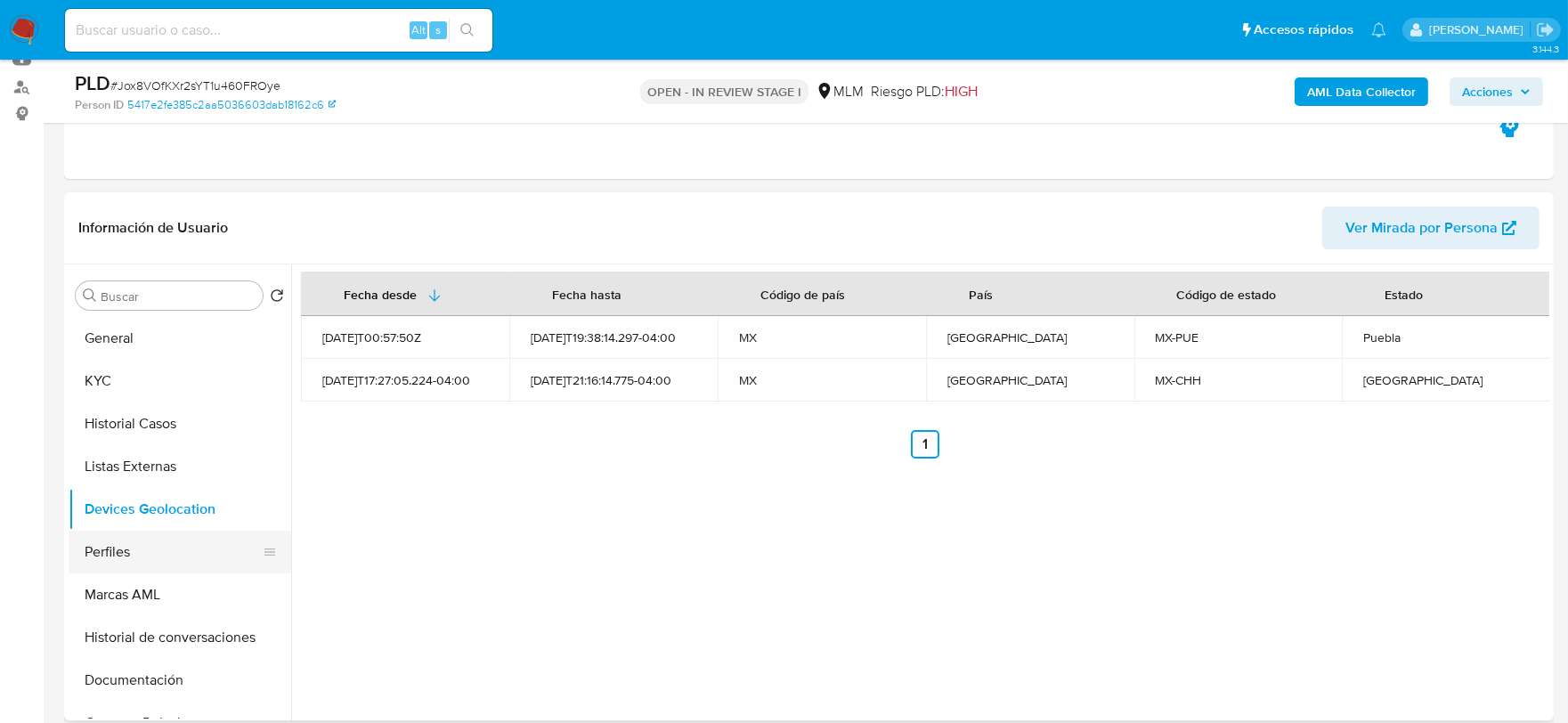 click on "Perfiles" at bounding box center (173, 552) 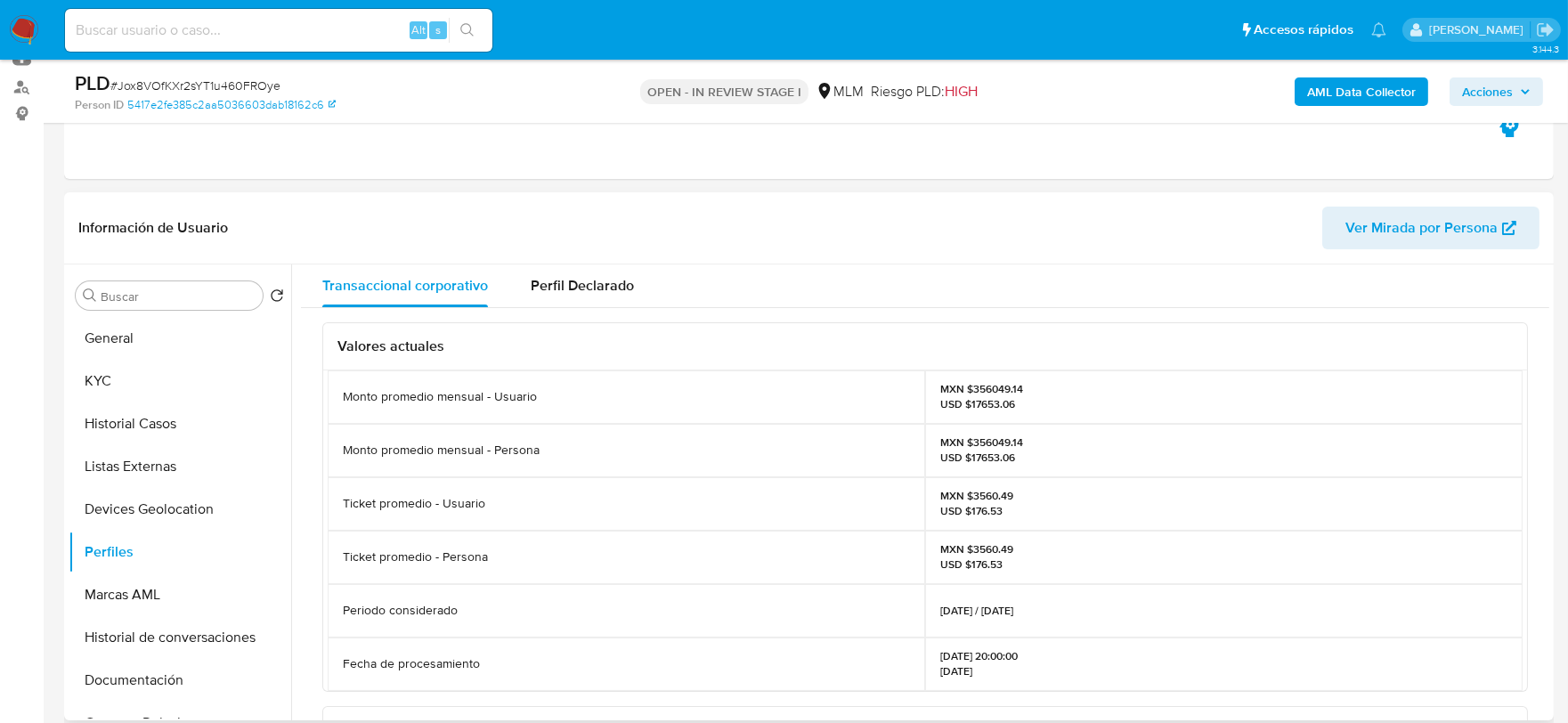 click on "Transaccional corporativo Perfil Declarado Valores actuales Monto promedio mensual - Usuario MXN $356049.14 USD $17653.06 Monto promedio mensual - Persona MXN $356049.14 USD $17653.06 Ticket promedio - Usuario MXN $3560.49 USD $176.53 Ticket promedio - Persona MXN $3560.49 USD $176.53 Periodo considerado 01/12/2024 / 01/06/2025 Fecha de procesamiento 02/07/2025 20:00:00 5 days ago Valores Históricos From 09/04/2025 To 07/07/2025 Agrupar por Persona Usuarios de la persona Fecha de procesamiento Periodo considerado Ticket promedio Cantidad de transacciones Monto total Desvio standard de montos Monto promedio mensual 148735645 03/07/2025 13:05:30 01/12/2024 / 01/06/2025 MXN $3560.49-USD $176.53 600 MXN $2136294.81-USD $105918.37 MXN $5201.57-USD $257.53 MXN $356049.14-USD $17653.06 148735645 03/06/2025 09:27:49 01/11/2024 / 01/05/2025 MXN $3413.18-USD $167.76 592 MXN $2020602.38-USD $99312.35 MXN $5128.35-USD $251.77 MXN $336767.06-USD $16552.06" at bounding box center [920, 492] 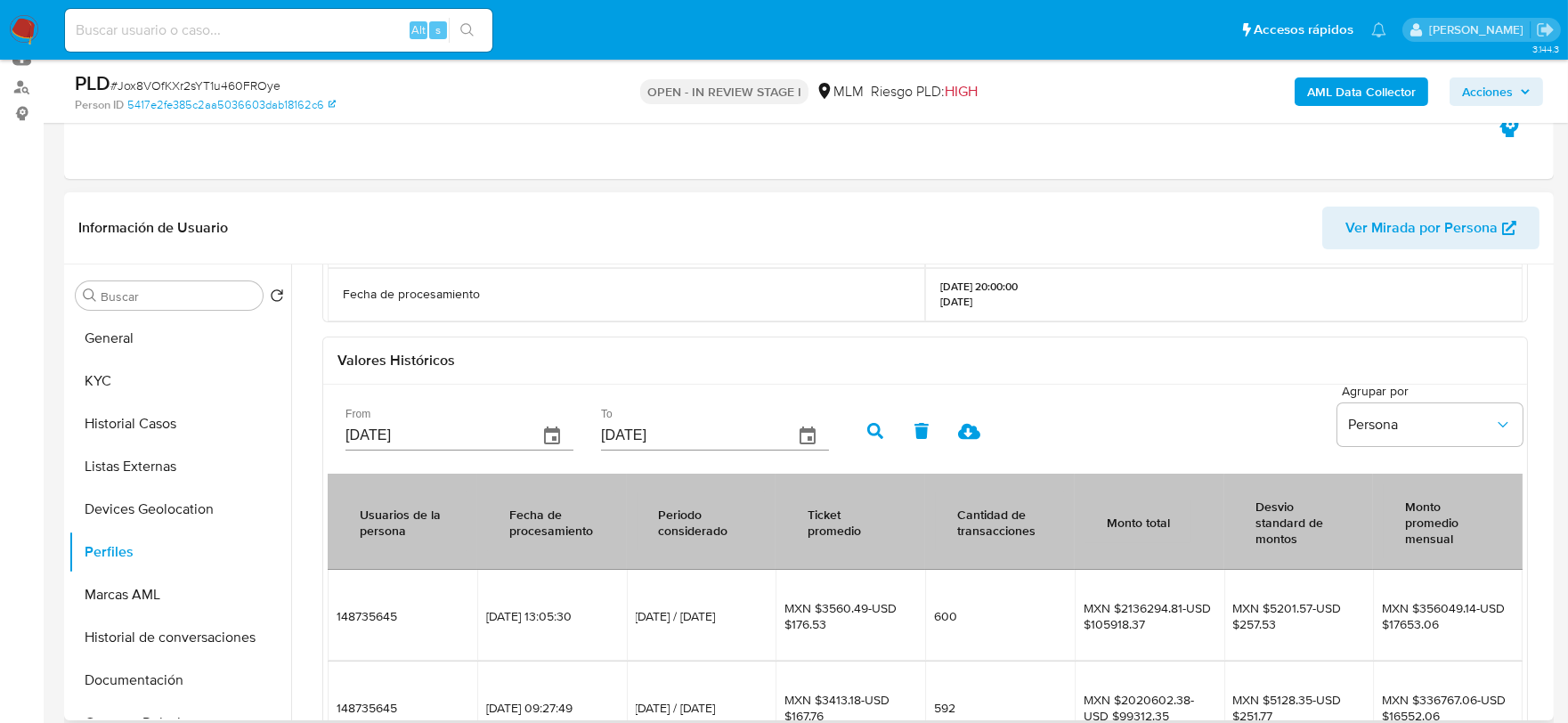 scroll, scrollTop: 426, scrollLeft: 0, axis: vertical 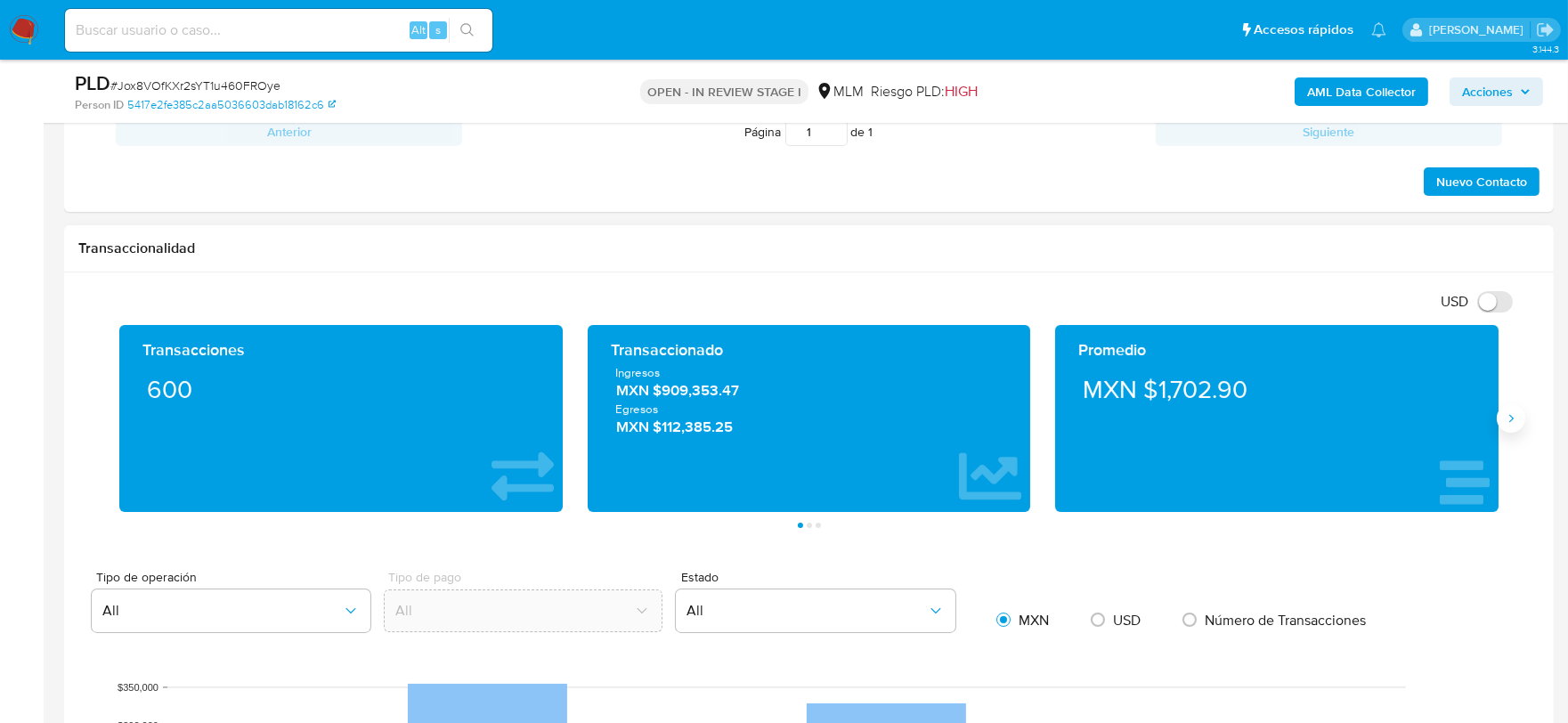 click 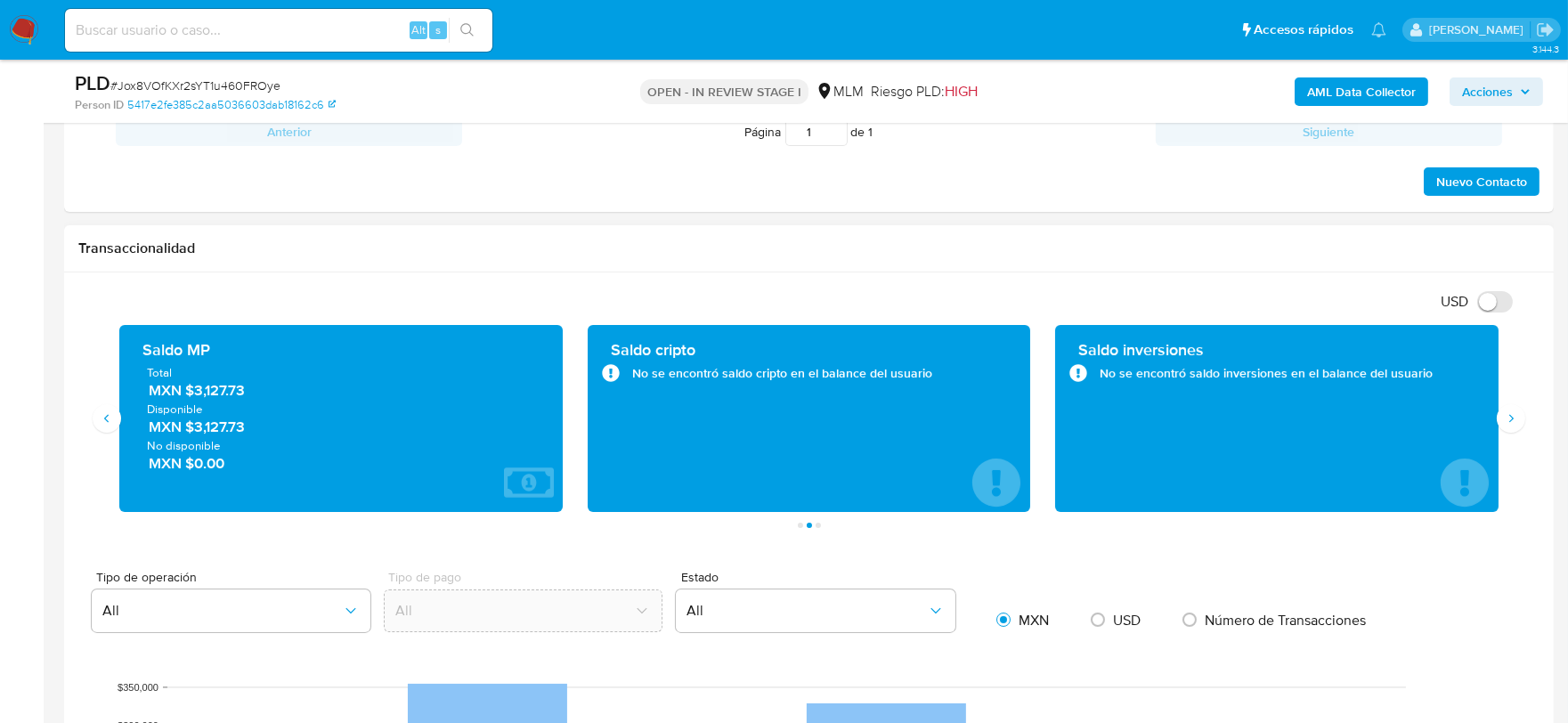 click on "Transaccionalidad" at bounding box center (808, 248) 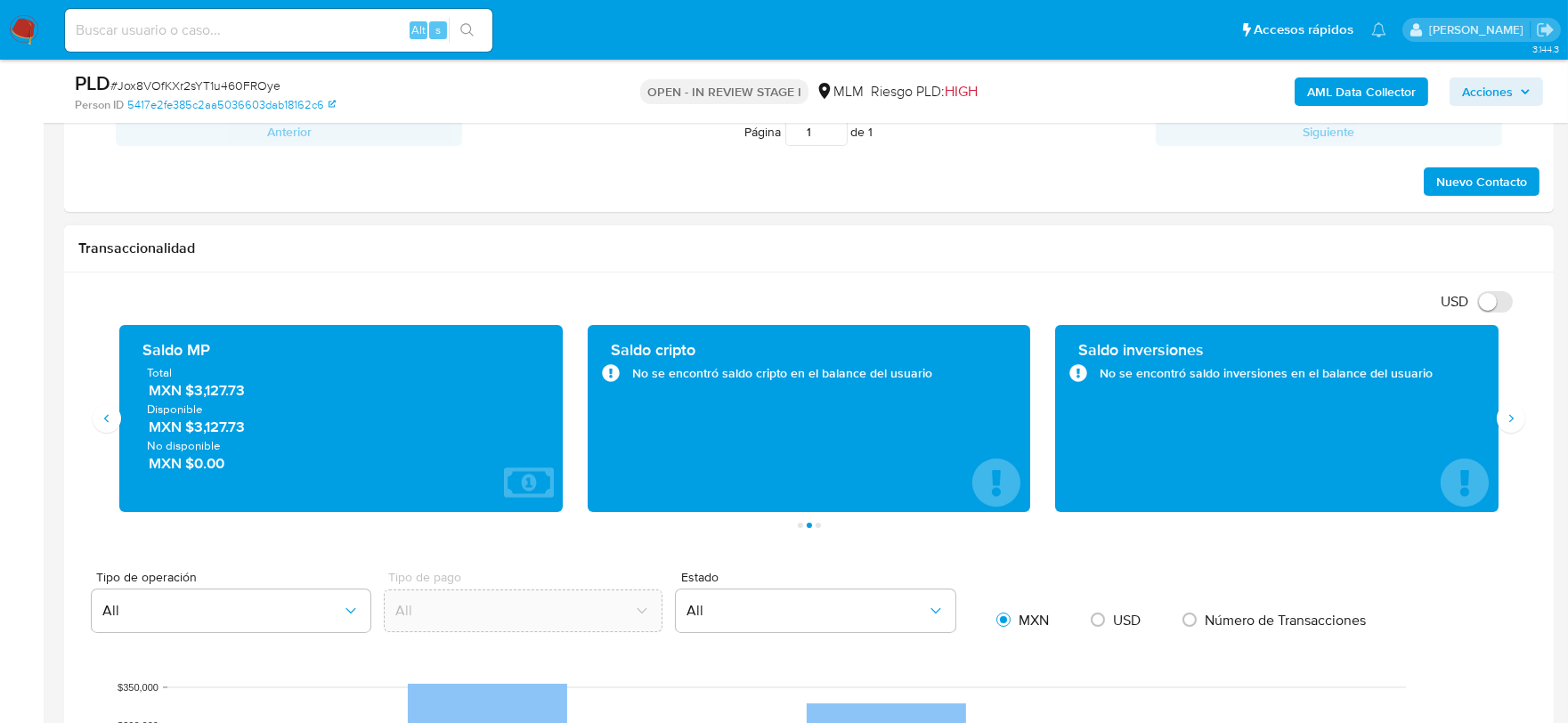 drag, startPoint x: 248, startPoint y: 393, endPoint x: 196, endPoint y: 396, distance: 52.086467 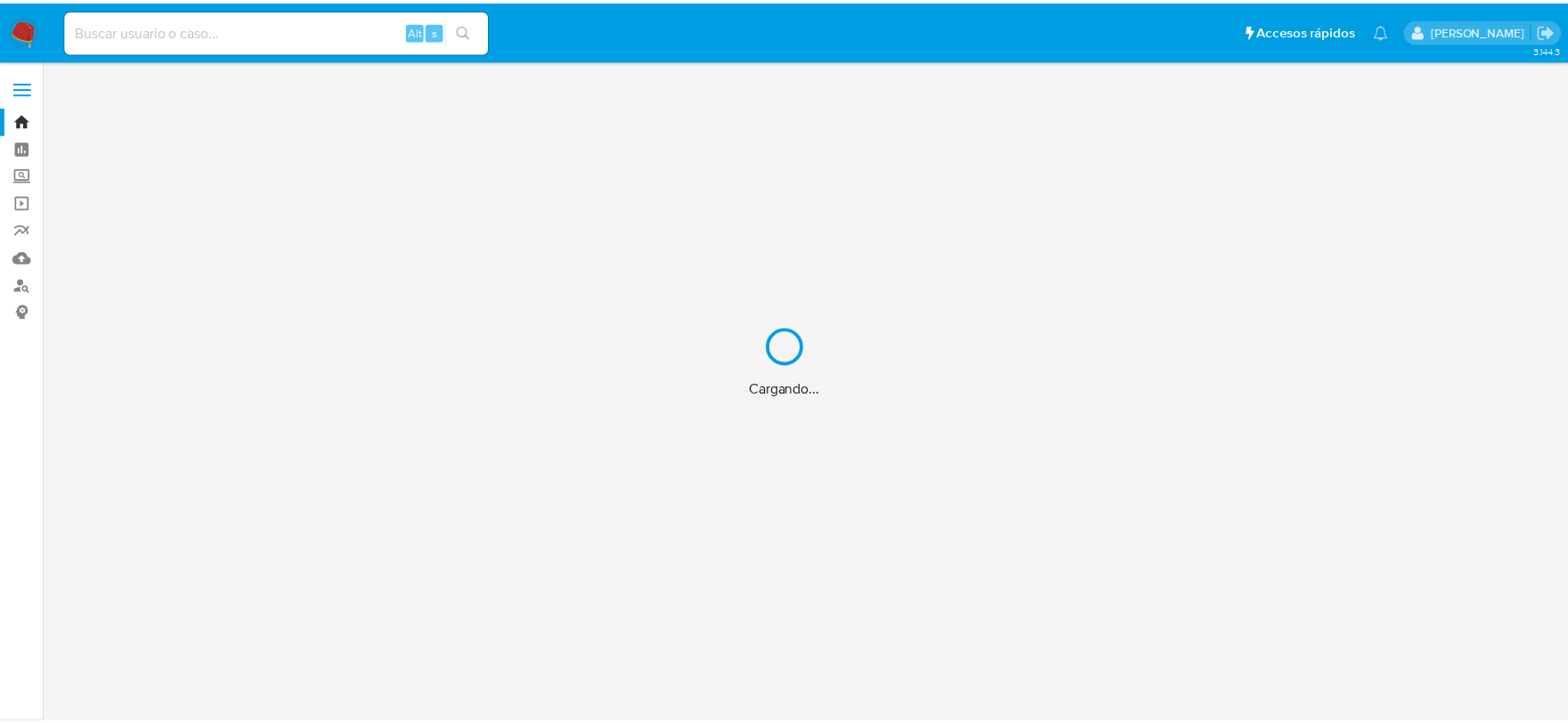 scroll, scrollTop: 0, scrollLeft: 0, axis: both 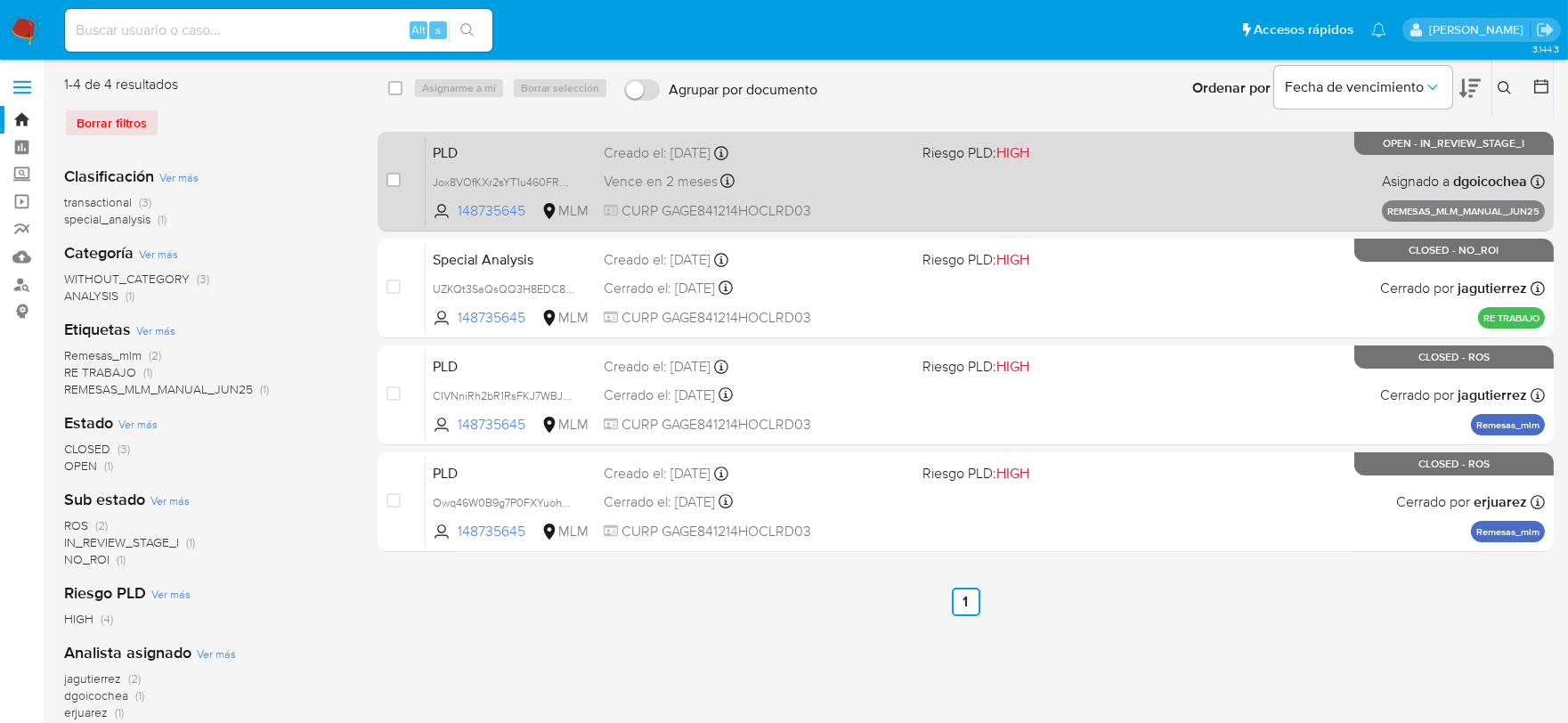 click on "PLD" at bounding box center [511, 151] 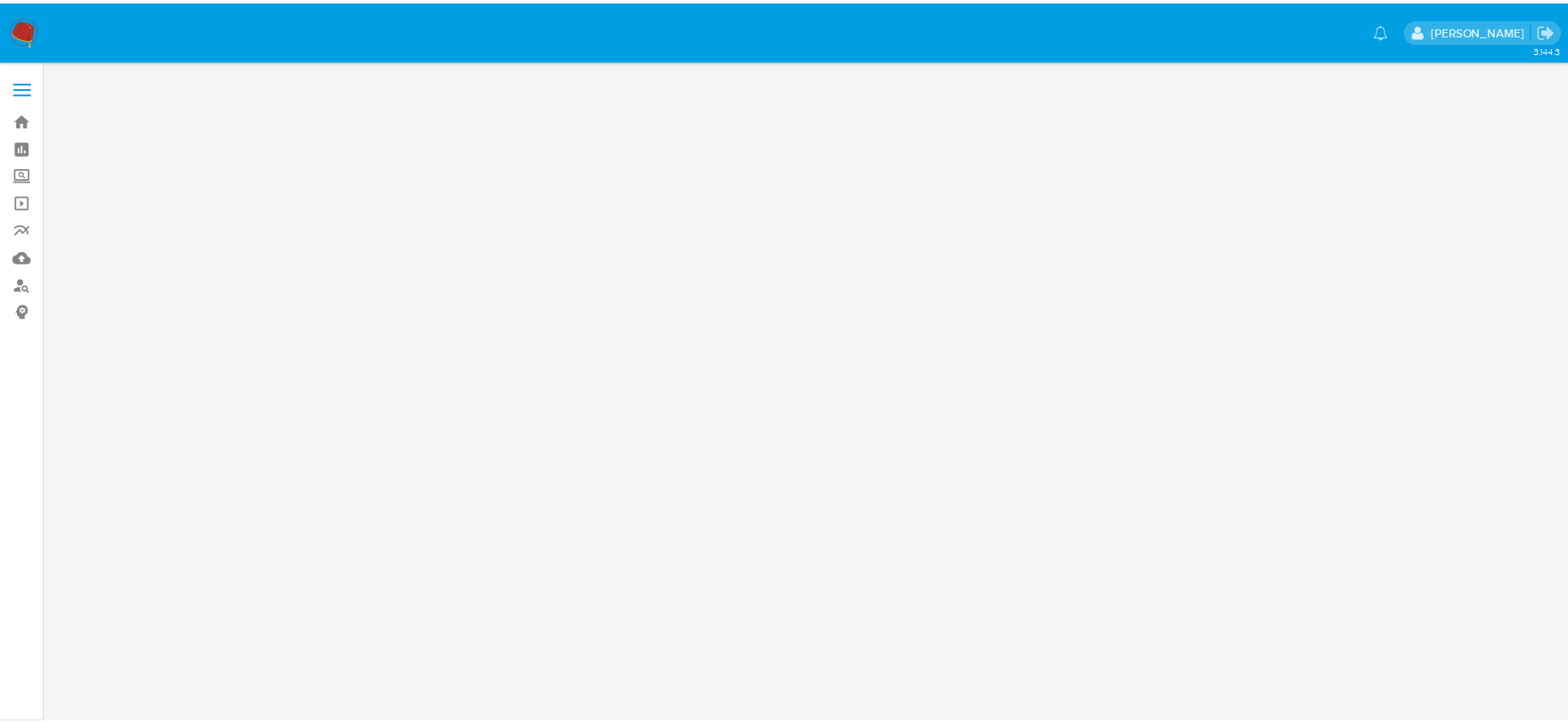 scroll, scrollTop: 0, scrollLeft: 0, axis: both 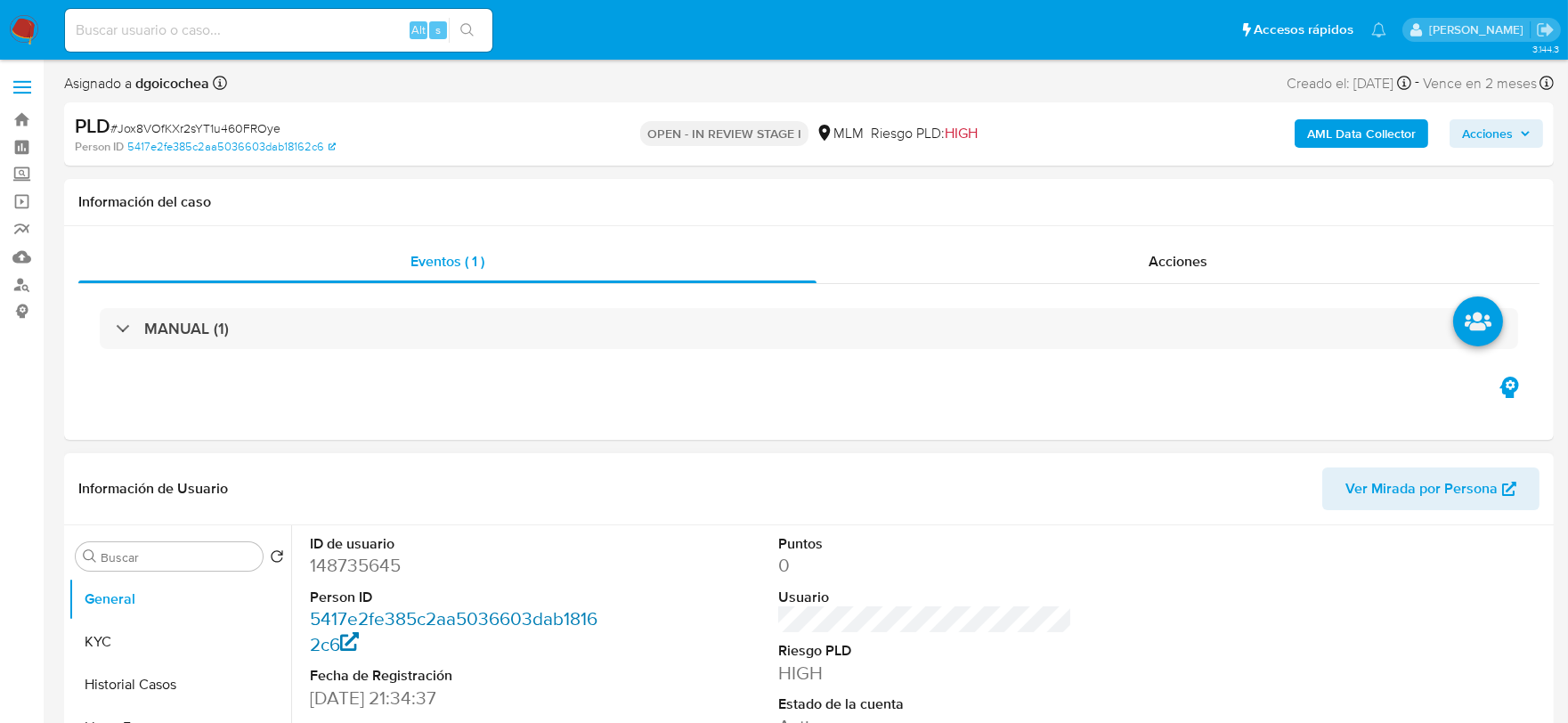 select on "10" 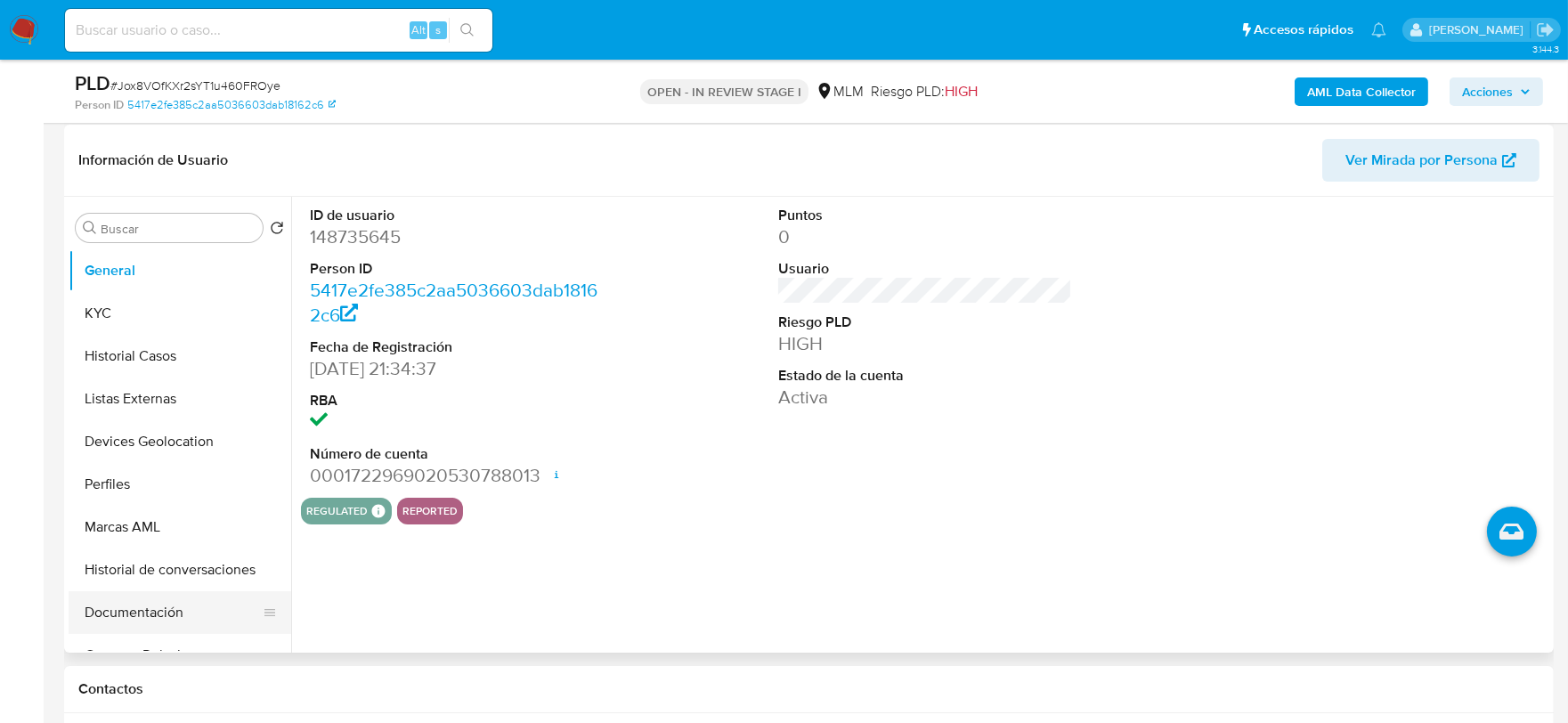 scroll, scrollTop: 395, scrollLeft: 0, axis: vertical 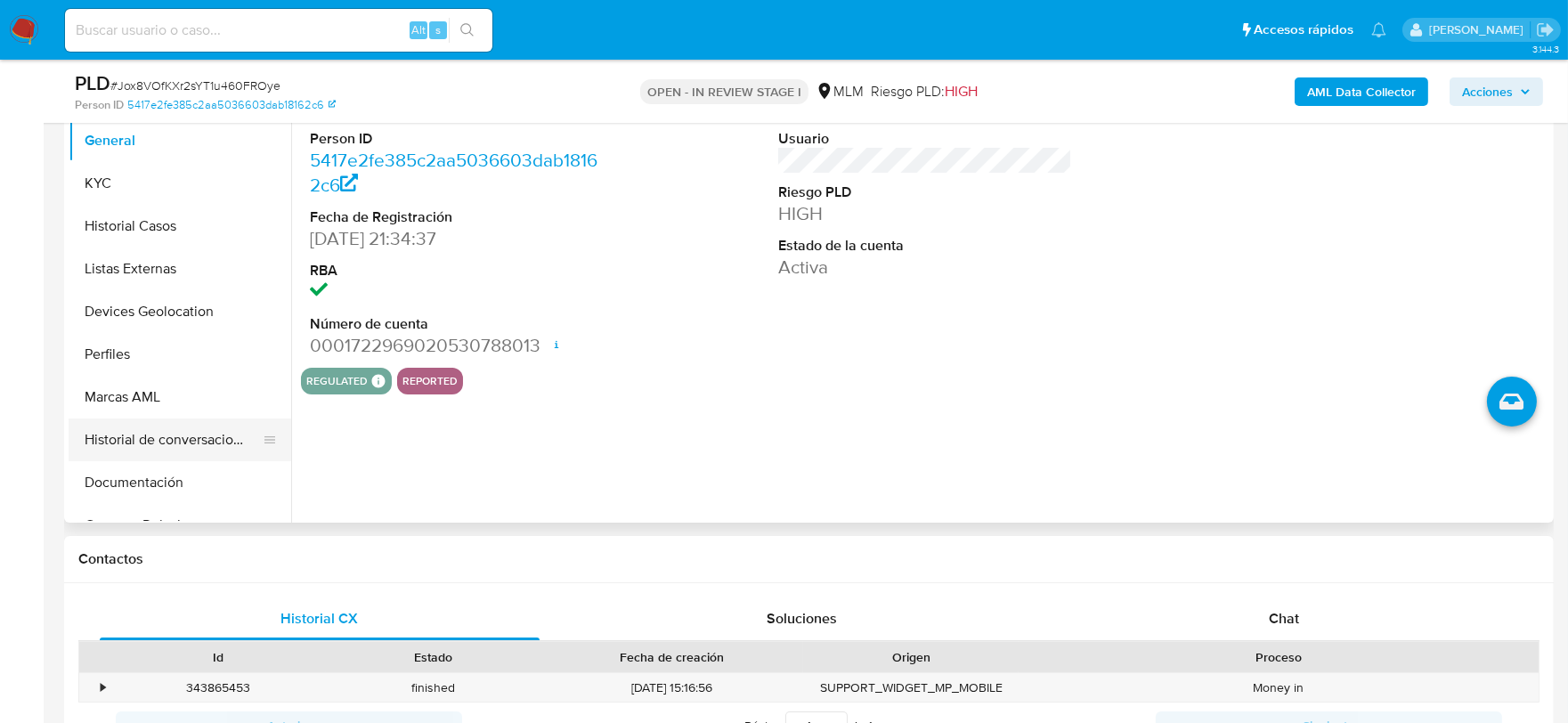 click on "Historial de conversaciones" at bounding box center [173, 440] 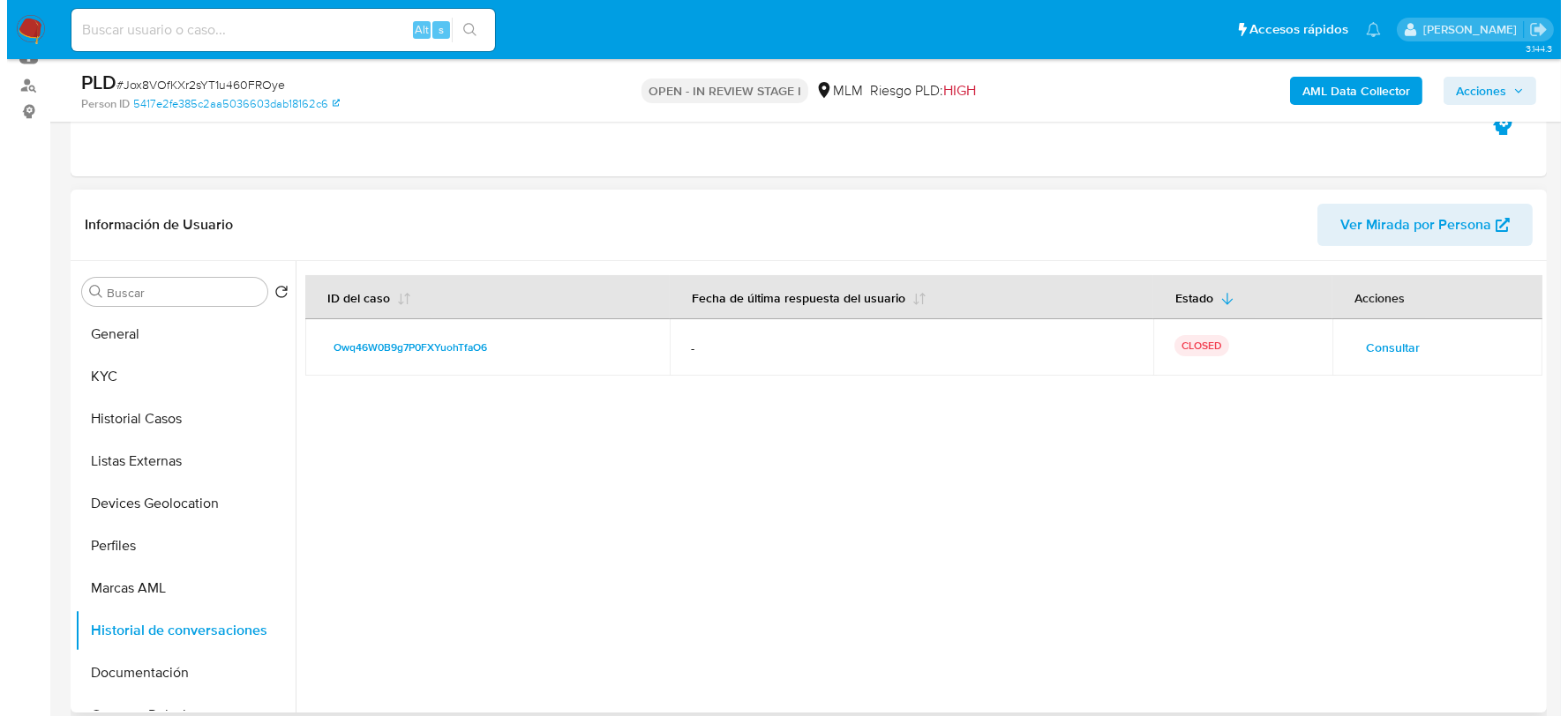 scroll, scrollTop: 196, scrollLeft: 0, axis: vertical 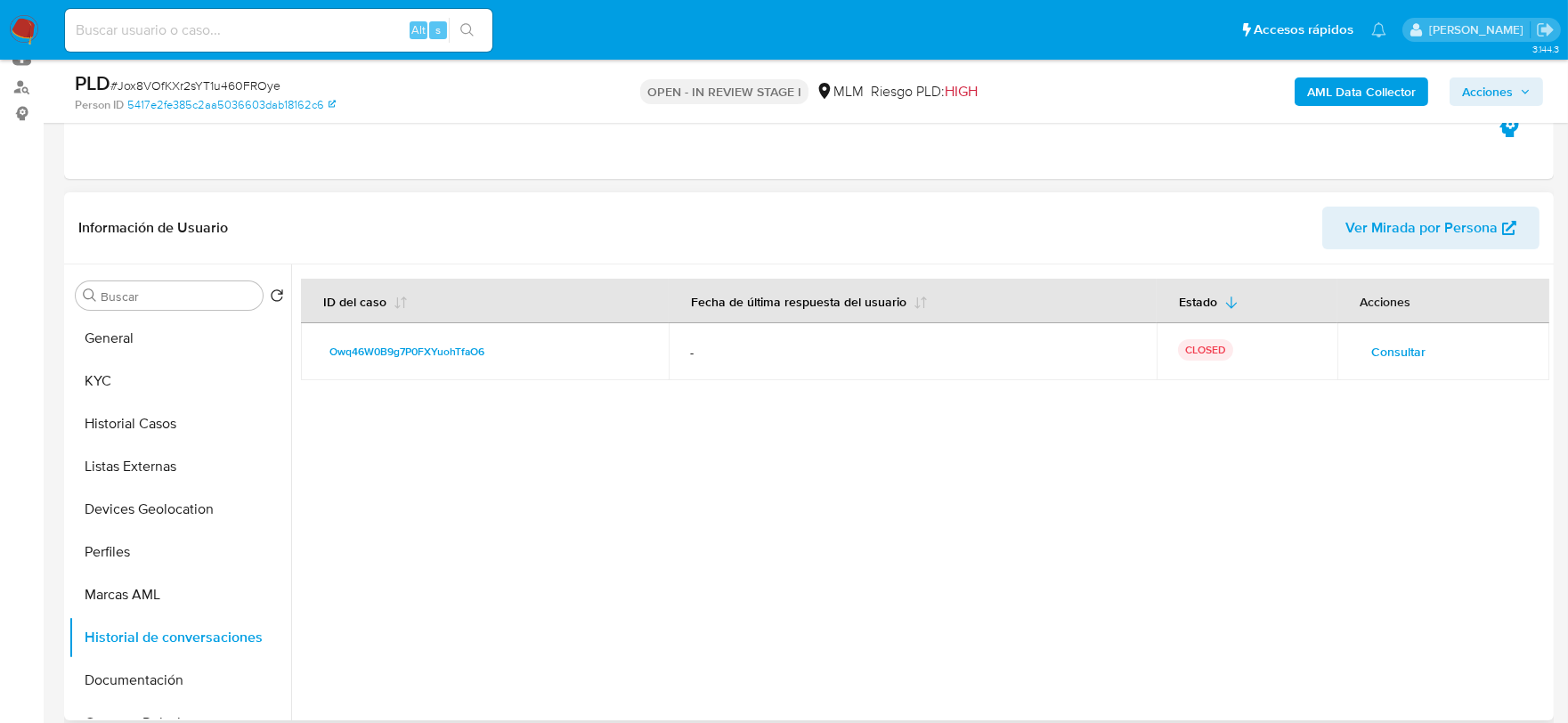 click on "Consultar" at bounding box center (1398, 352) 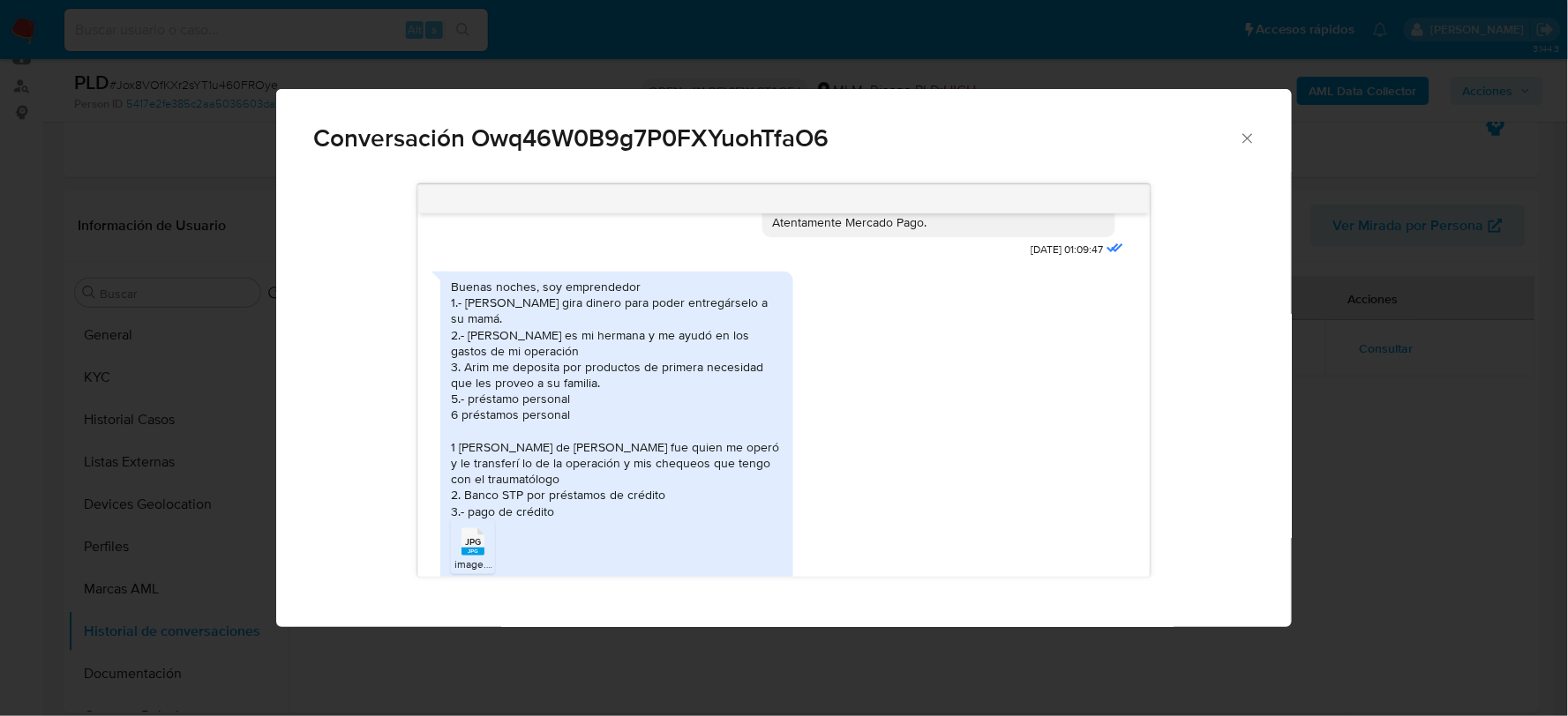scroll, scrollTop: 377, scrollLeft: 0, axis: vertical 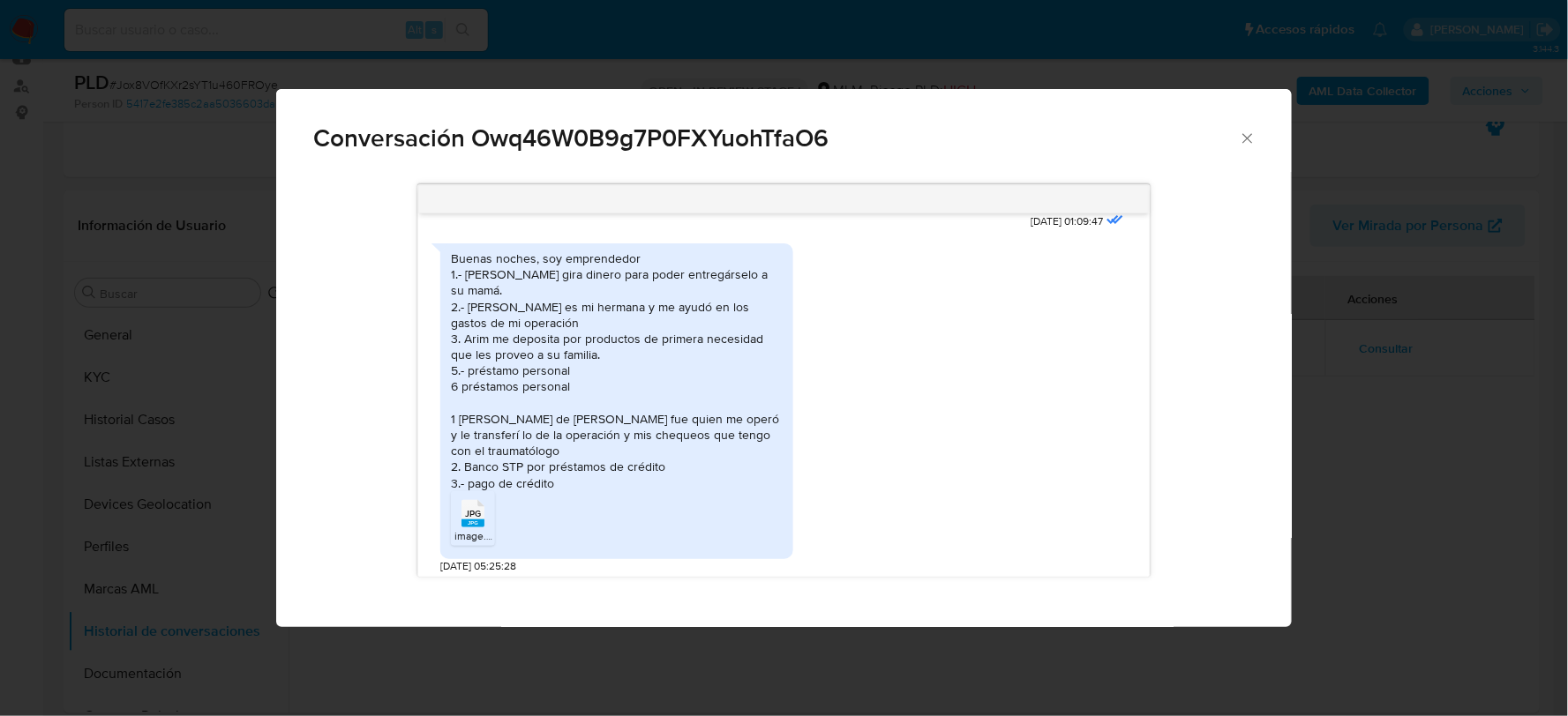 click on "Buenas noches, soy emprendedor
1.- [PERSON_NAME] gira dinero para poder entregárselo a su mamá.
2.- [PERSON_NAME] es mi hermana y me ayudó en los gastos de mi operación
3. Arim me deposita por productos de primera necesidad que les proveo a su familia.
5.- préstamo personal
6 préstamos personal
1 [PERSON_NAME] de [PERSON_NAME] fue quien me operó y le transferí lo de la operación y mis chequeos que tengo con el traumatólogo
2. Banco STP por préstamos de crédito
3.- pago de crédito
JPG JPG image.jpg [DATE] 05:25:28" at bounding box center [784, 404] 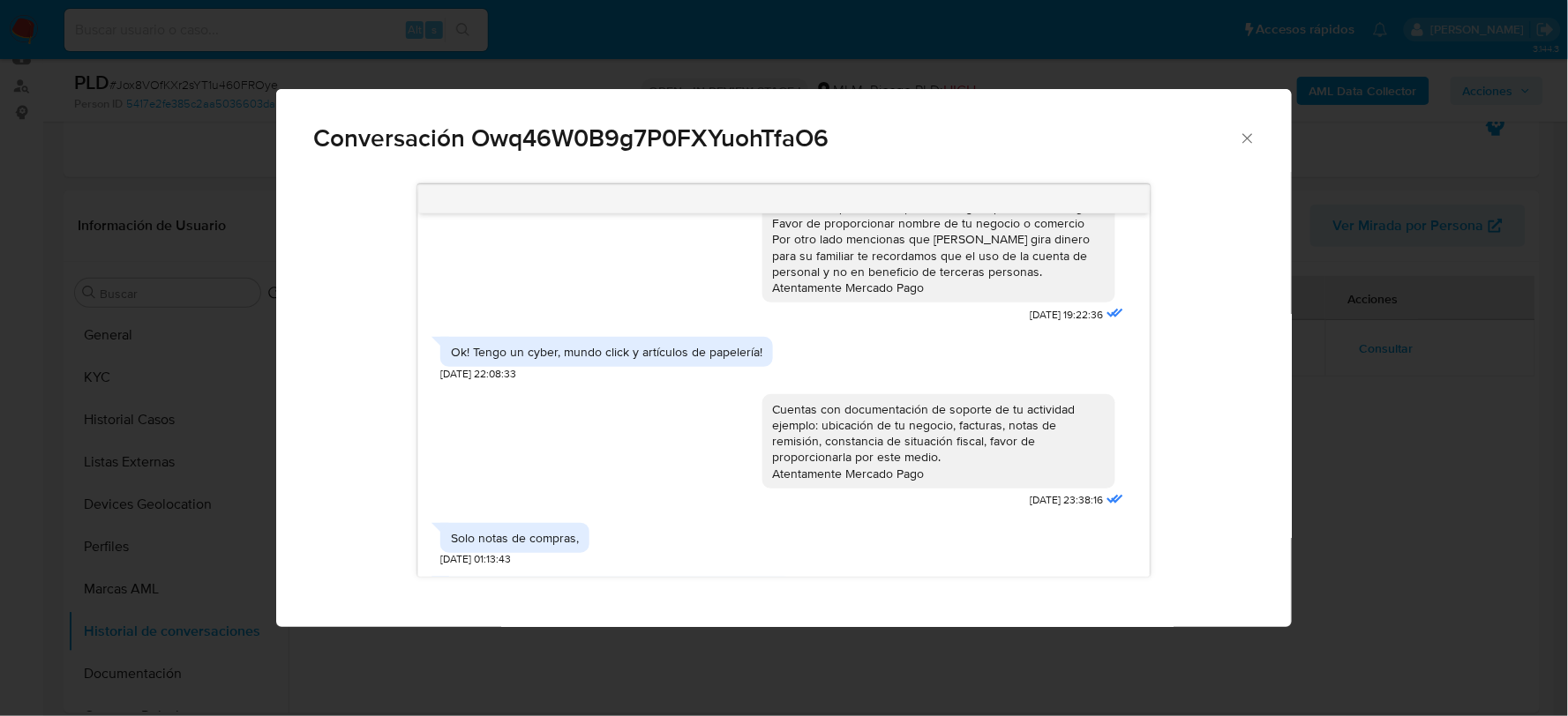 scroll, scrollTop: 867, scrollLeft: 0, axis: vertical 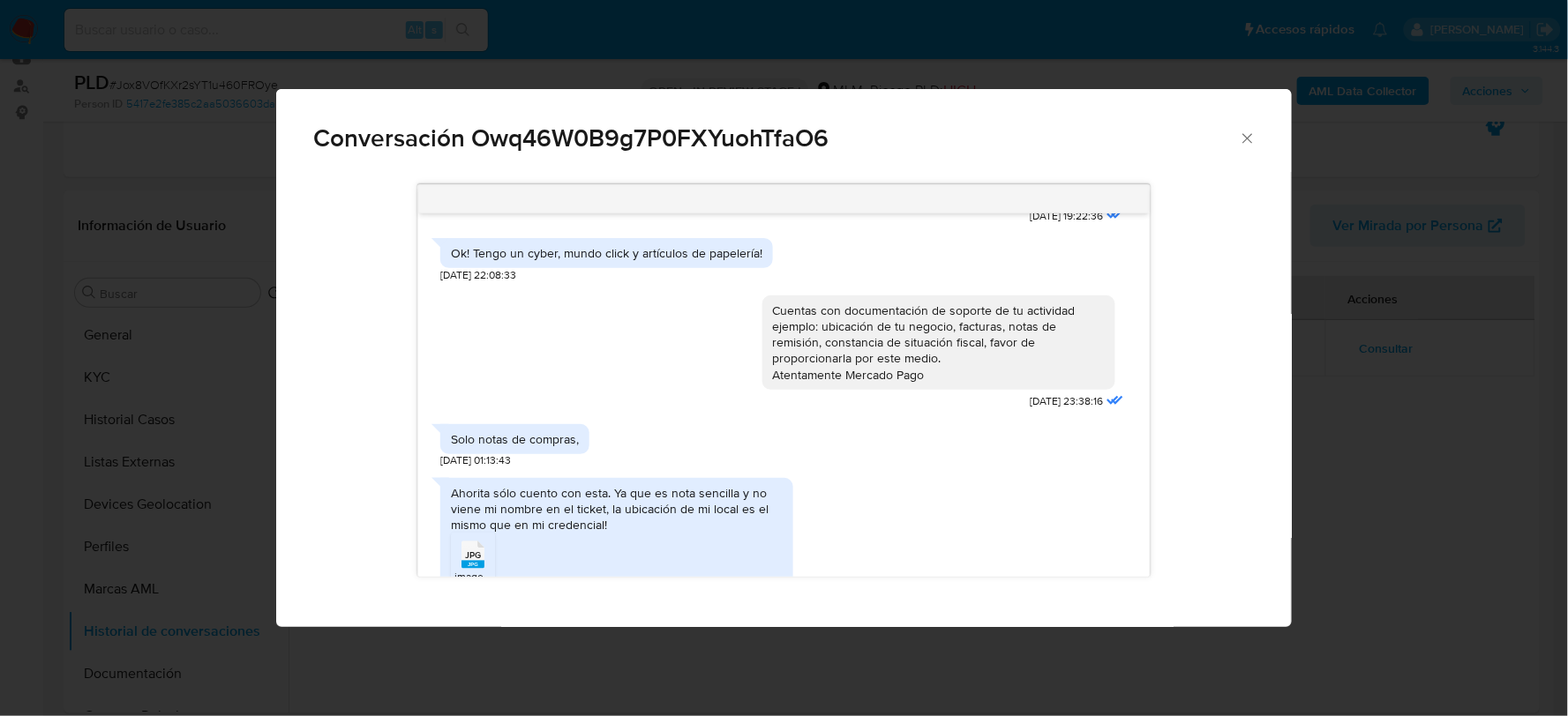 click on "Ahorita sólo cuento con esta. Ya que es nota sencilla y no viene mi nombre en el ticket, la ubicación de mi local es el mismo que en mi credencial!  JPG JPG image.jpg 09/11/2024 04:53:49" at bounding box center (784, 542) 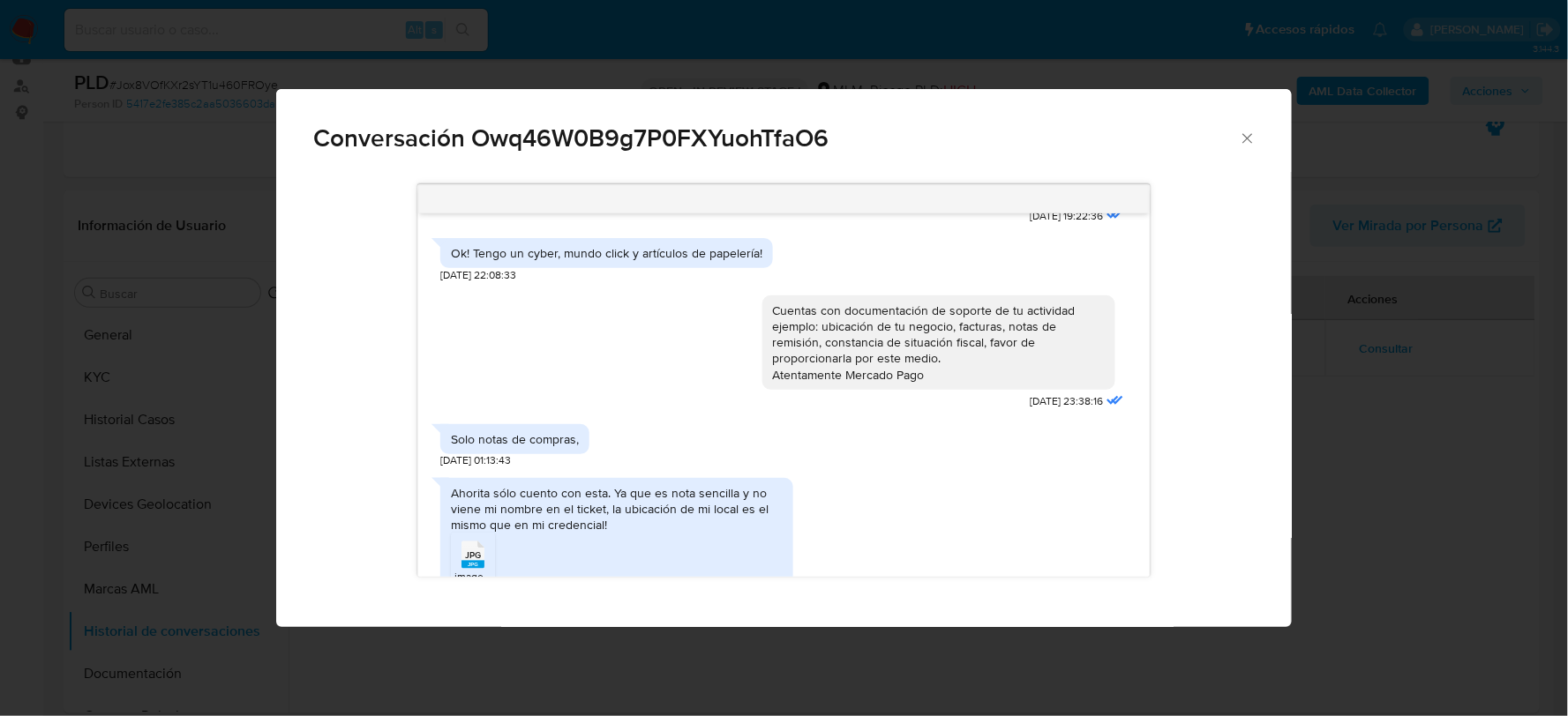 click on "JPG" at bounding box center [473, 556] 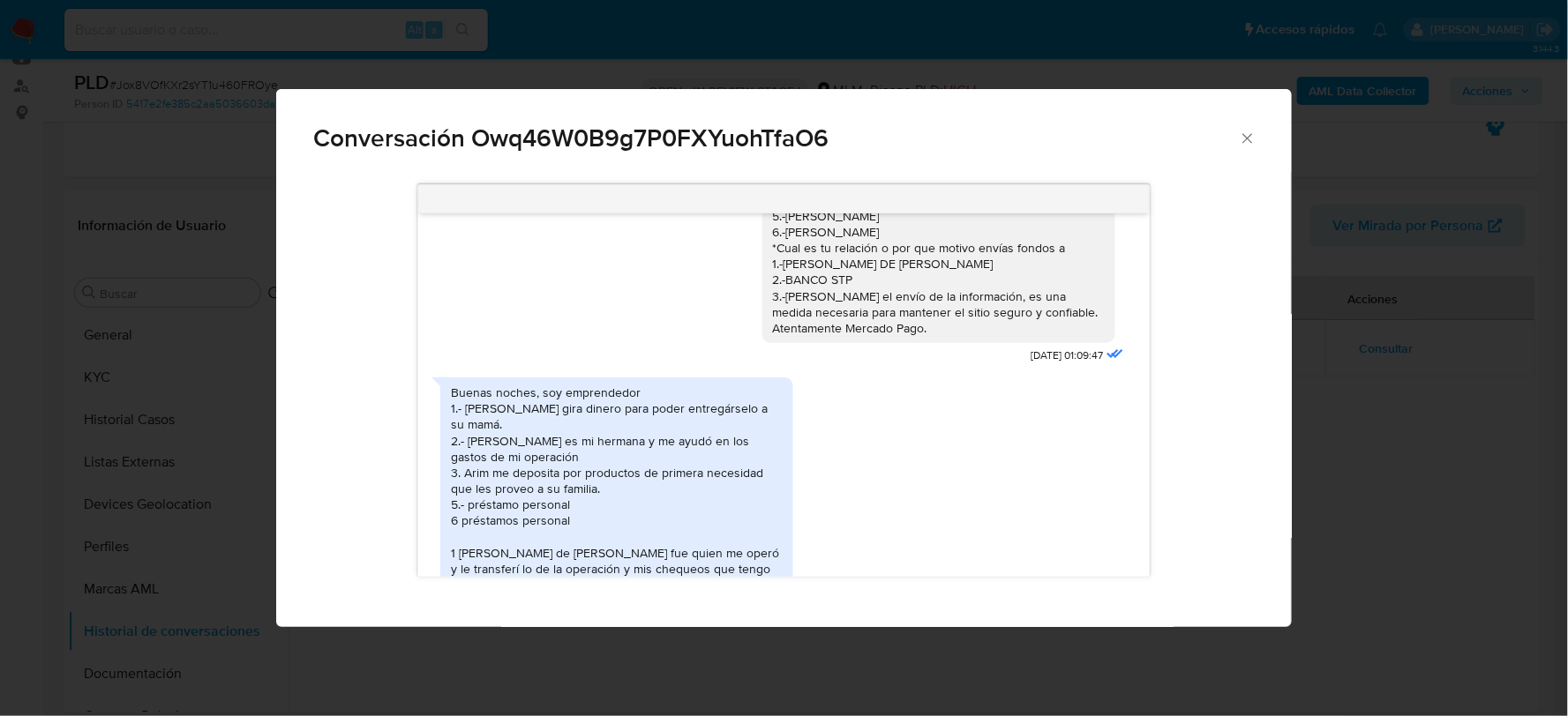 scroll, scrollTop: 0, scrollLeft: 0, axis: both 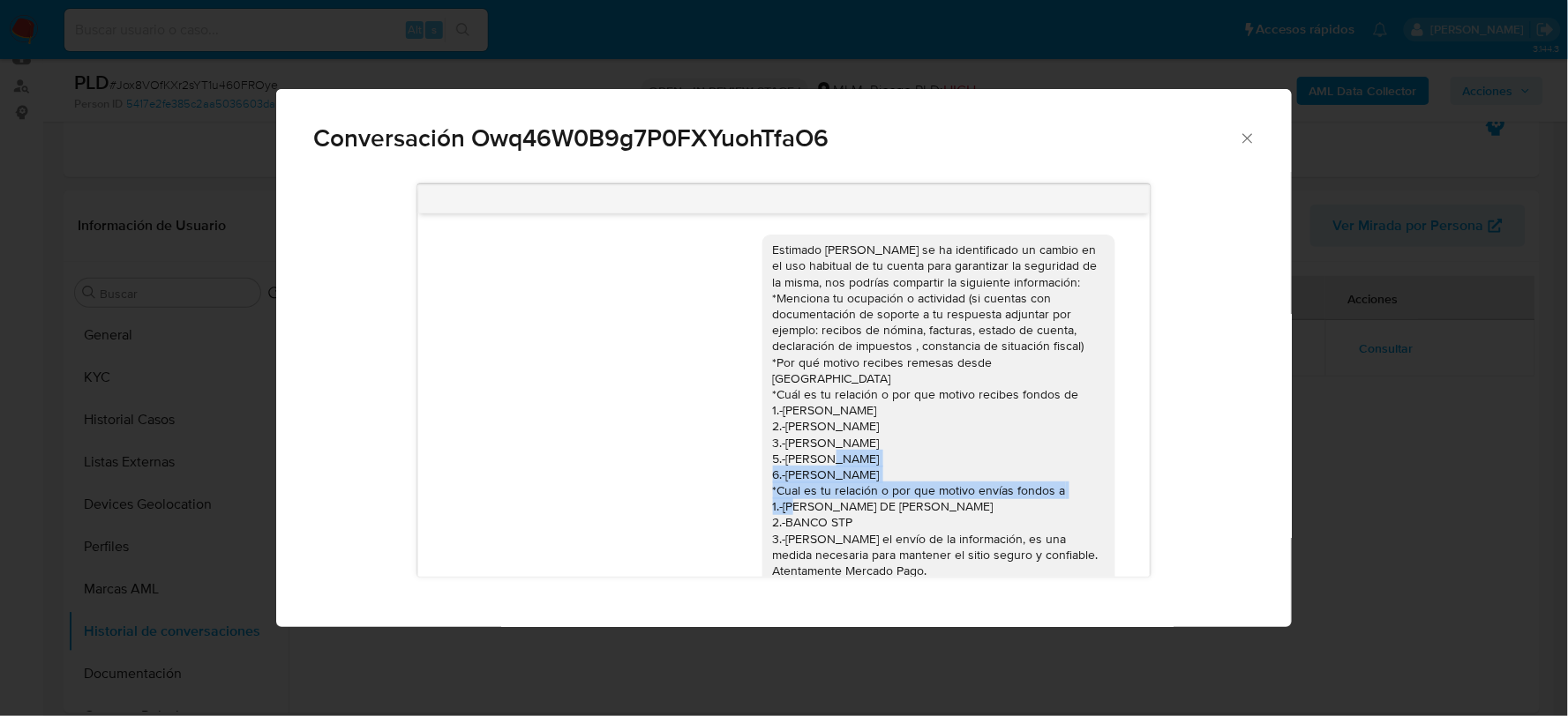 drag, startPoint x: 911, startPoint y: 470, endPoint x: 738, endPoint y: 441, distance: 175.4138 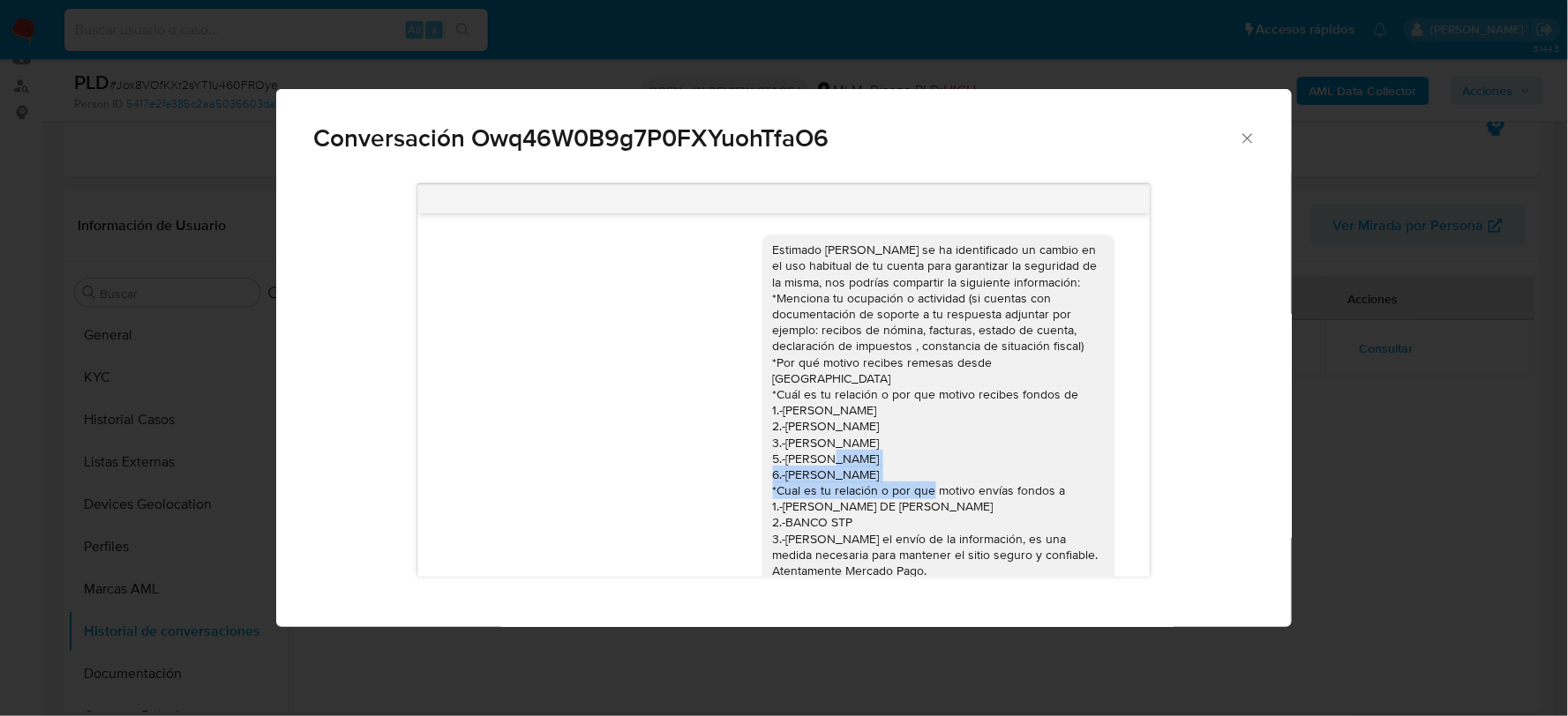 drag, startPoint x: 920, startPoint y: 456, endPoint x: 761, endPoint y: 445, distance: 159.38005 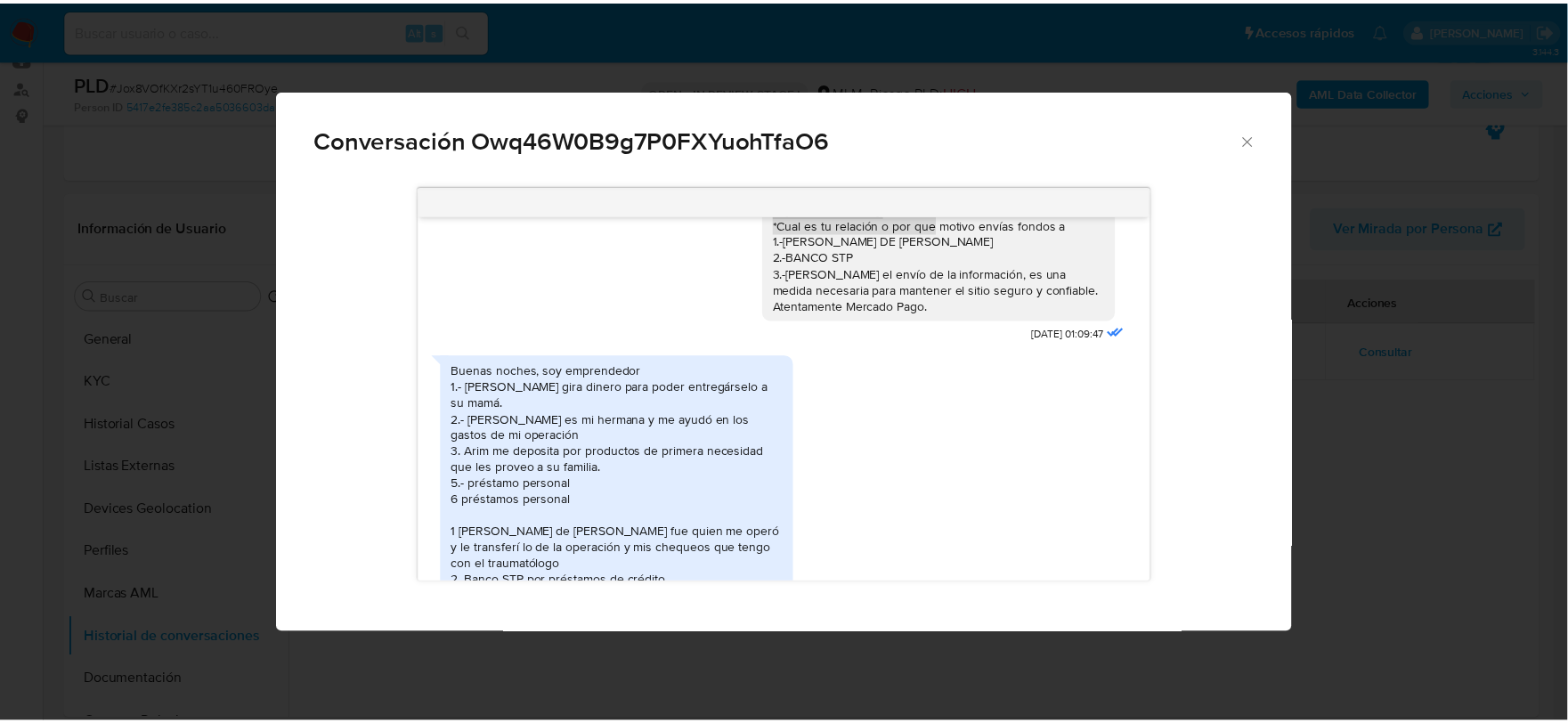 scroll, scrollTop: 297, scrollLeft: 0, axis: vertical 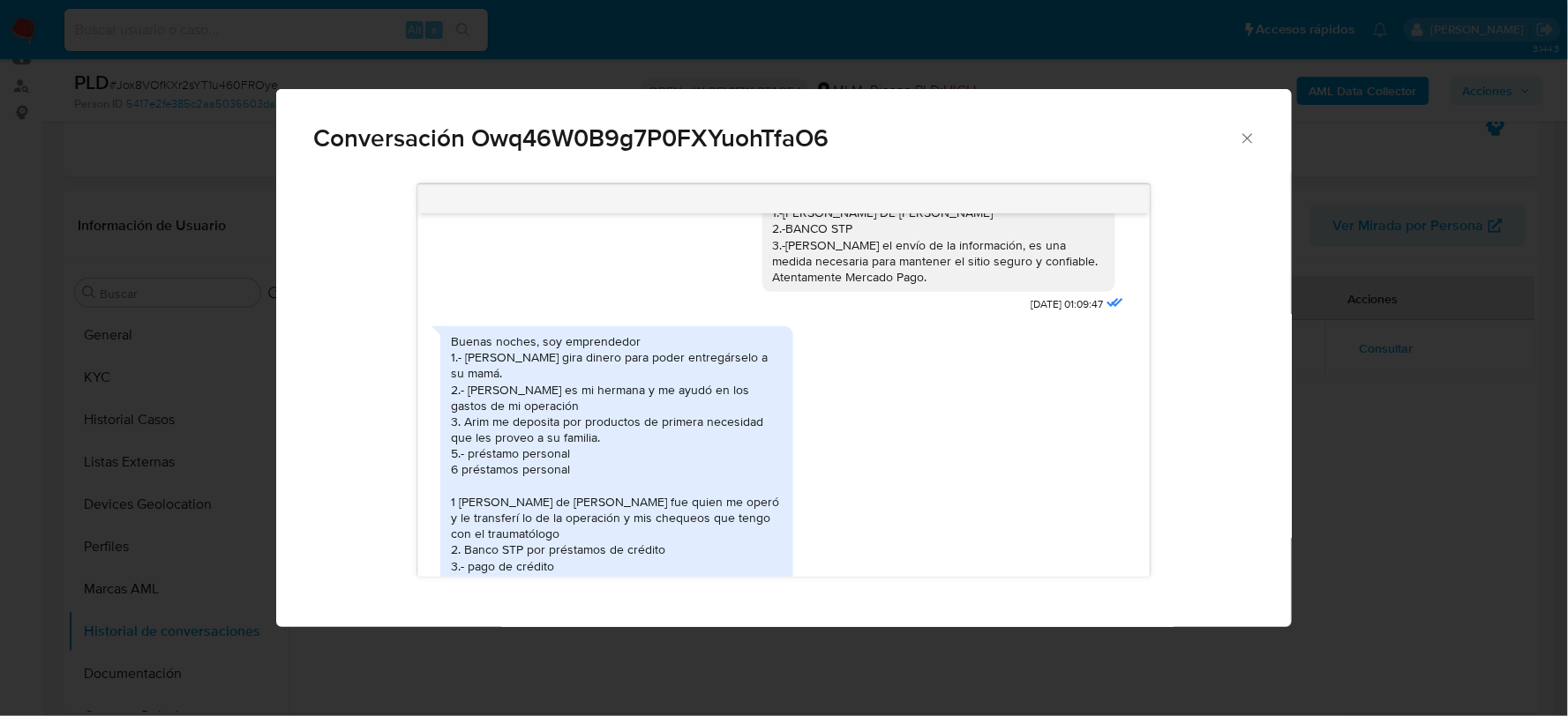 click 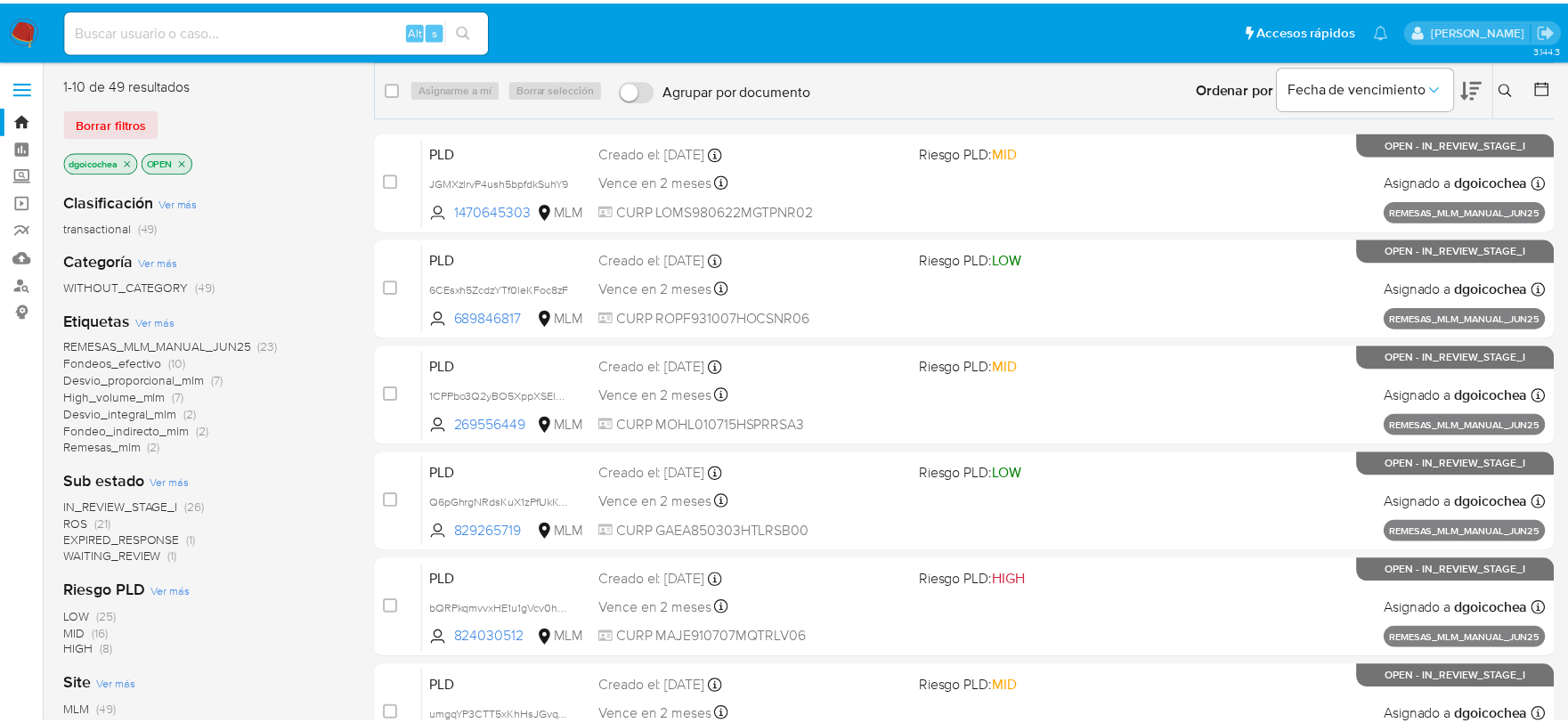 scroll, scrollTop: 0, scrollLeft: 0, axis: both 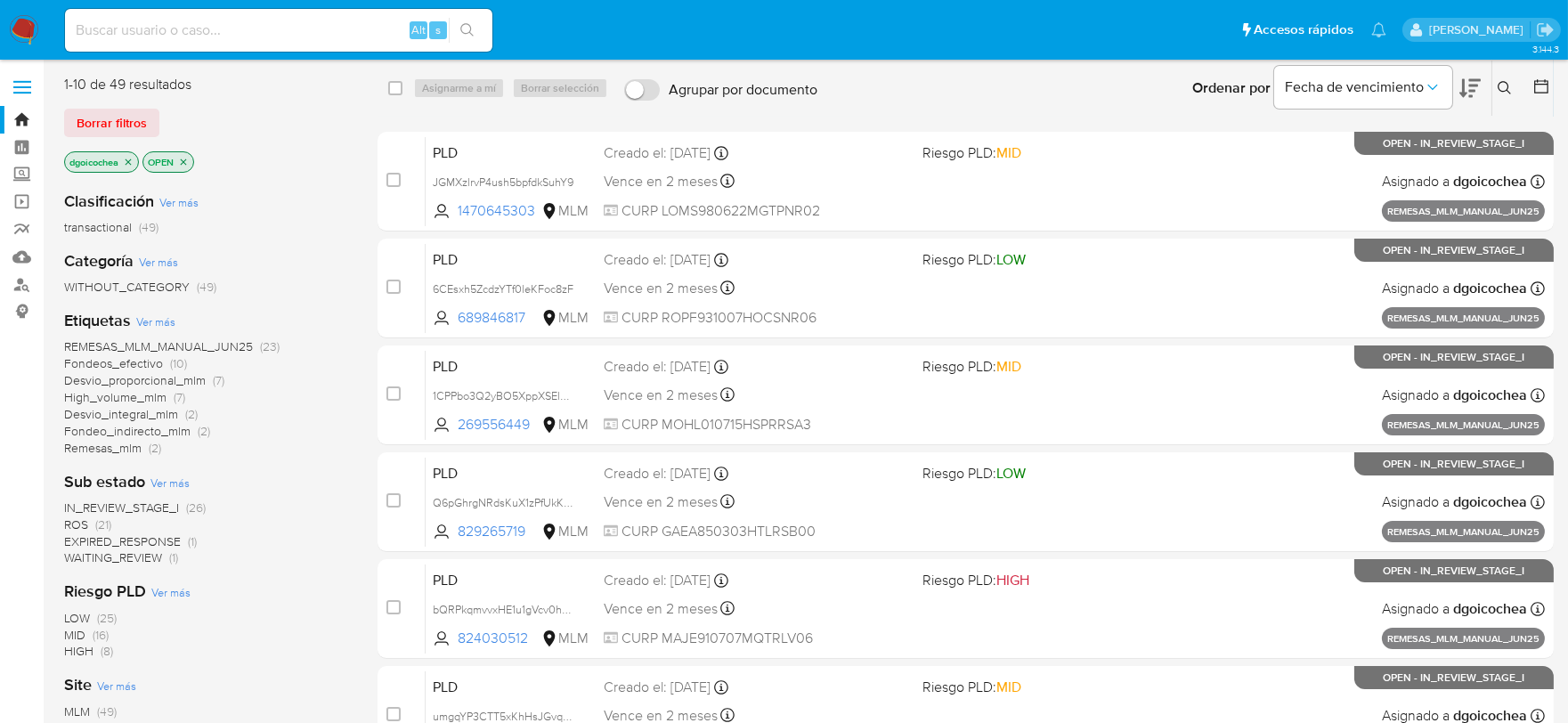 click on "REMESAS_MLM_MANUAL_JUN25" at bounding box center (158, 346) 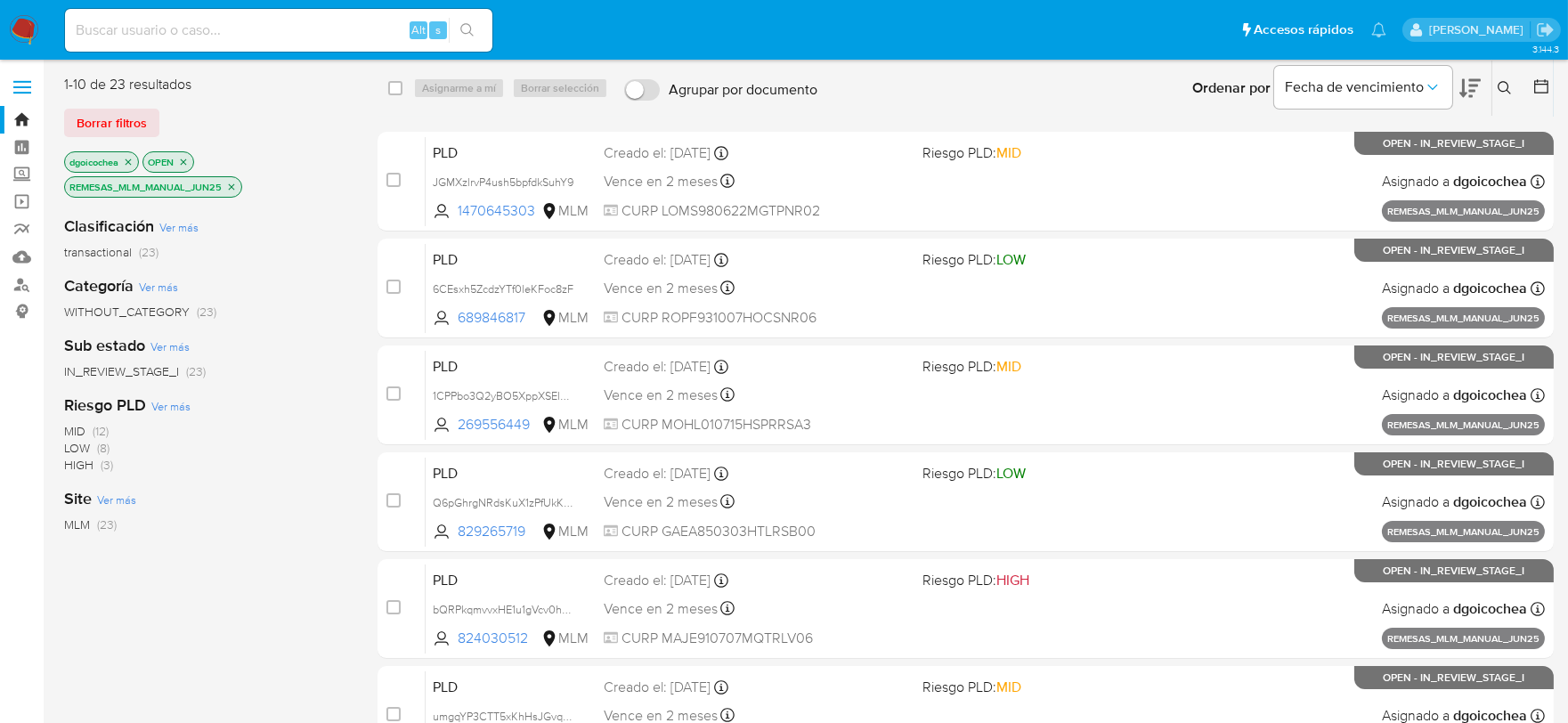 click at bounding box center [1507, 88] 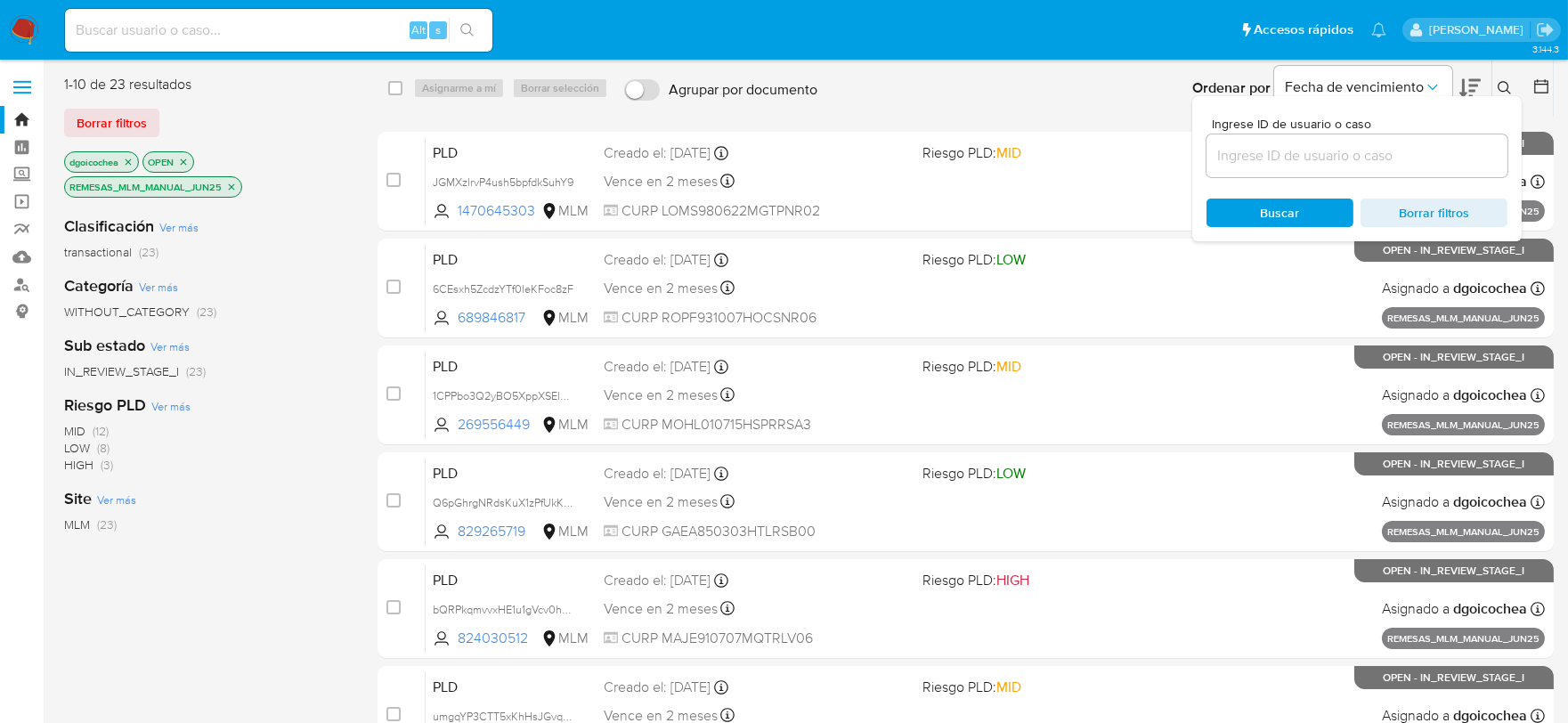 click at bounding box center (1357, 156) 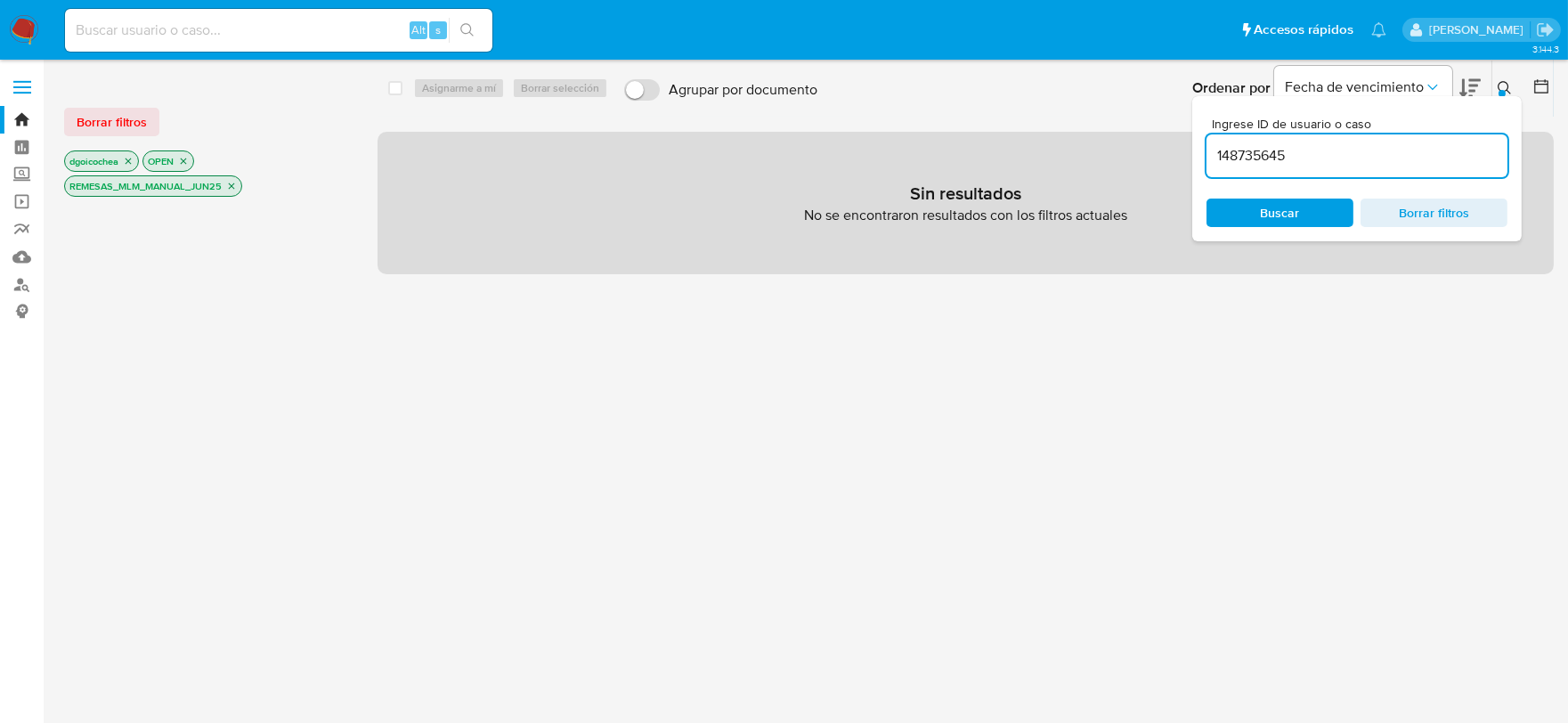 click on "148735645" at bounding box center [1357, 156] 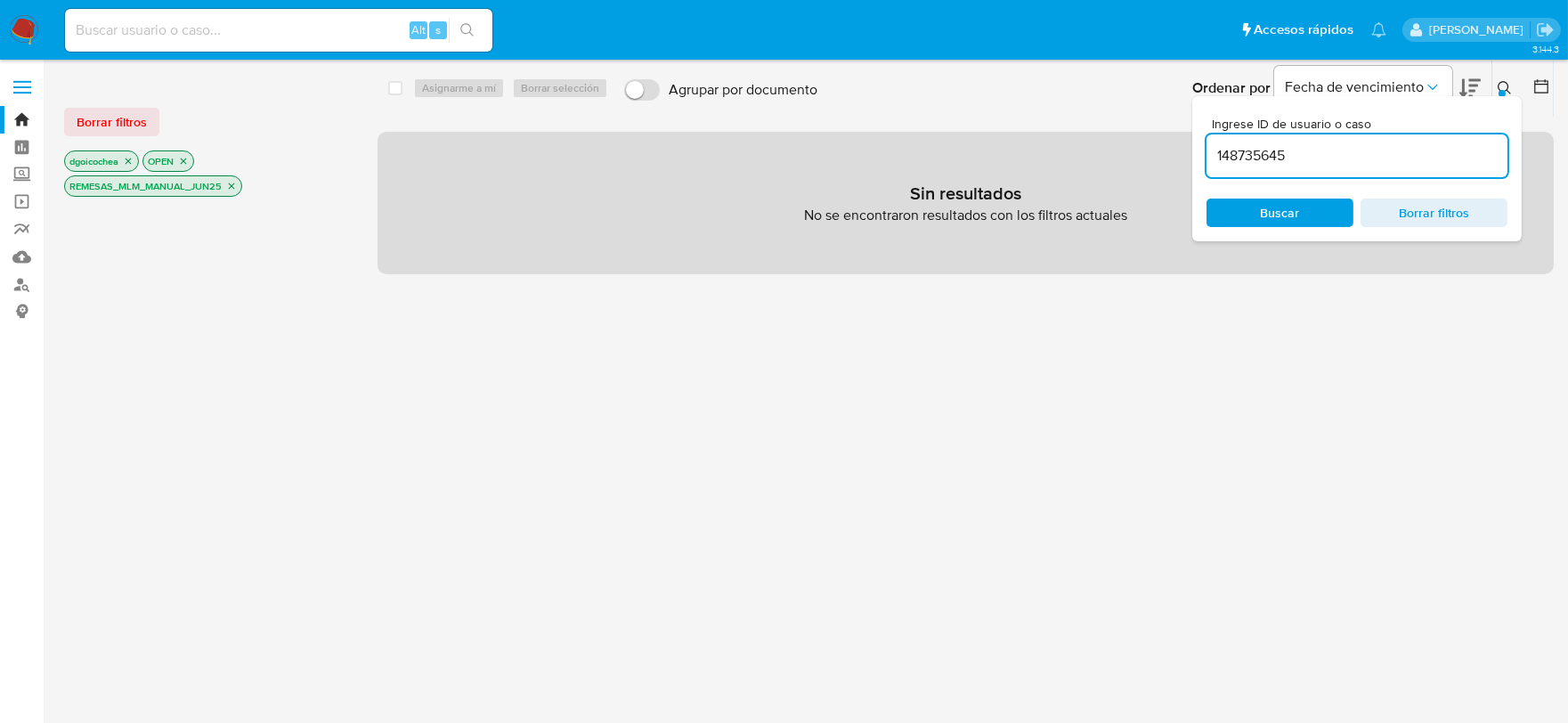 type on "148735645" 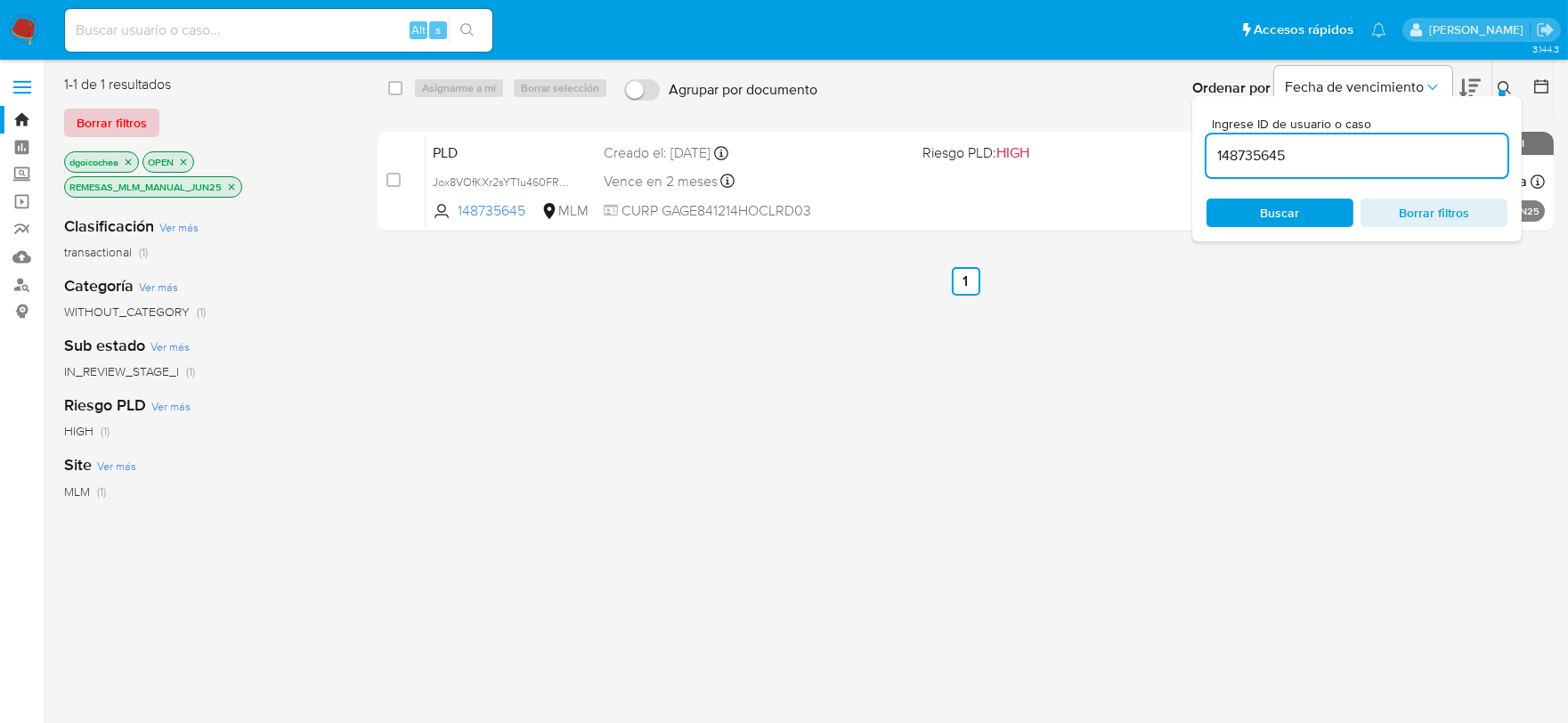 click on "Borrar filtros" at bounding box center [111, 123] 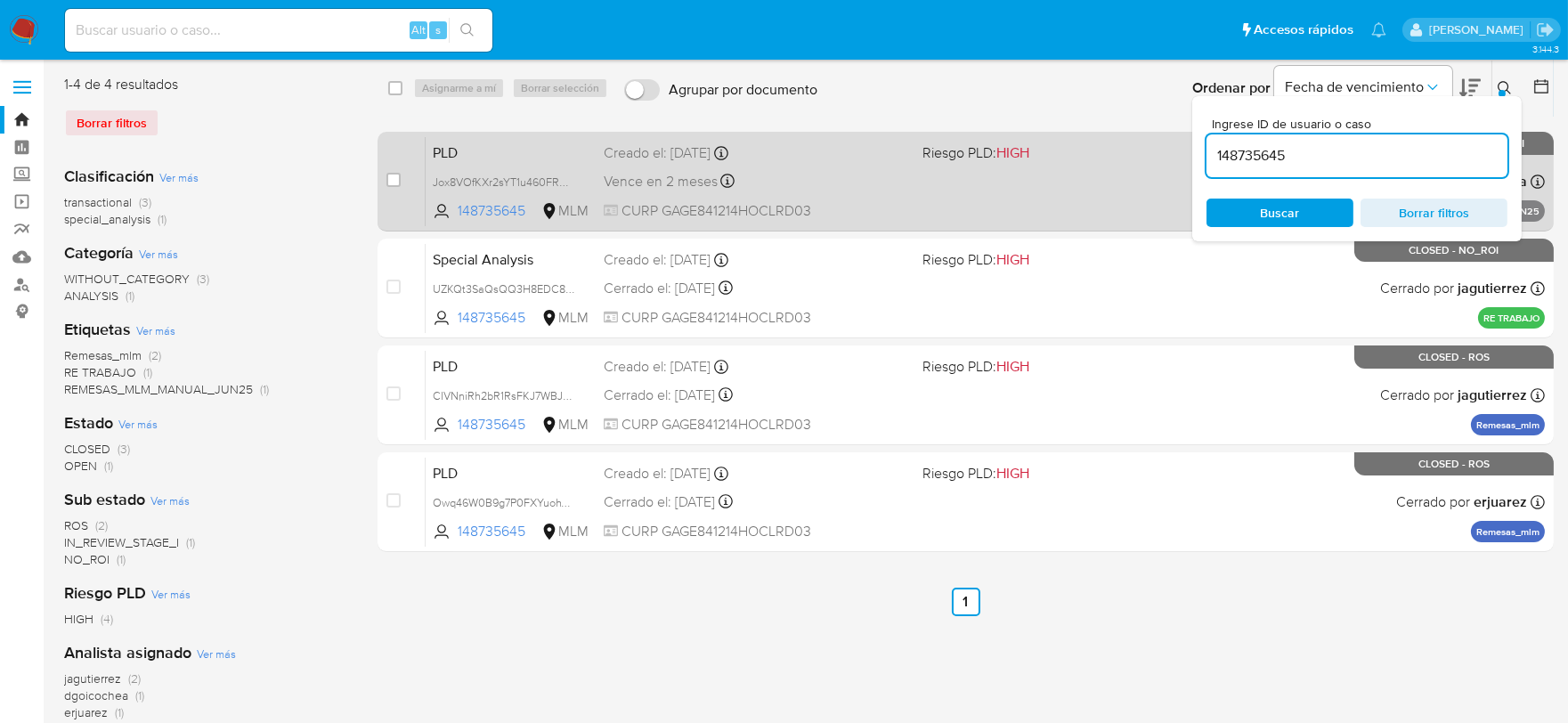 click on "PLD" at bounding box center [511, 151] 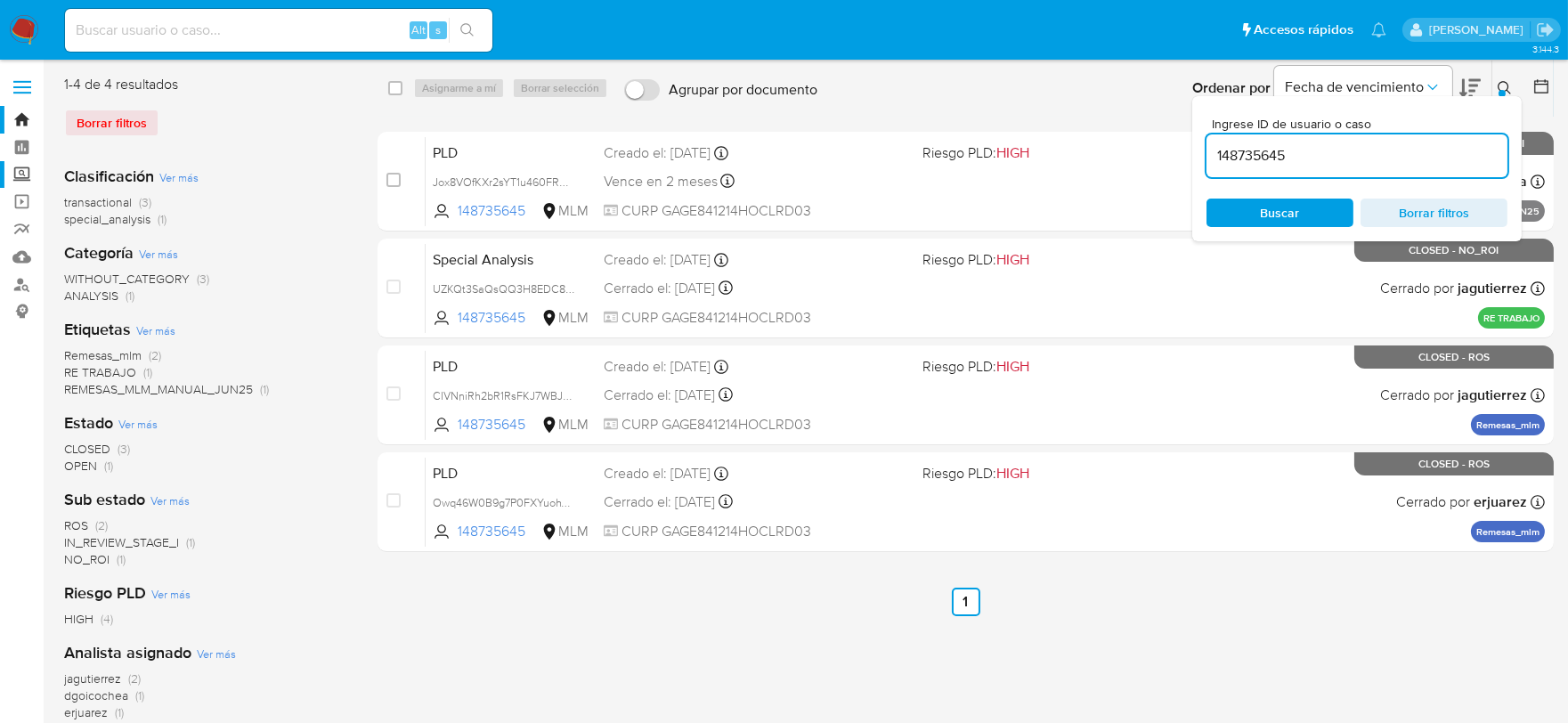 click on "Screening" at bounding box center (106, 175) 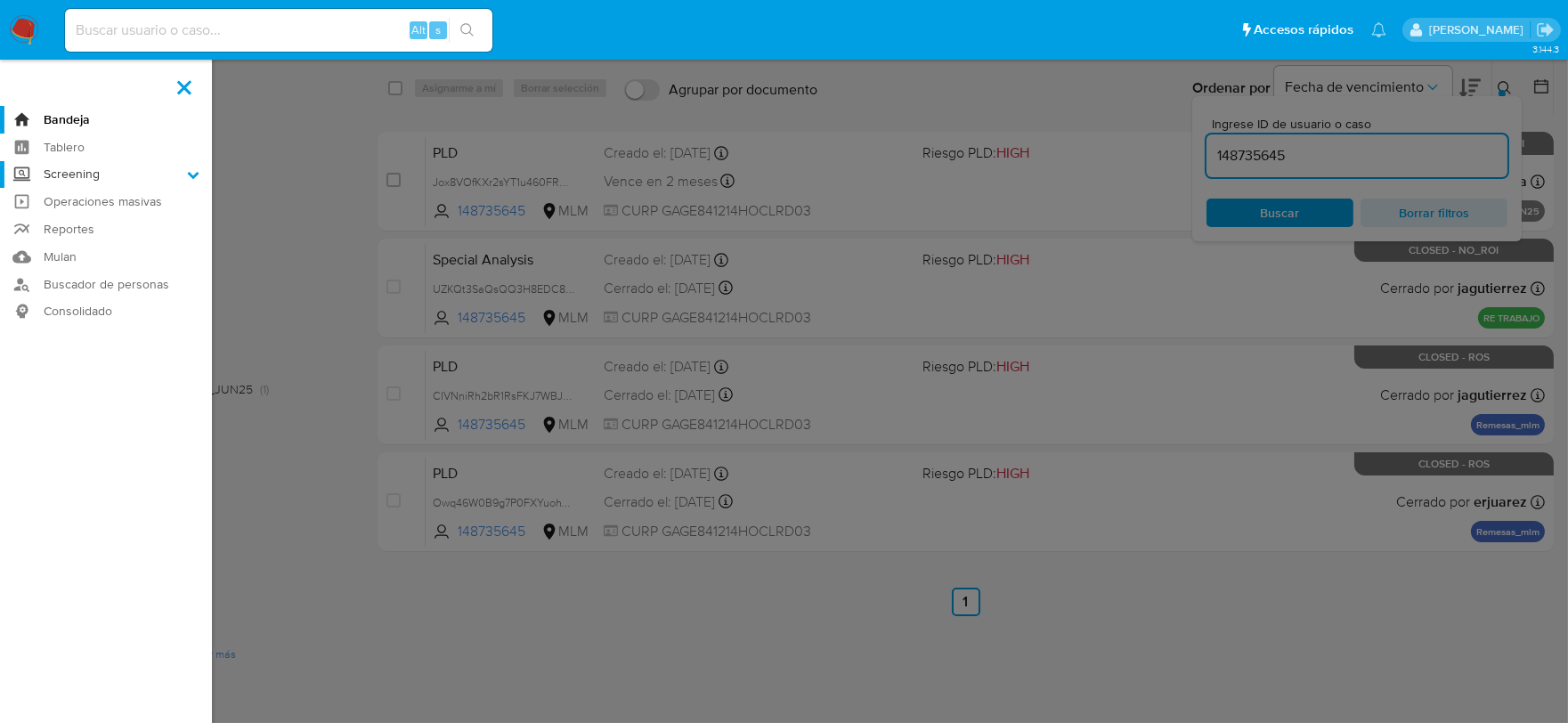 click on "Screening" at bounding box center (0, 0) 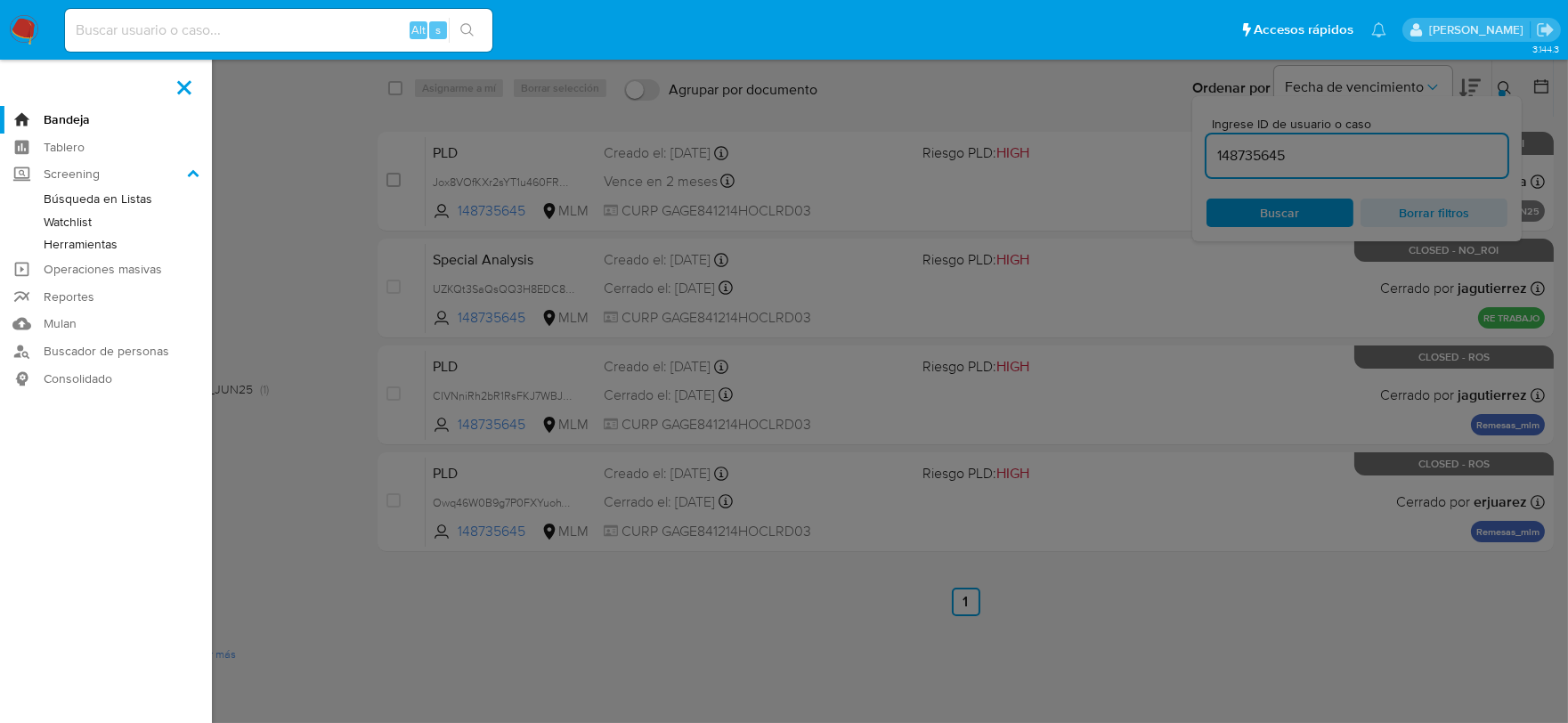 click on "Herramientas" at bounding box center [106, 244] 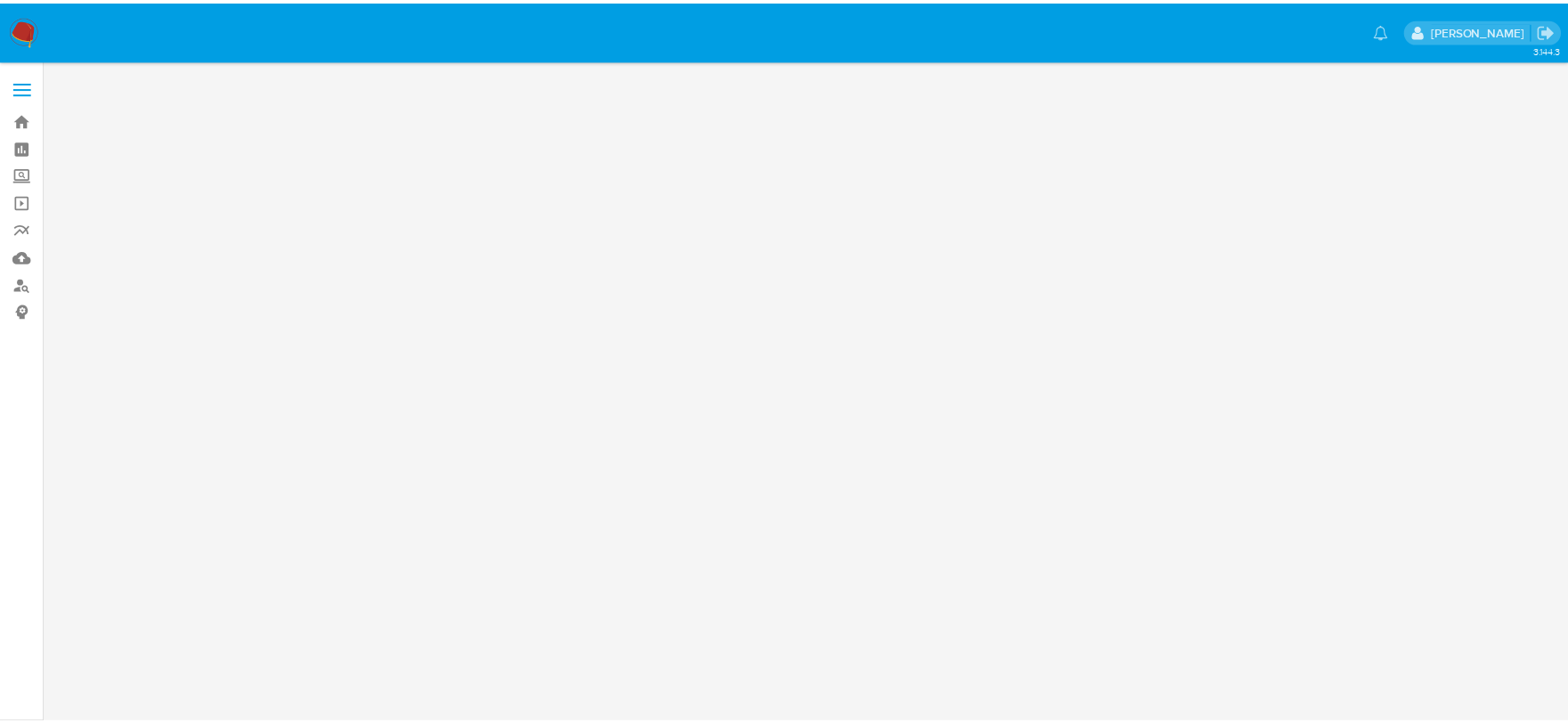 scroll, scrollTop: 0, scrollLeft: 0, axis: both 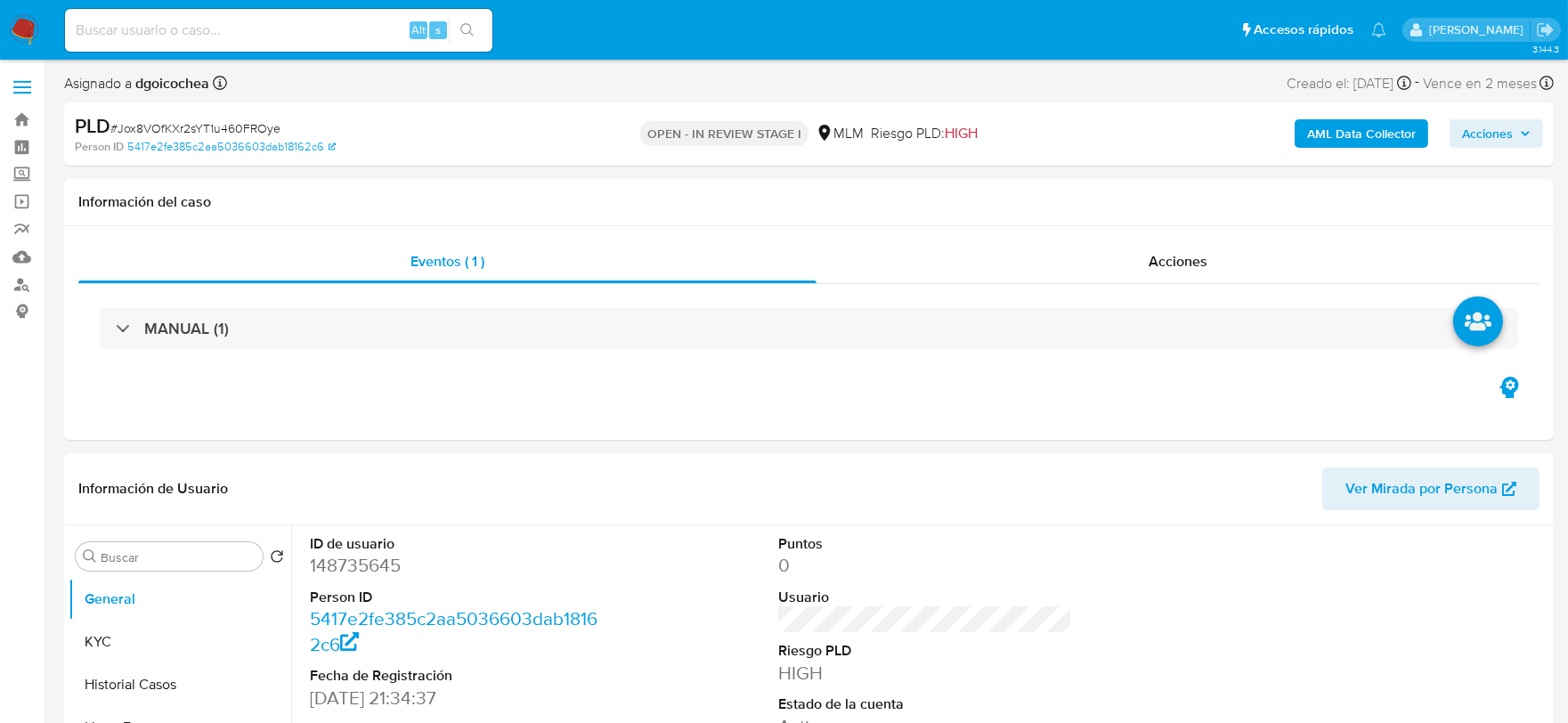 select on "10" 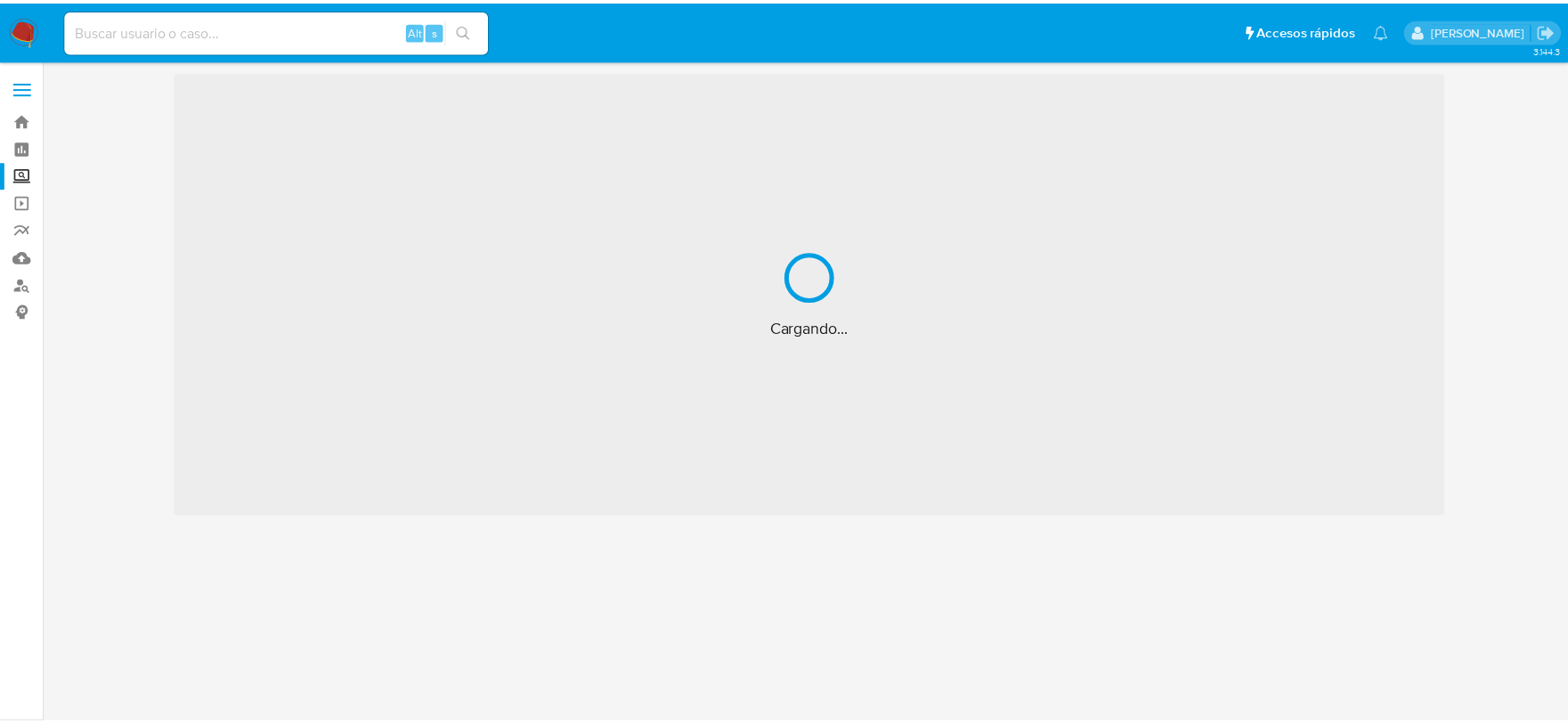 scroll, scrollTop: 0, scrollLeft: 0, axis: both 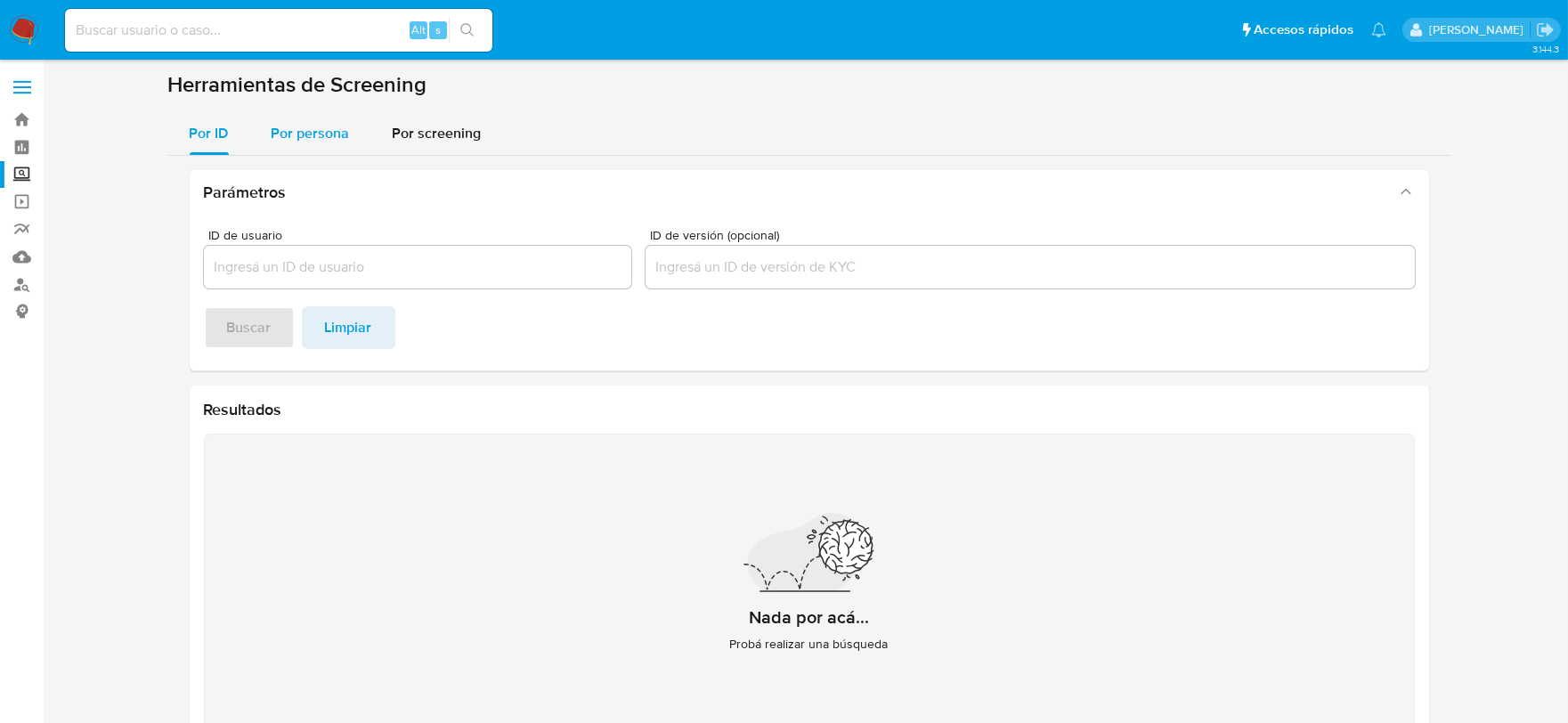 click on "Por persona" at bounding box center (311, 134) 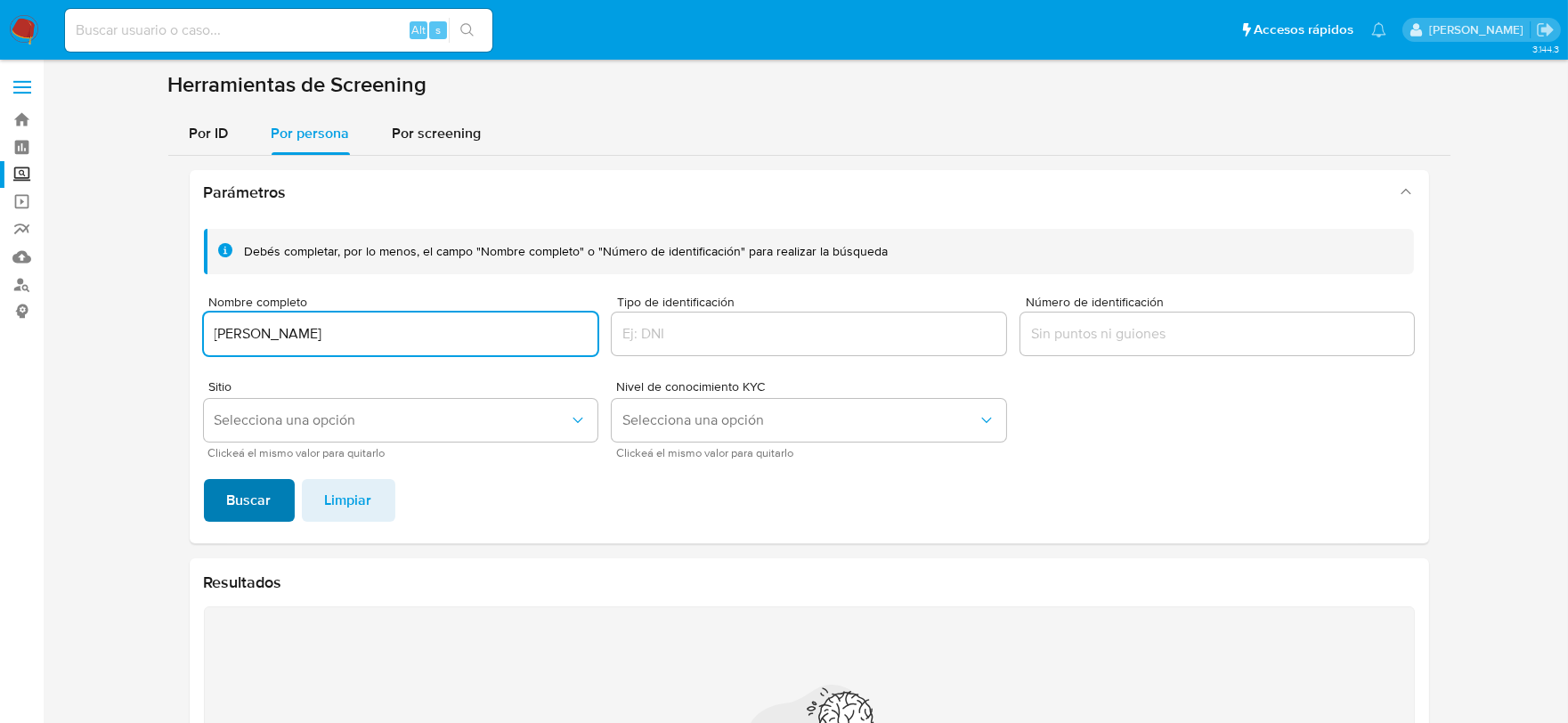 type on "[PERSON_NAME]" 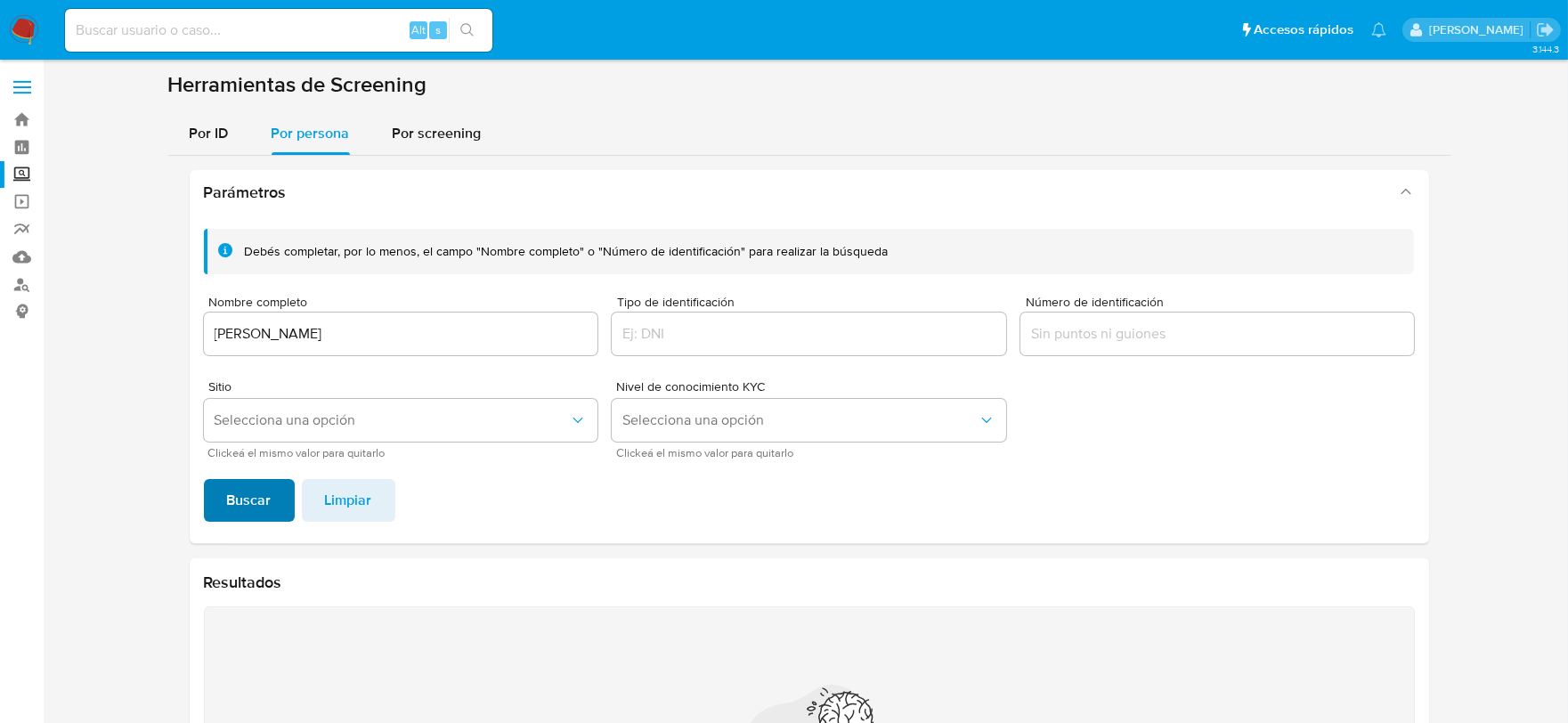 click on "Buscar" at bounding box center (249, 500) 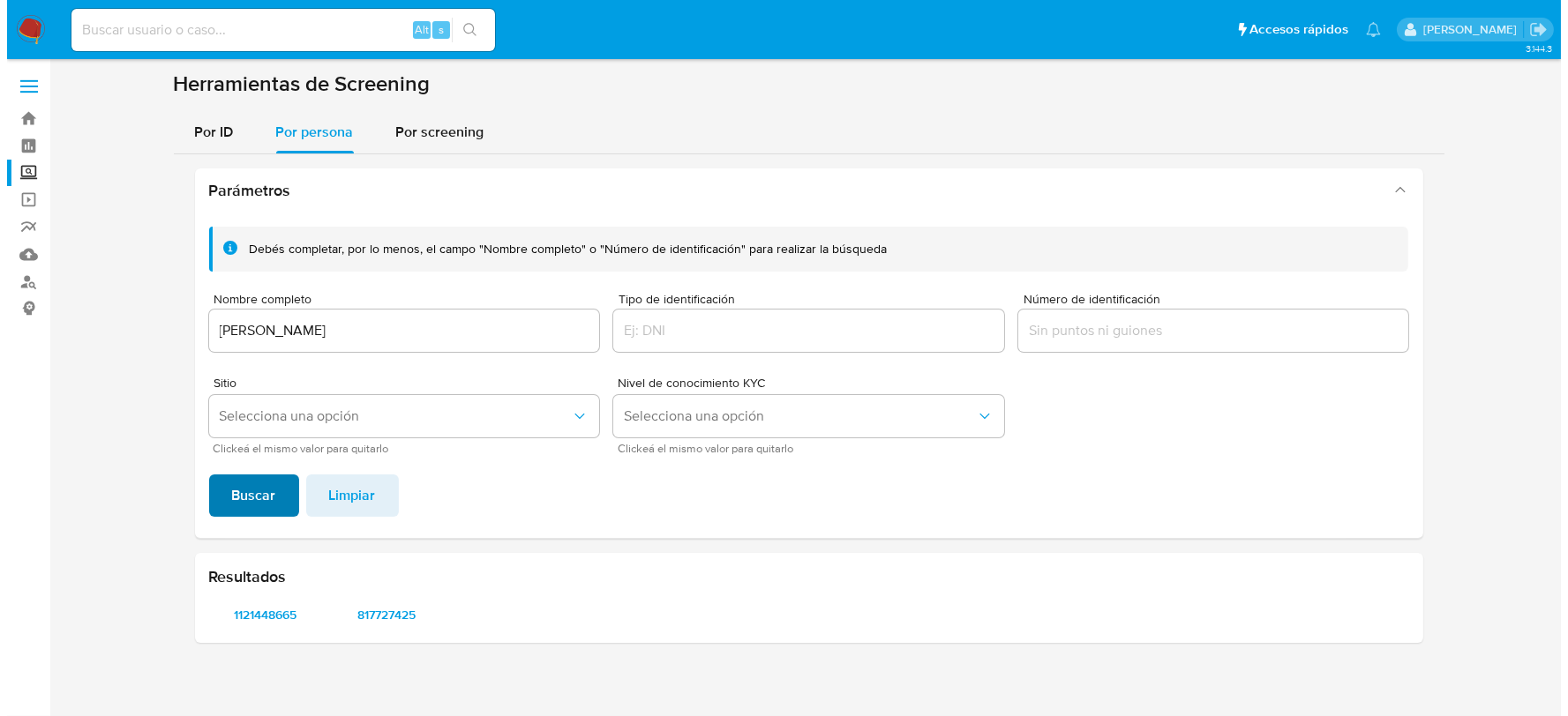 scroll, scrollTop: 0, scrollLeft: 0, axis: both 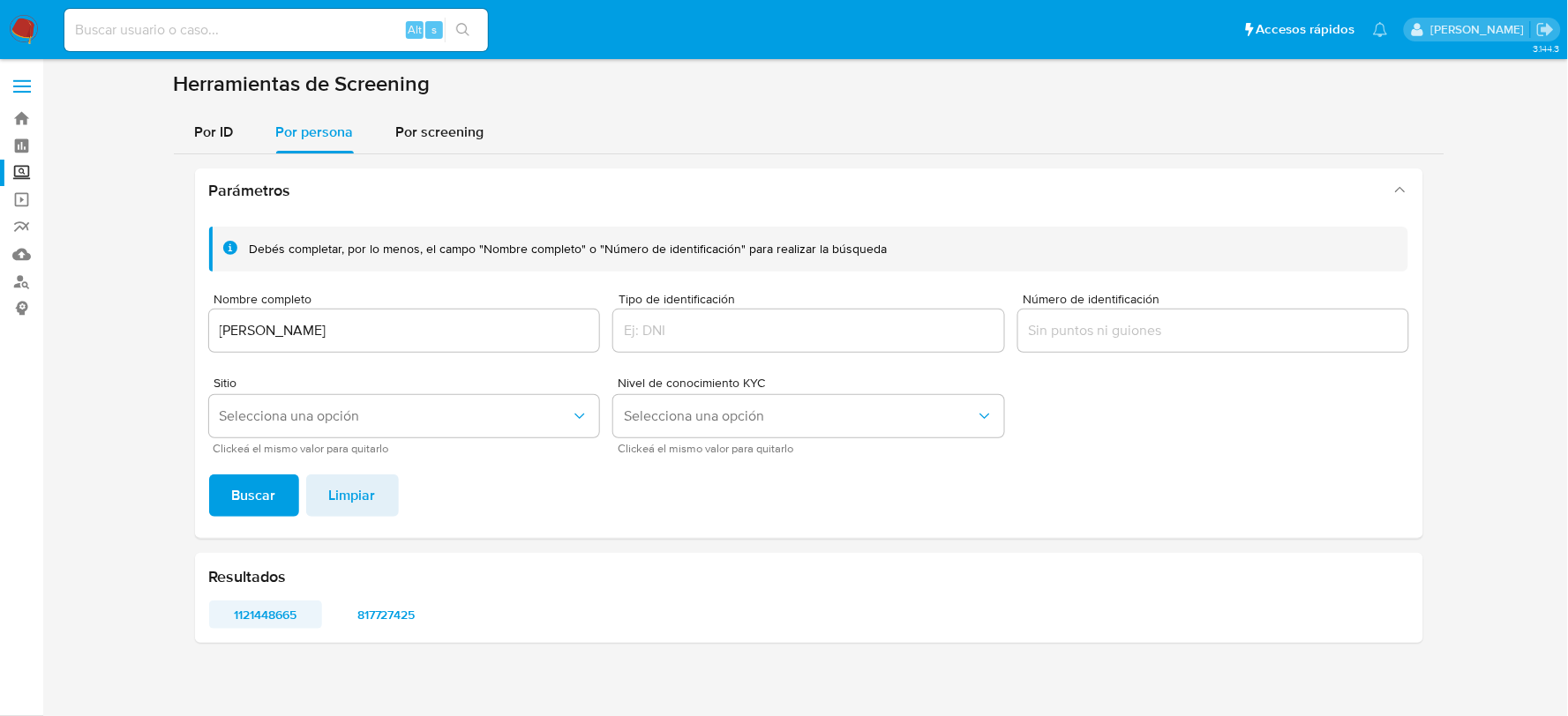 click on "1121448665" at bounding box center (266, 615) 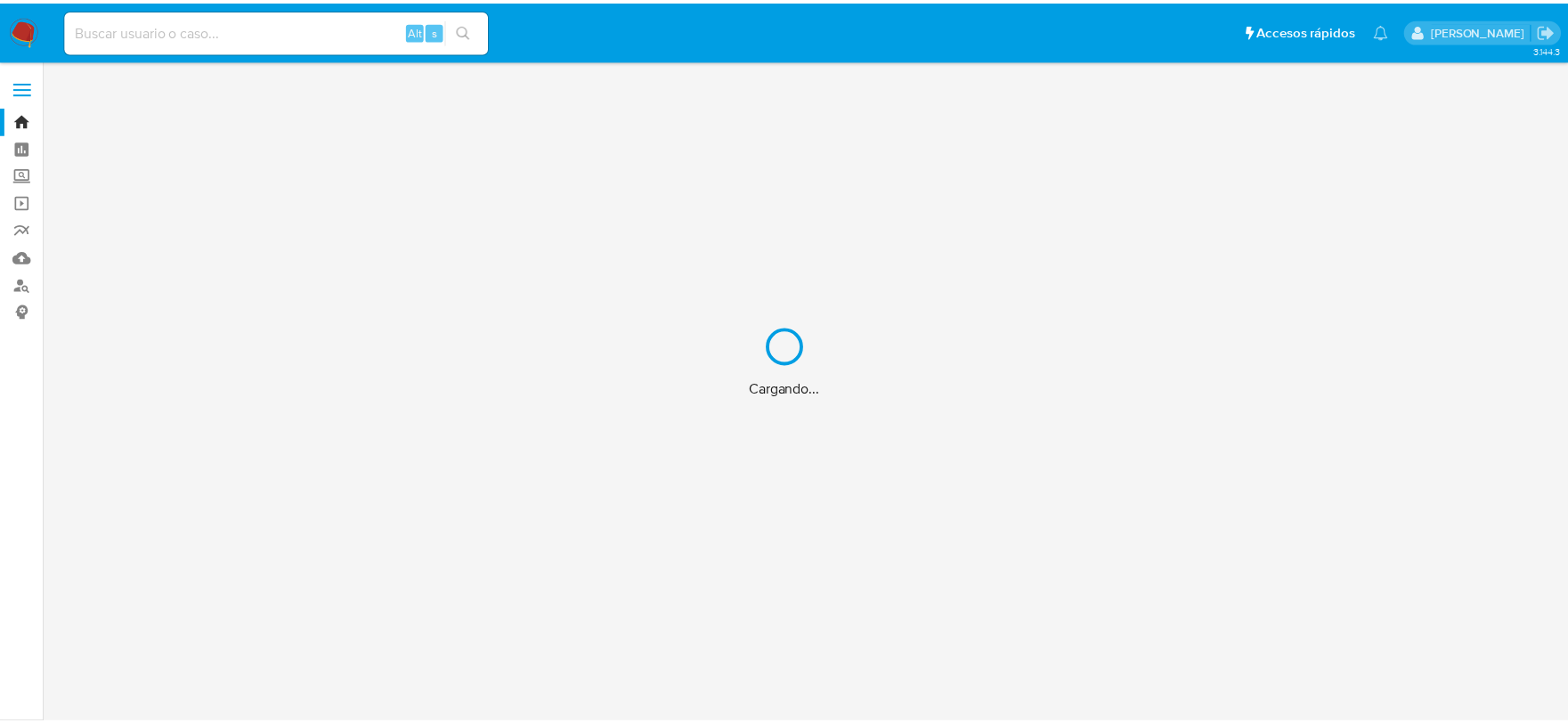 scroll, scrollTop: 0, scrollLeft: 0, axis: both 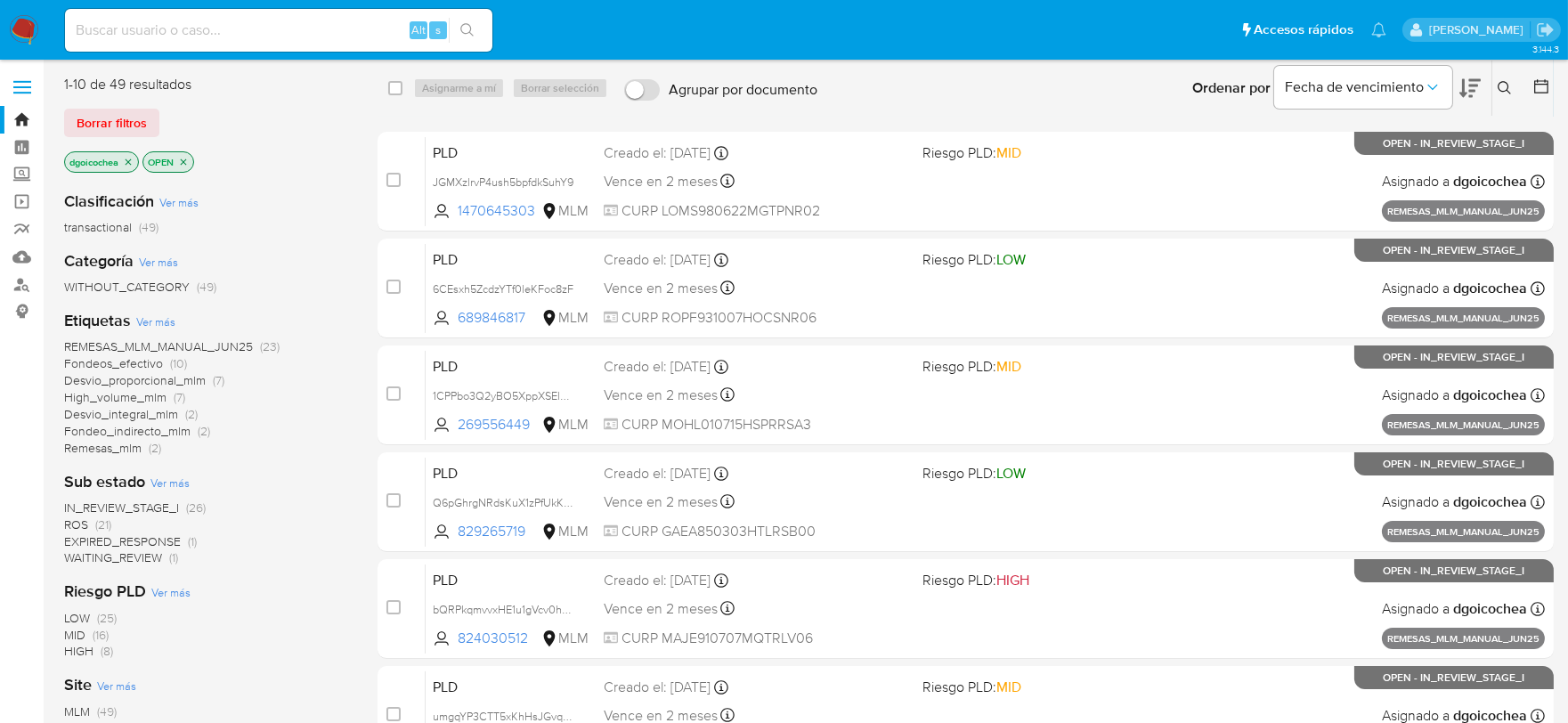 click on "IN_REVIEW_STAGE_I" at bounding box center (121, 508) 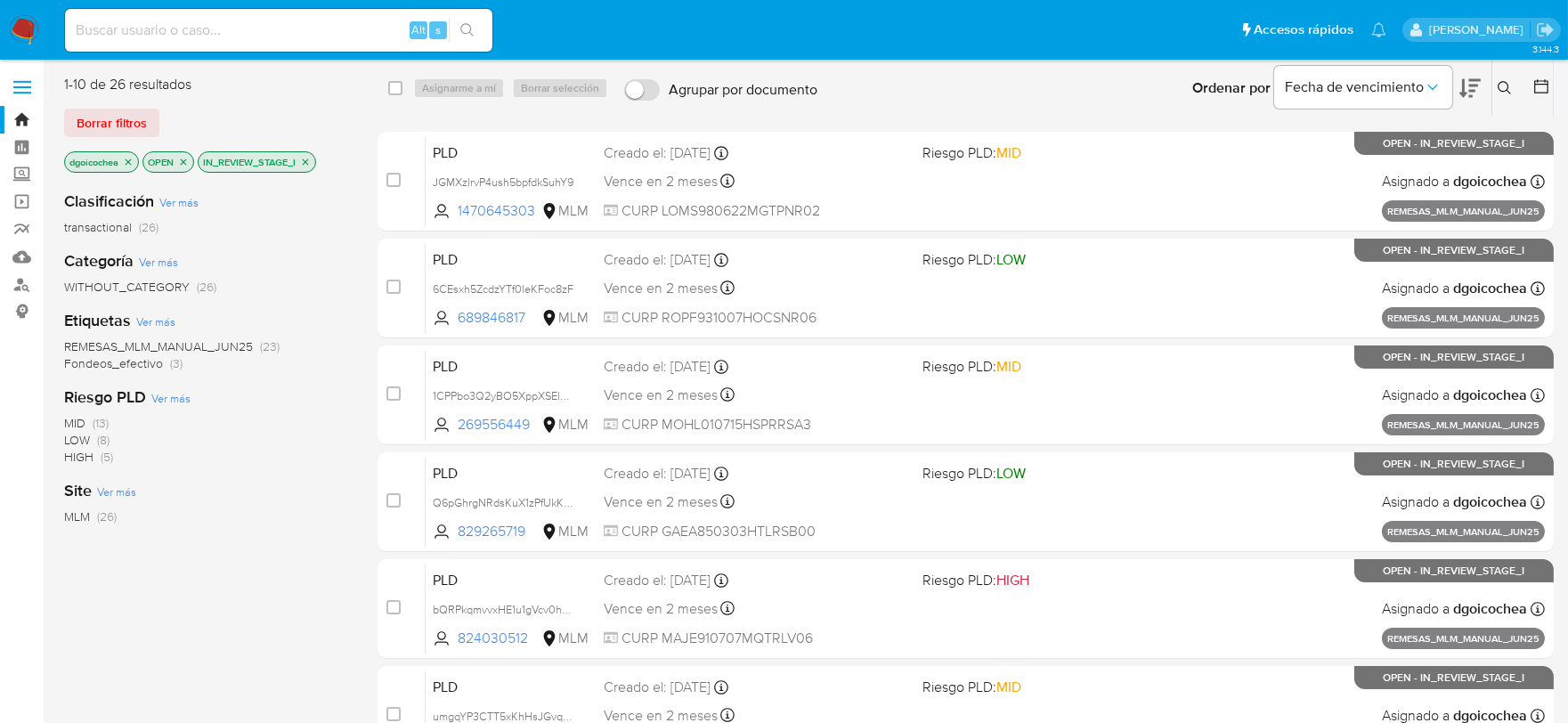 click on "REMESAS_MLM_MANUAL_JUN25" at bounding box center [158, 346] 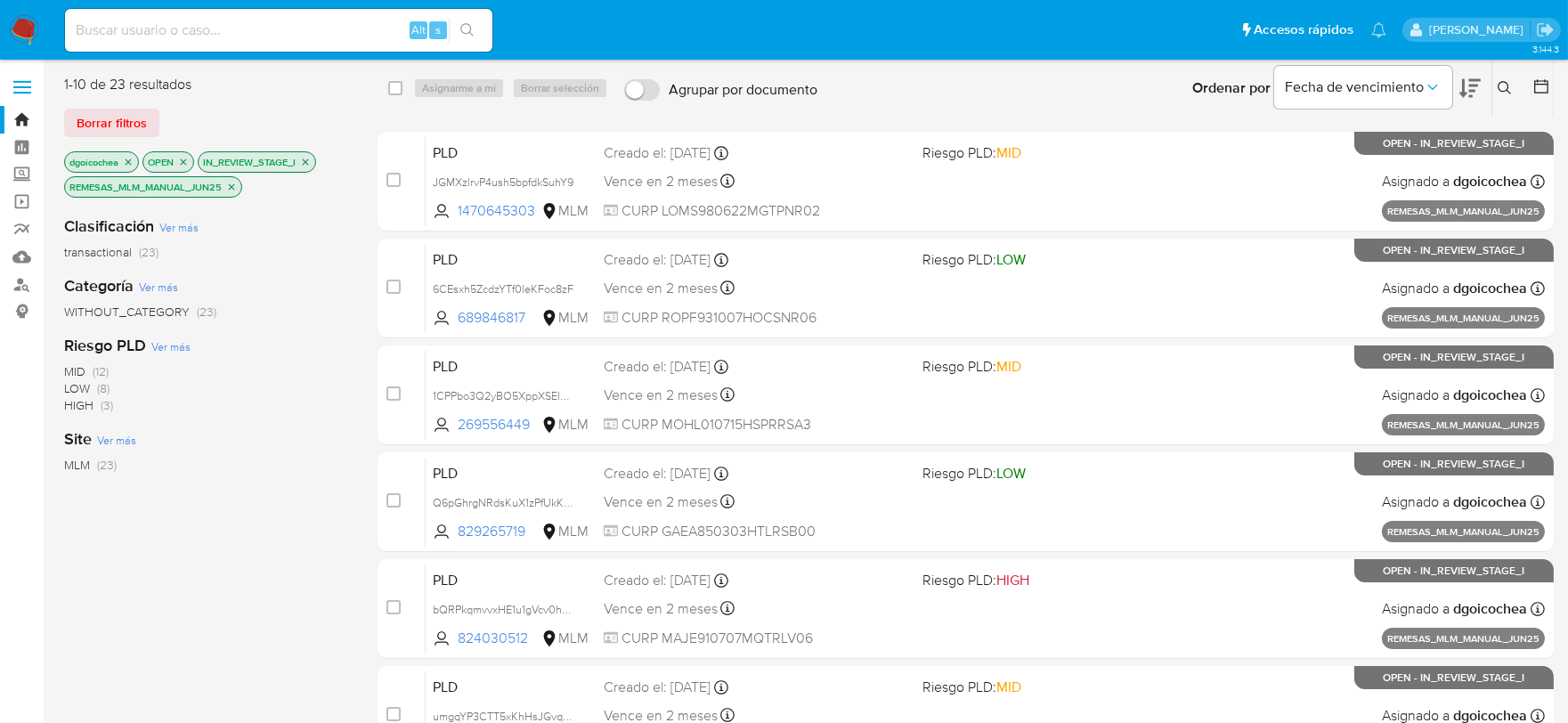 click at bounding box center (279, 30) 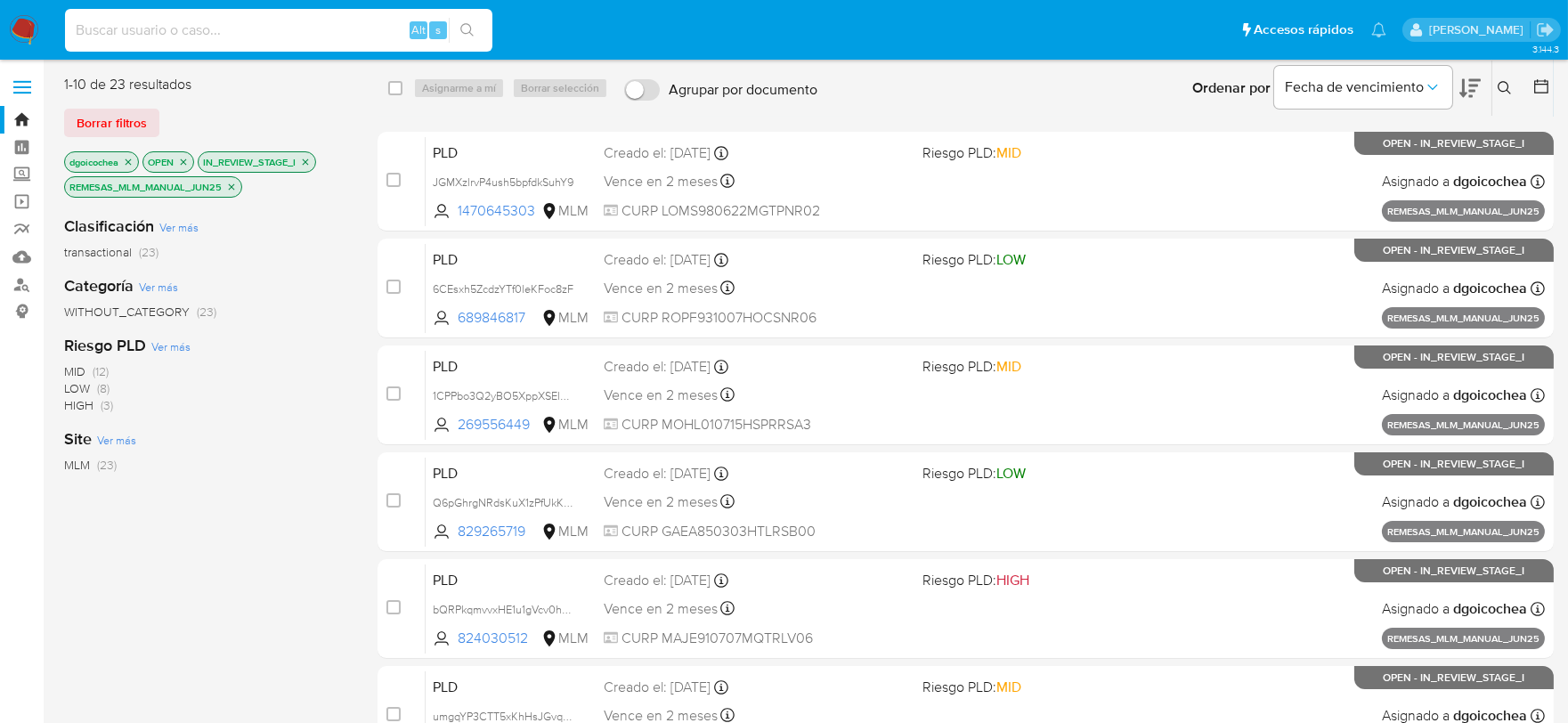 paste on "1915332798" 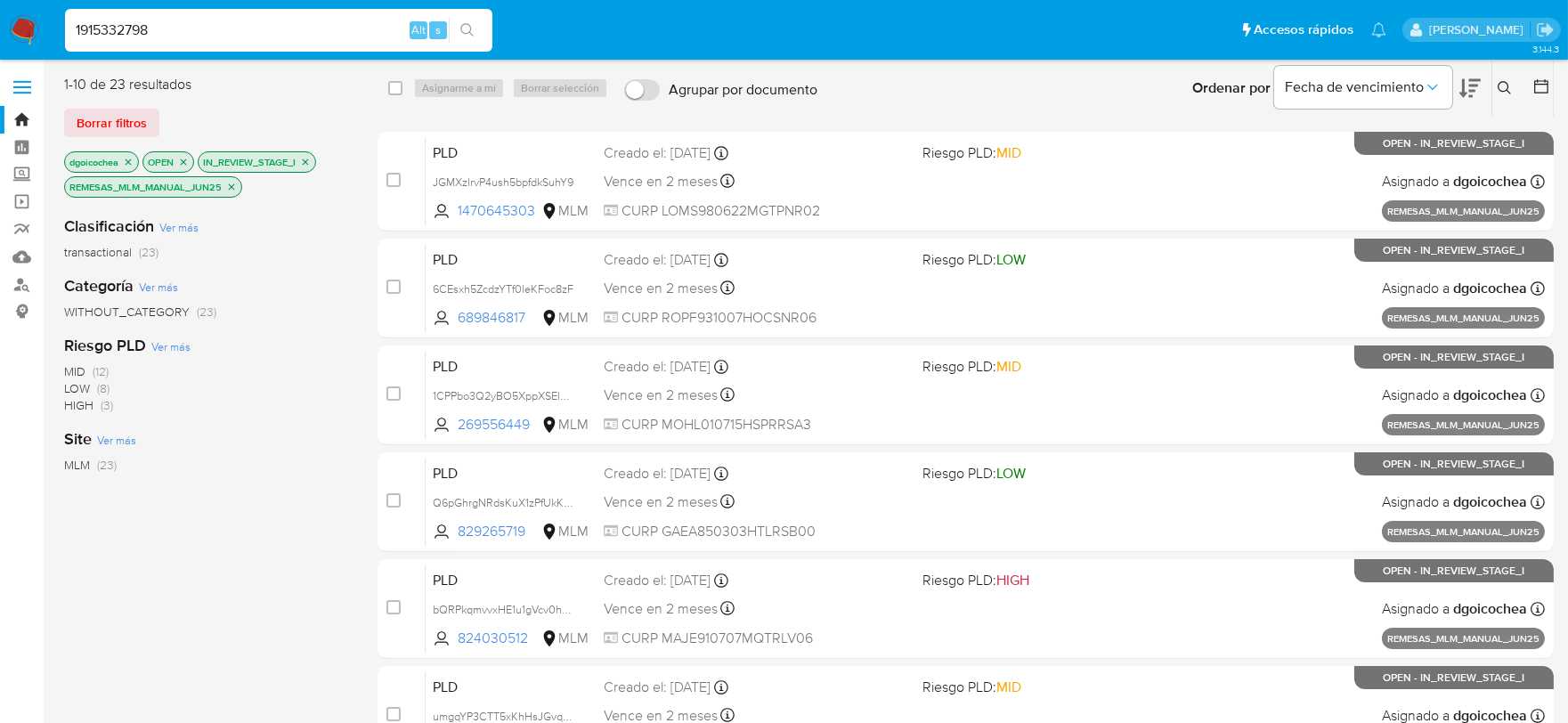 type on "1915332798" 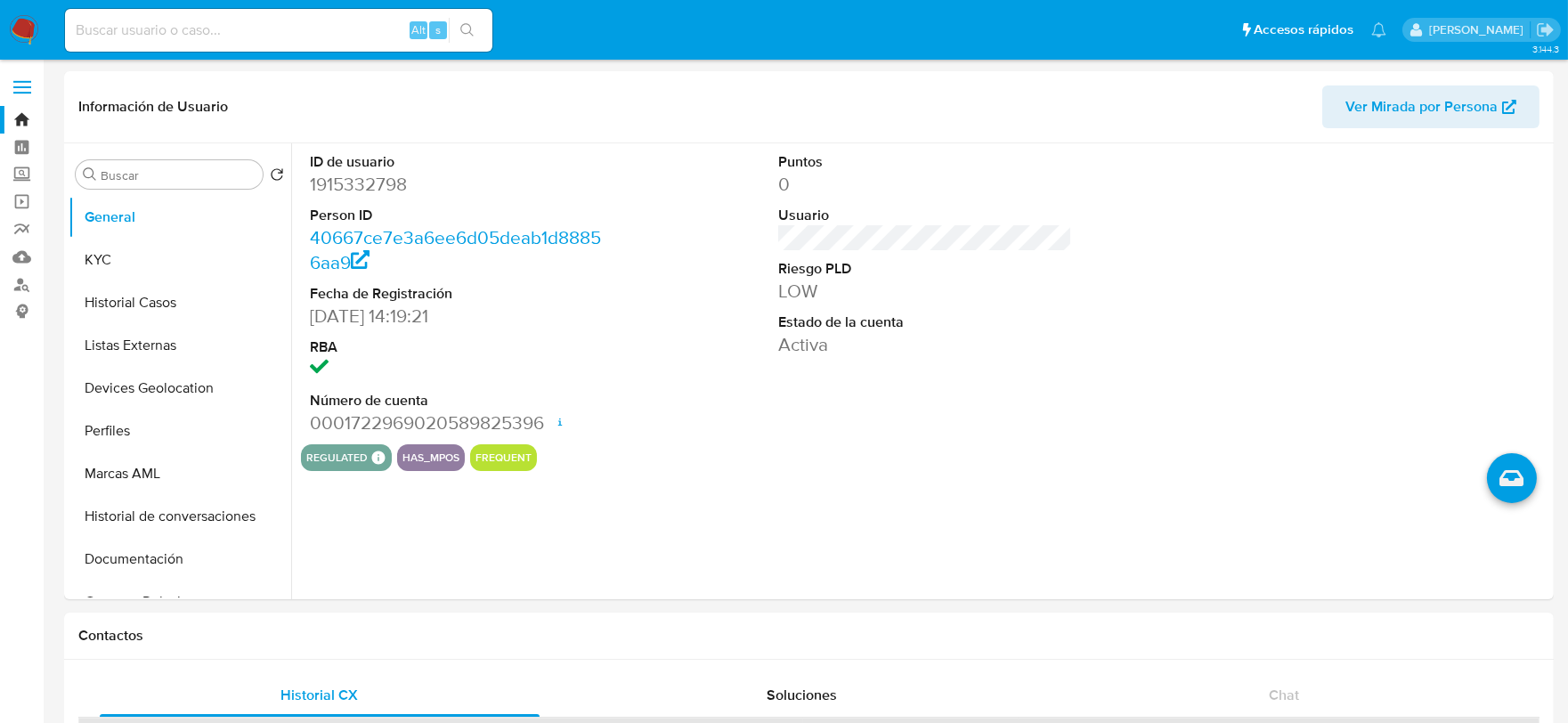 select on "10" 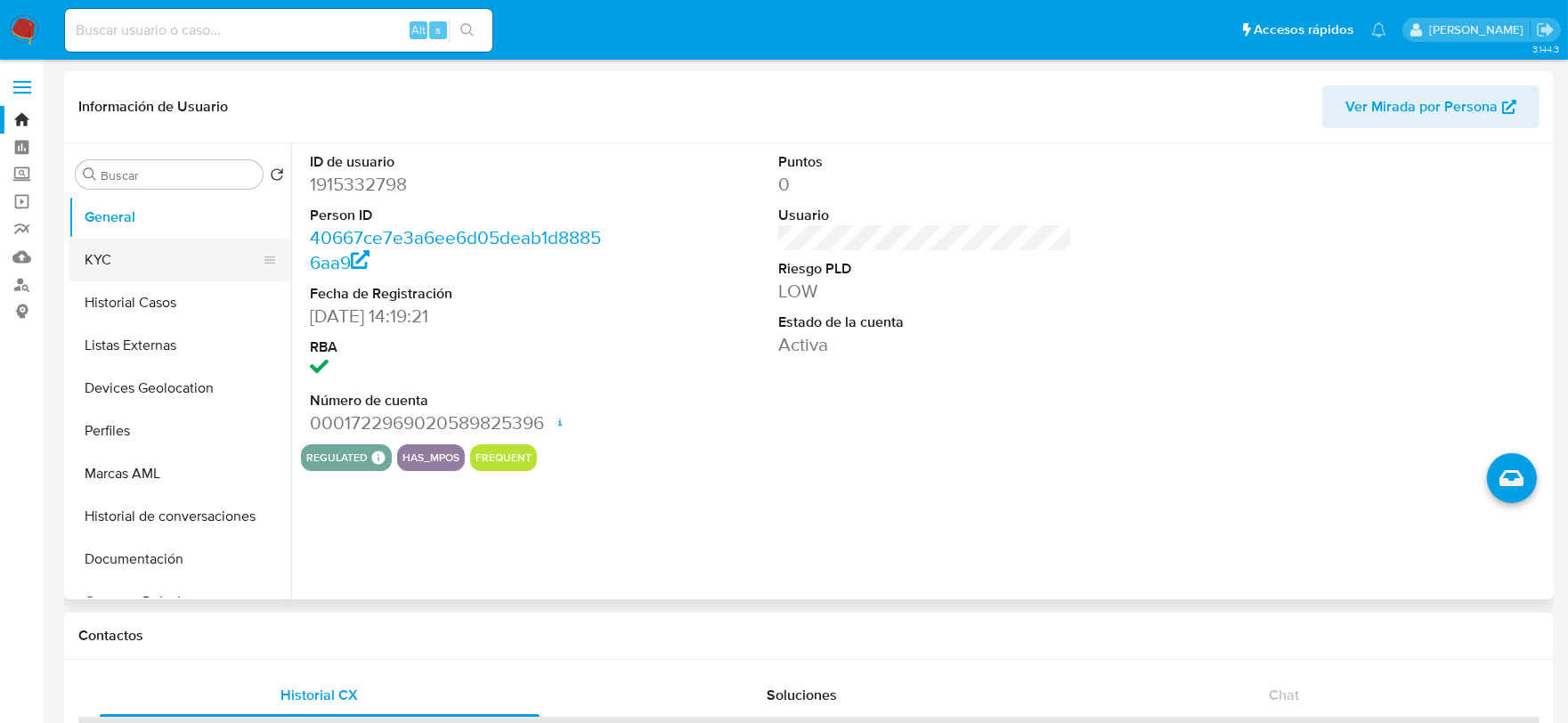 click on "KYC" at bounding box center [173, 260] 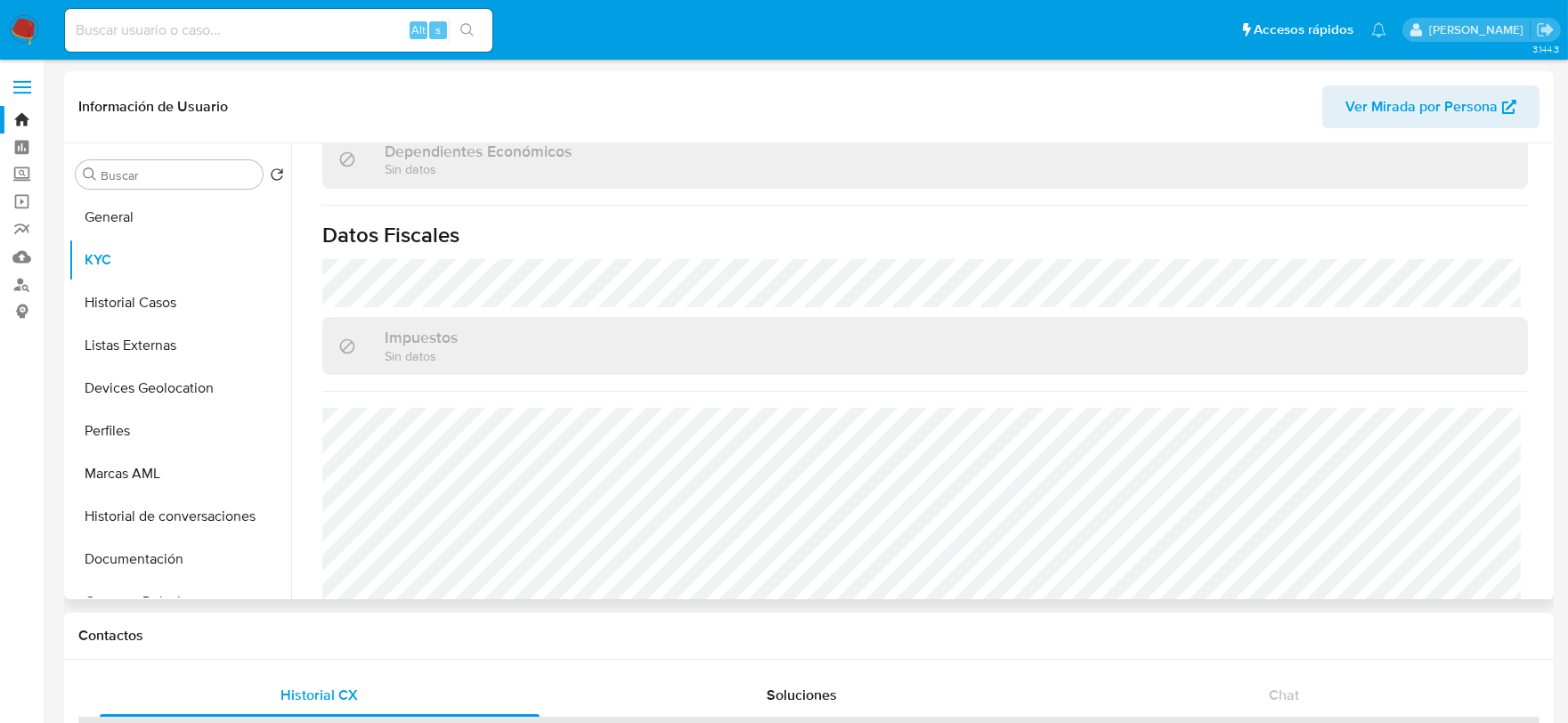 scroll, scrollTop: 1118, scrollLeft: 0, axis: vertical 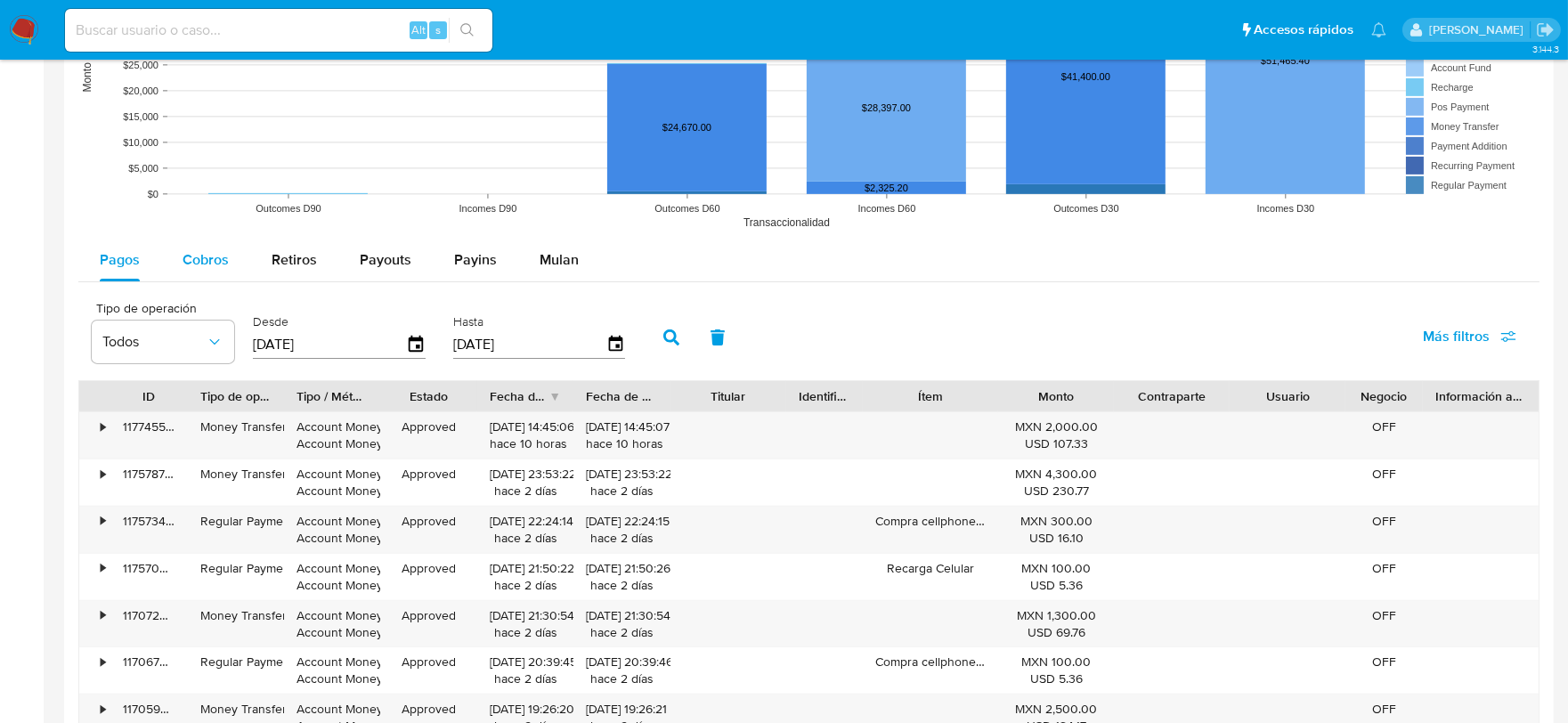 click on "Cobros" at bounding box center [206, 260] 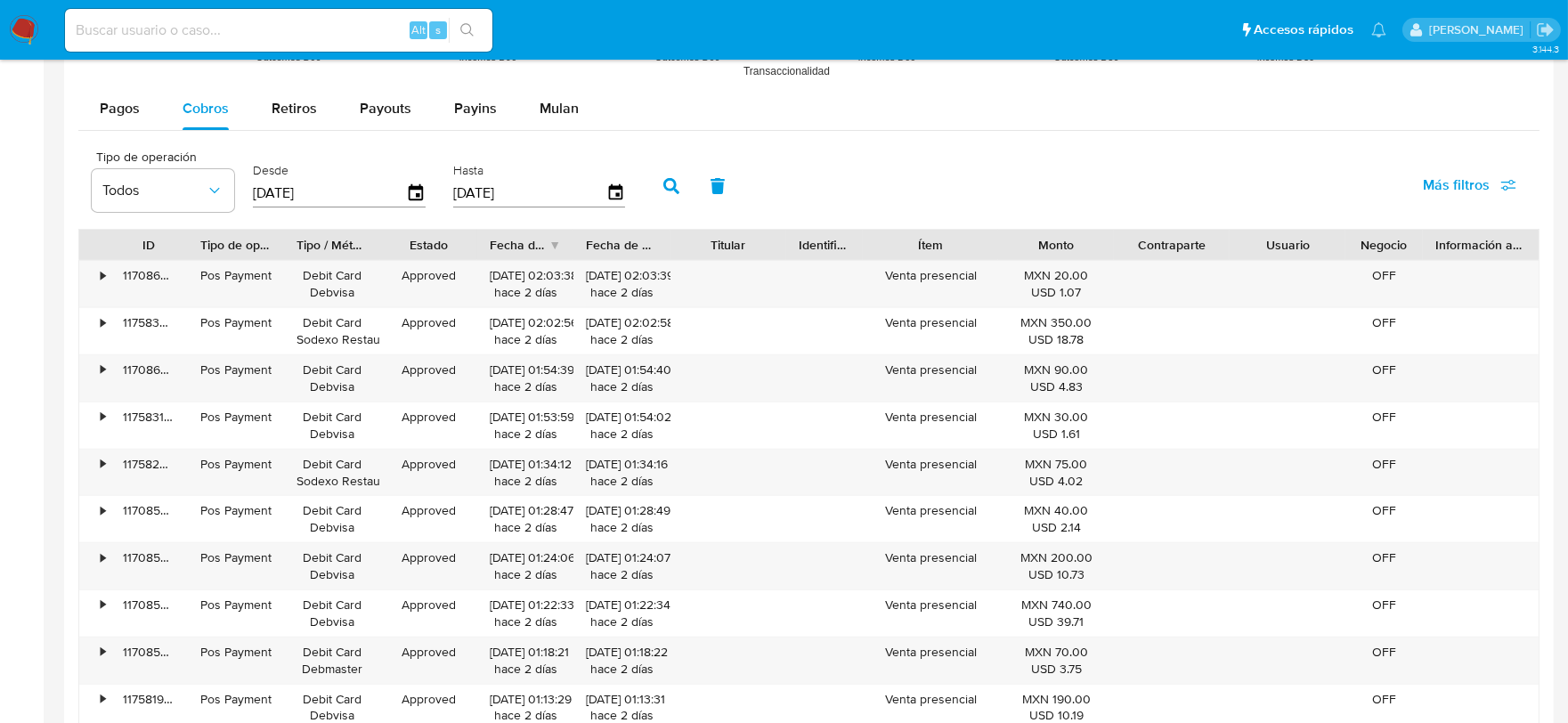 scroll, scrollTop: 1781, scrollLeft: 0, axis: vertical 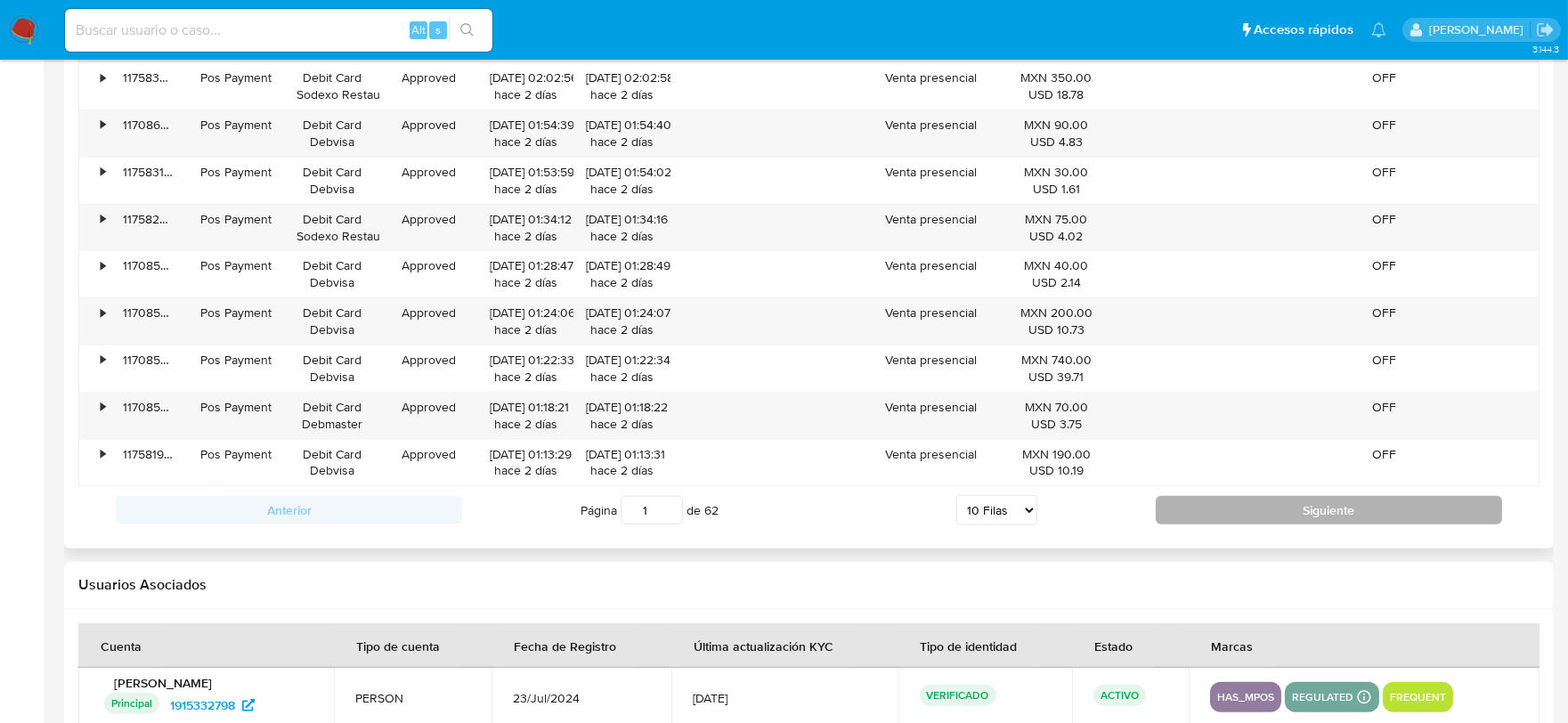 click on "Siguiente" at bounding box center (1328, 510) 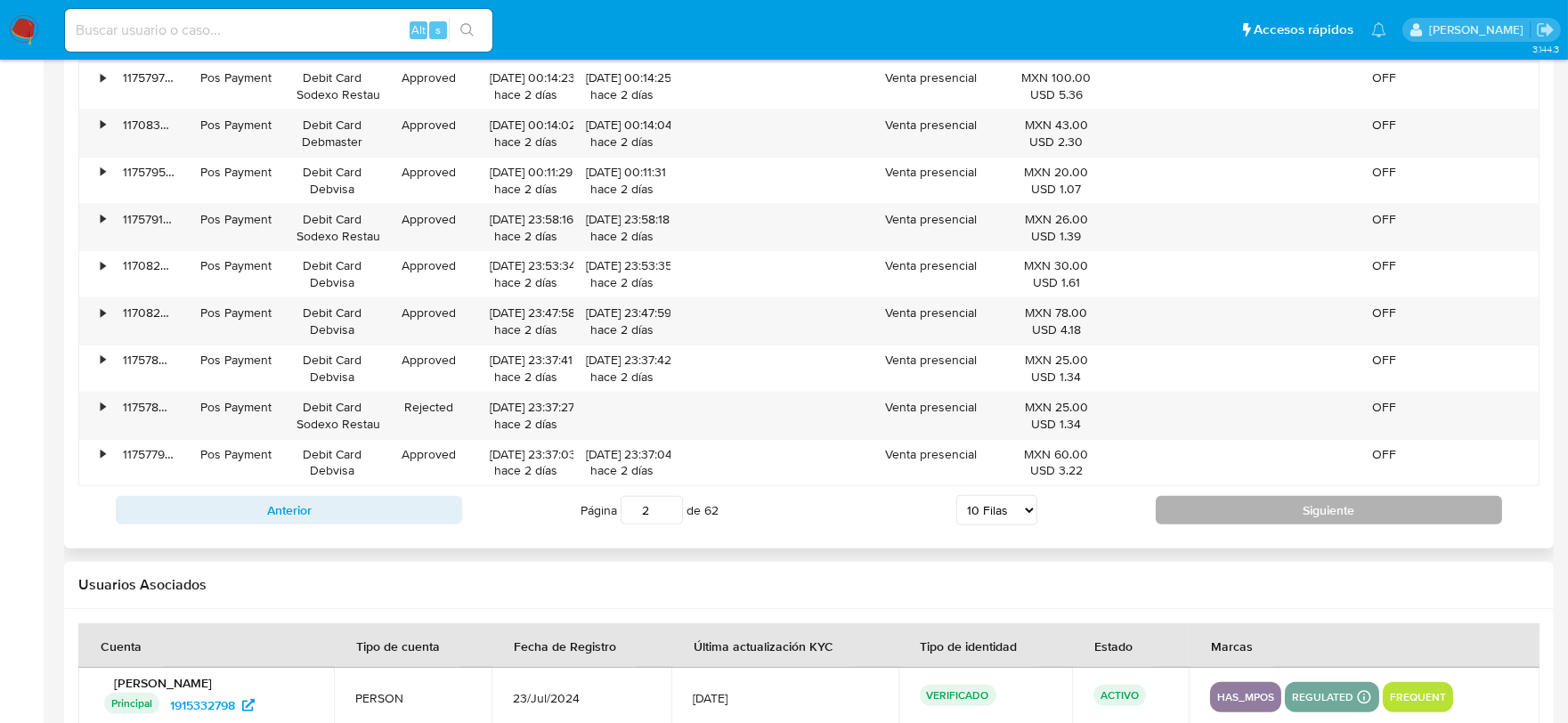 click on "Siguiente" at bounding box center [1328, 510] 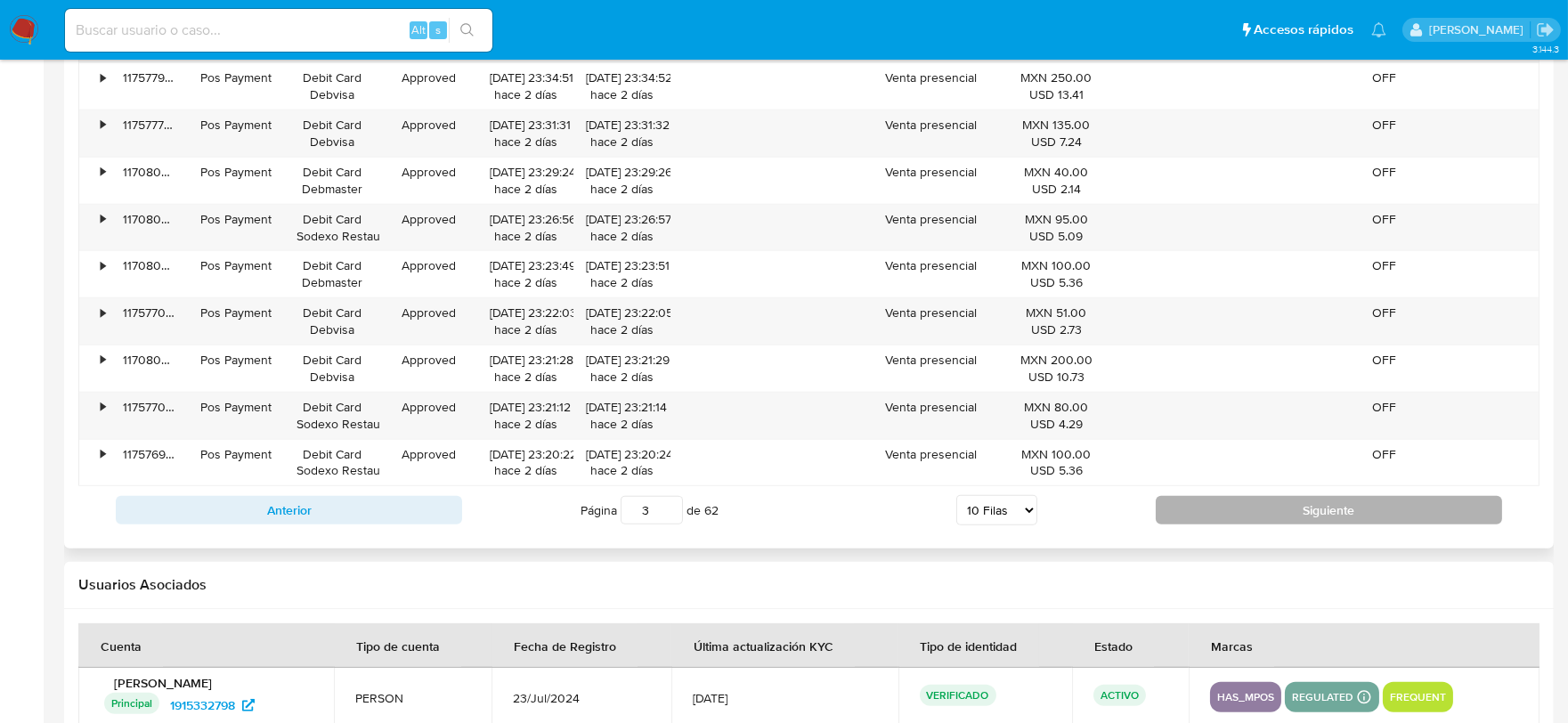 click on "Siguiente" at bounding box center (1328, 510) 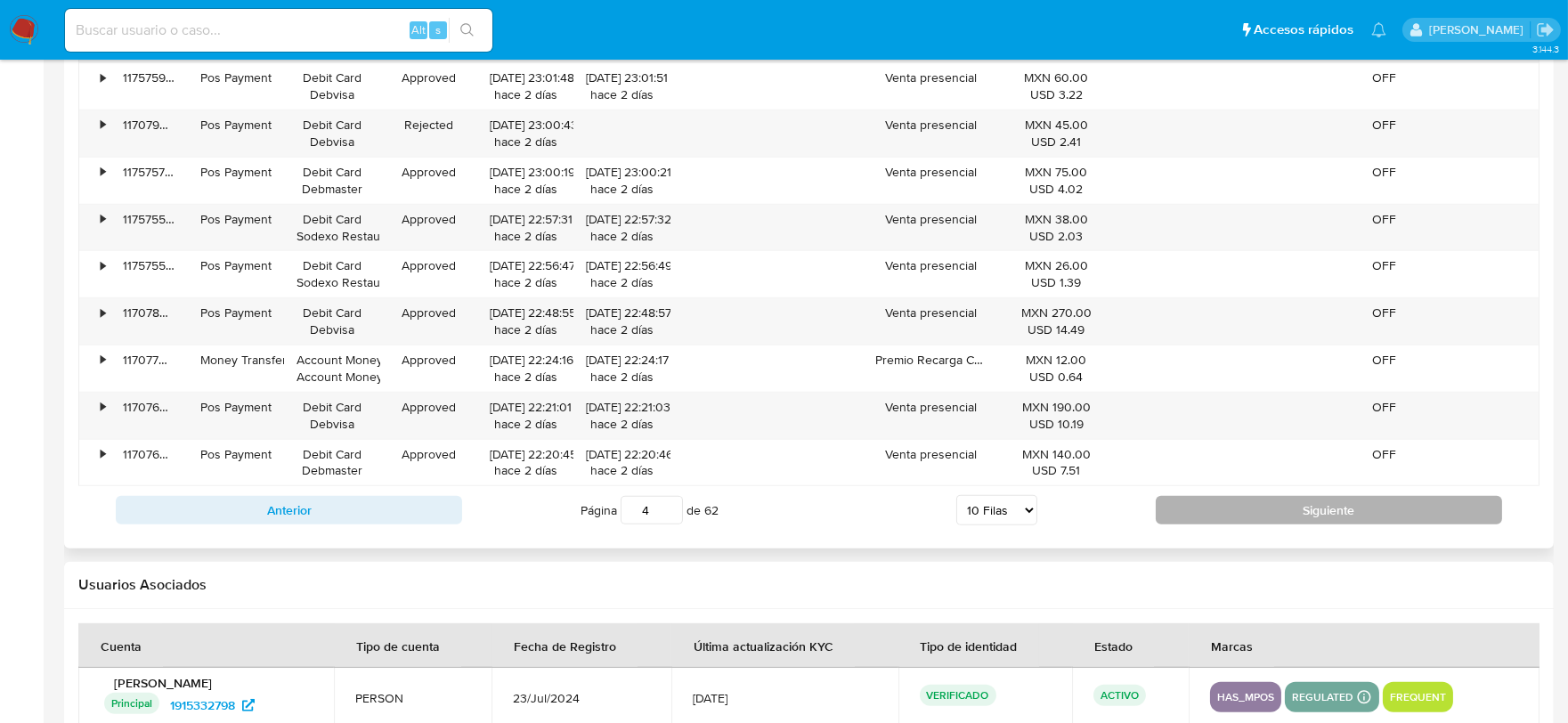 click on "Siguiente" at bounding box center [1328, 510] 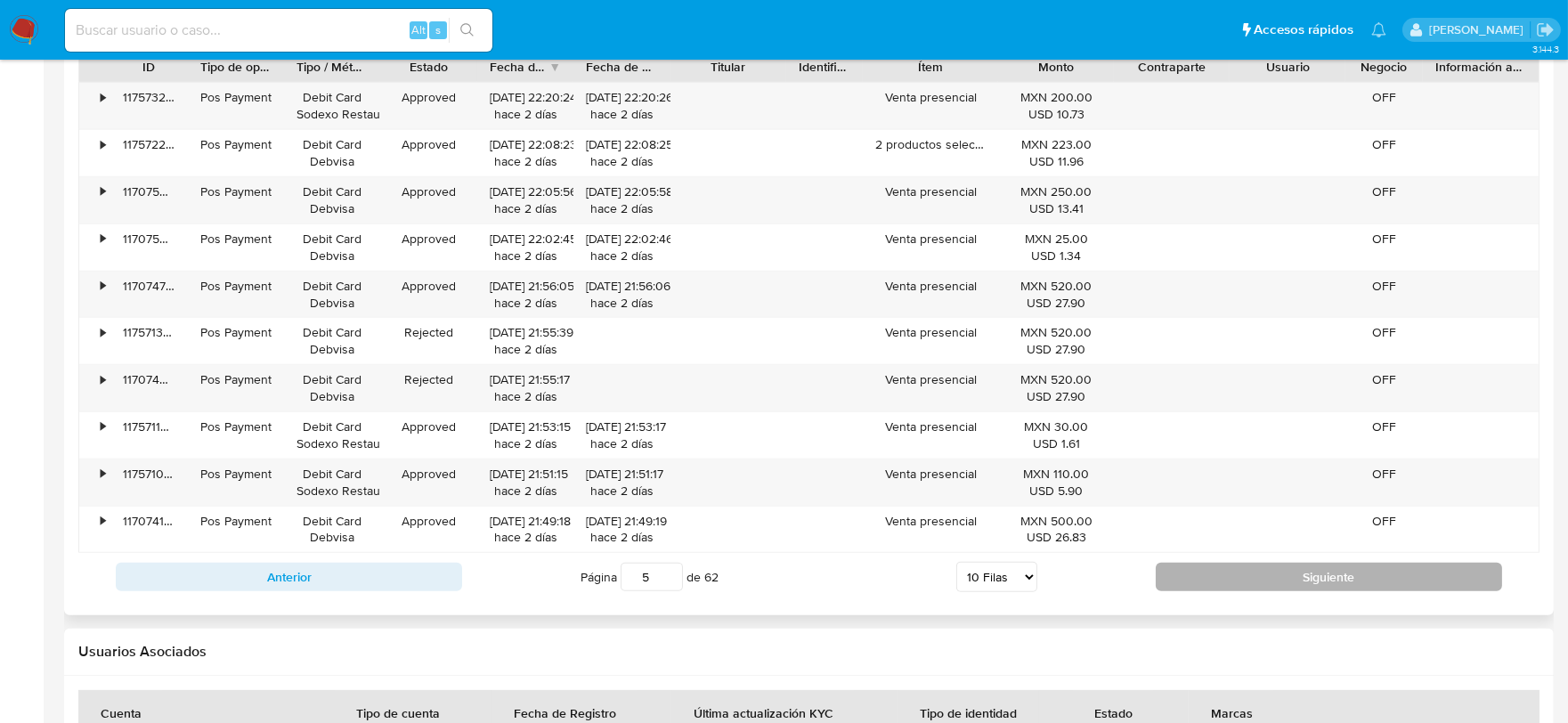 scroll, scrollTop: 1781, scrollLeft: 0, axis: vertical 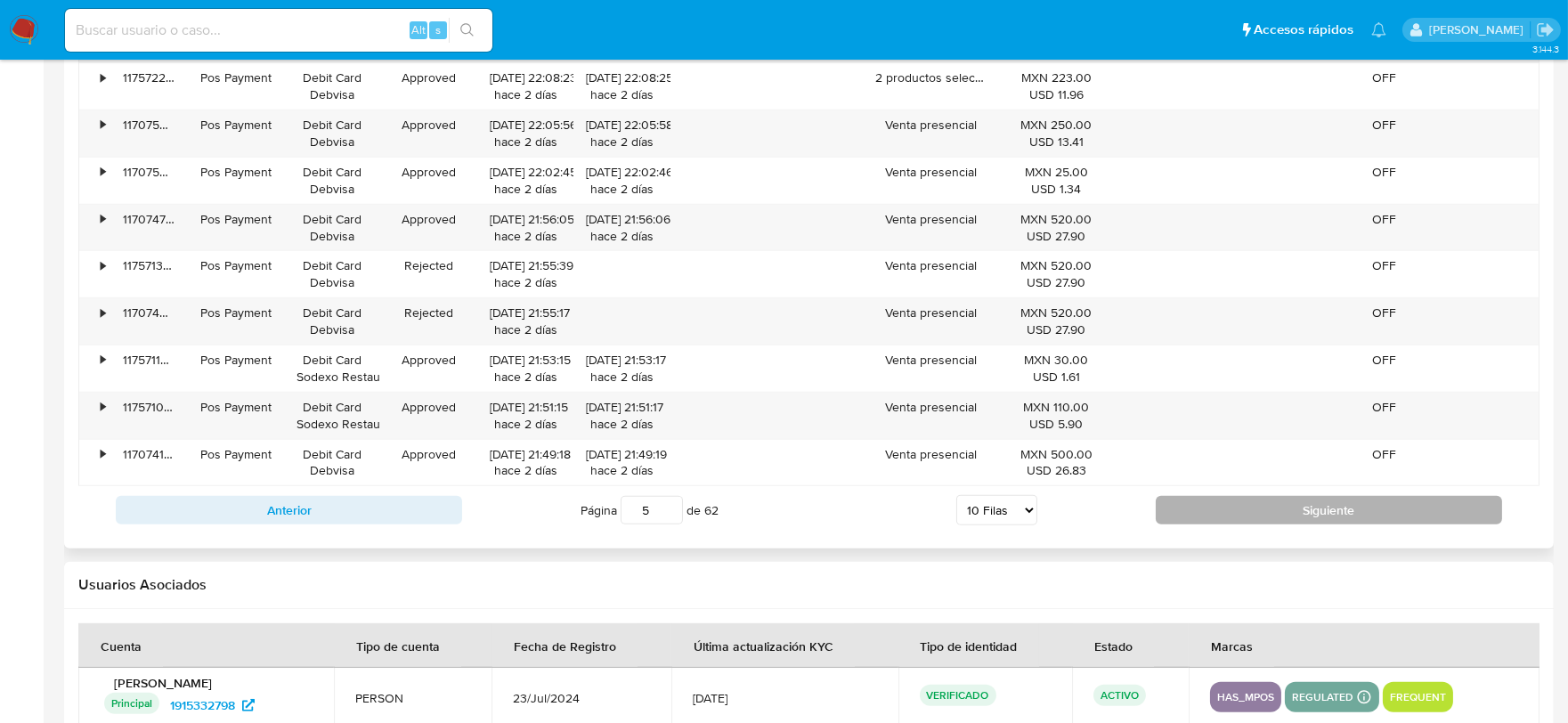 click on "Siguiente" at bounding box center (1328, 510) 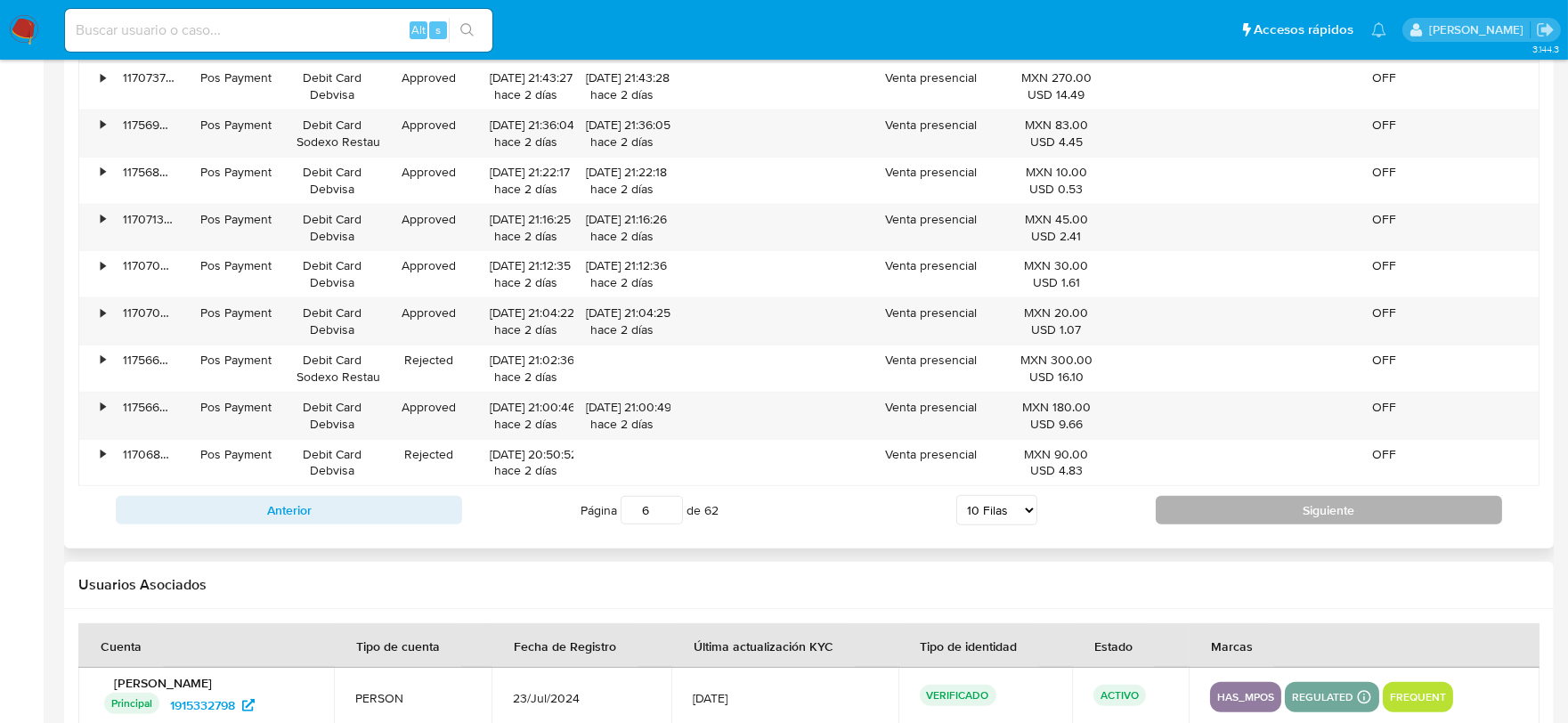 click on "Siguiente" at bounding box center [1328, 510] 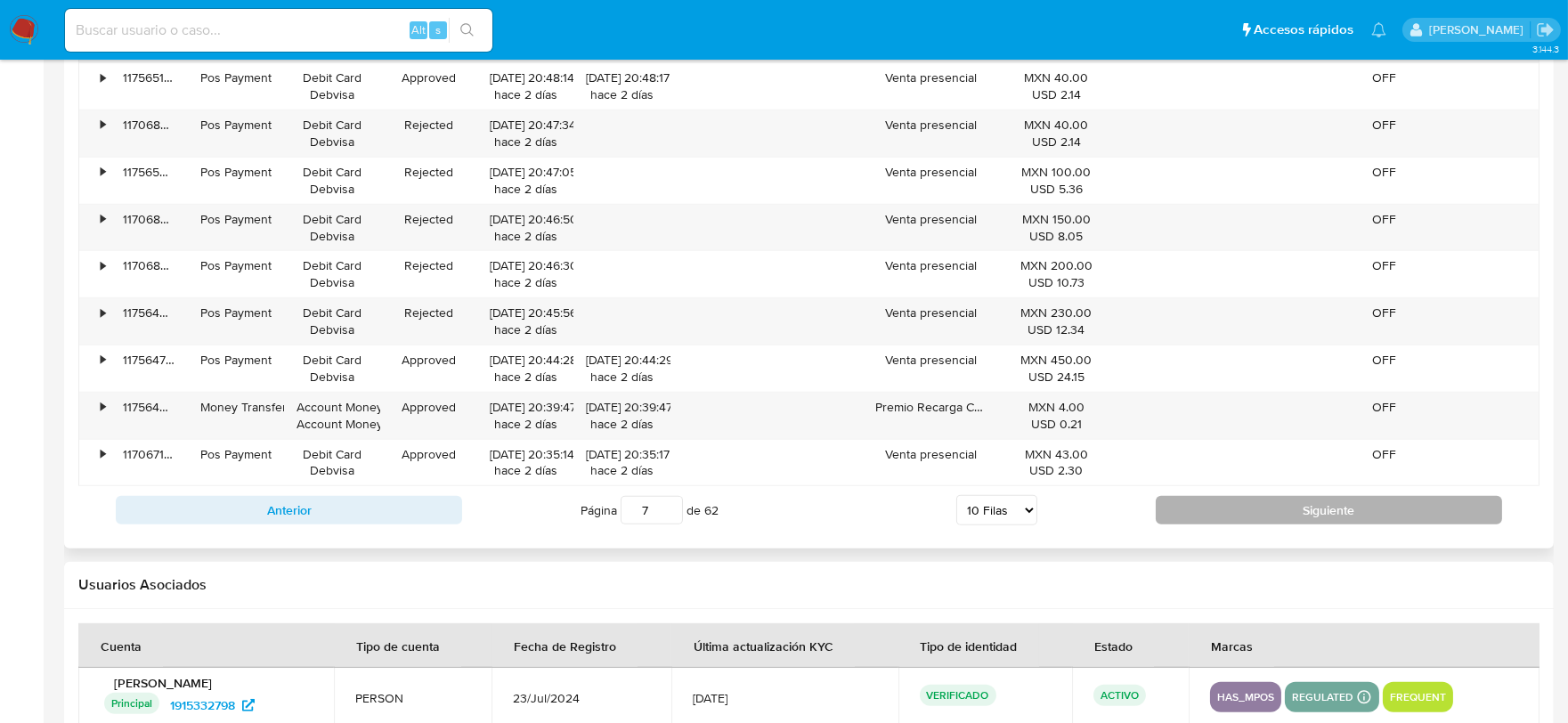 click on "Siguiente" at bounding box center (1328, 510) 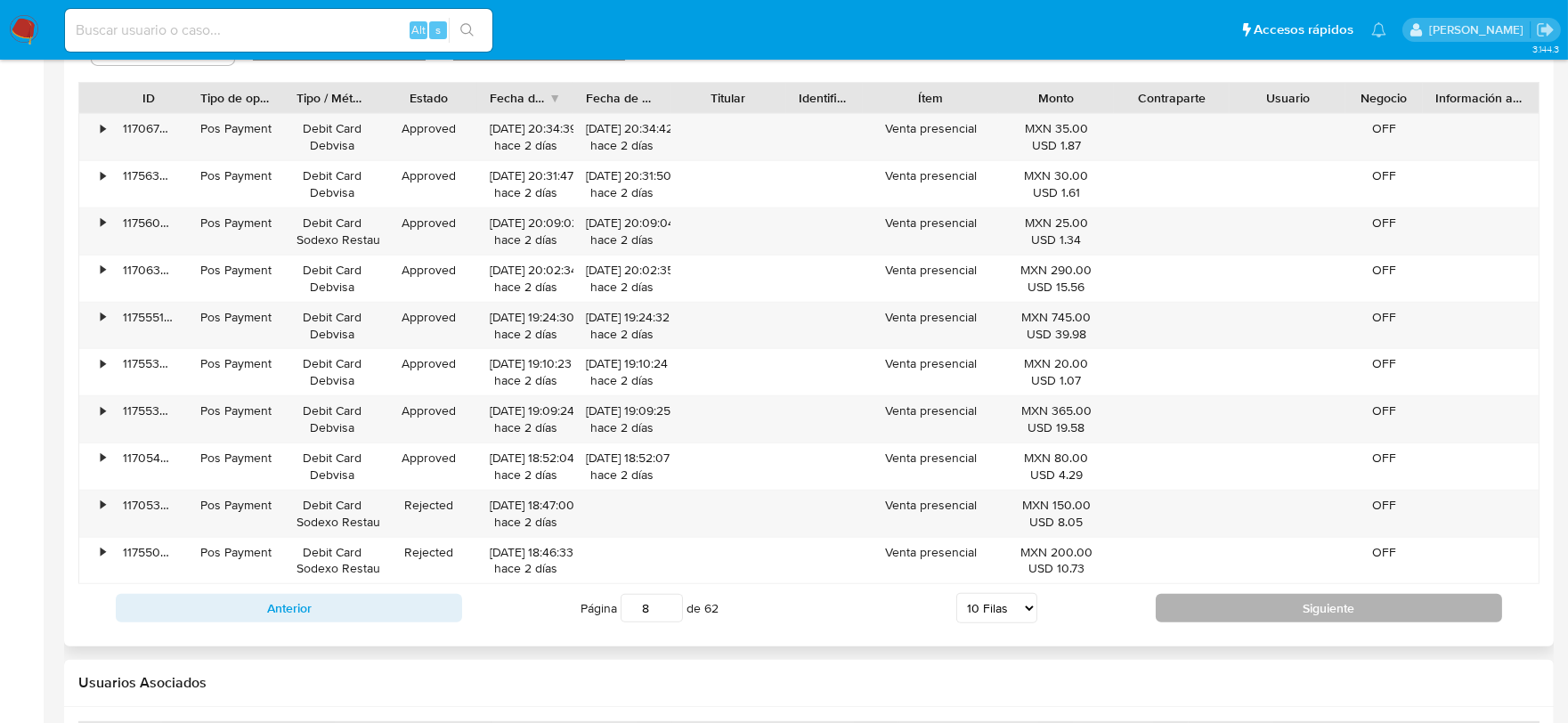 scroll, scrollTop: 1681, scrollLeft: 0, axis: vertical 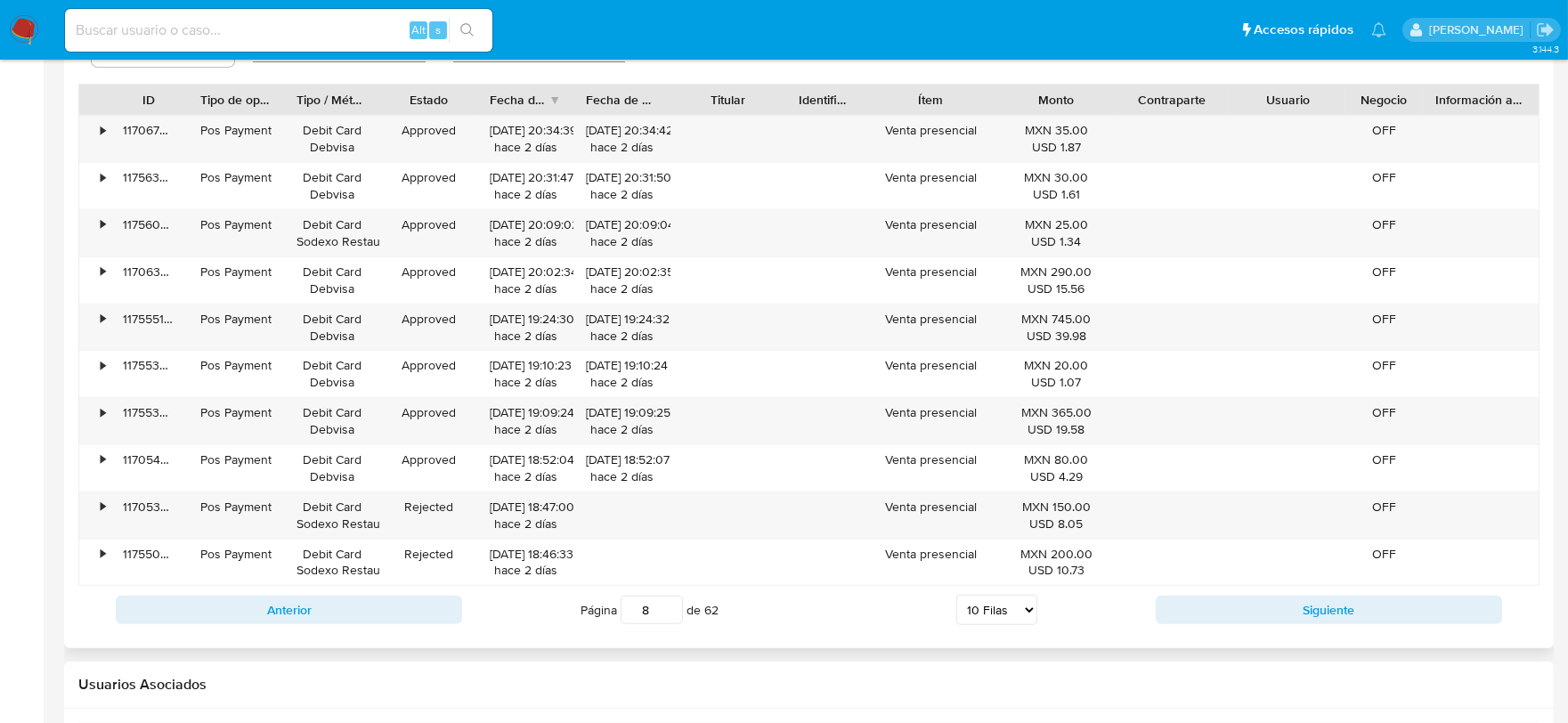 click on "5   Filas 10   Filas 20   Filas 25   Filas 50   Filas 100   Filas" at bounding box center (996, 610) 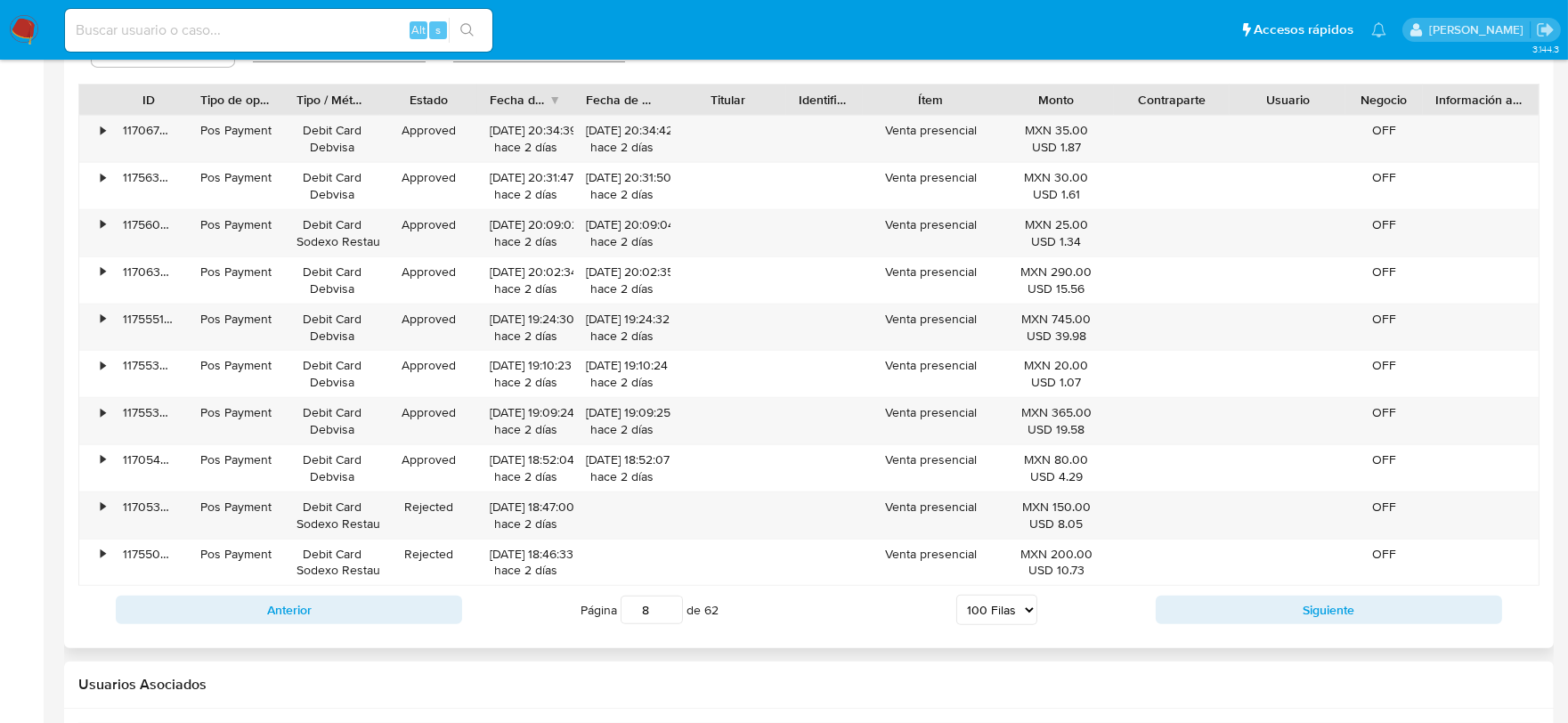 click on "5   Filas 10   Filas 20   Filas 25   Filas 50   Filas 100   Filas" at bounding box center (996, 610) 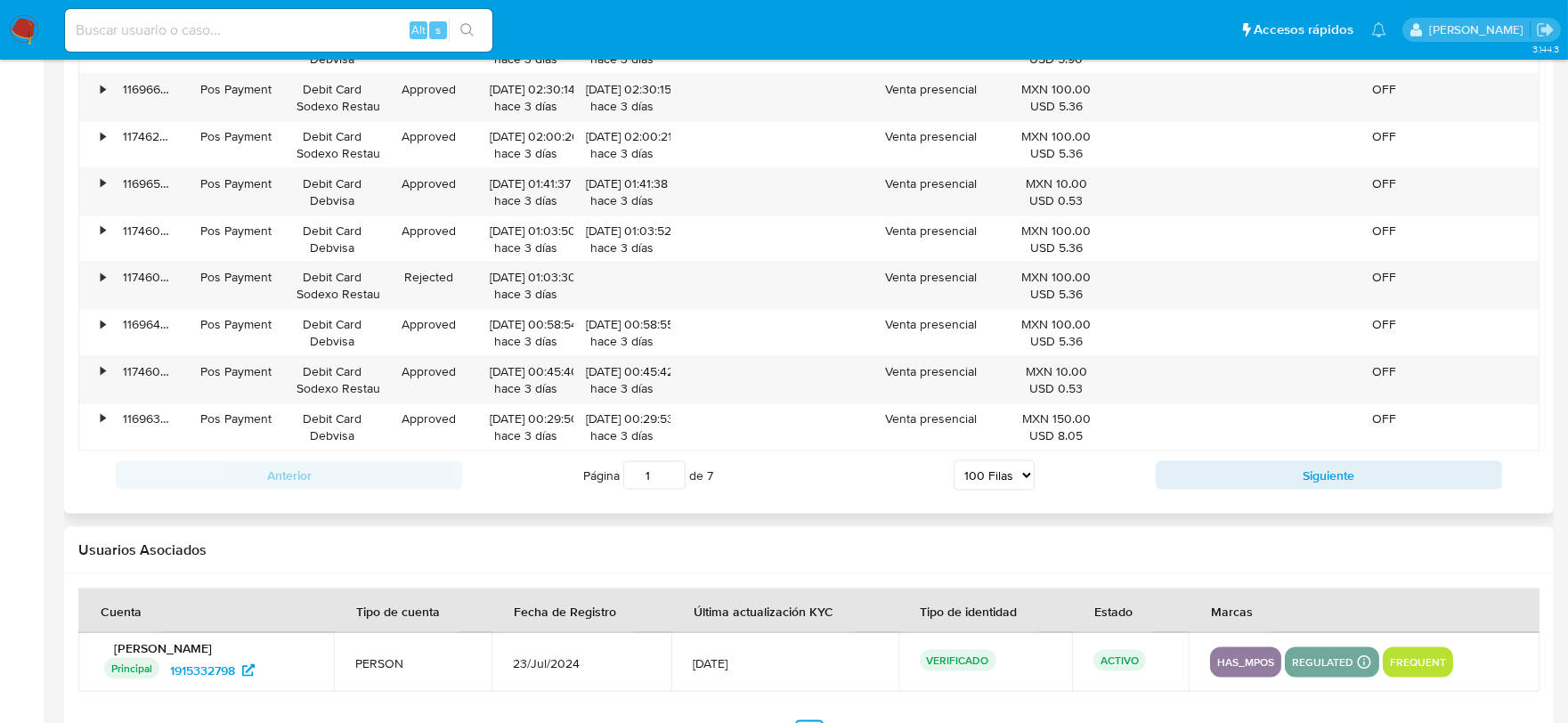 scroll, scrollTop: 6120, scrollLeft: 0, axis: vertical 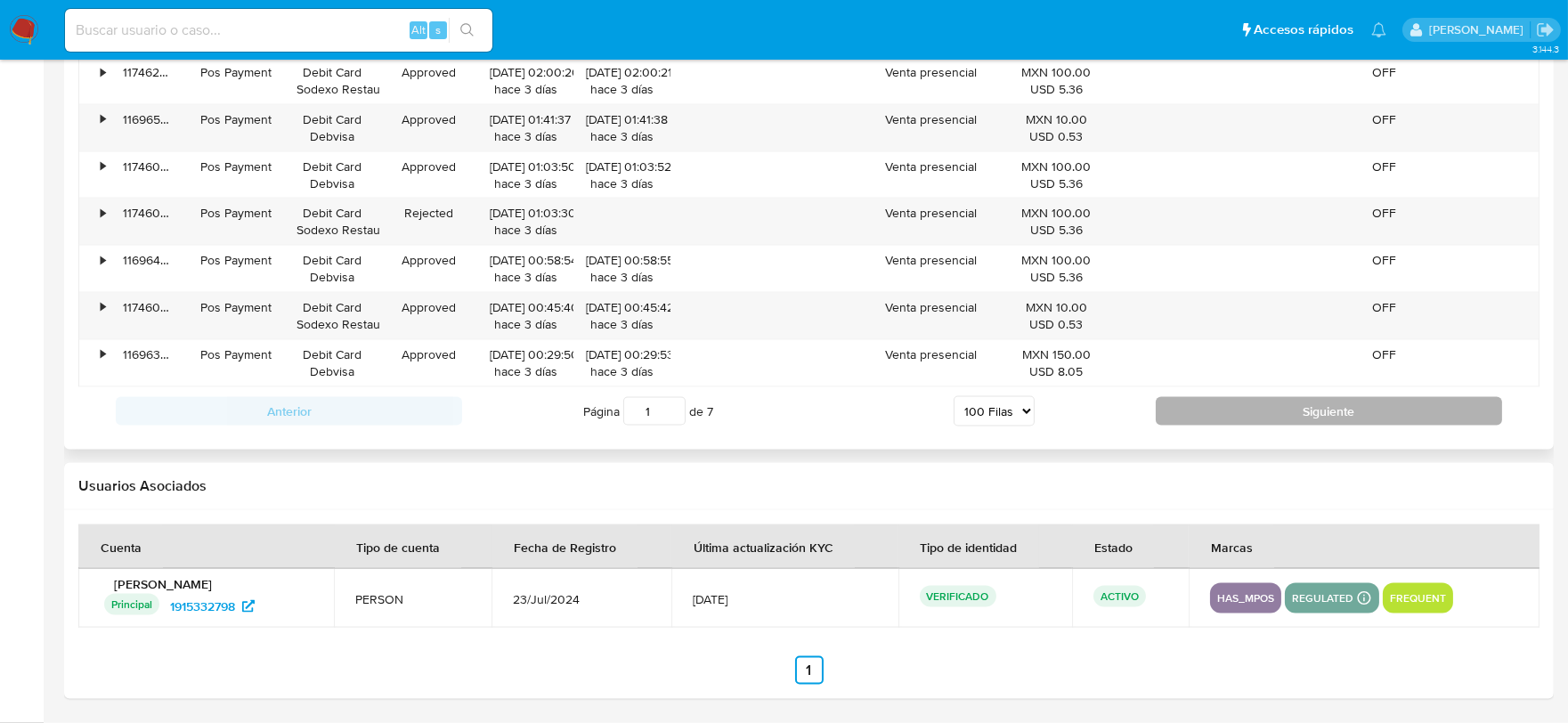 click on "Siguiente" at bounding box center [1328, 411] 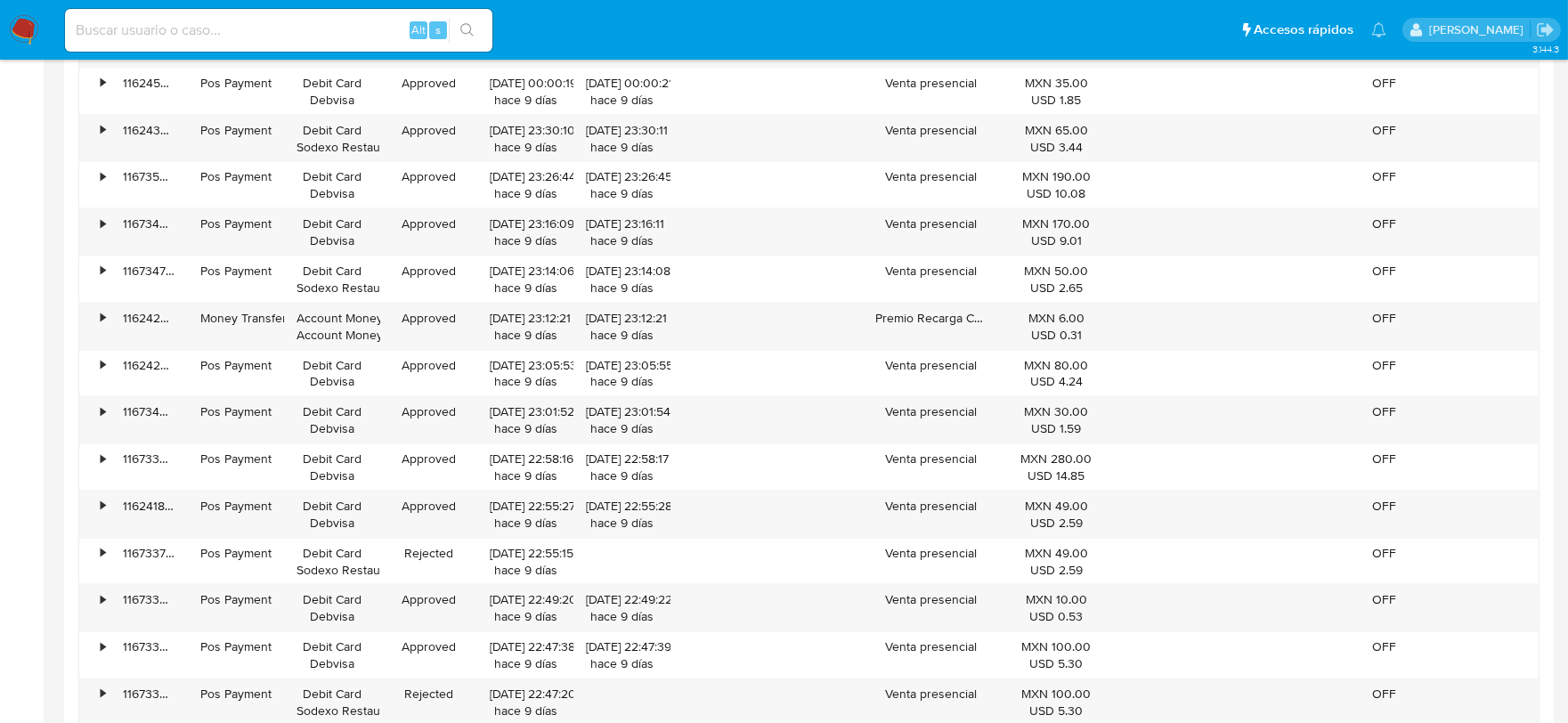 scroll, scrollTop: 6120, scrollLeft: 0, axis: vertical 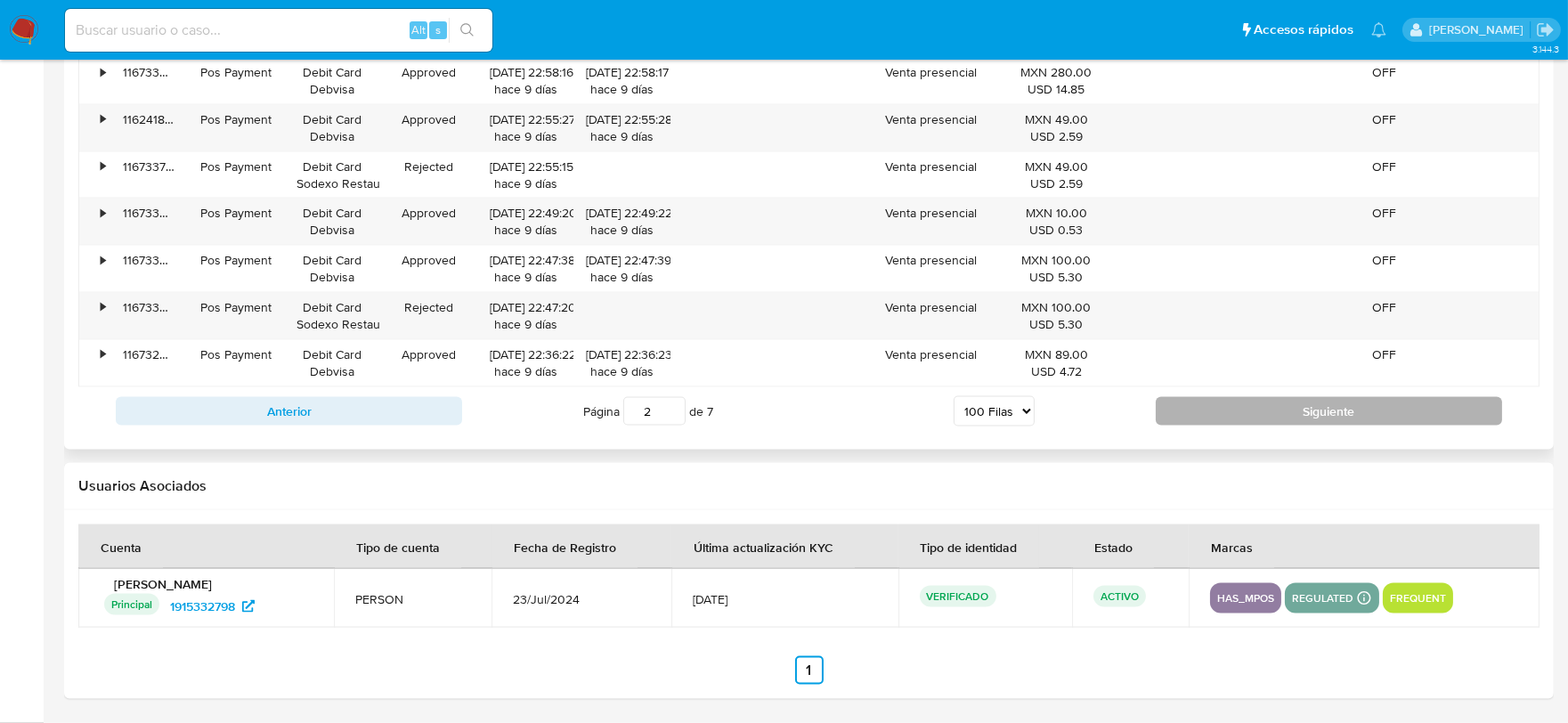 click on "Siguiente" at bounding box center [1328, 411] 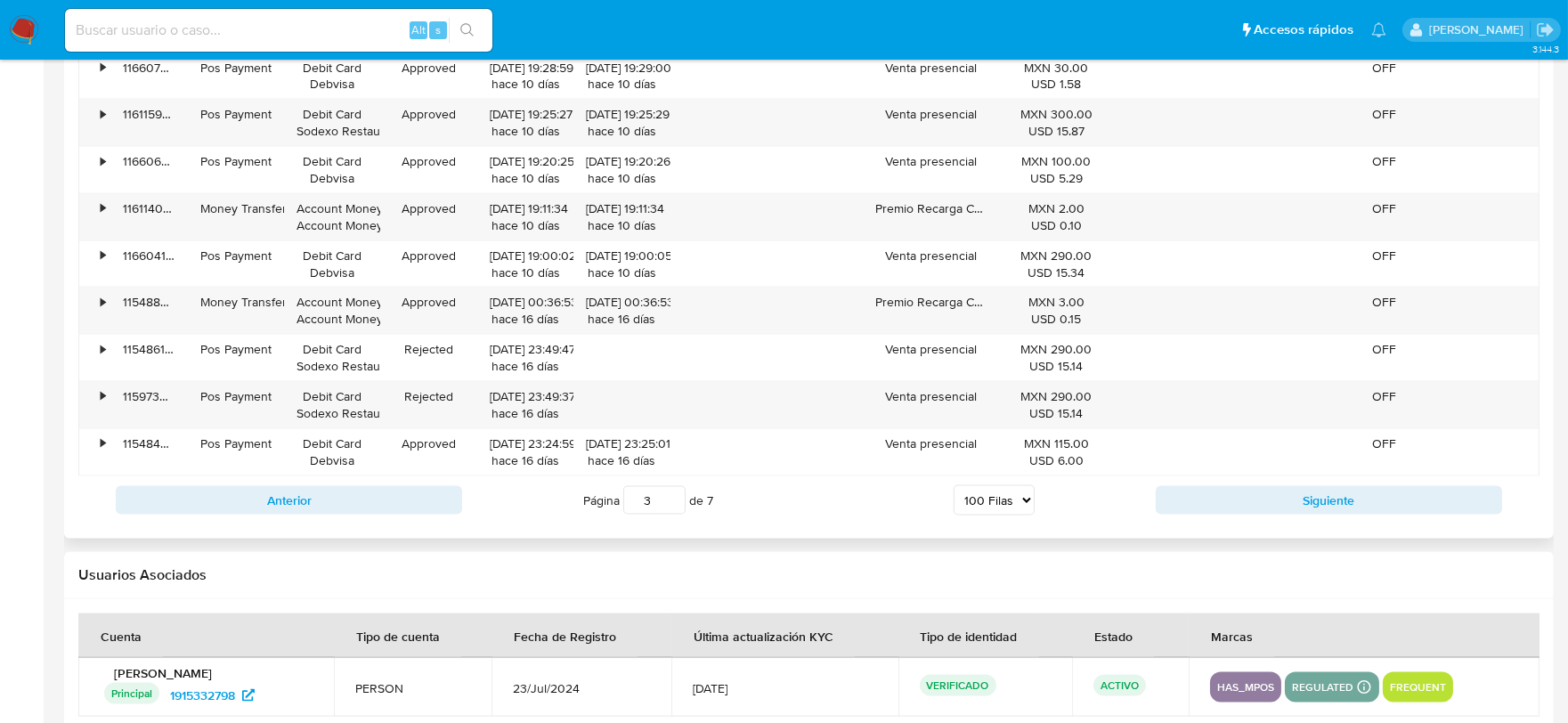 scroll, scrollTop: 6120, scrollLeft: 0, axis: vertical 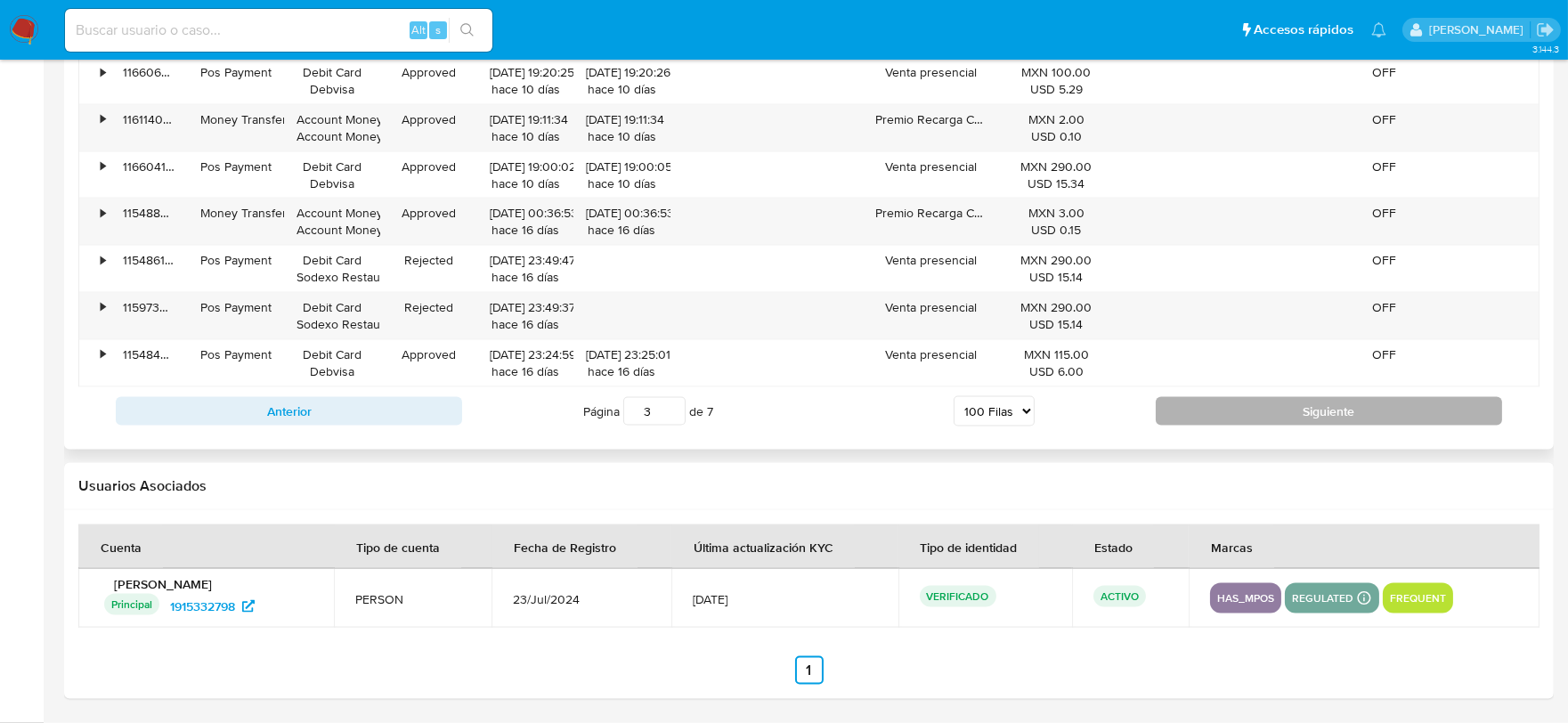 click on "Siguiente" at bounding box center [1328, 411] 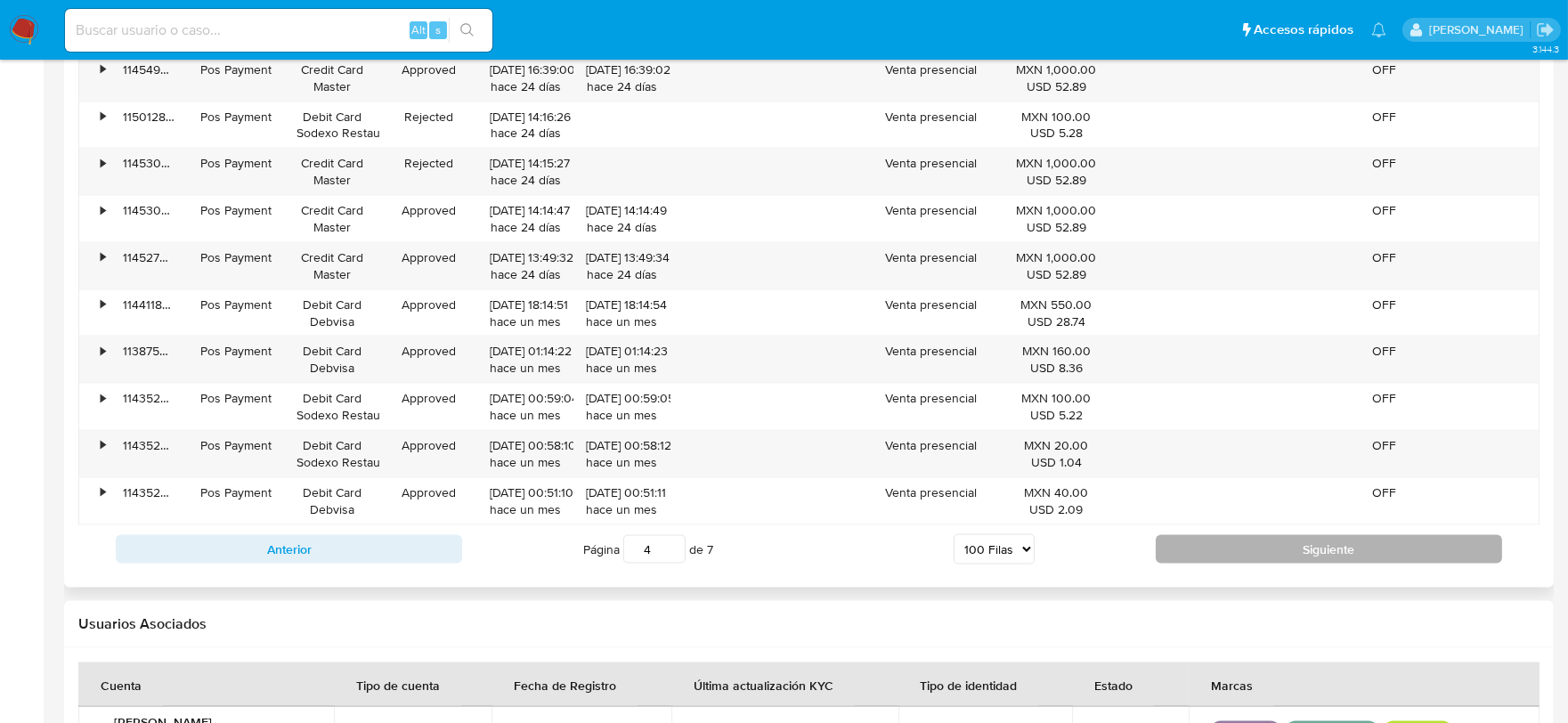 scroll, scrollTop: 6120, scrollLeft: 0, axis: vertical 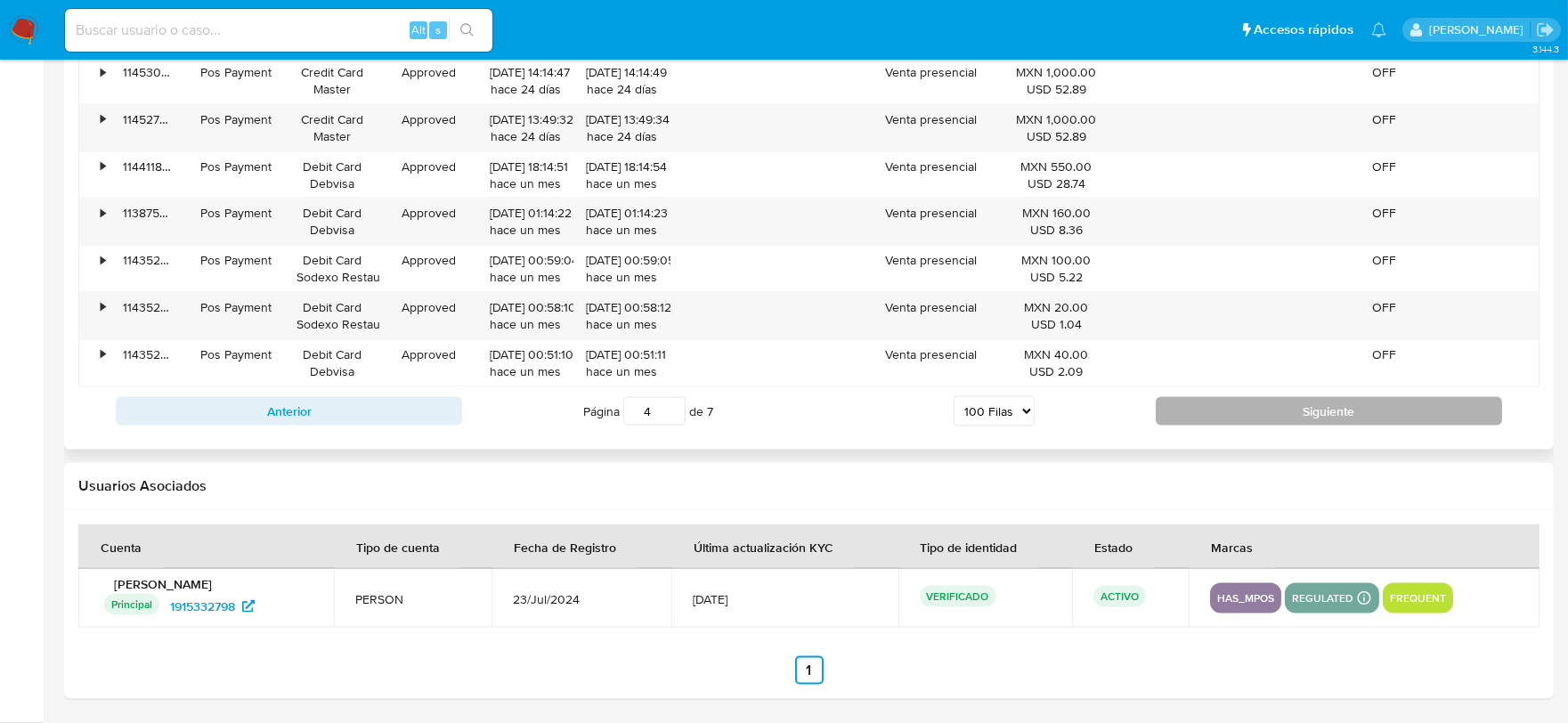 click on "Siguiente" at bounding box center (1328, 411) 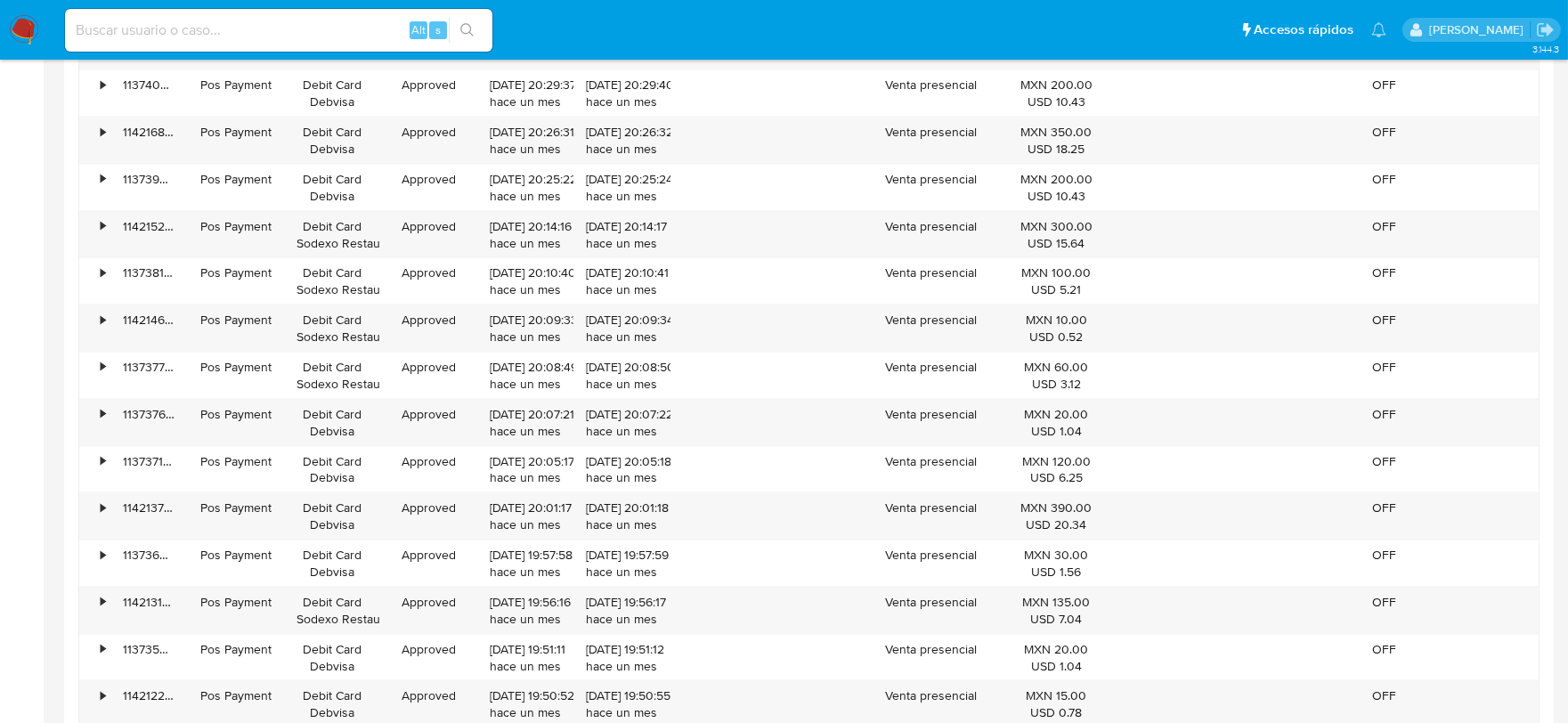 scroll, scrollTop: 5625, scrollLeft: 0, axis: vertical 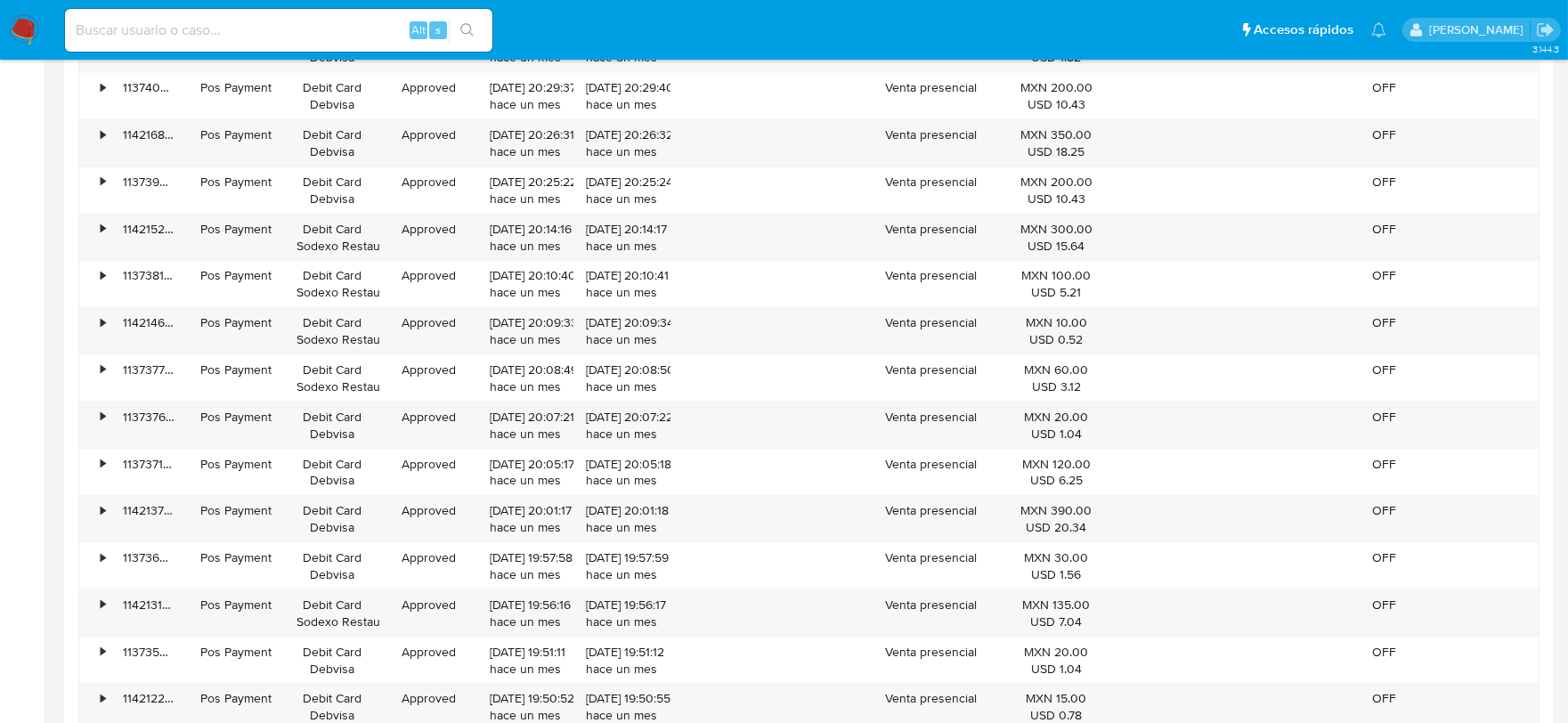 type 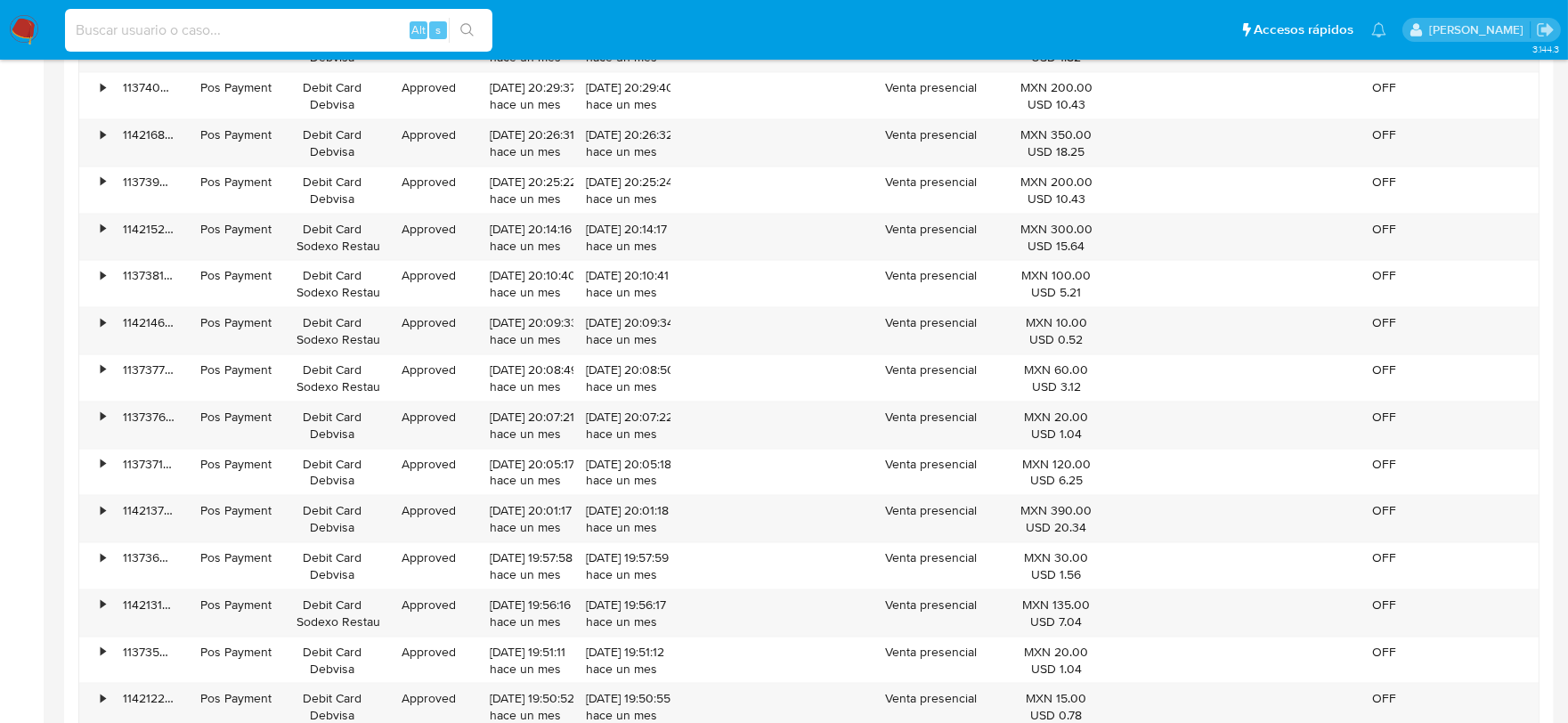 paste on "301844181" 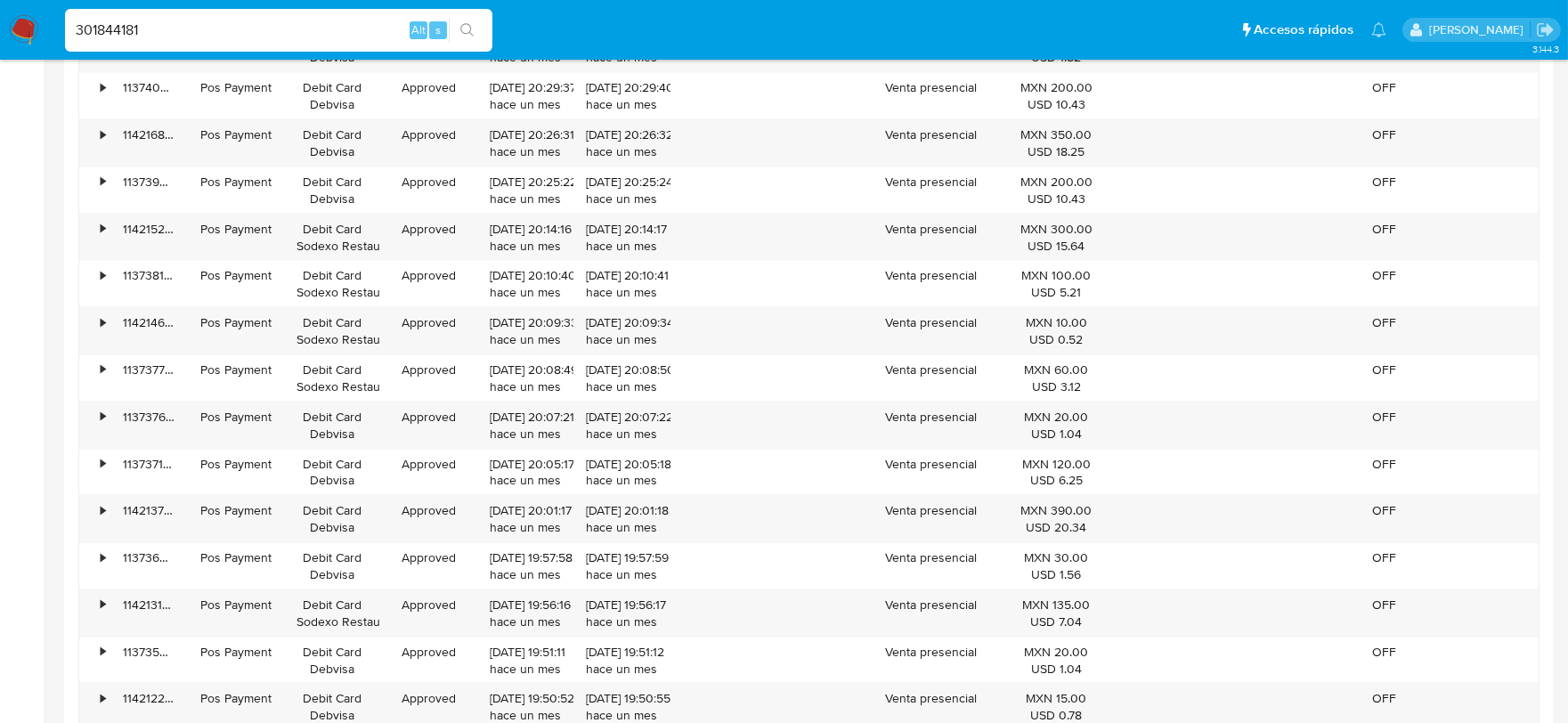 type on "301844181" 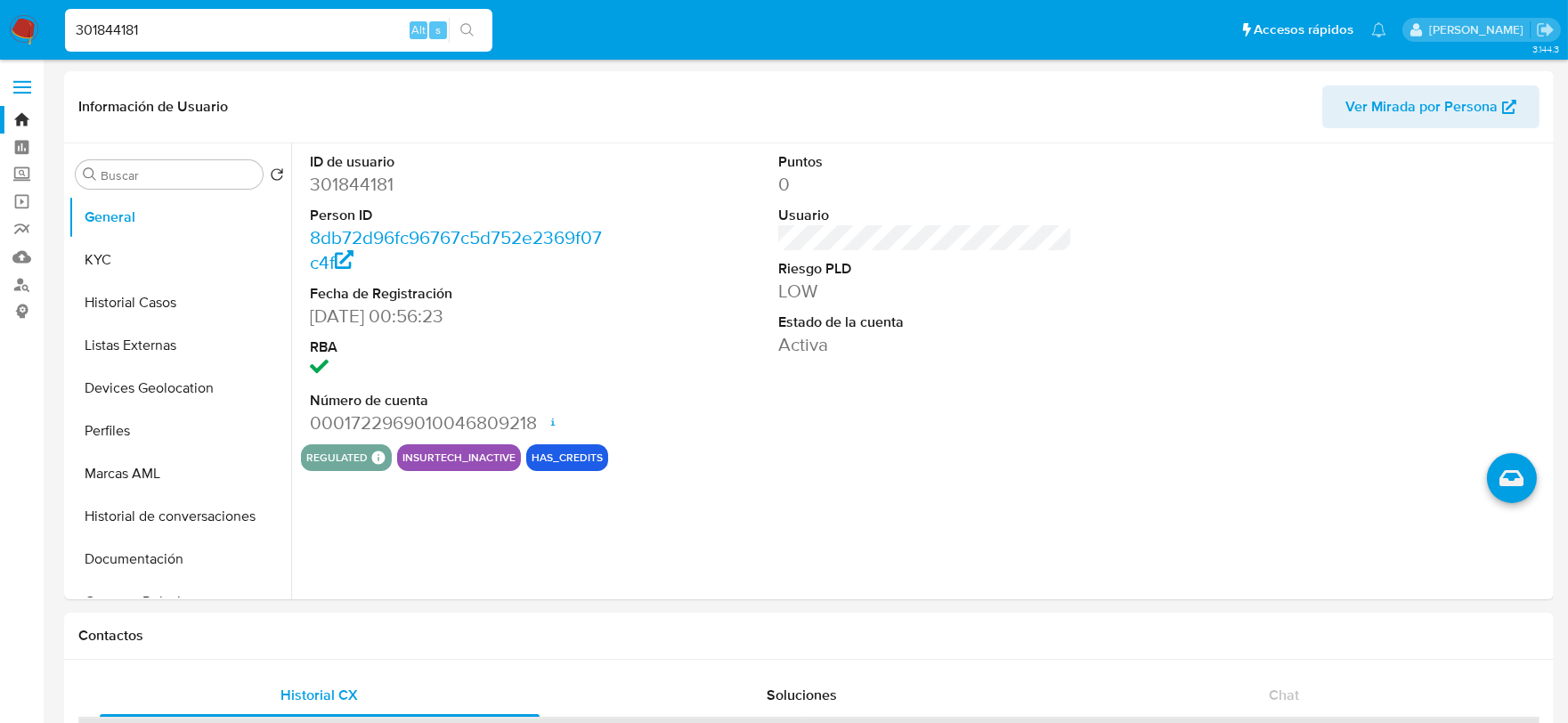 select on "10" 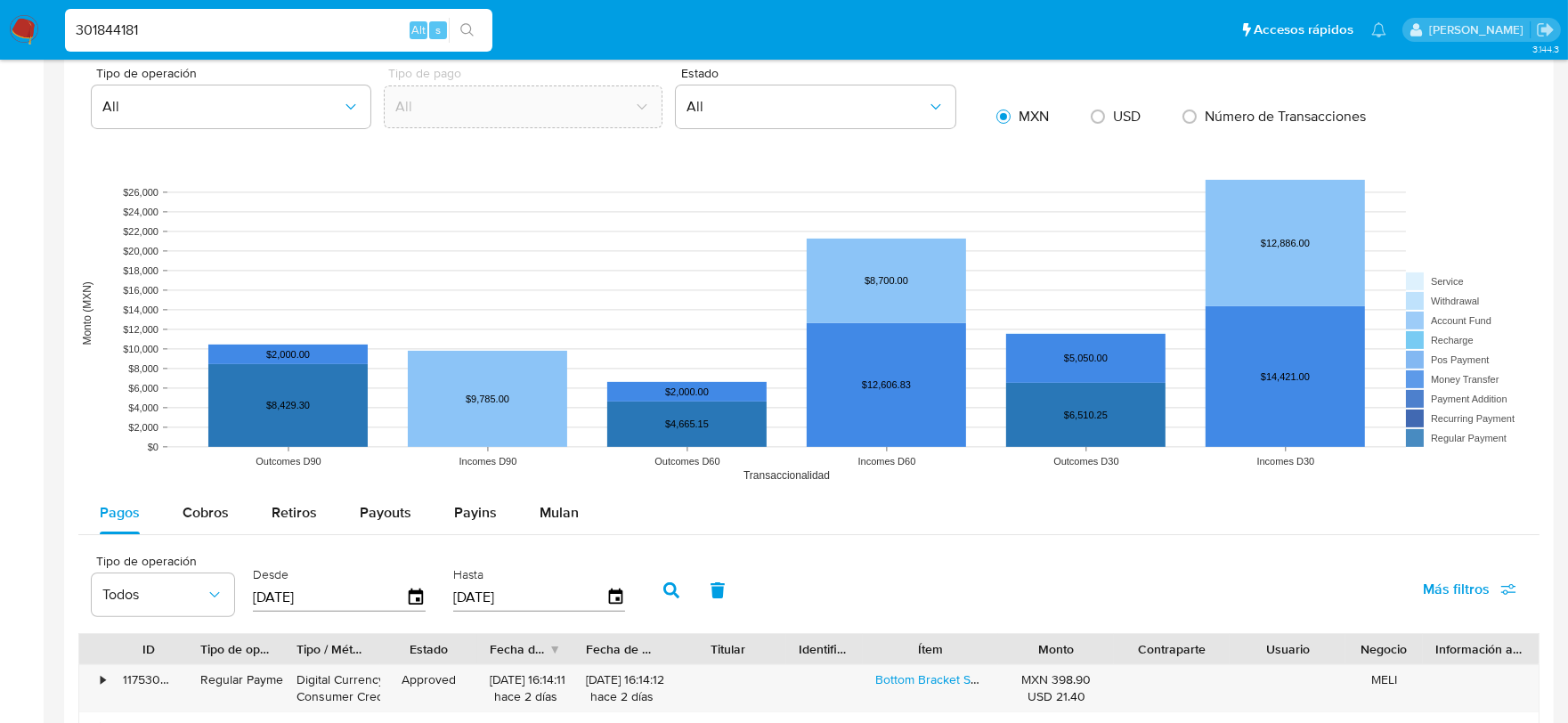 scroll, scrollTop: 1483, scrollLeft: 0, axis: vertical 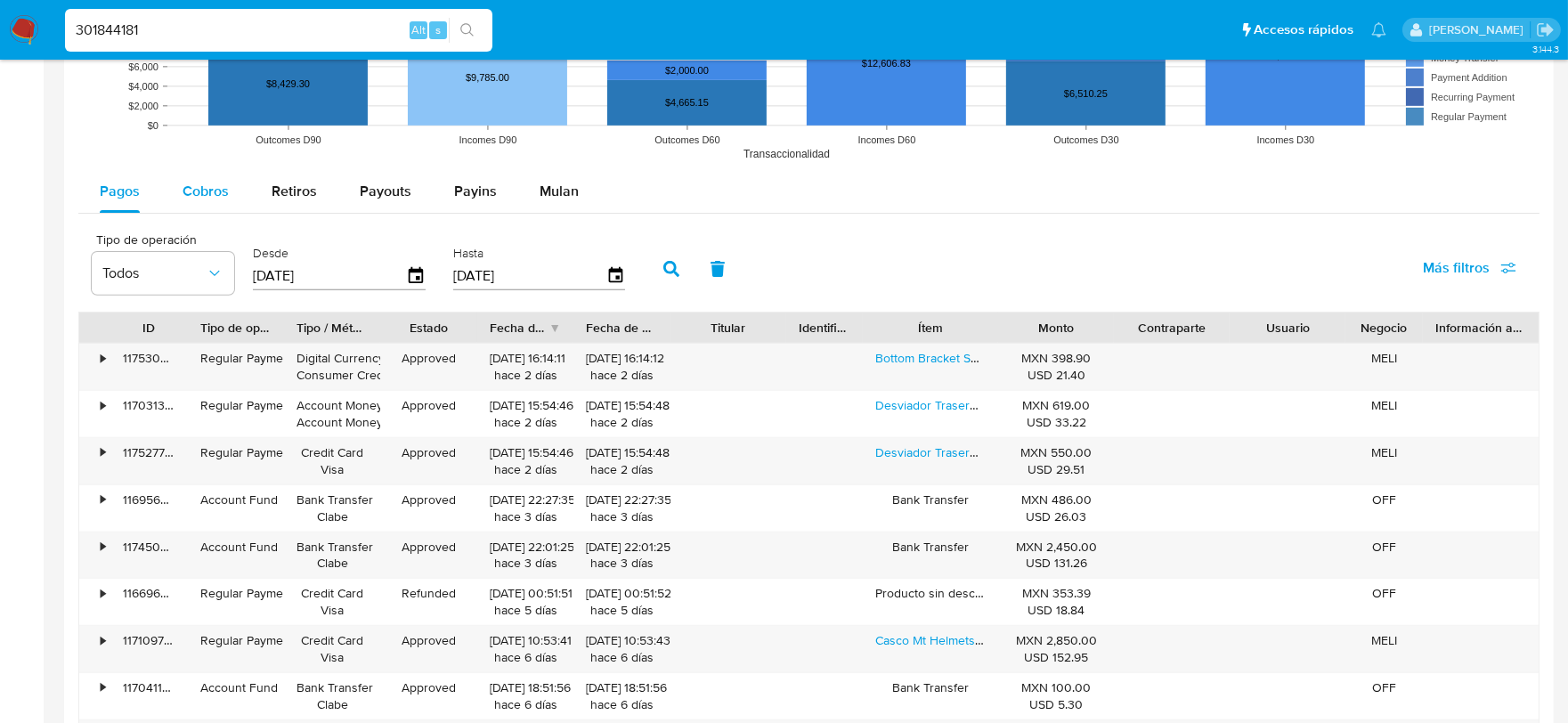 click on "Cobros" at bounding box center (206, 191) 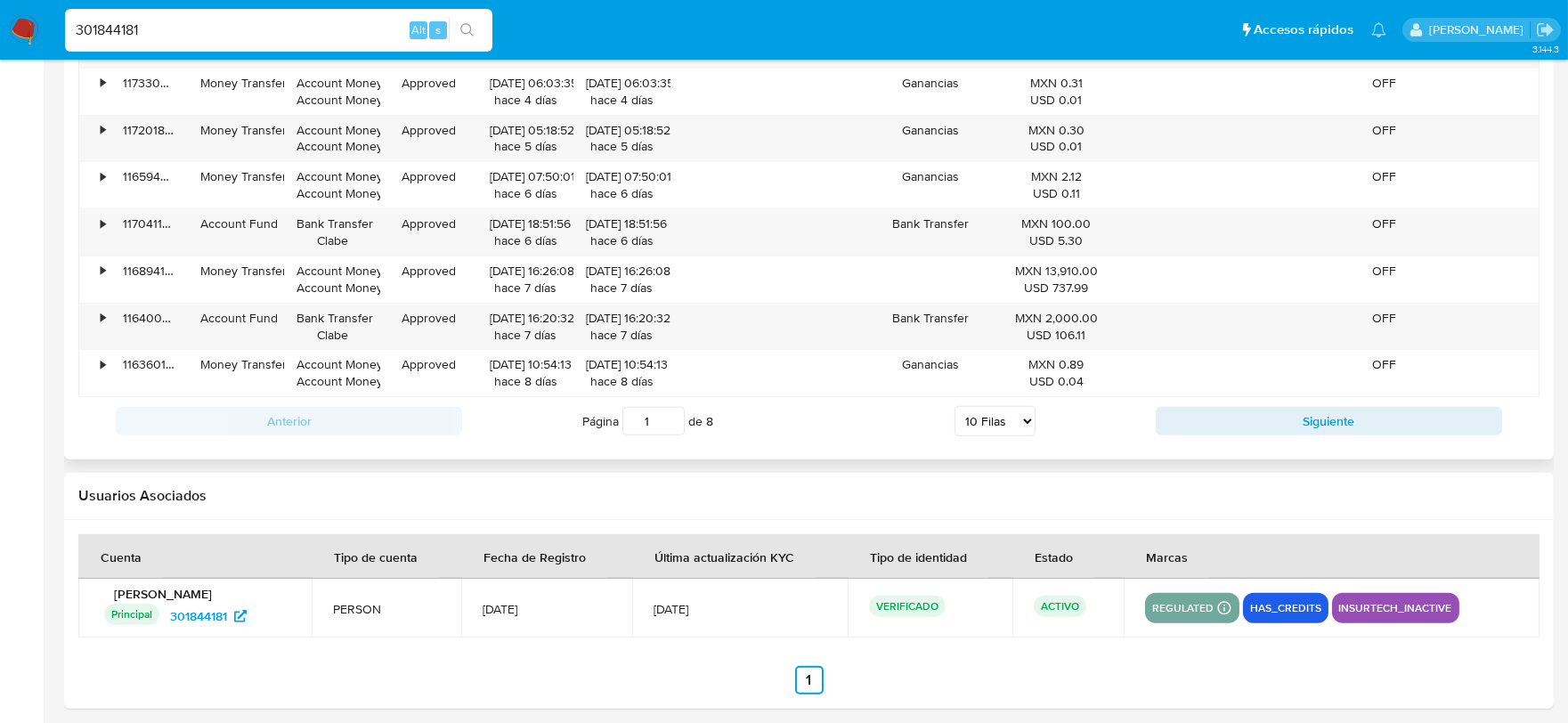 scroll, scrollTop: 1912, scrollLeft: 0, axis: vertical 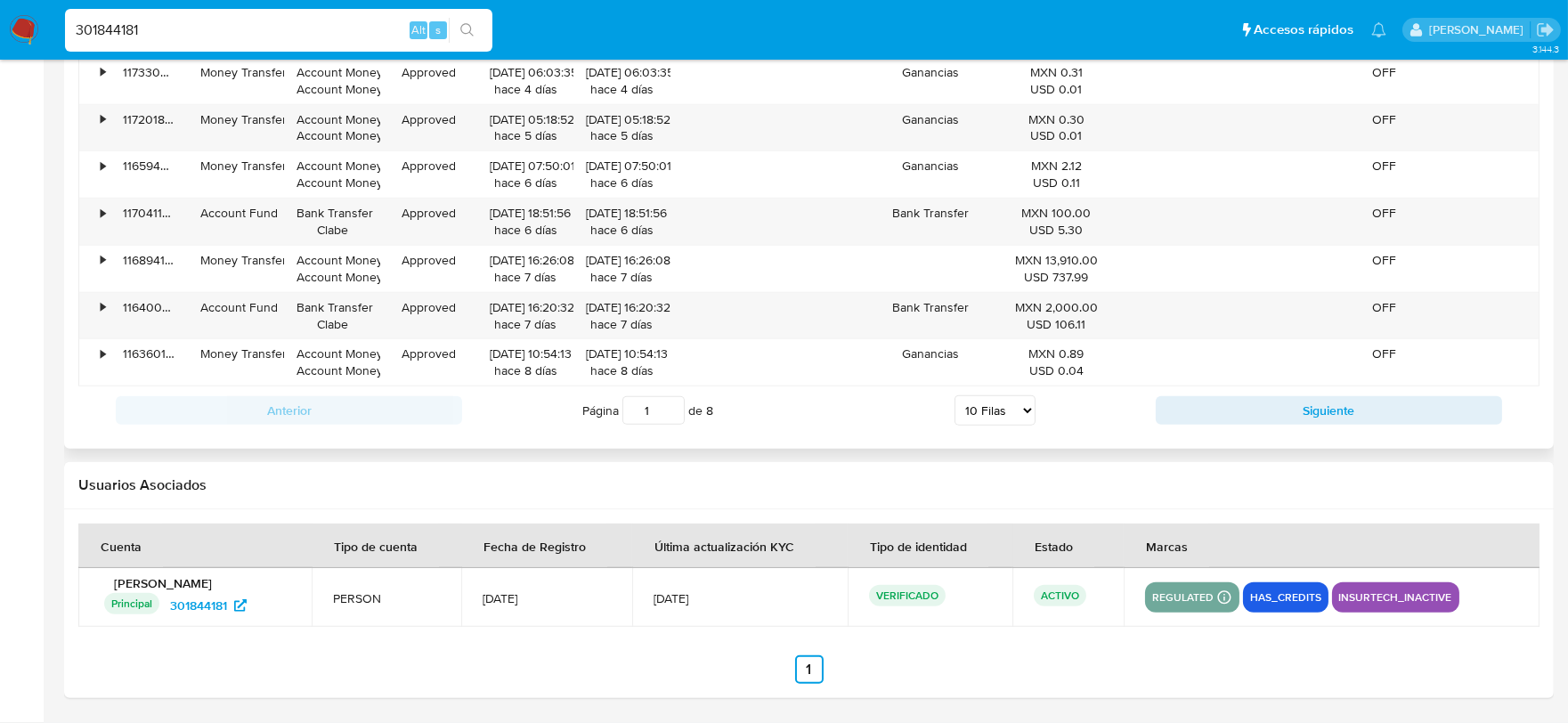 click on "5   Filas 10   Filas 20   Filas 25   Filas 50   Filas 100   Filas" at bounding box center [995, 410] 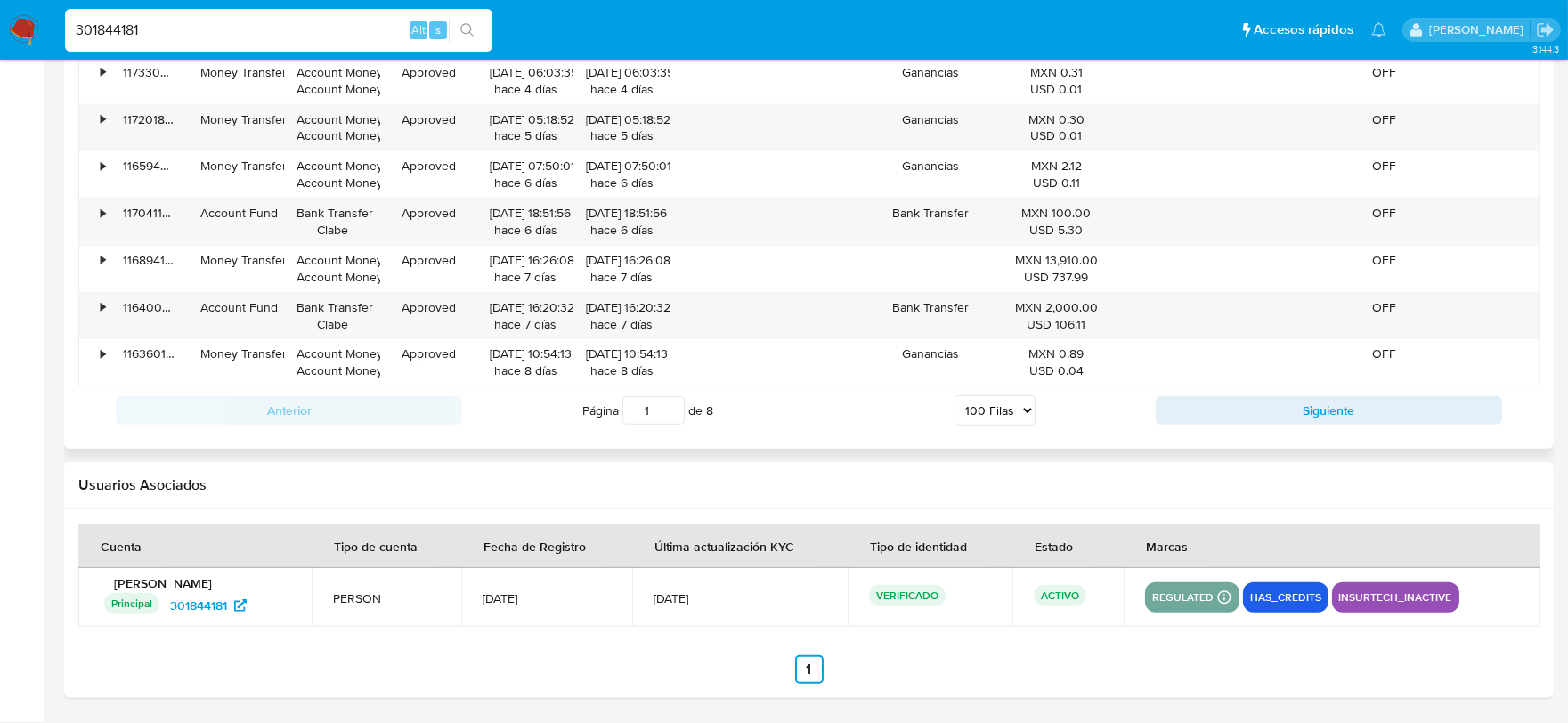 click on "5   Filas 10   Filas 20   Filas 25   Filas 50   Filas 100   Filas" at bounding box center (995, 410) 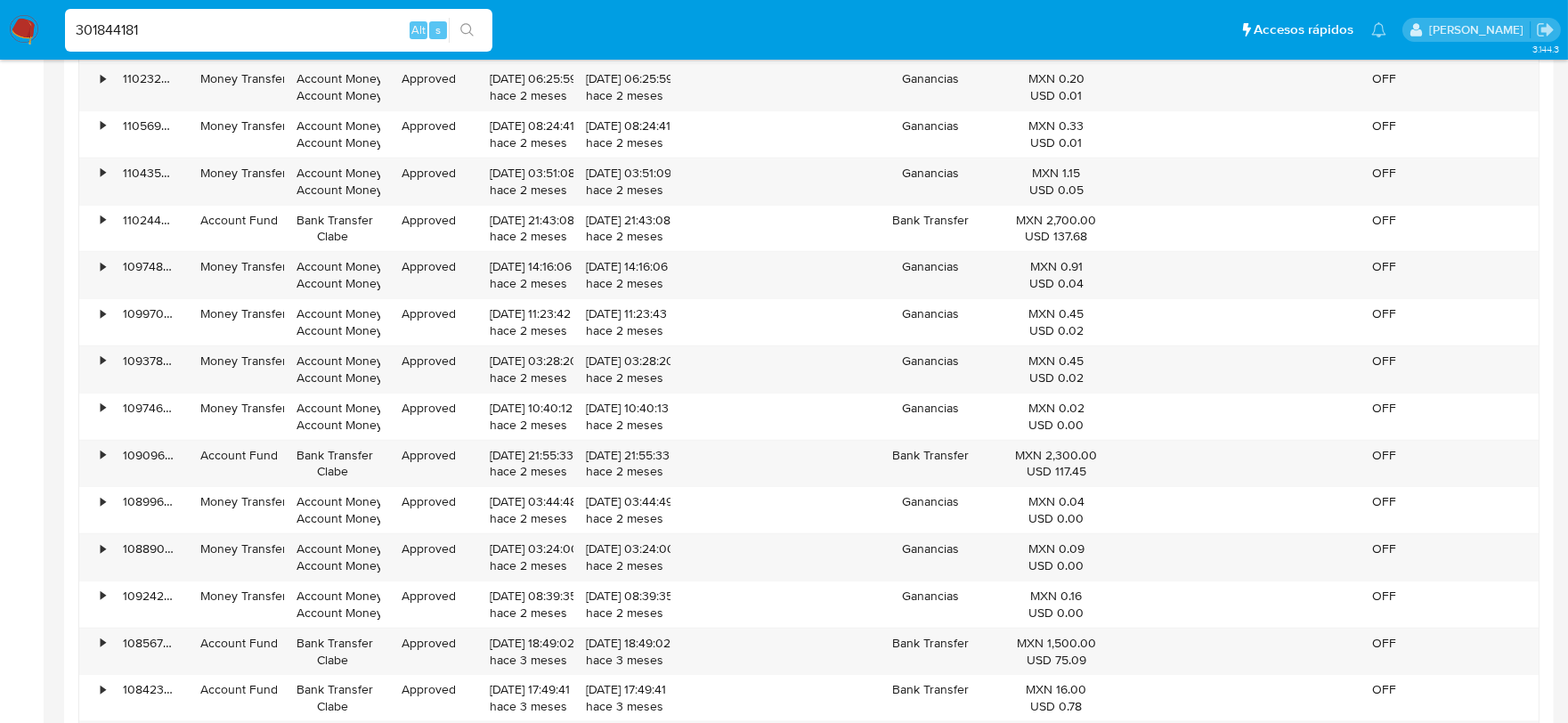 scroll, scrollTop: 5067, scrollLeft: 0, axis: vertical 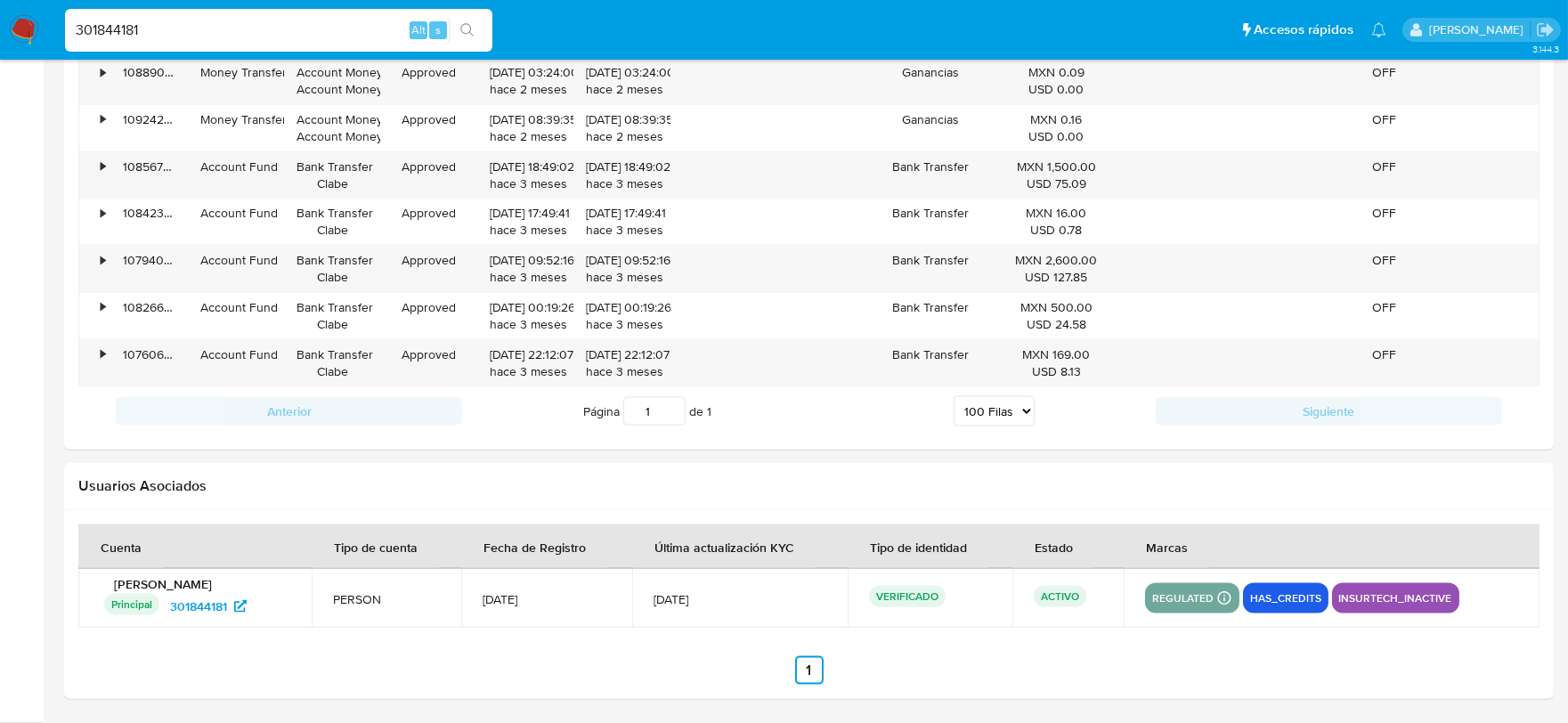 click on "301844181" at bounding box center [279, 30] 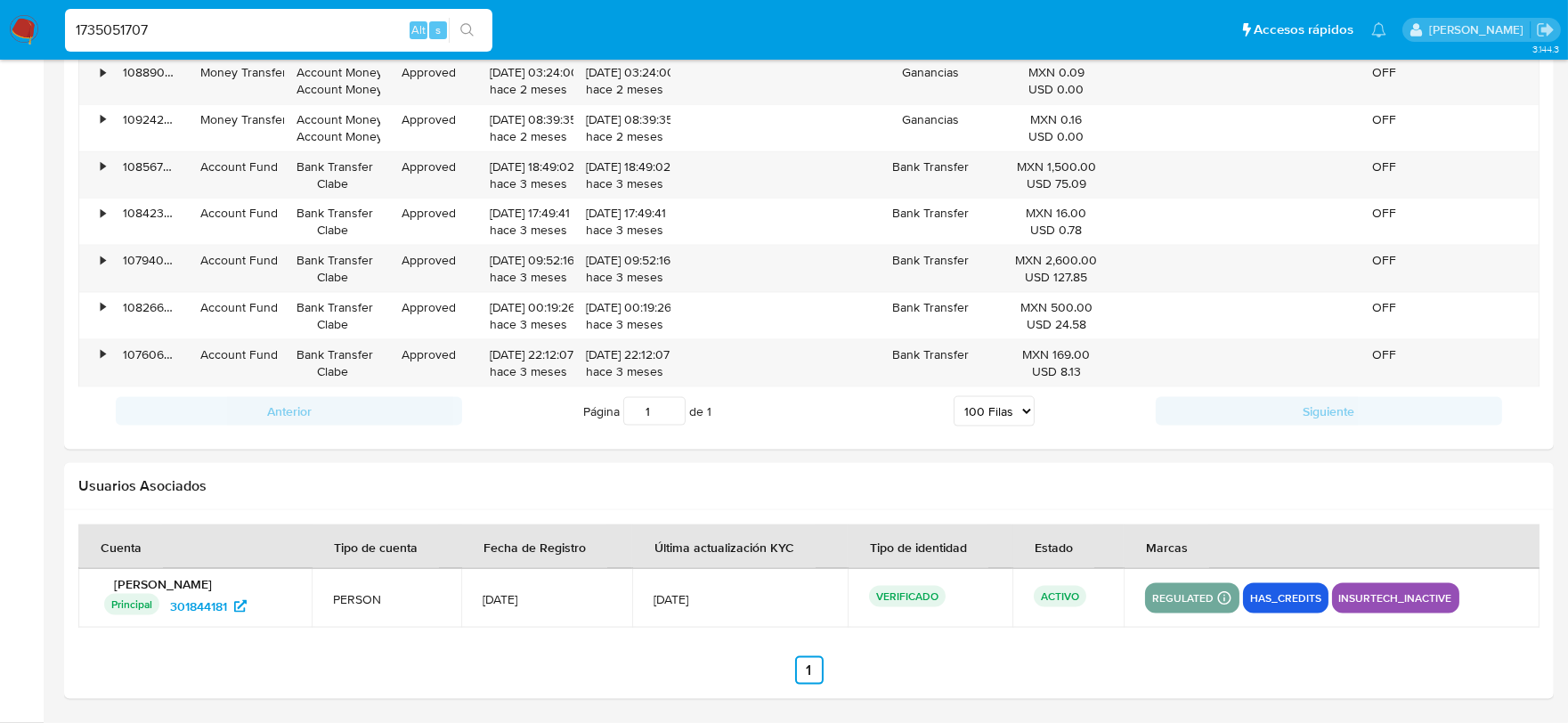 type on "1735051707" 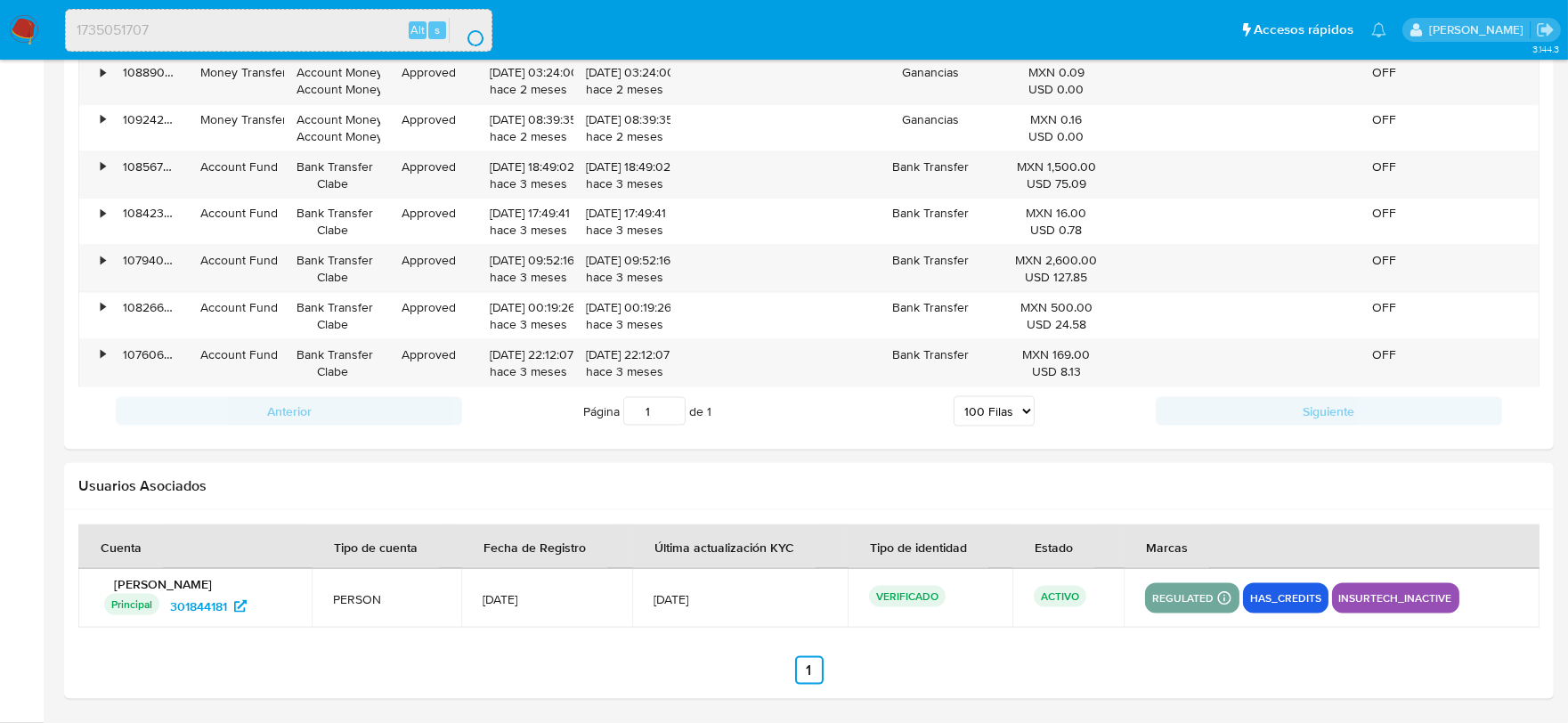scroll, scrollTop: 0, scrollLeft: 0, axis: both 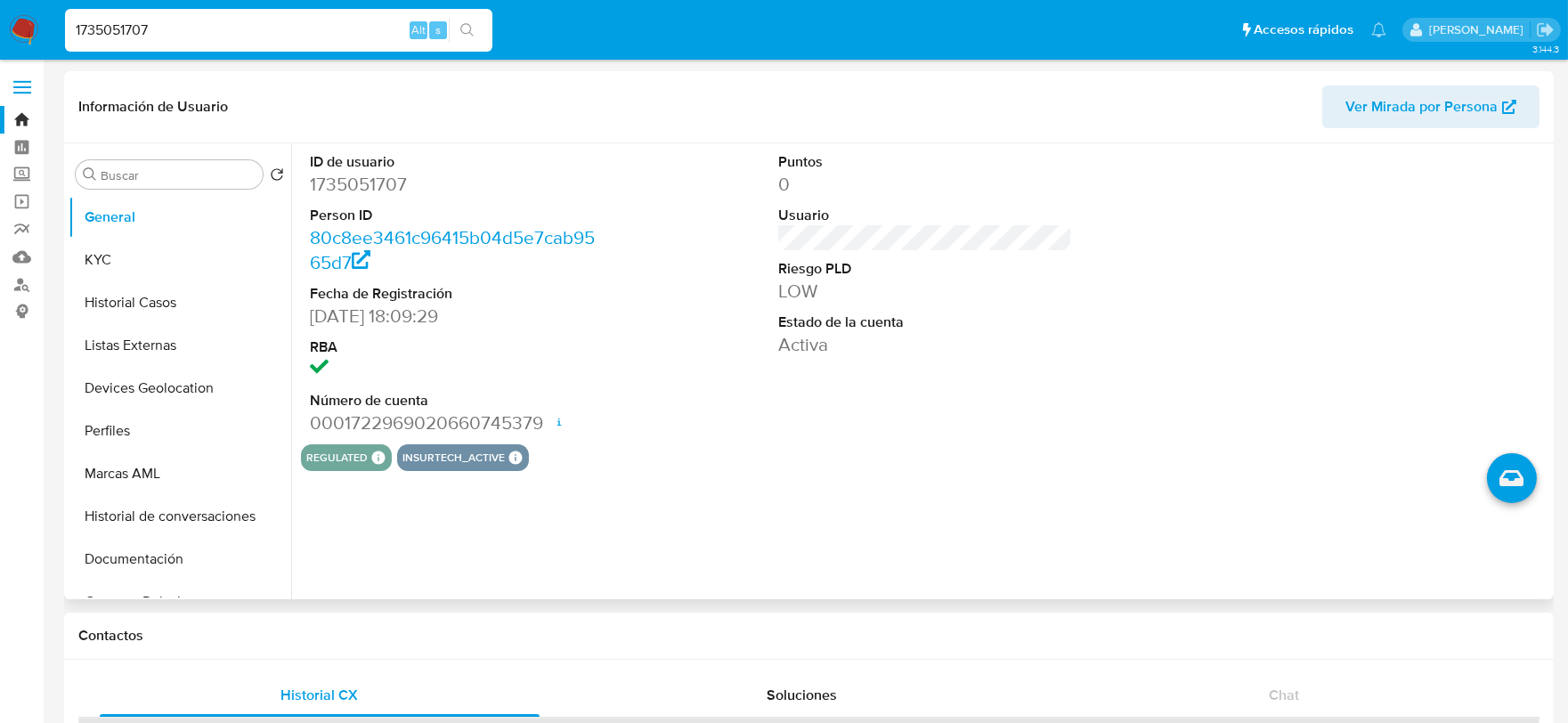 select on "10" 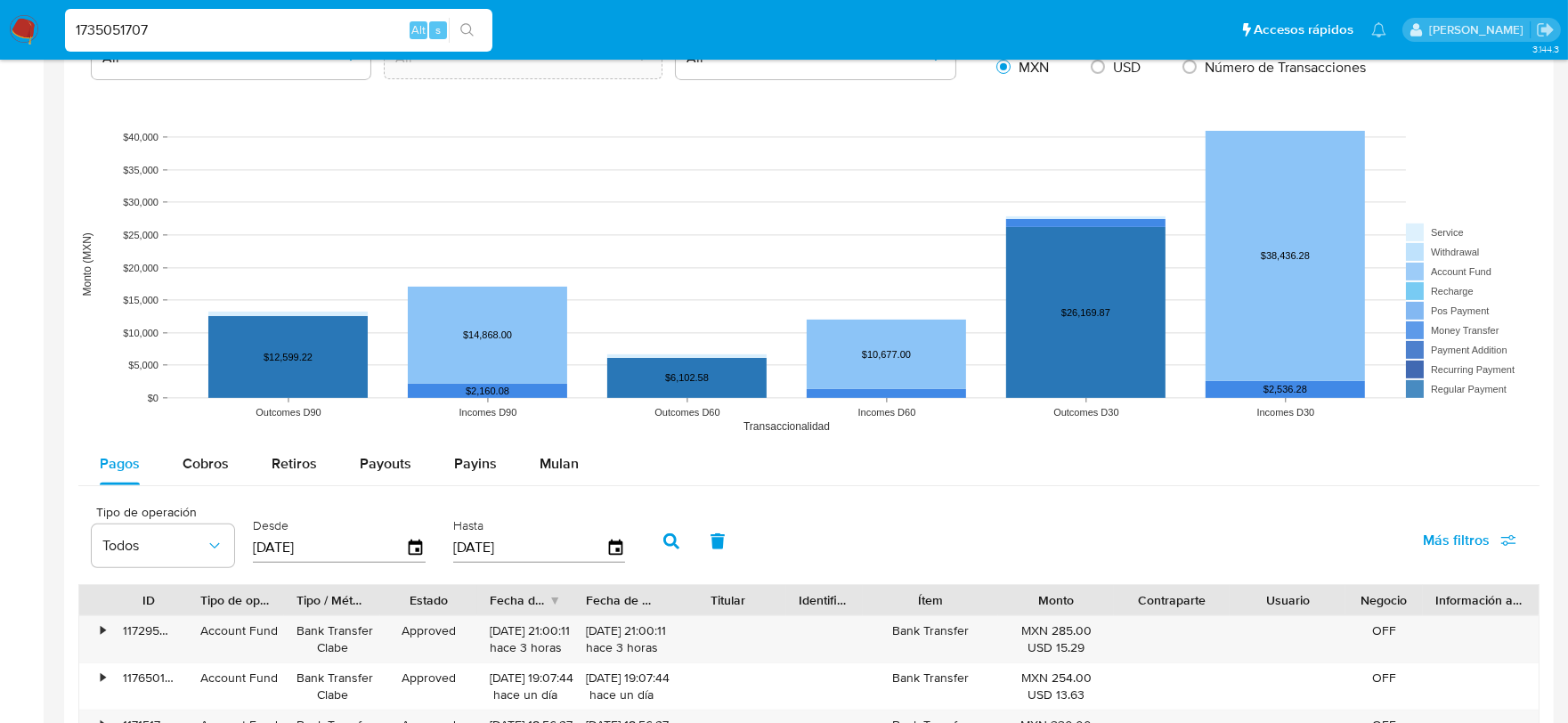 scroll, scrollTop: 1483, scrollLeft: 0, axis: vertical 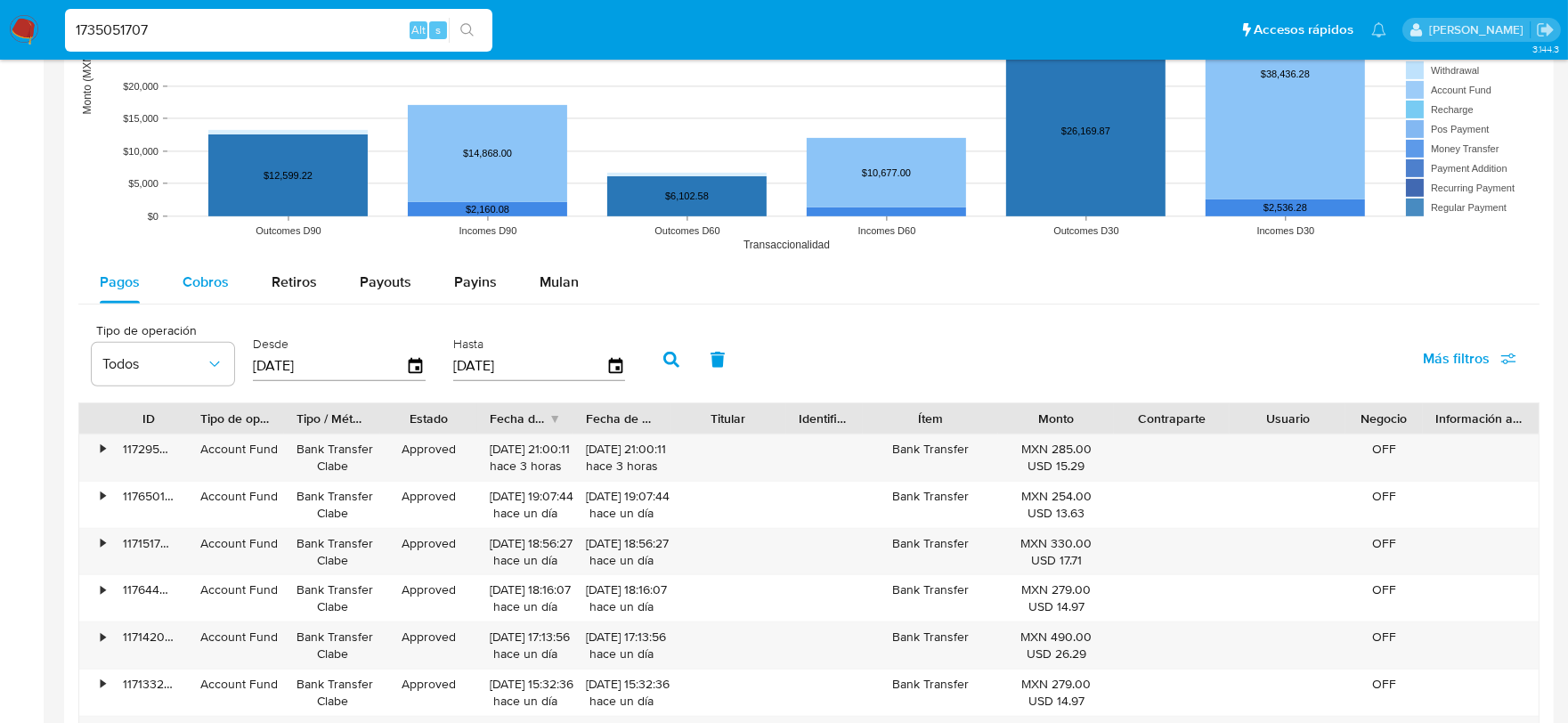 click on "Cobros" at bounding box center (206, 282) 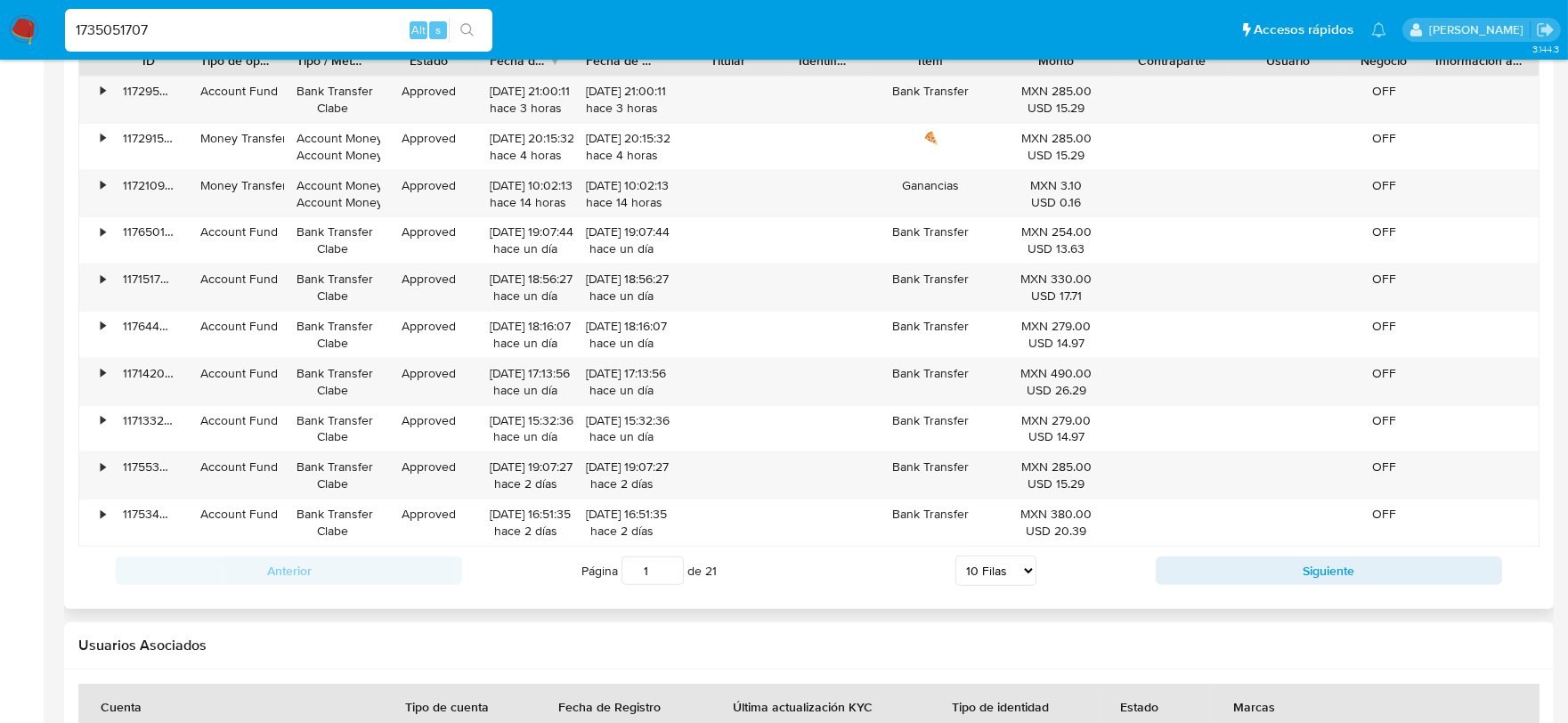 scroll, scrollTop: 1880, scrollLeft: 0, axis: vertical 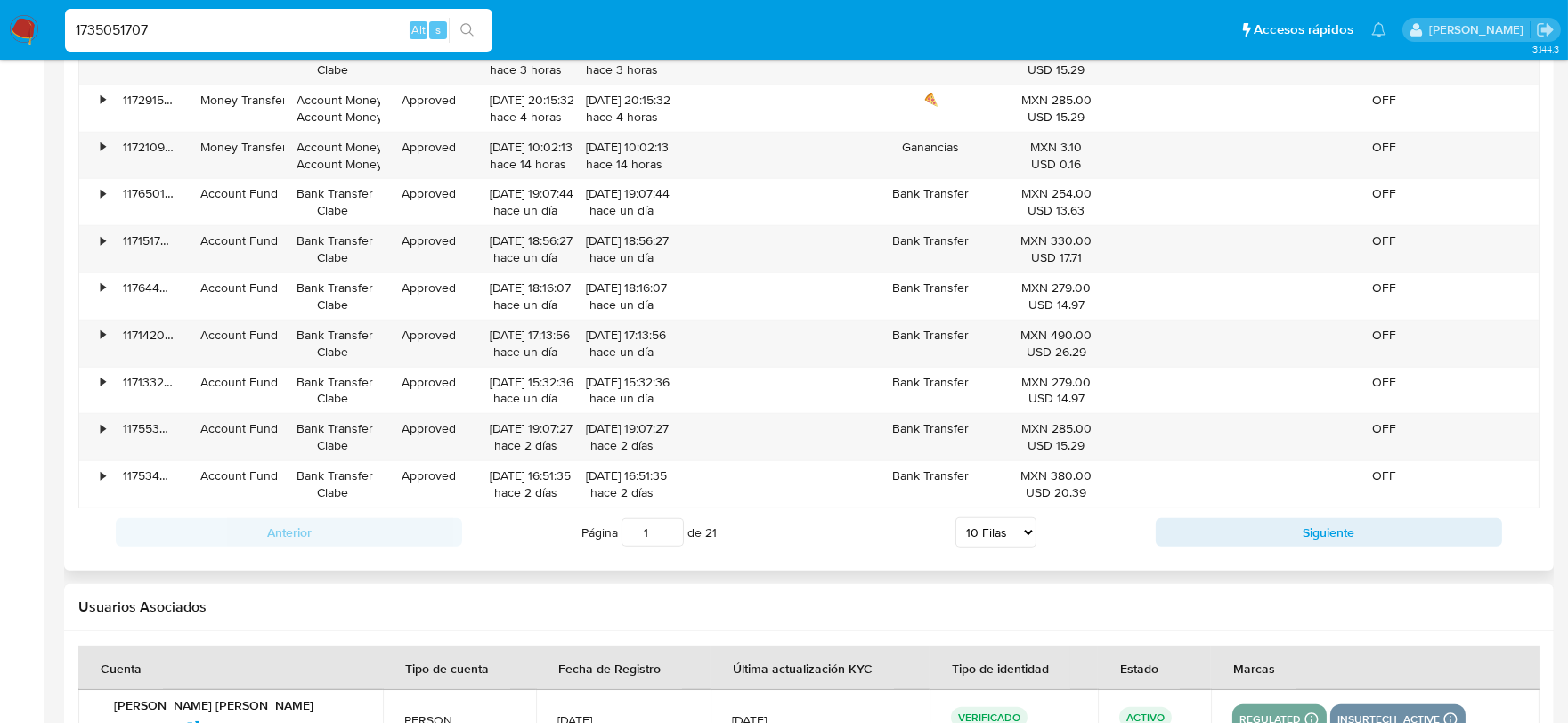 click on "Anterior Página   1   de   21 5   Filas 10   Filas 20   Filas 25   Filas 50   Filas 100   Filas Siguiente" at bounding box center (808, 532) 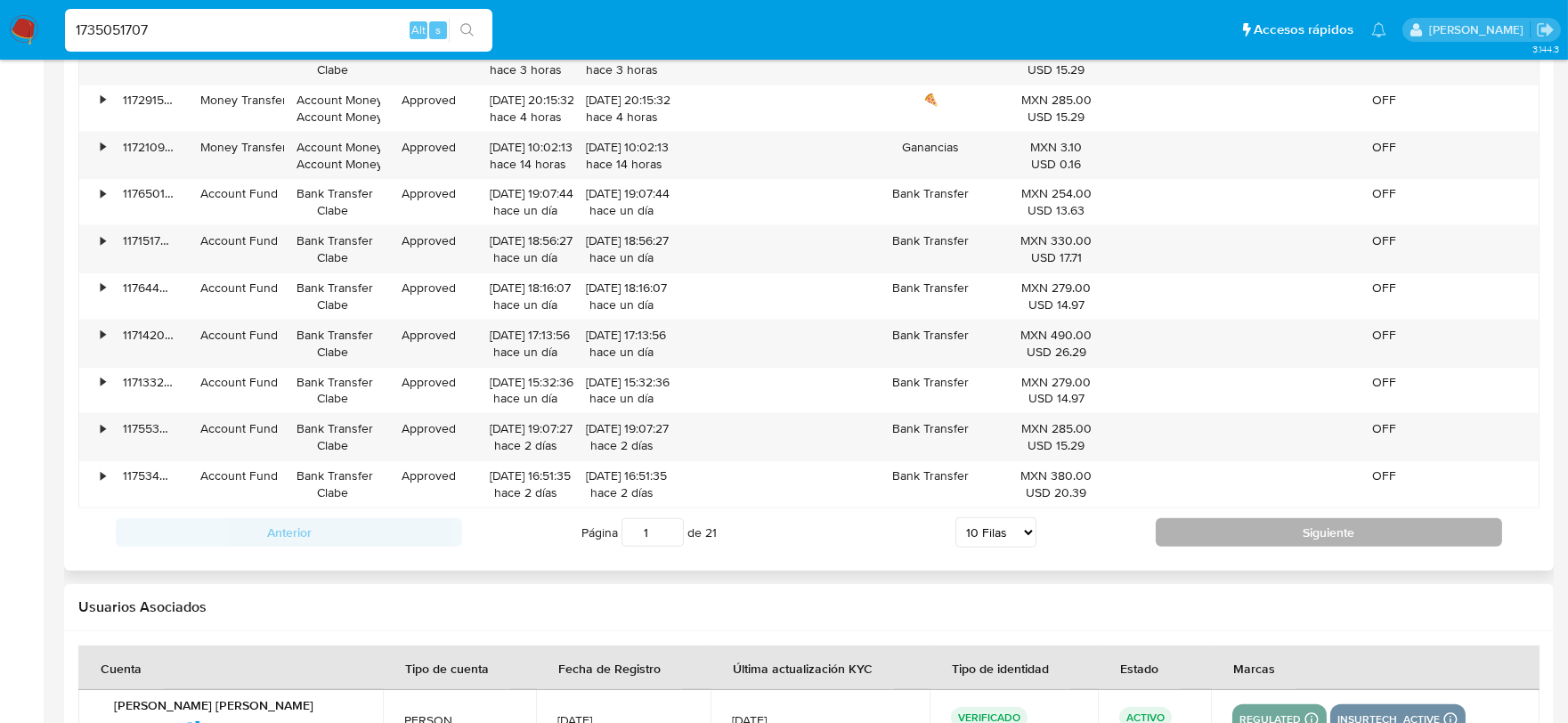 click on "Siguiente" at bounding box center [1328, 532] 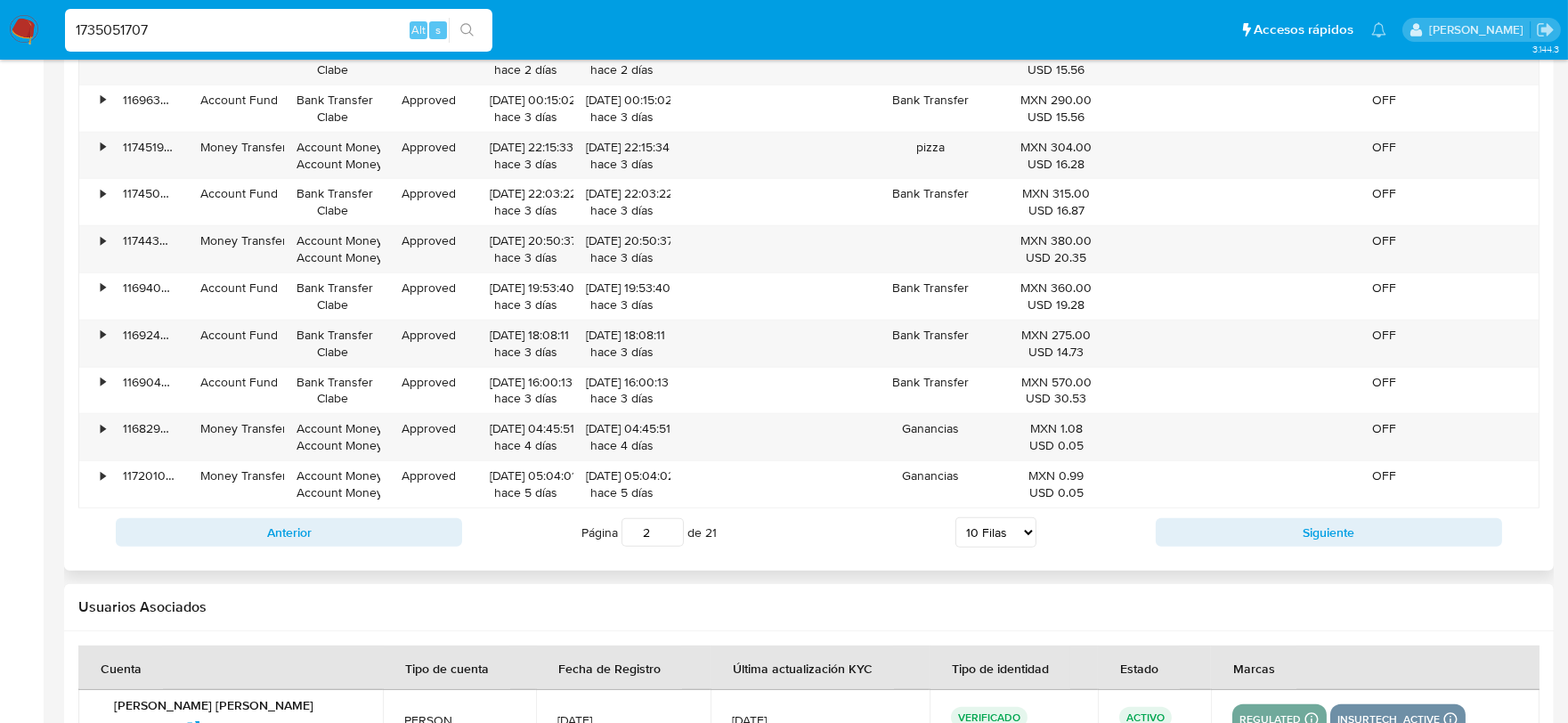 click on "5   Filas 10   Filas 20   Filas 25   Filas 50   Filas 100   Filas" at bounding box center [995, 532] 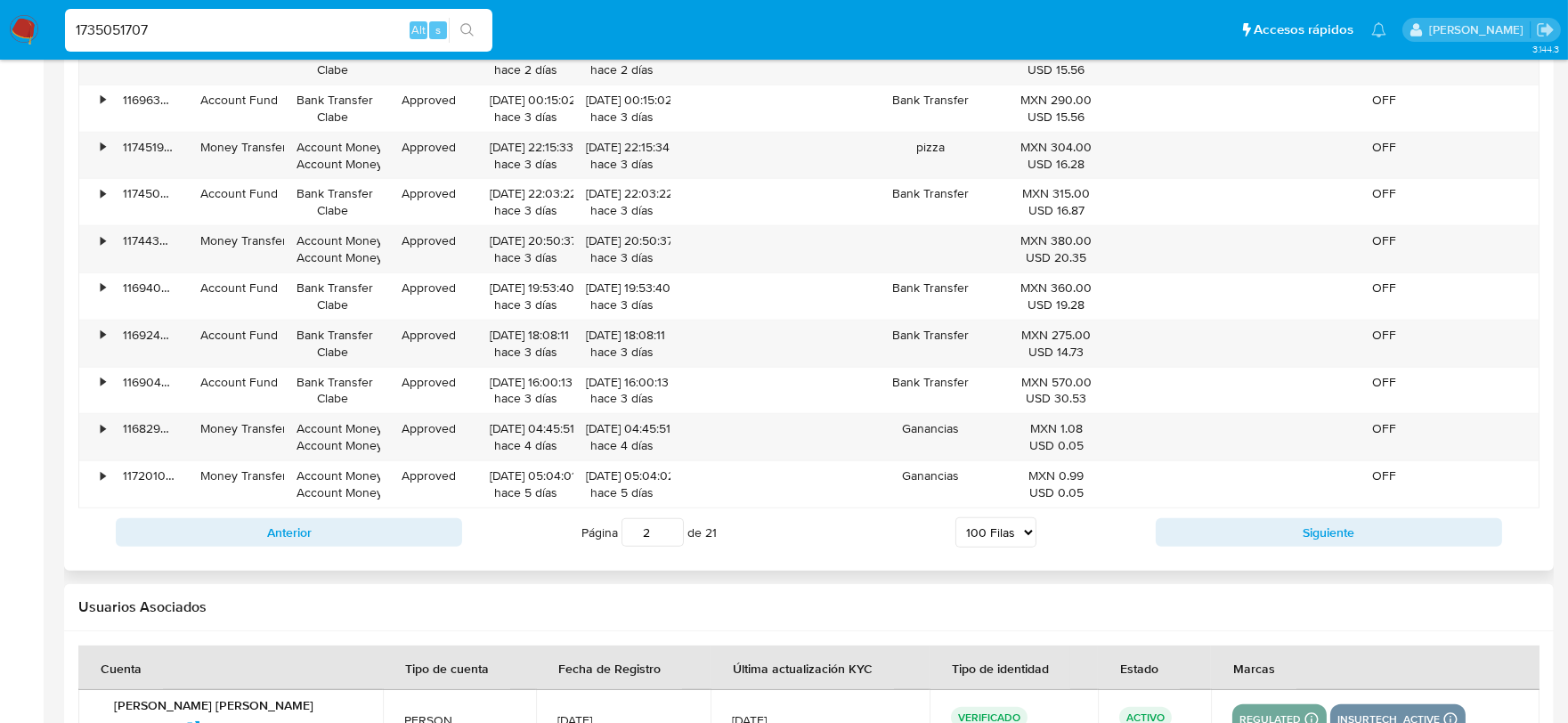 click on "5   Filas 10   Filas 20   Filas 25   Filas 50   Filas 100   Filas" at bounding box center (995, 532) 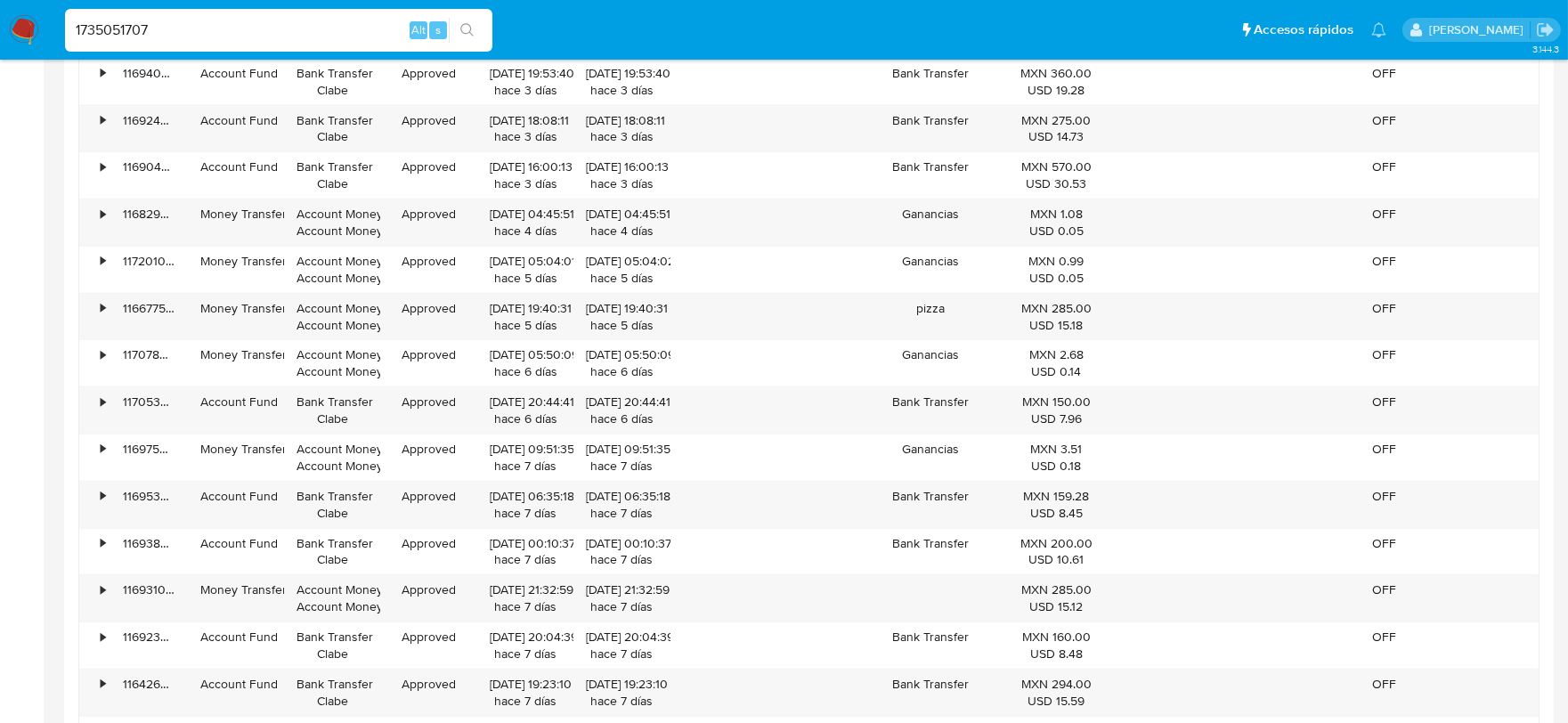 scroll, scrollTop: 2571, scrollLeft: 0, axis: vertical 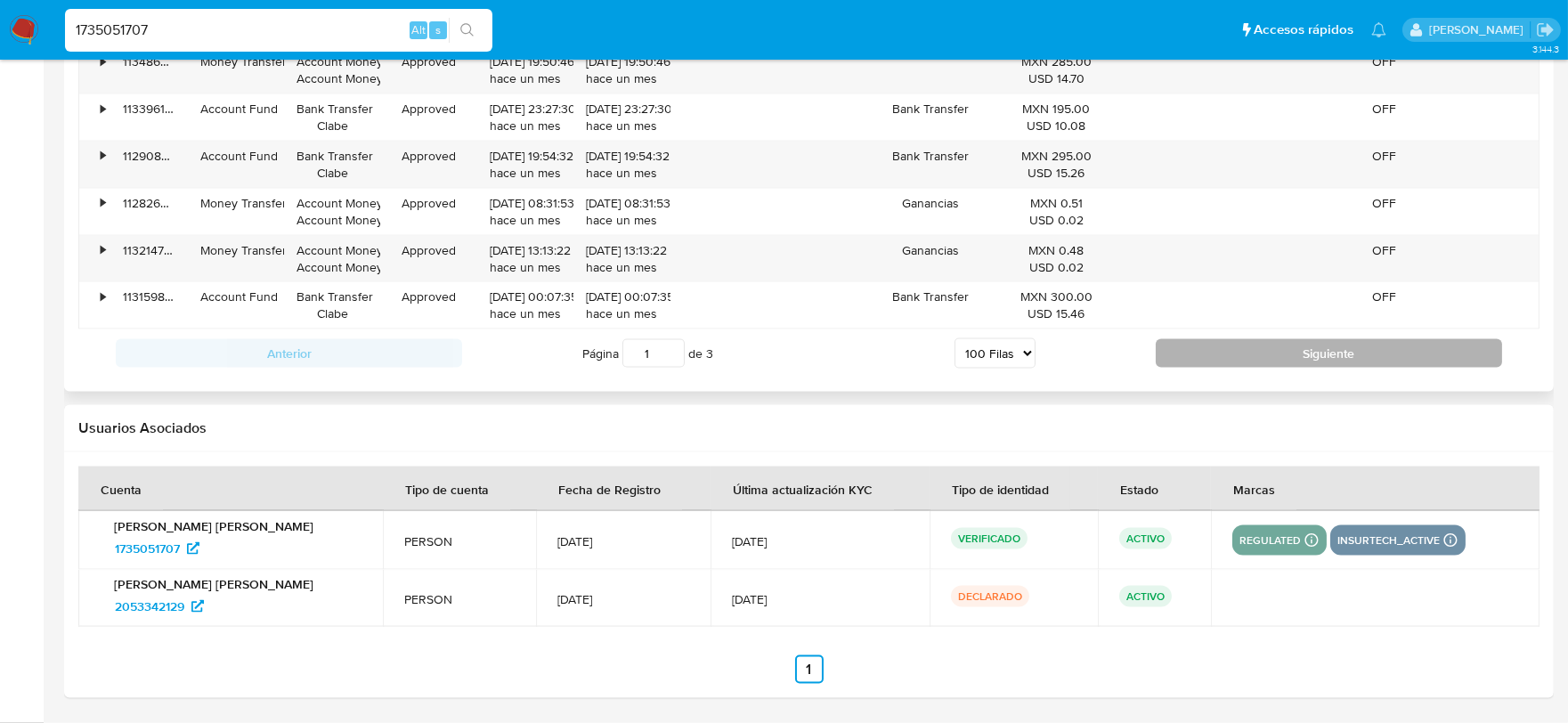 click on "Siguiente" at bounding box center (1328, 353) 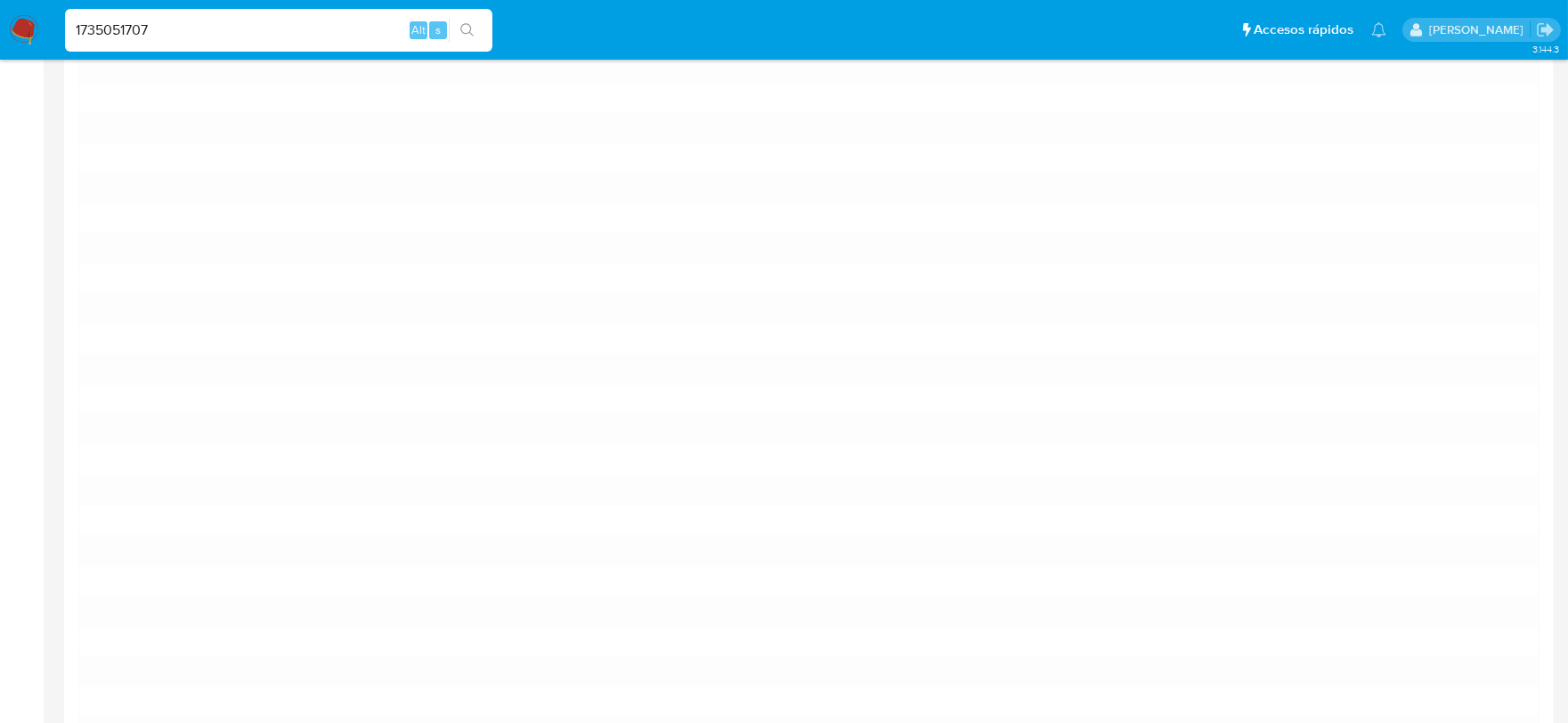 scroll, scrollTop: 4121, scrollLeft: 0, axis: vertical 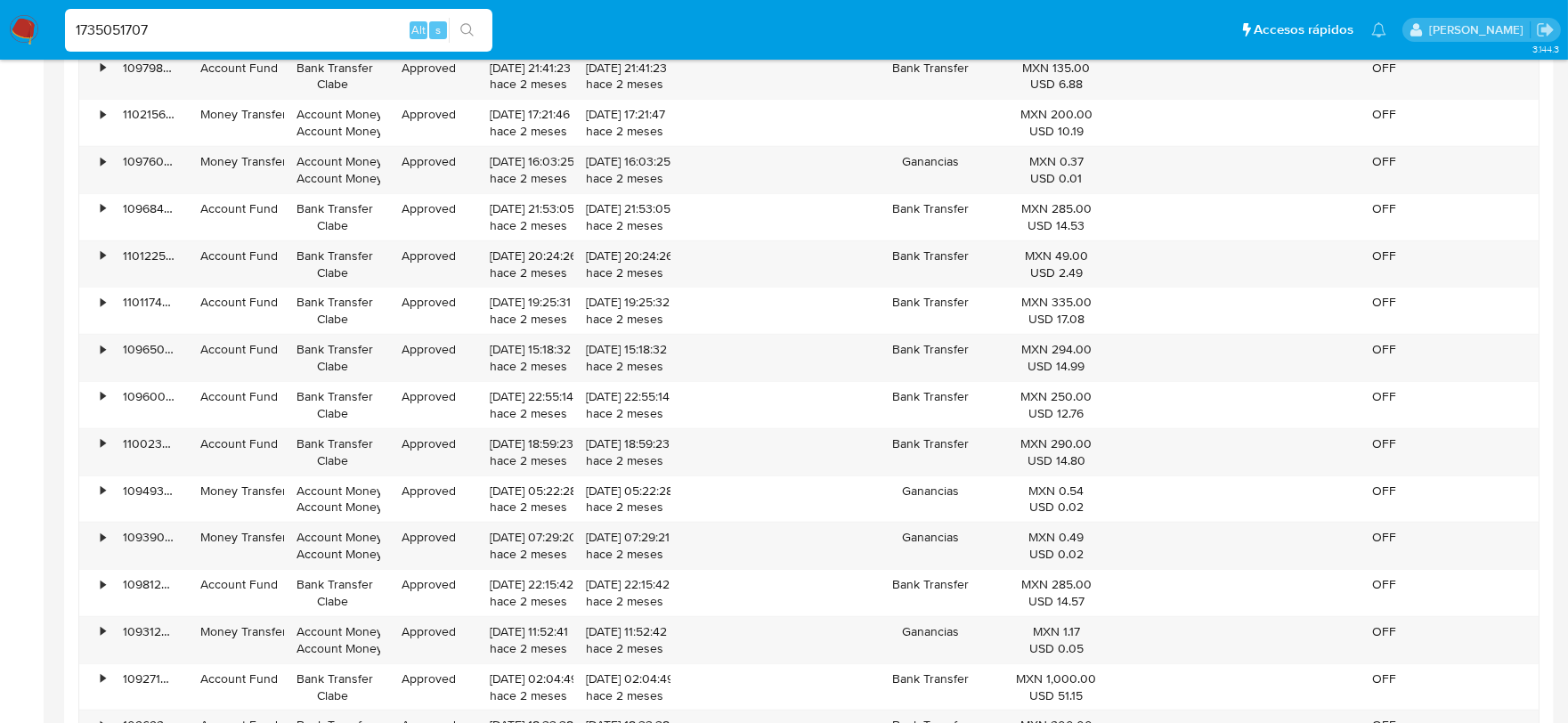 type 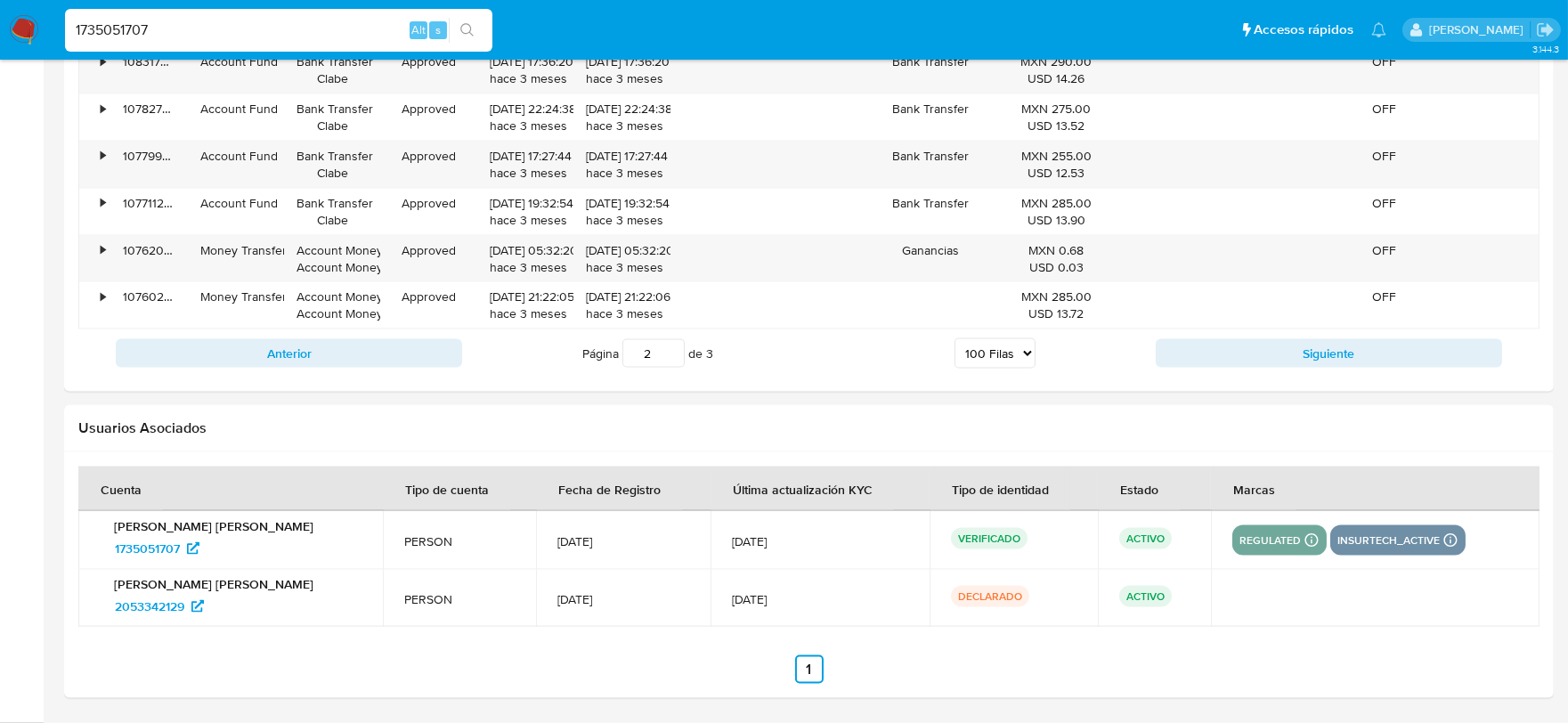 click on "1735051707 Alt s" at bounding box center [279, 30] 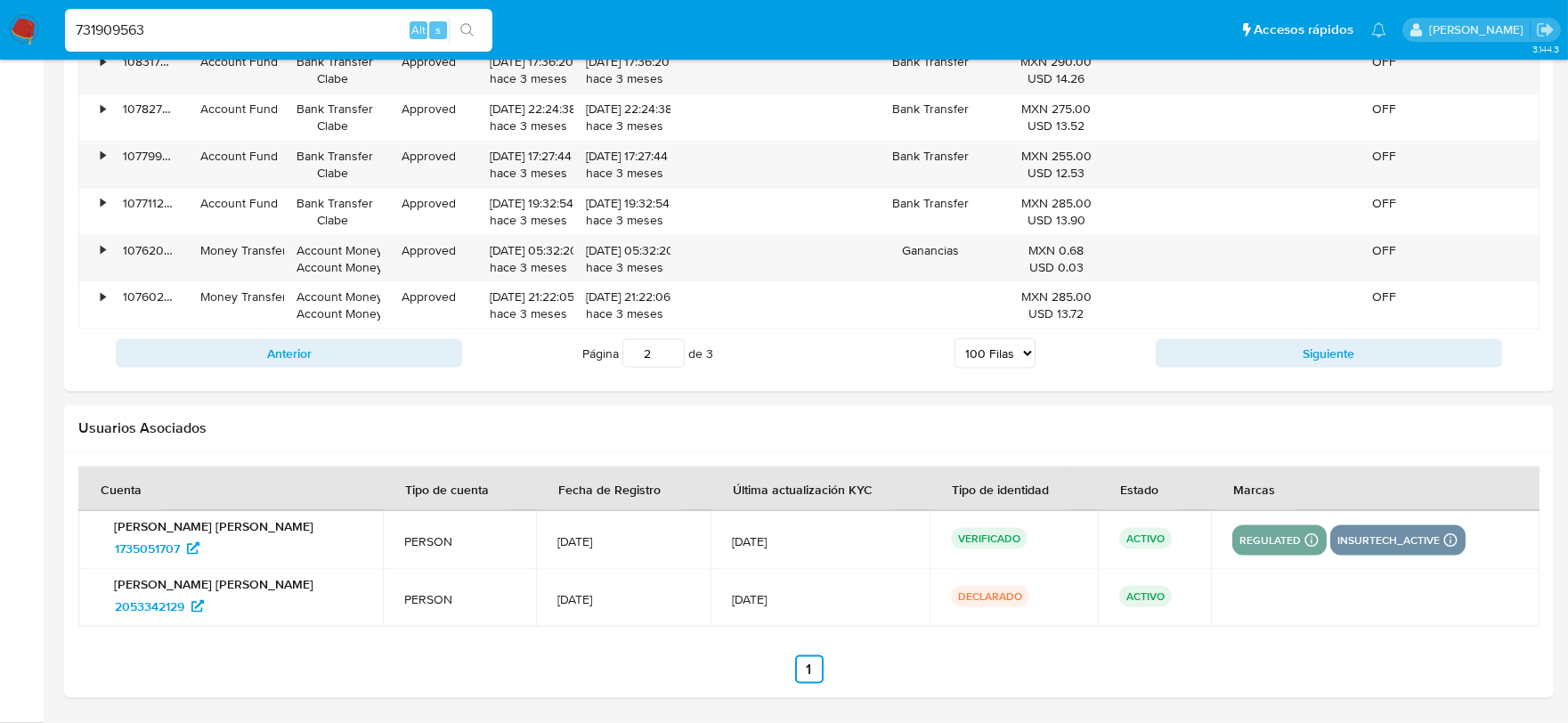 type on "731909563" 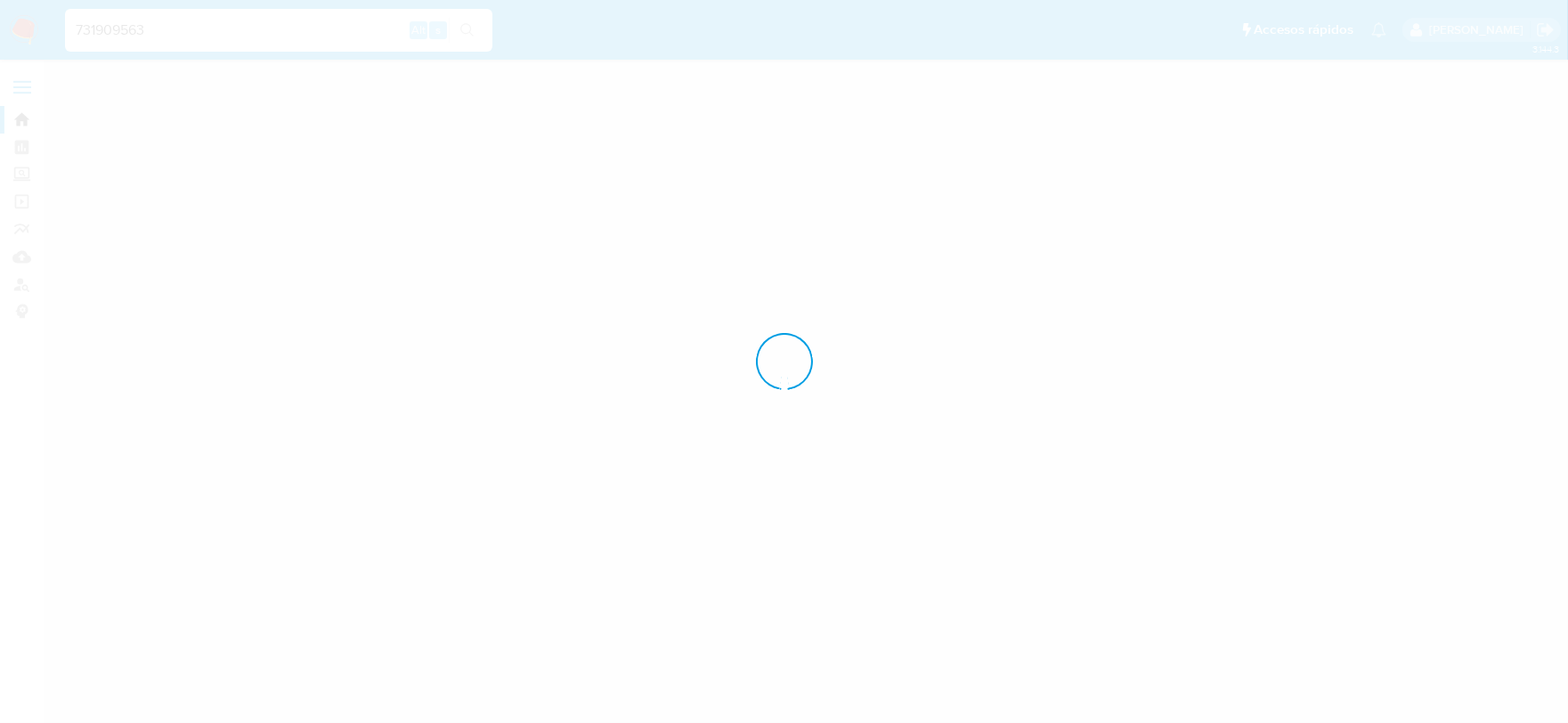 scroll, scrollTop: 0, scrollLeft: 0, axis: both 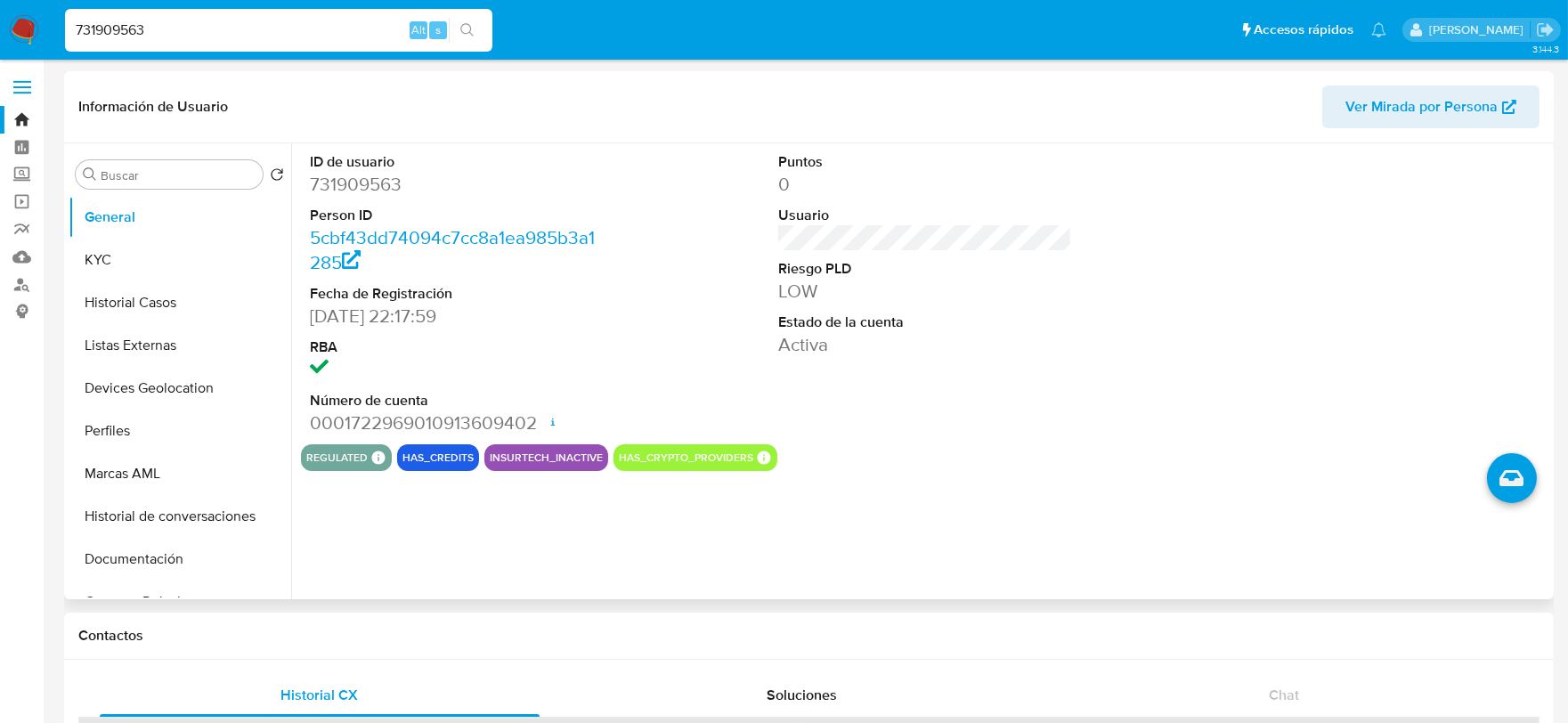 select on "10" 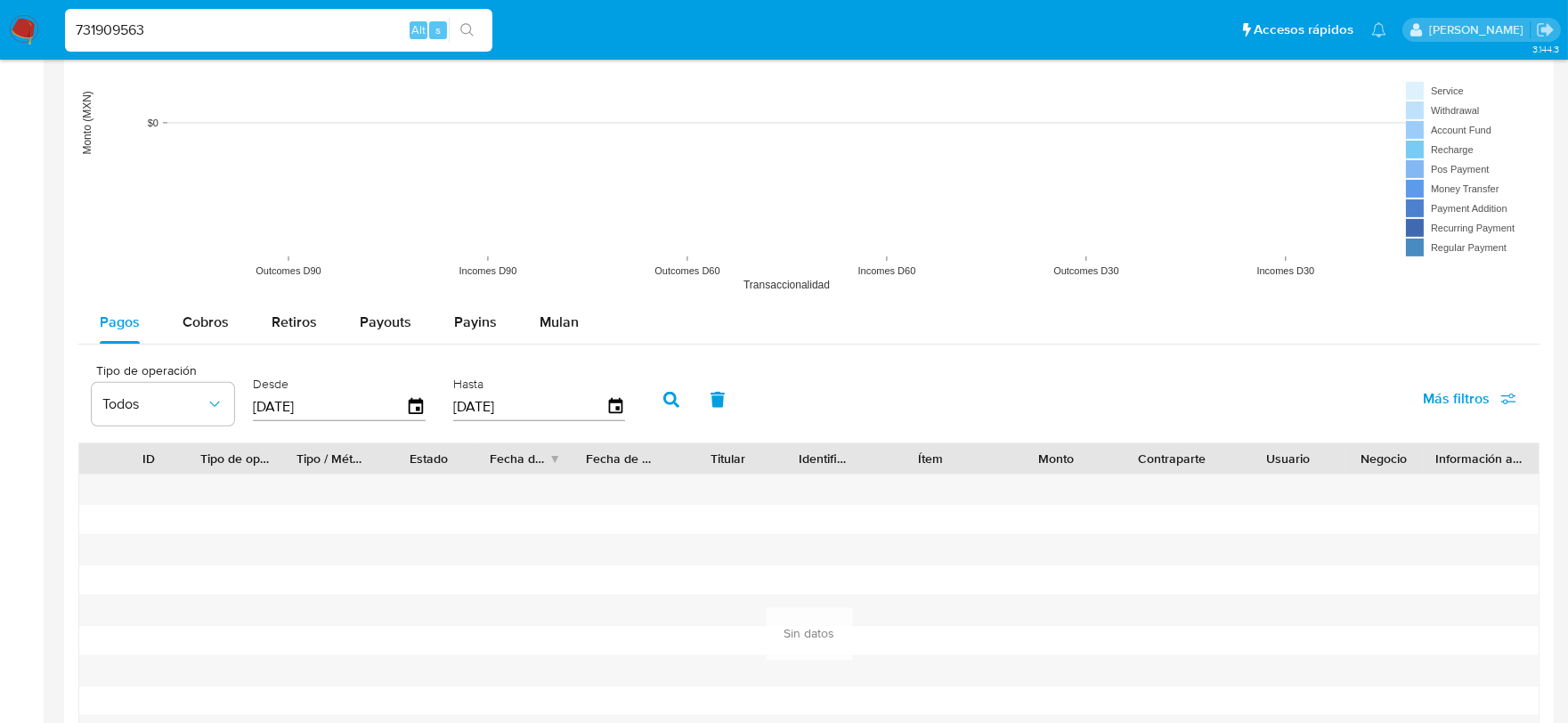 scroll, scrollTop: 1385, scrollLeft: 0, axis: vertical 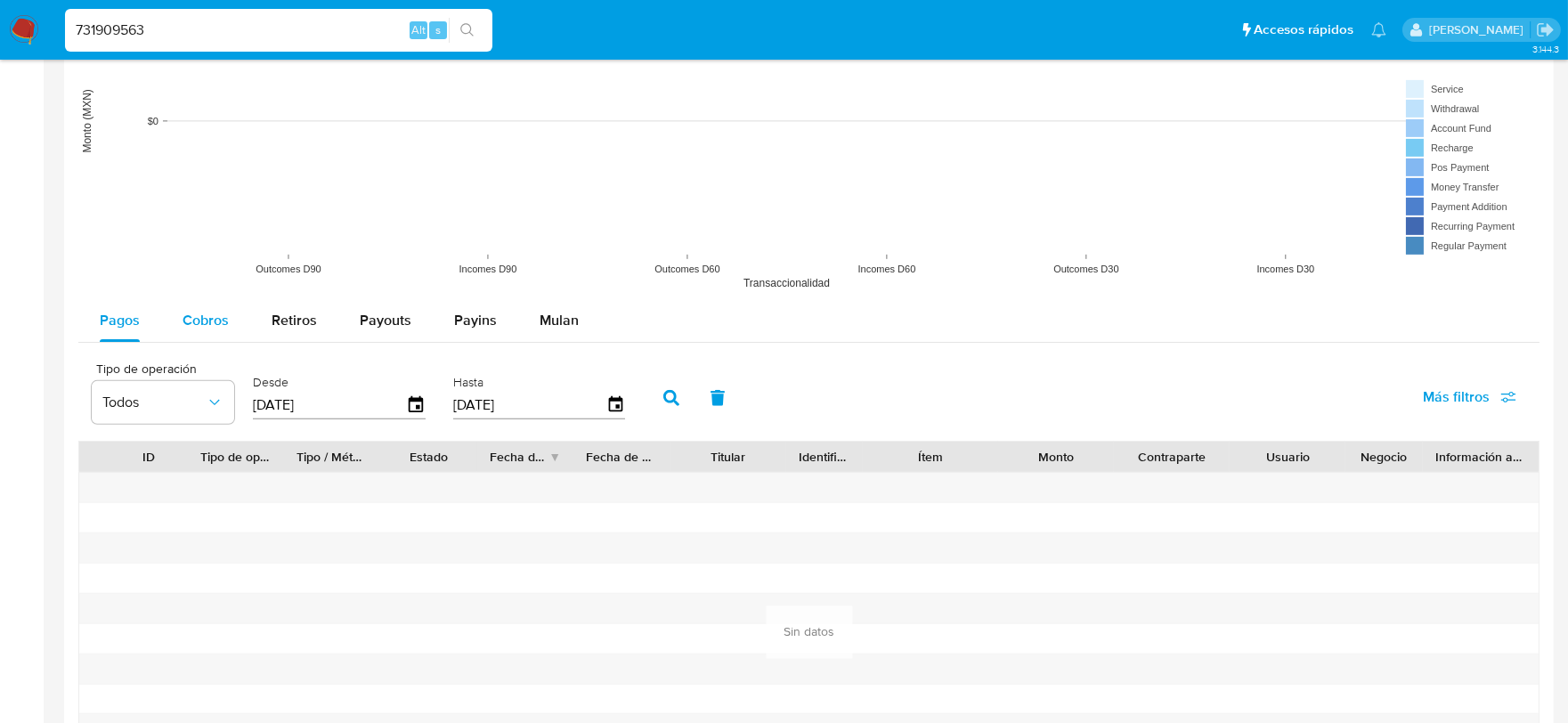 click on "Cobros" at bounding box center [206, 320] 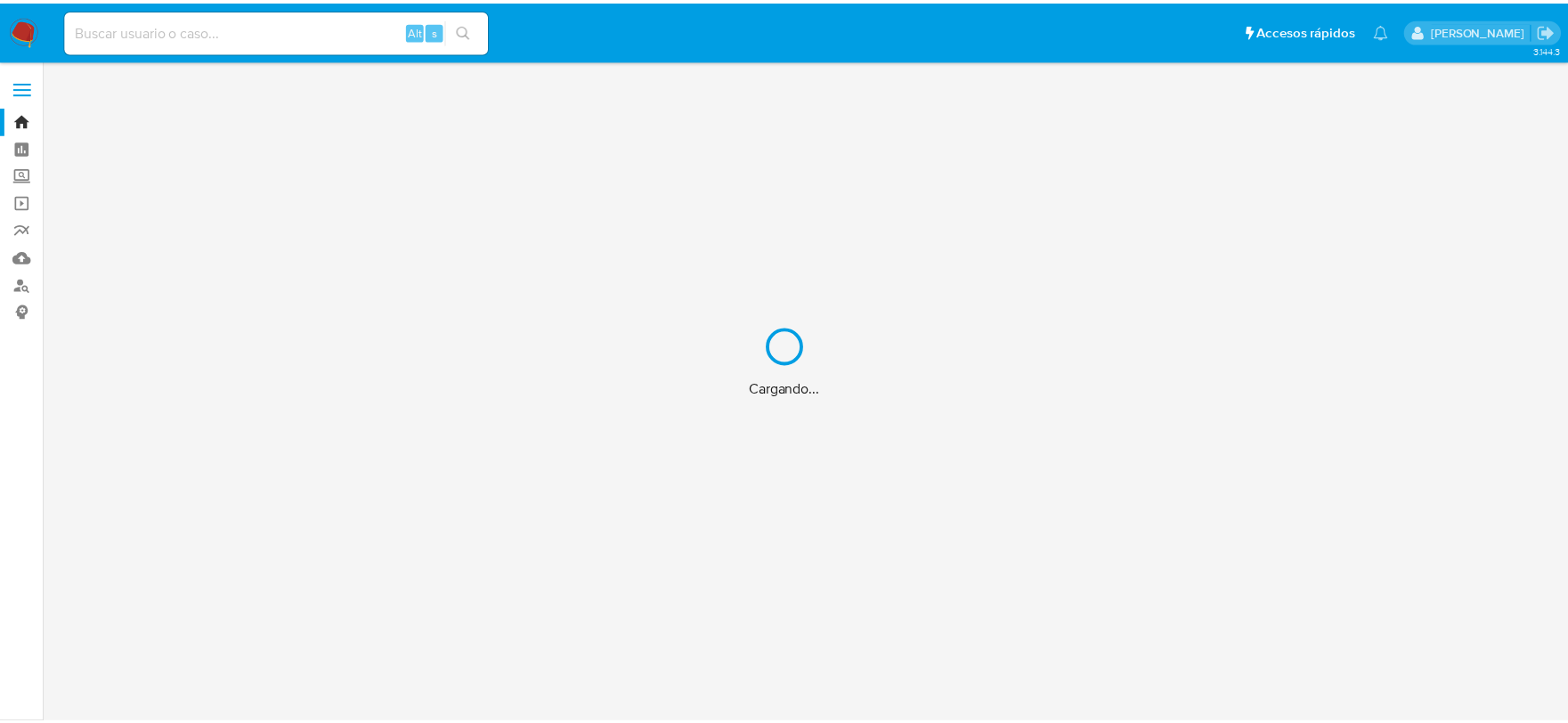 scroll, scrollTop: 0, scrollLeft: 0, axis: both 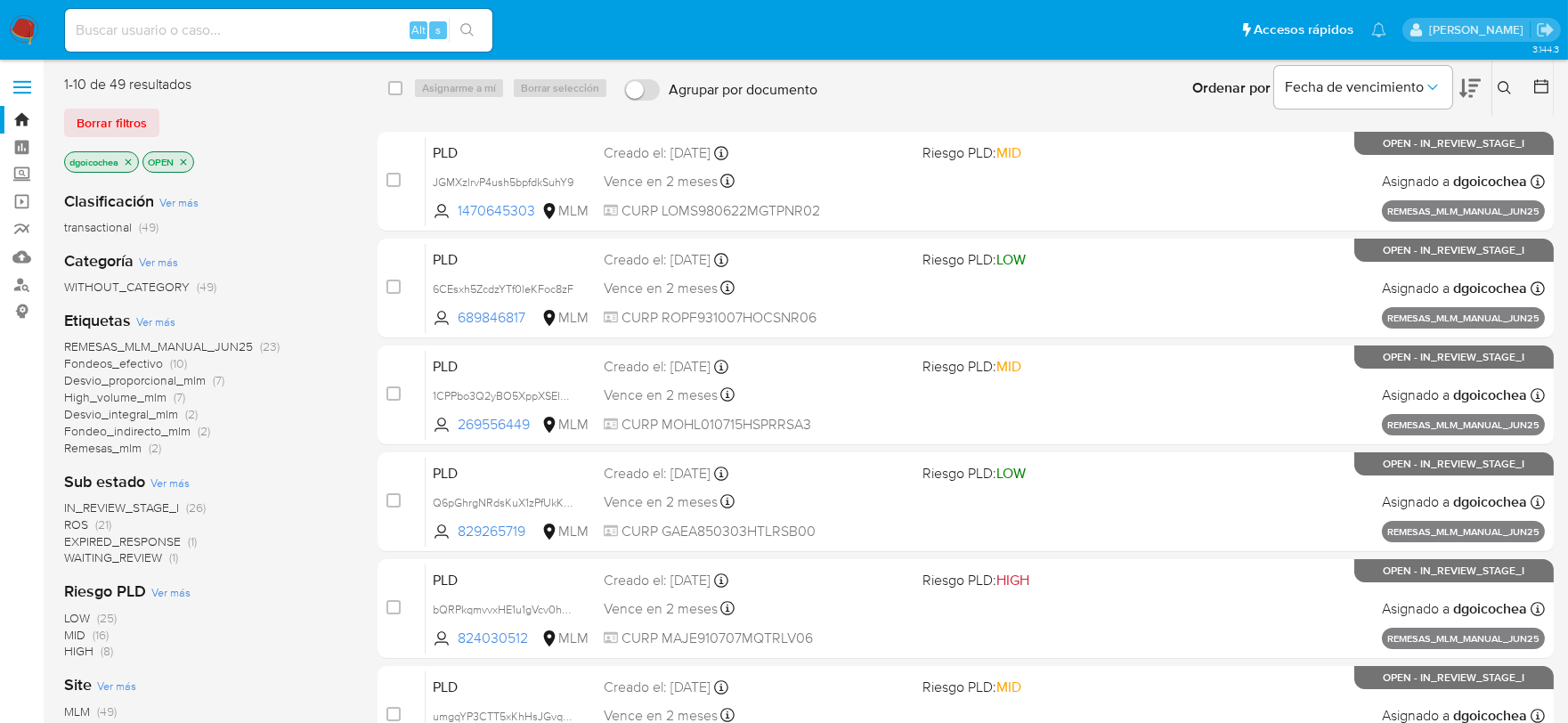 click on "Alt s" at bounding box center [279, 30] 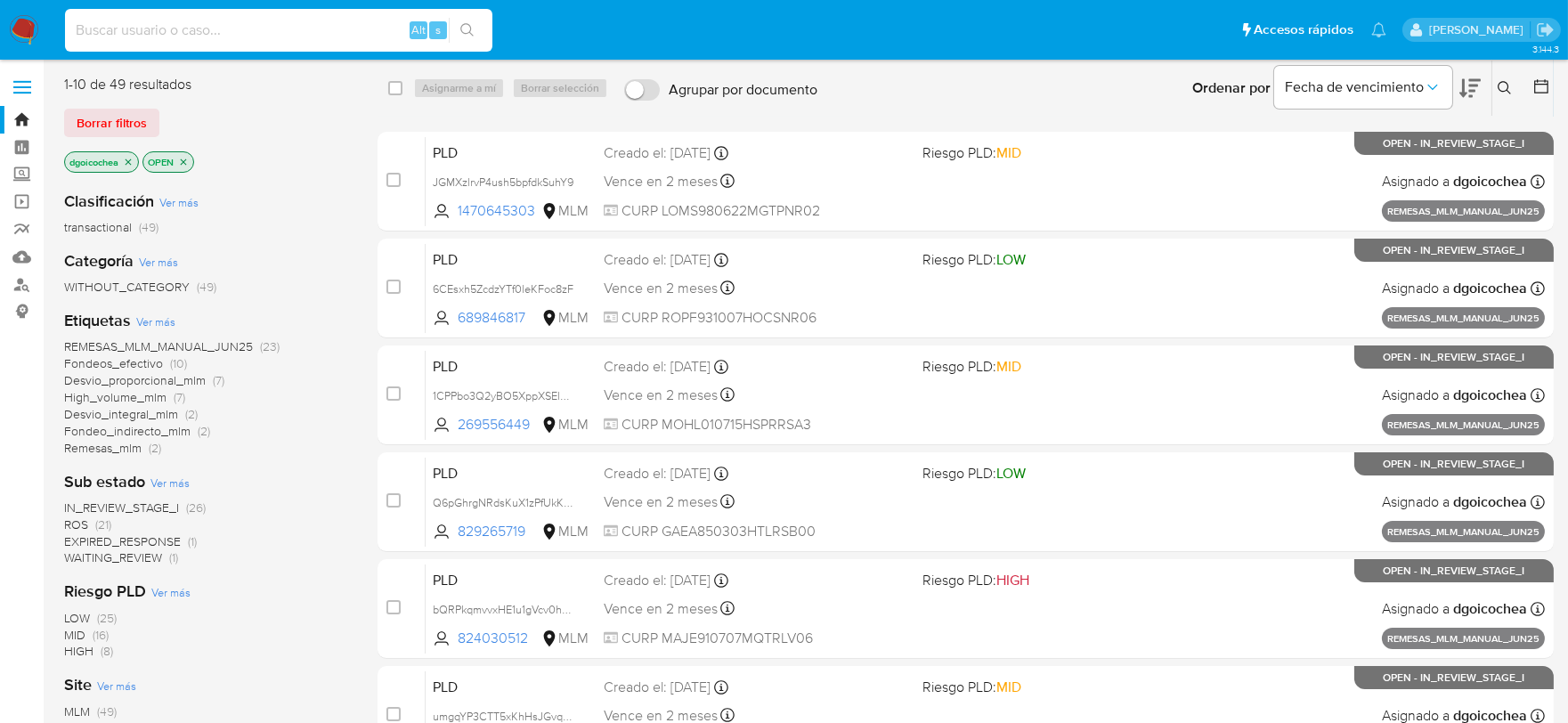 paste on "250246750" 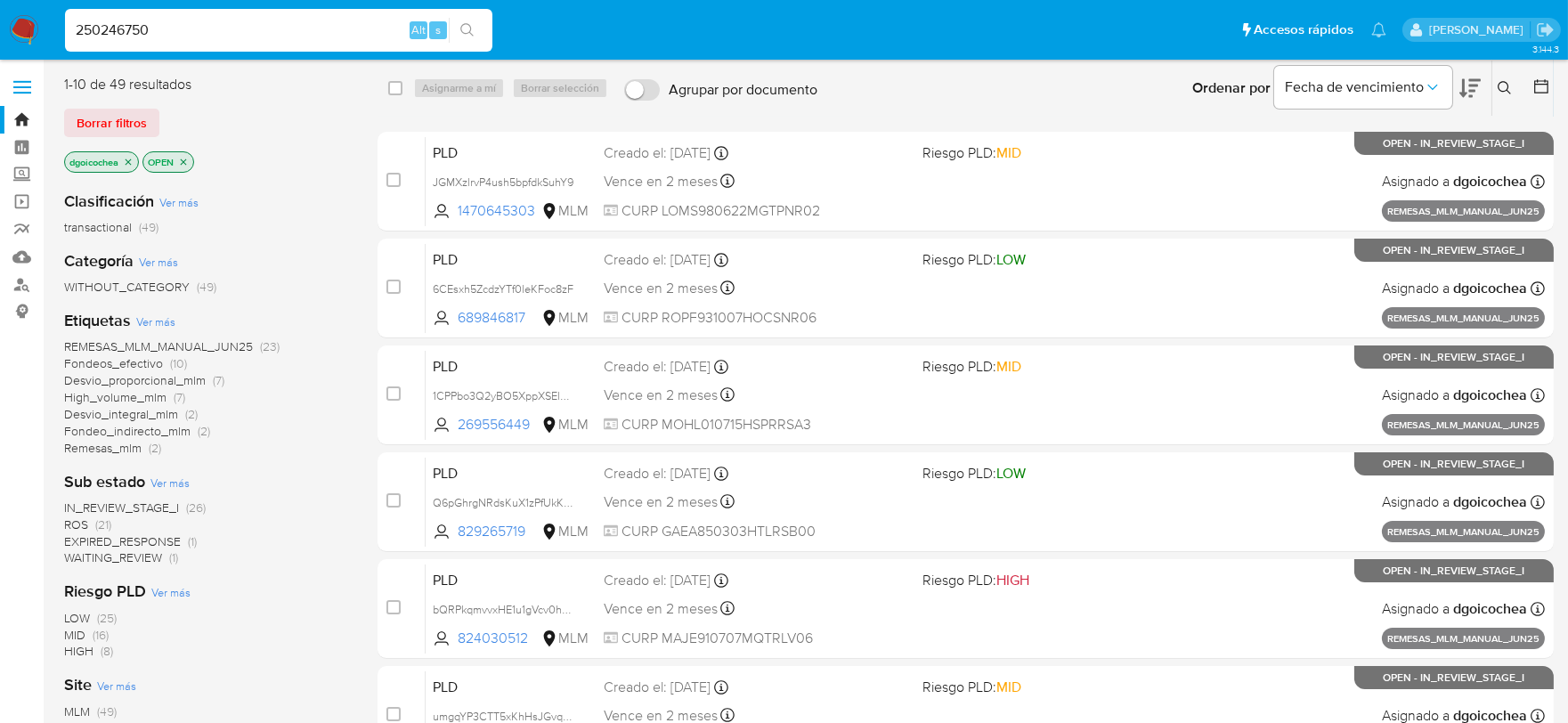 type on "250246750" 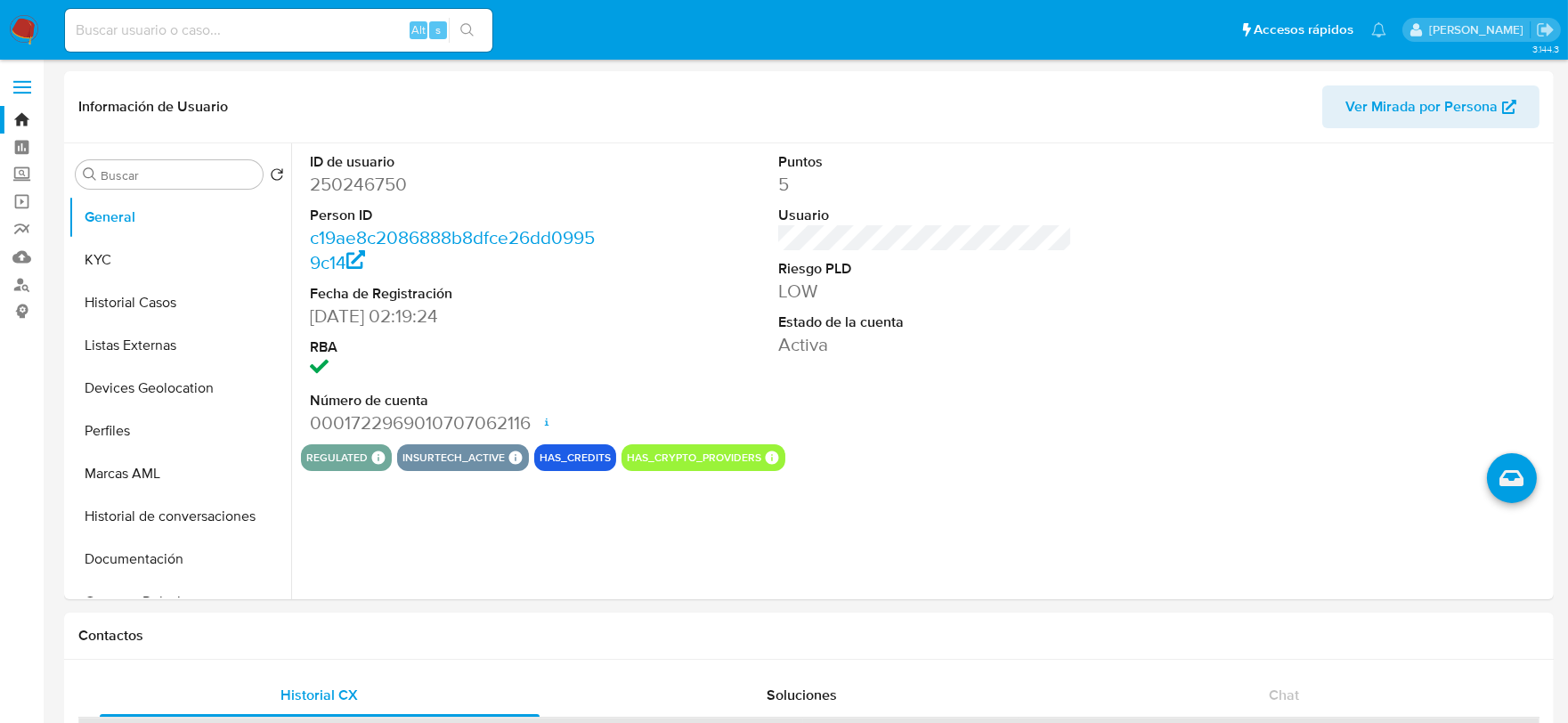 select on "10" 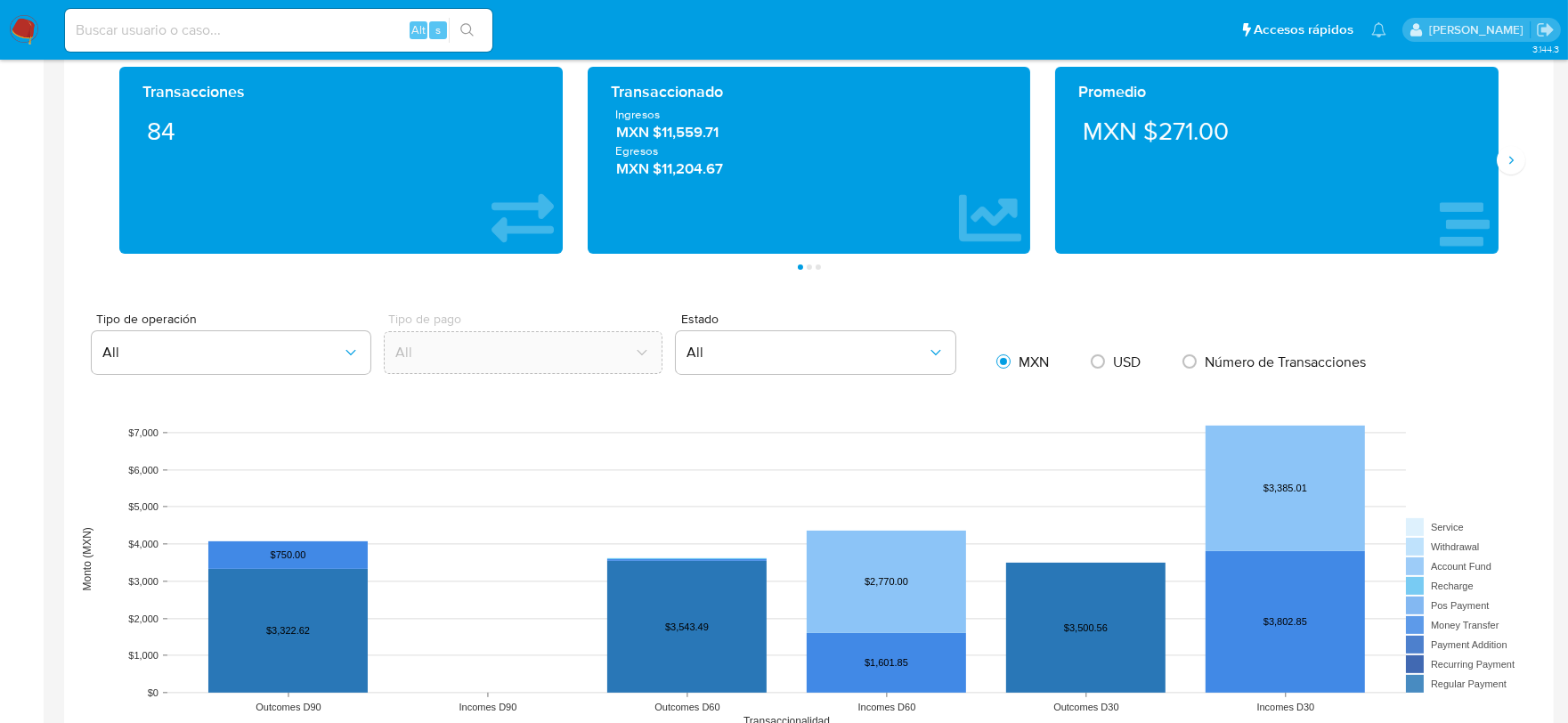 scroll, scrollTop: 1187, scrollLeft: 0, axis: vertical 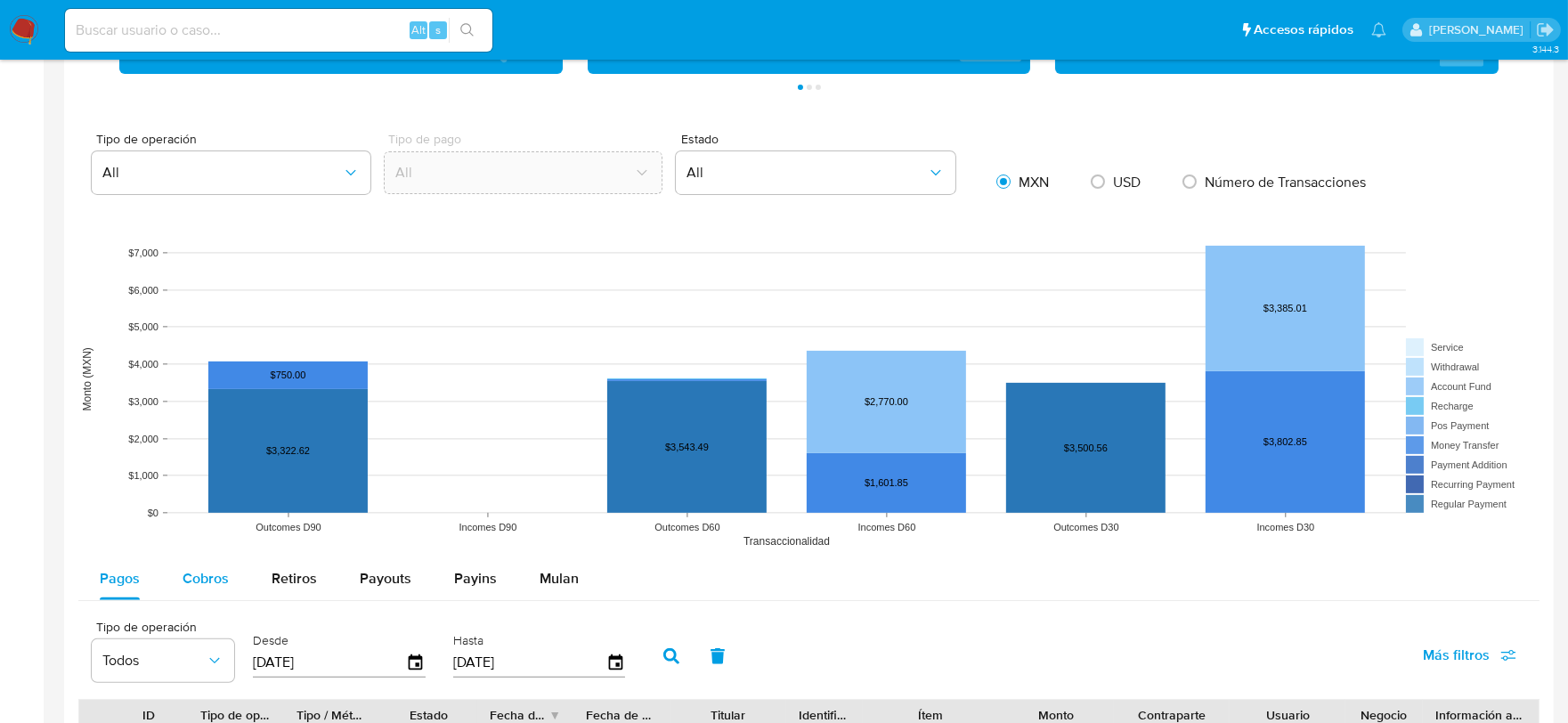 click on "Cobros" at bounding box center (206, 578) 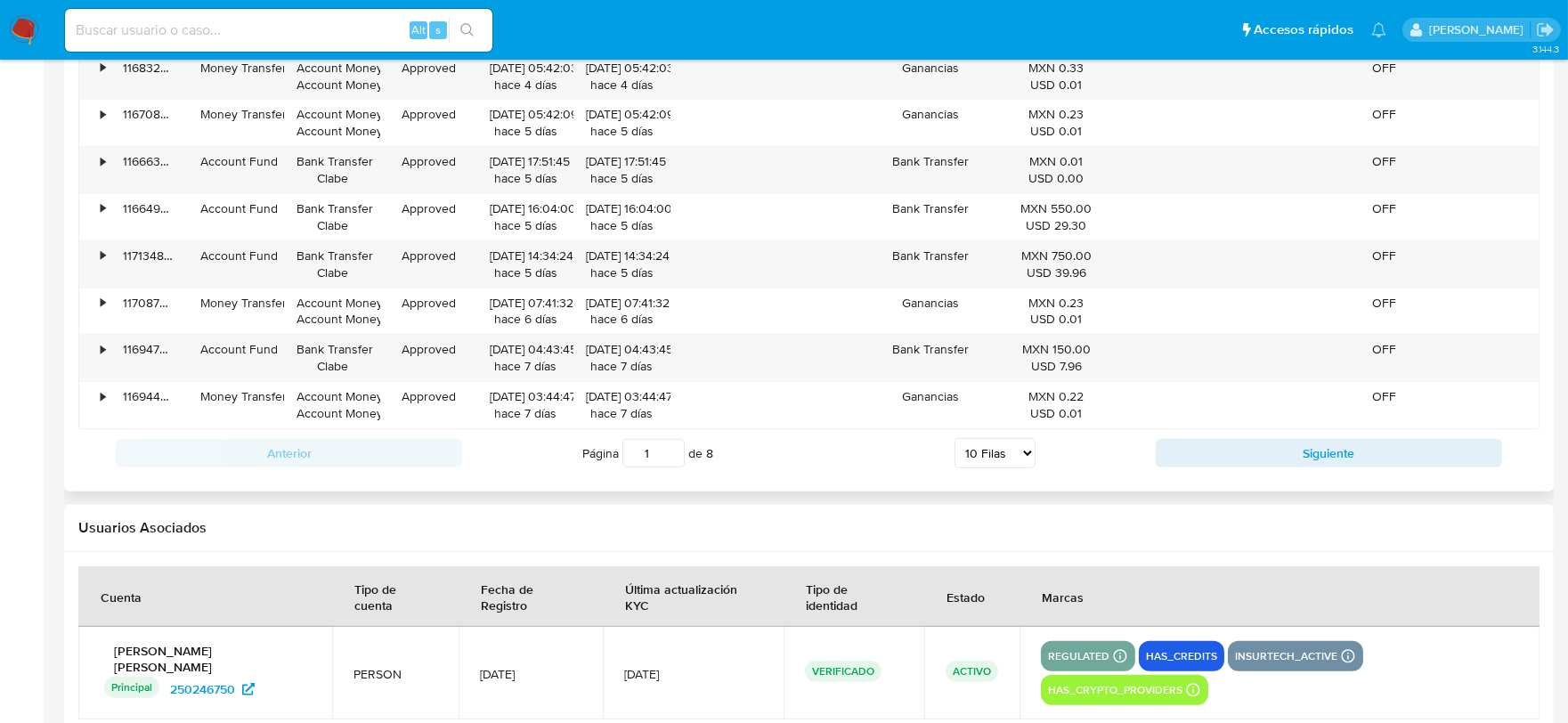 scroll, scrollTop: 2003, scrollLeft: 0, axis: vertical 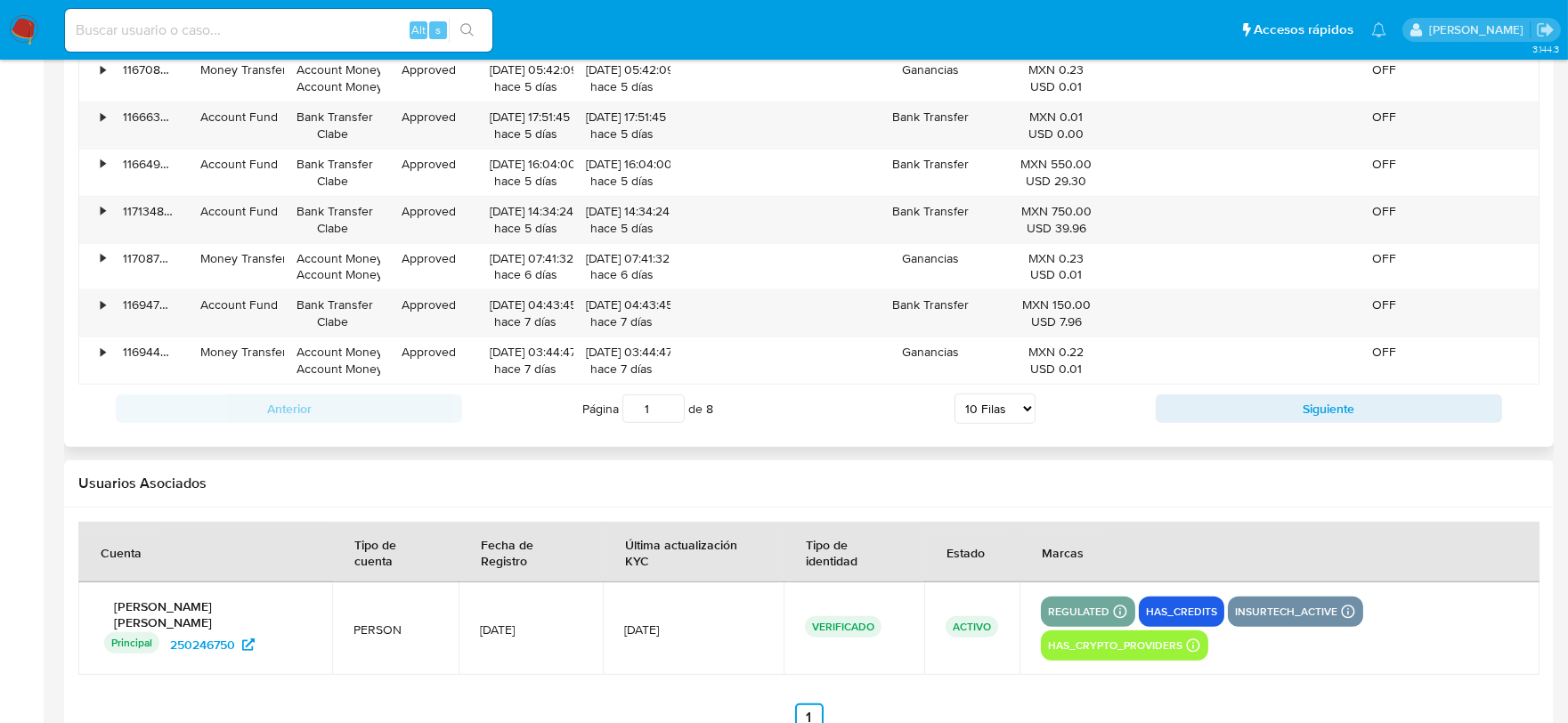 click on "5   Filas 10   Filas 20   Filas 25   Filas 50   Filas 100   Filas" at bounding box center (995, 409) 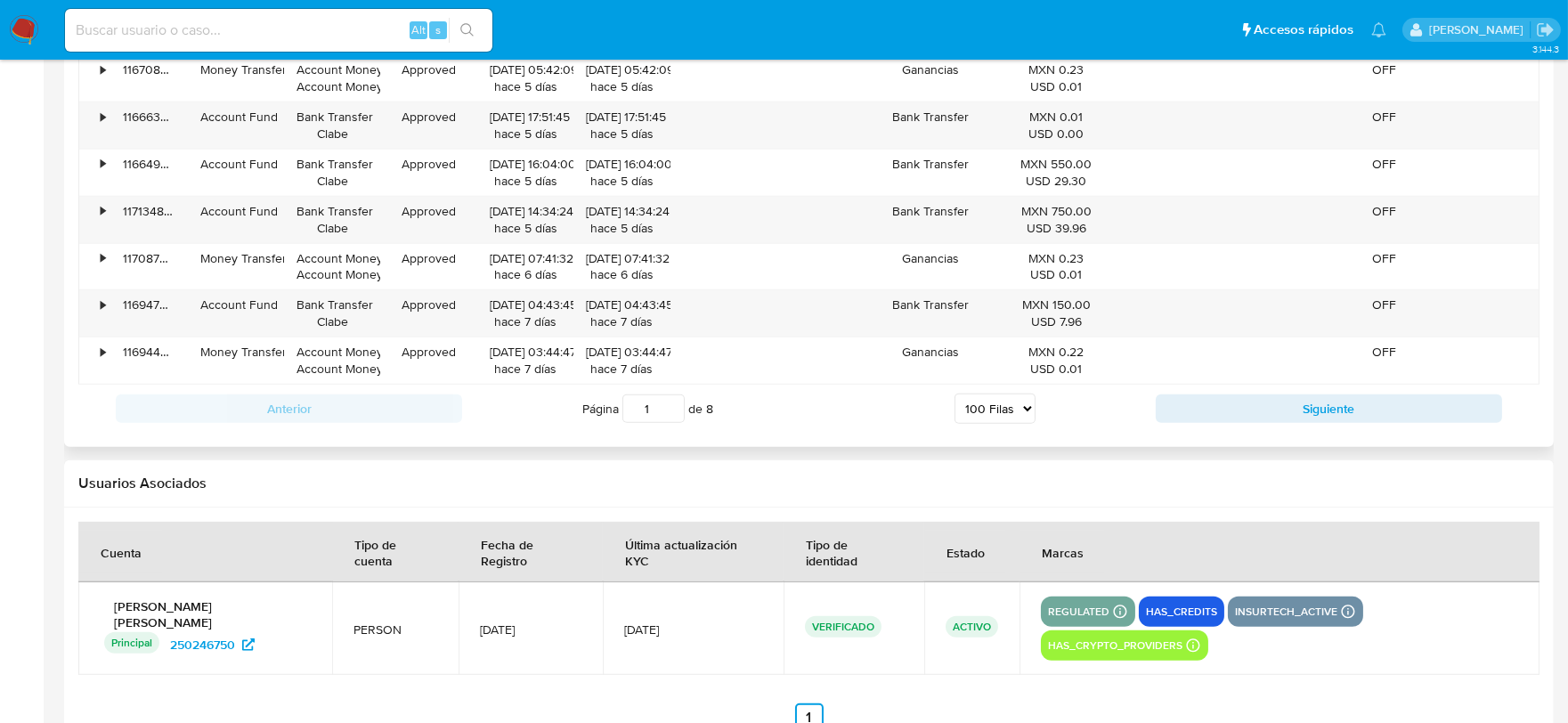 click on "5   Filas 10   Filas 20   Filas 25   Filas 50   Filas 100   Filas" at bounding box center [995, 409] 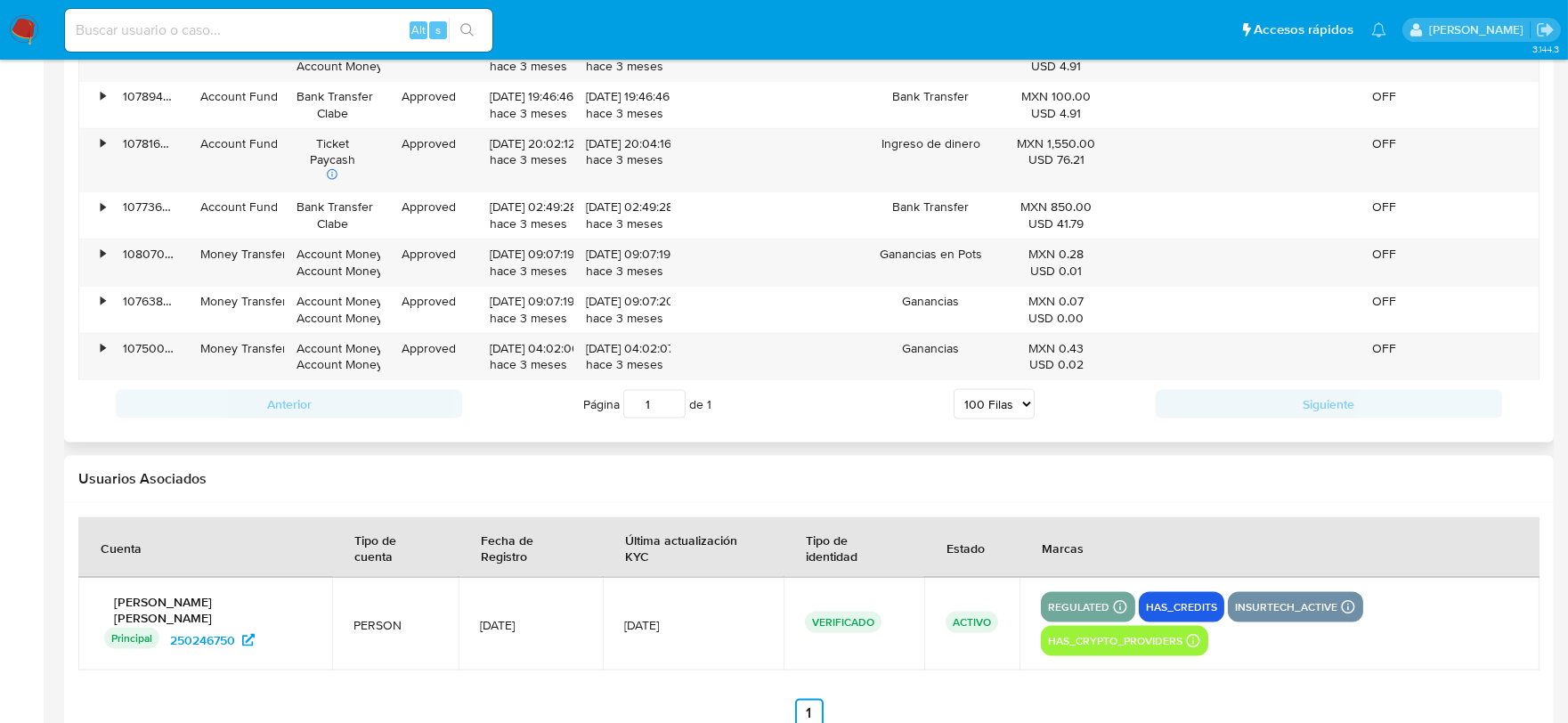 scroll, scrollTop: 4909, scrollLeft: 0, axis: vertical 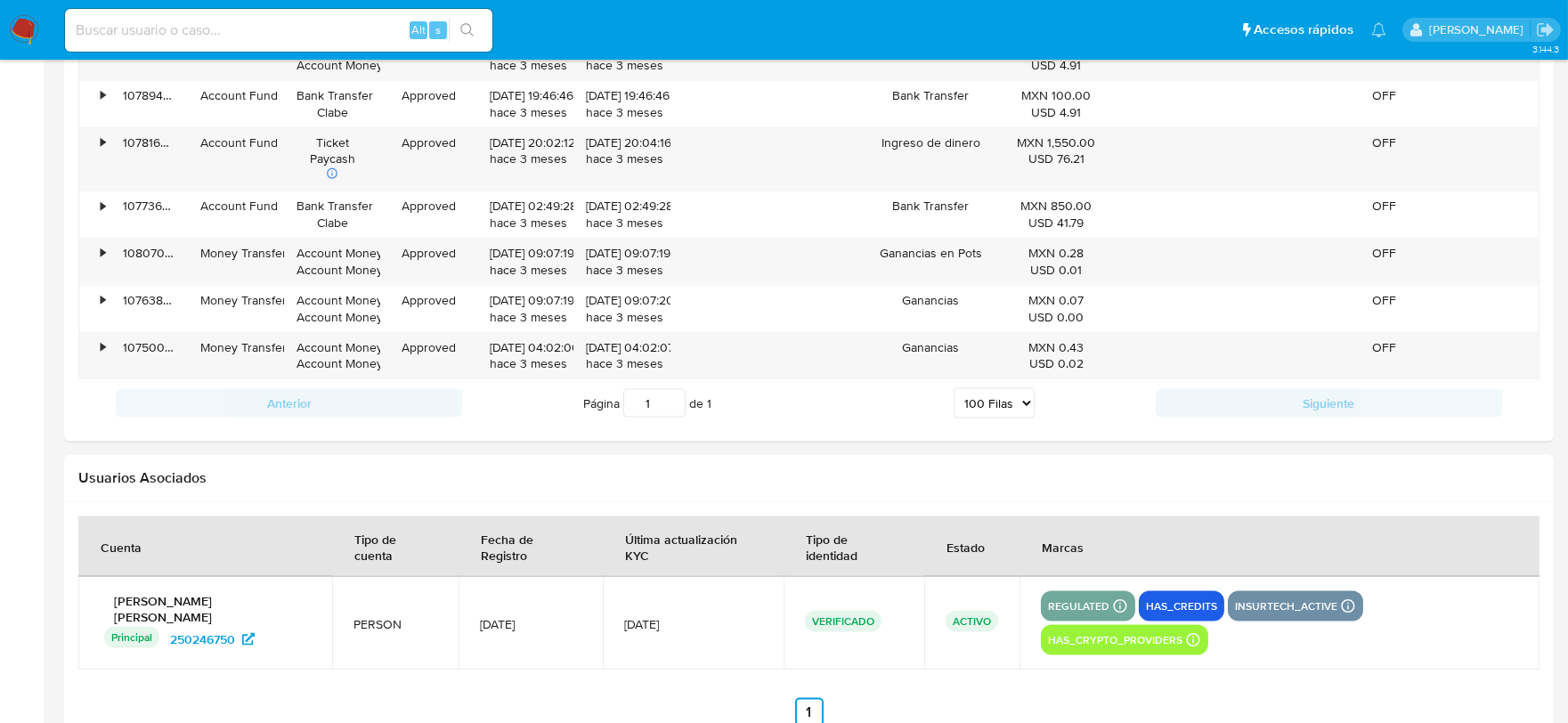 click at bounding box center [279, 30] 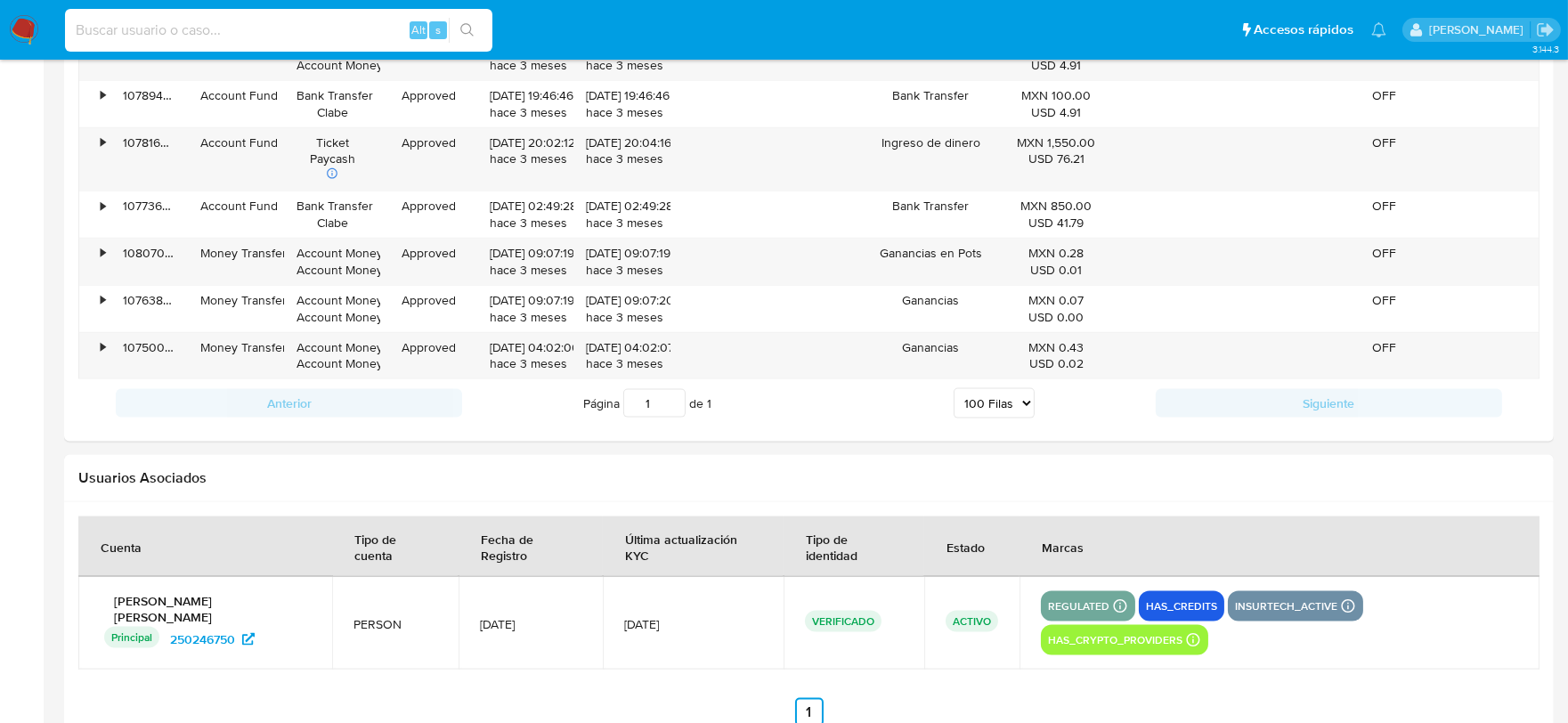 paste on "603196372" 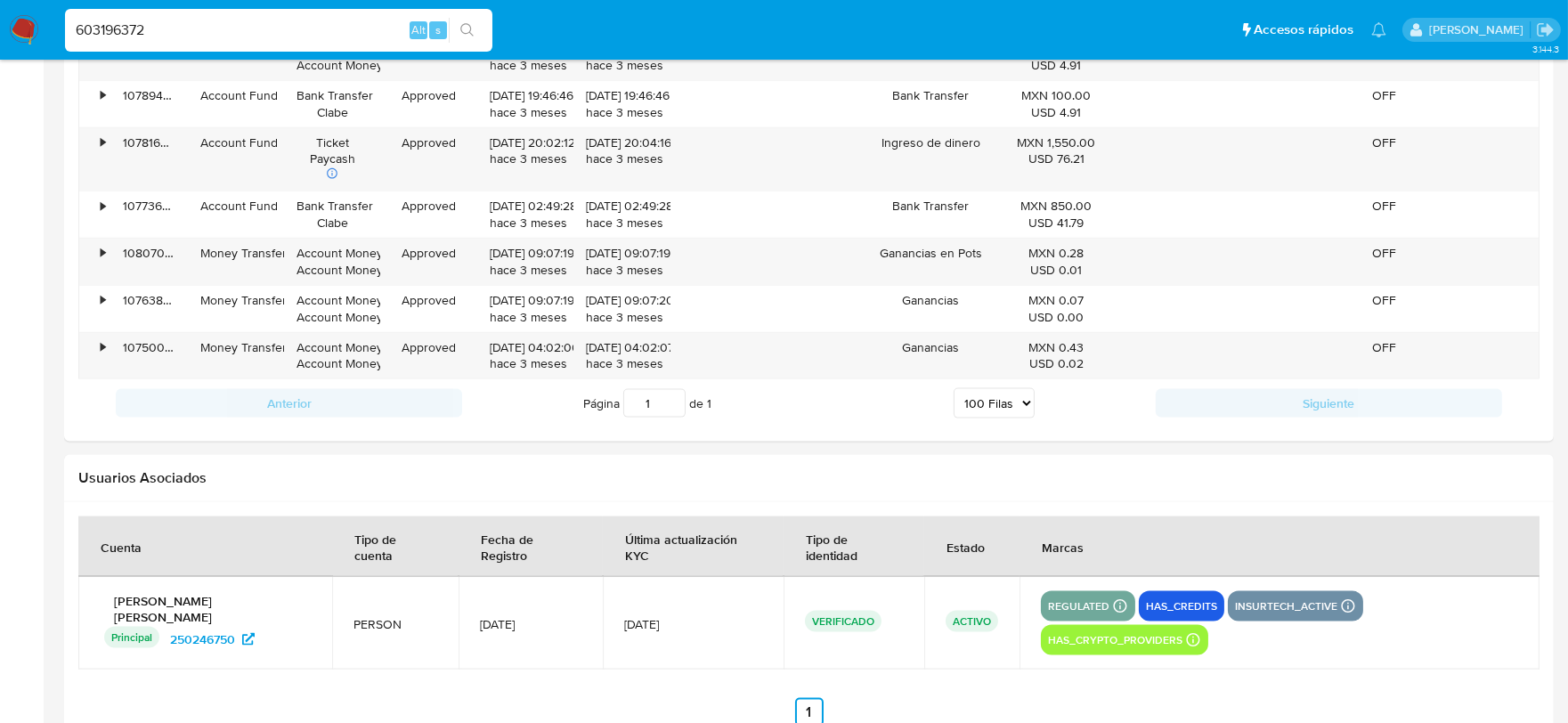 type on "603196372" 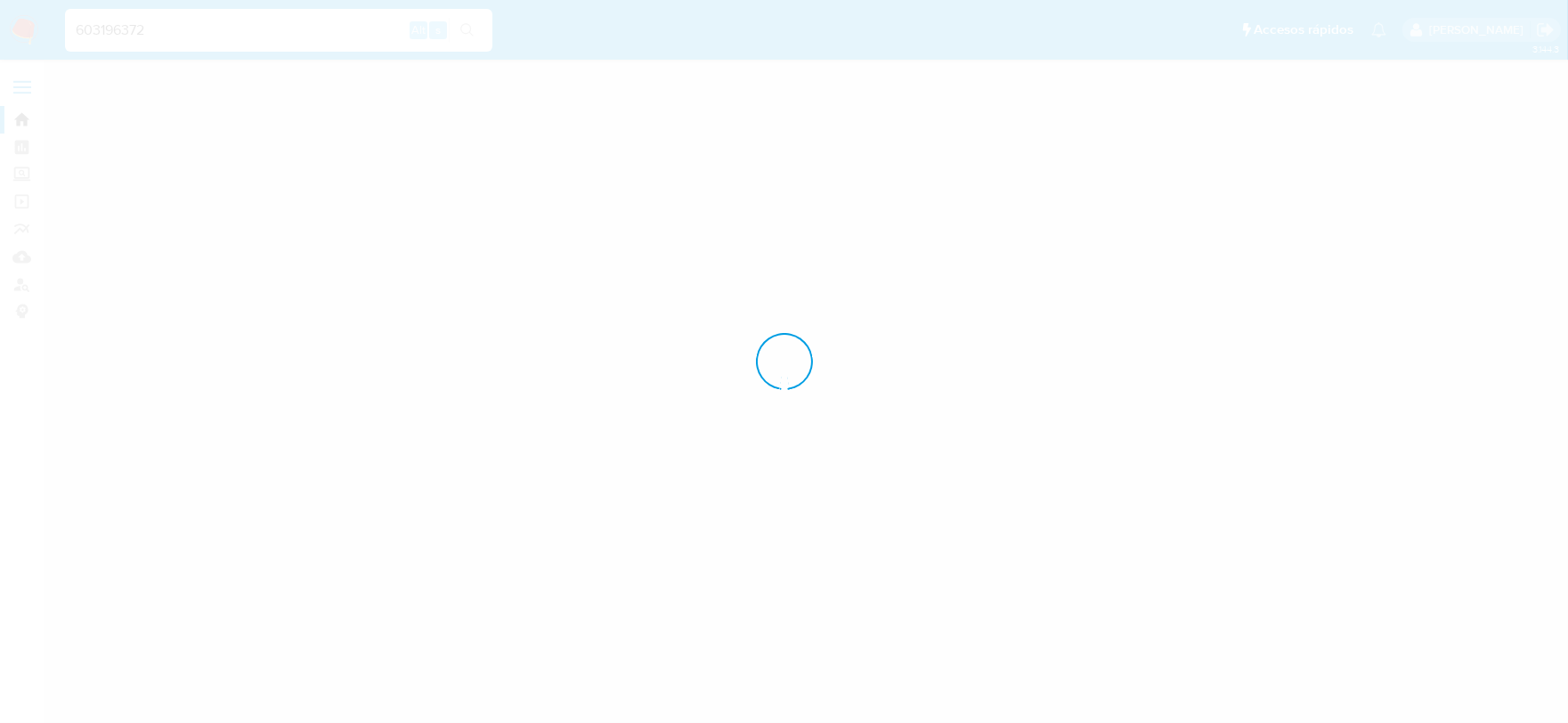 scroll, scrollTop: 0, scrollLeft: 0, axis: both 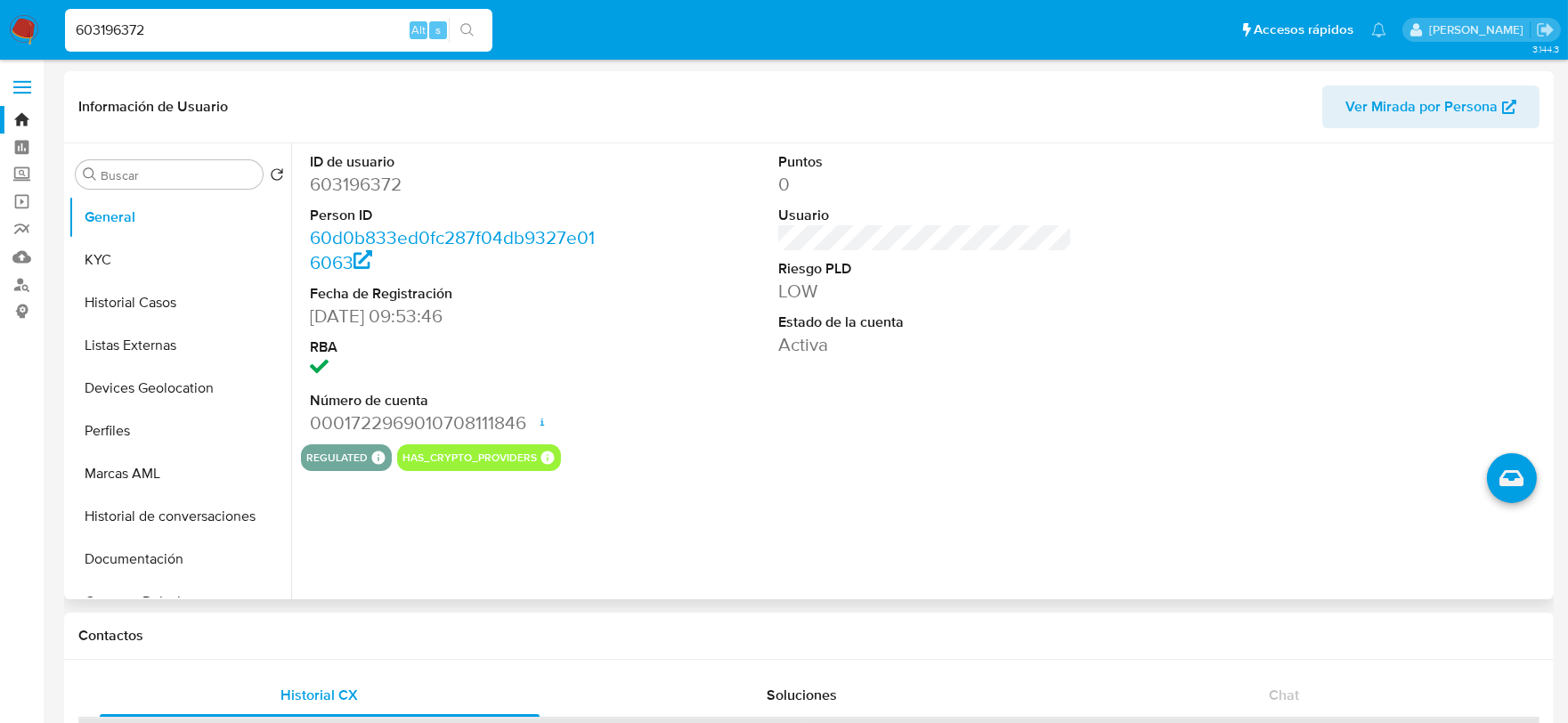 select on "10" 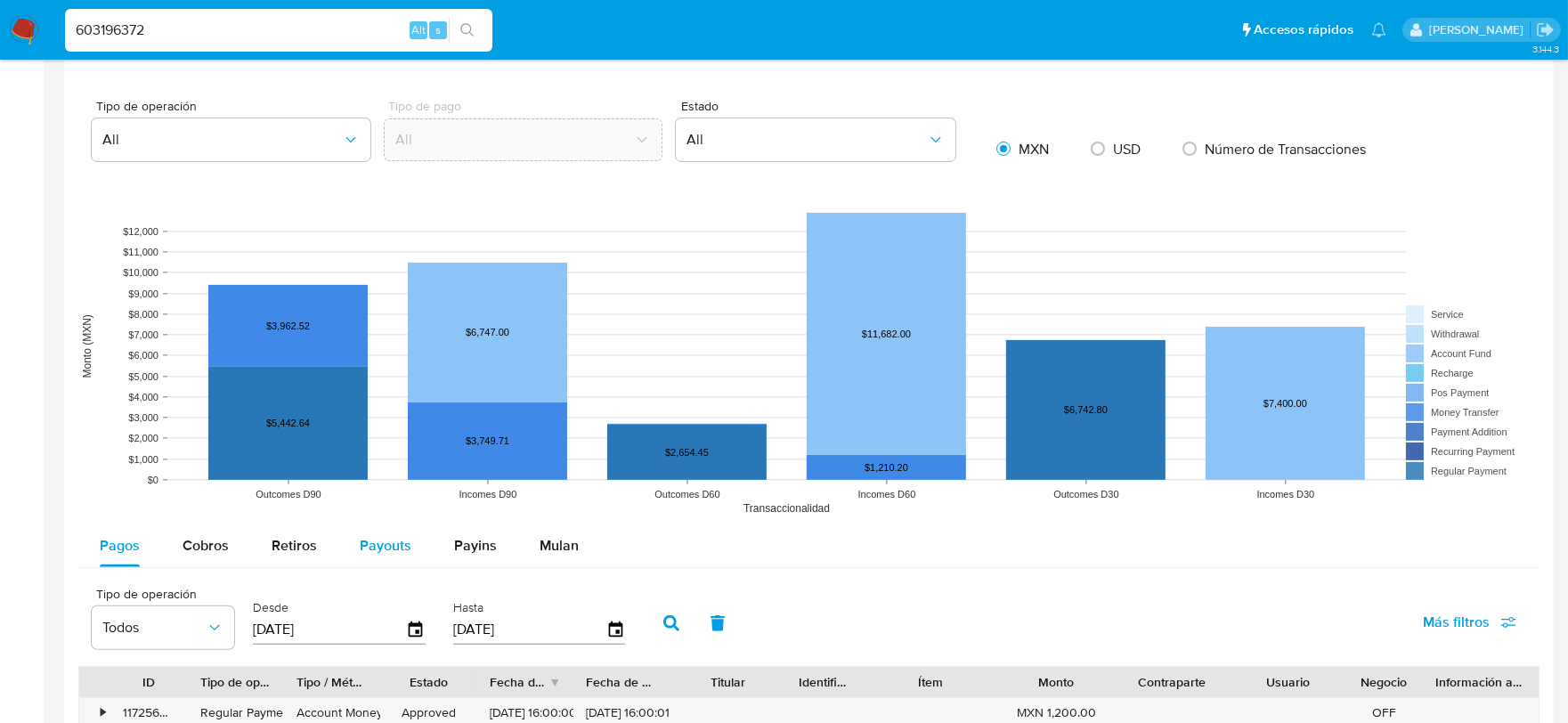 scroll, scrollTop: 1286, scrollLeft: 0, axis: vertical 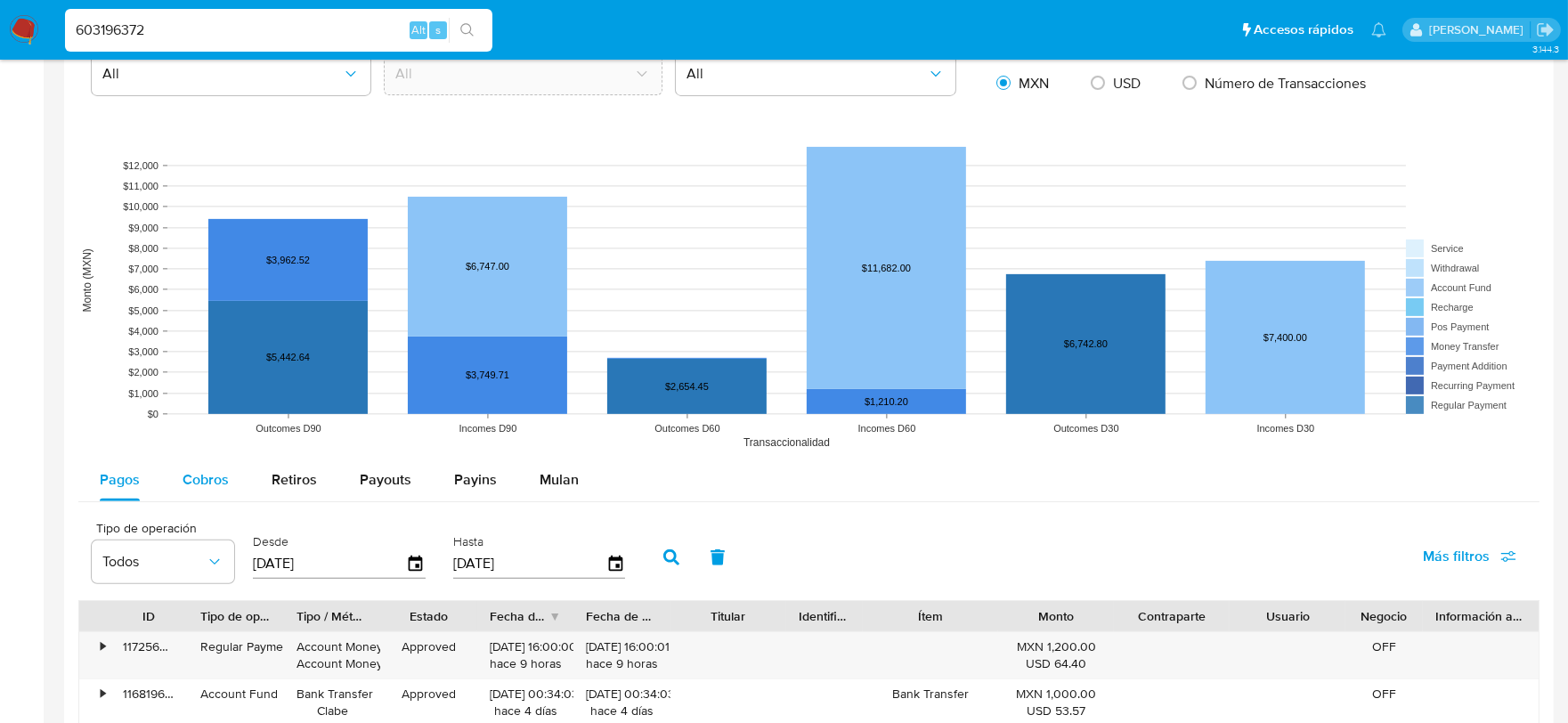 click on "Cobros" at bounding box center (206, 480) 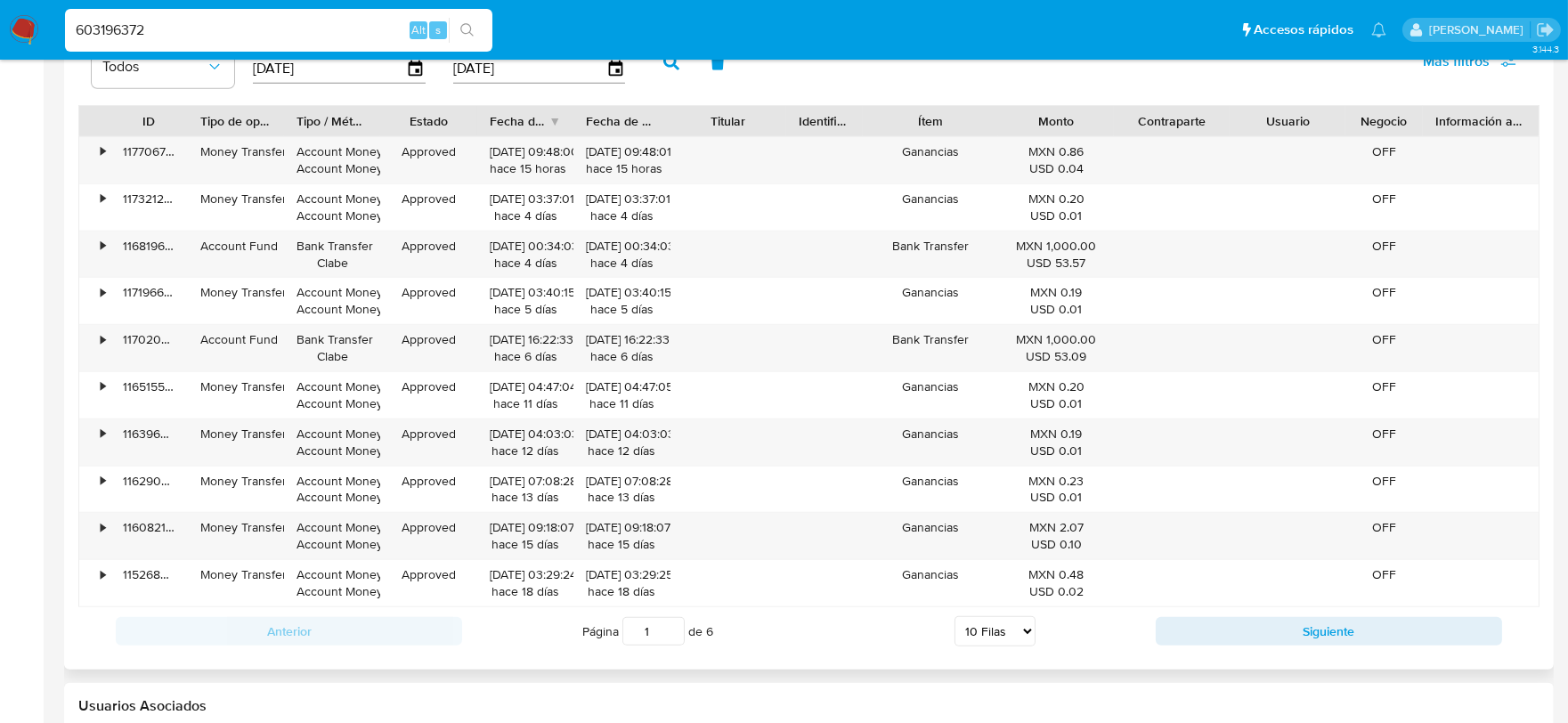 scroll, scrollTop: 1880, scrollLeft: 0, axis: vertical 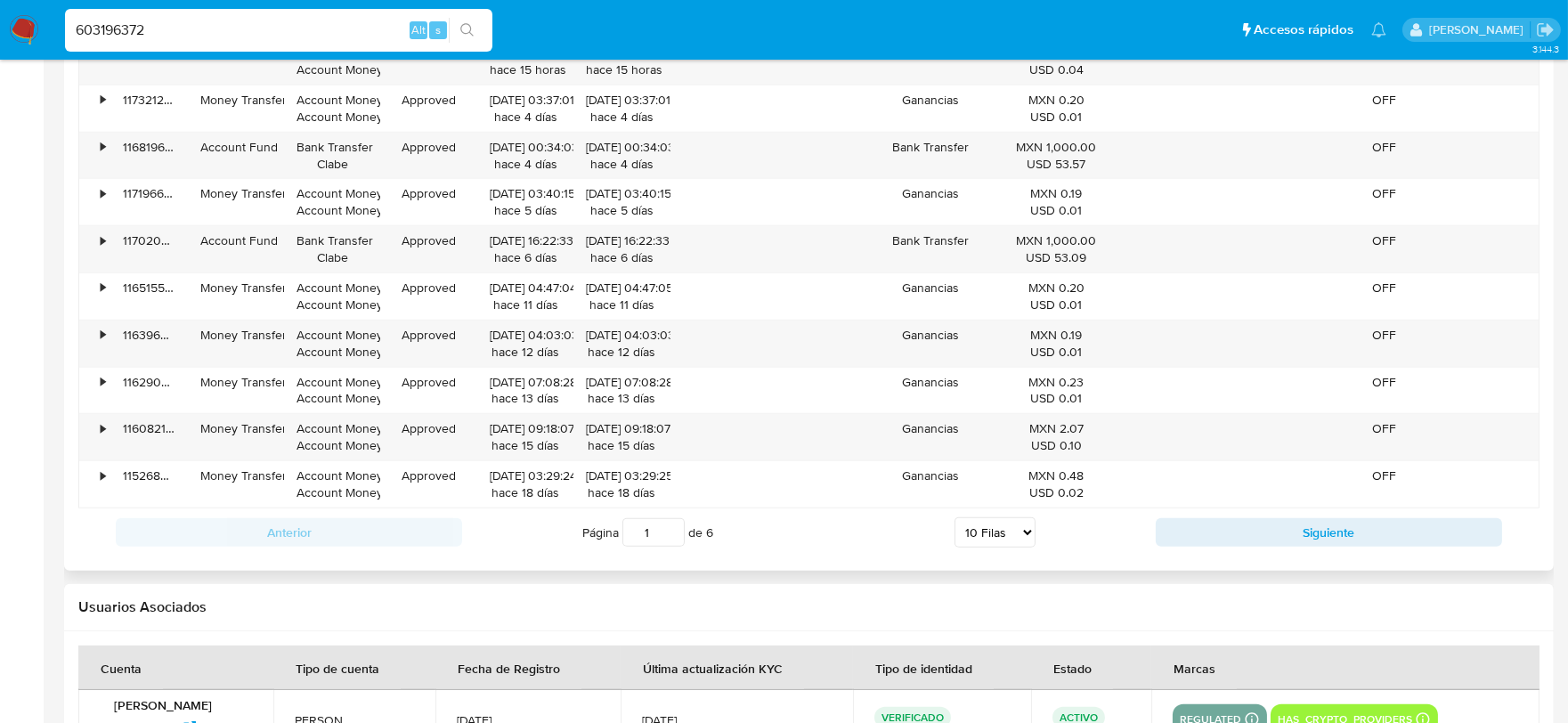 click on "5   Filas 10   Filas 20   Filas 25   Filas 50   Filas 100   Filas" at bounding box center (995, 532) 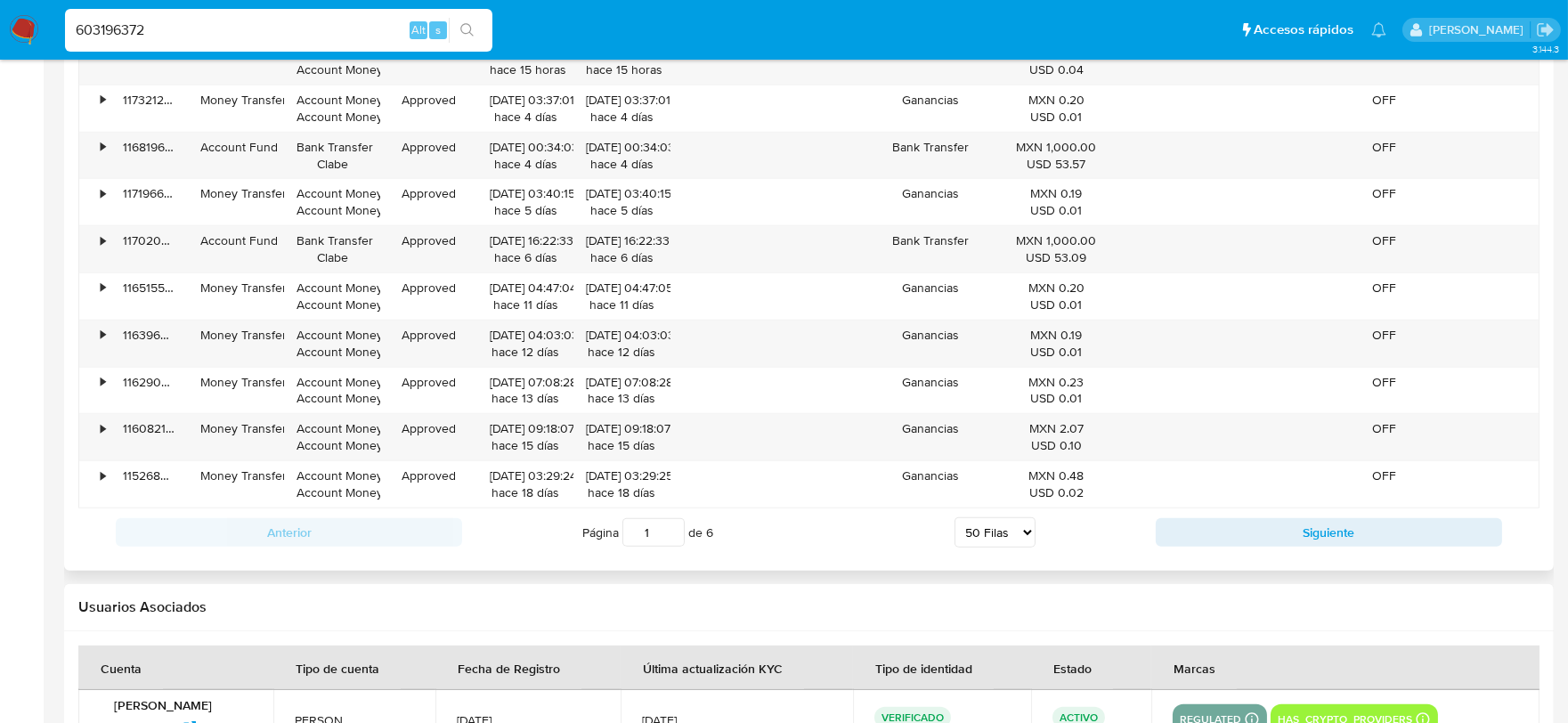 click on "5   Filas 10   Filas 20   Filas 25   Filas 50   Filas 100   Filas" at bounding box center [995, 532] 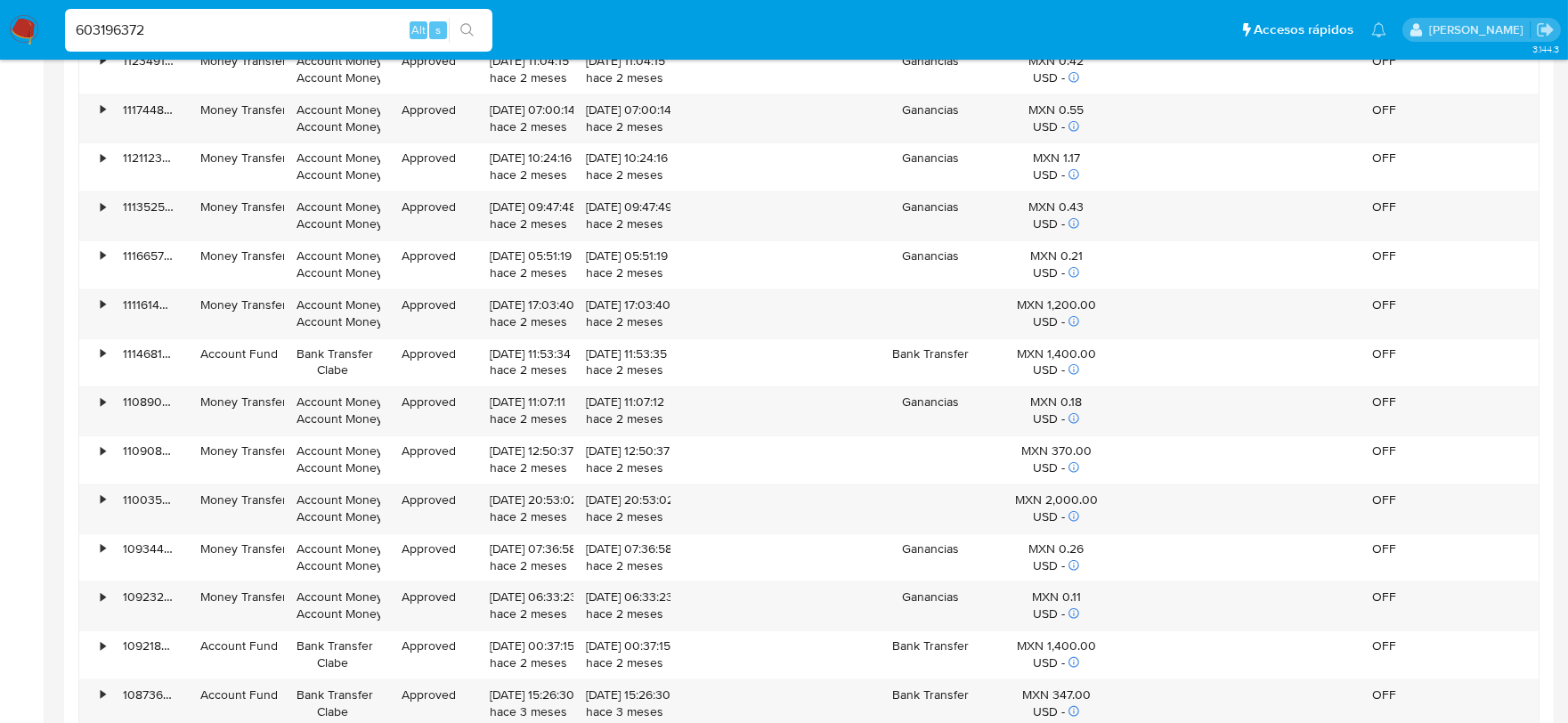 scroll, scrollTop: 4016, scrollLeft: 0, axis: vertical 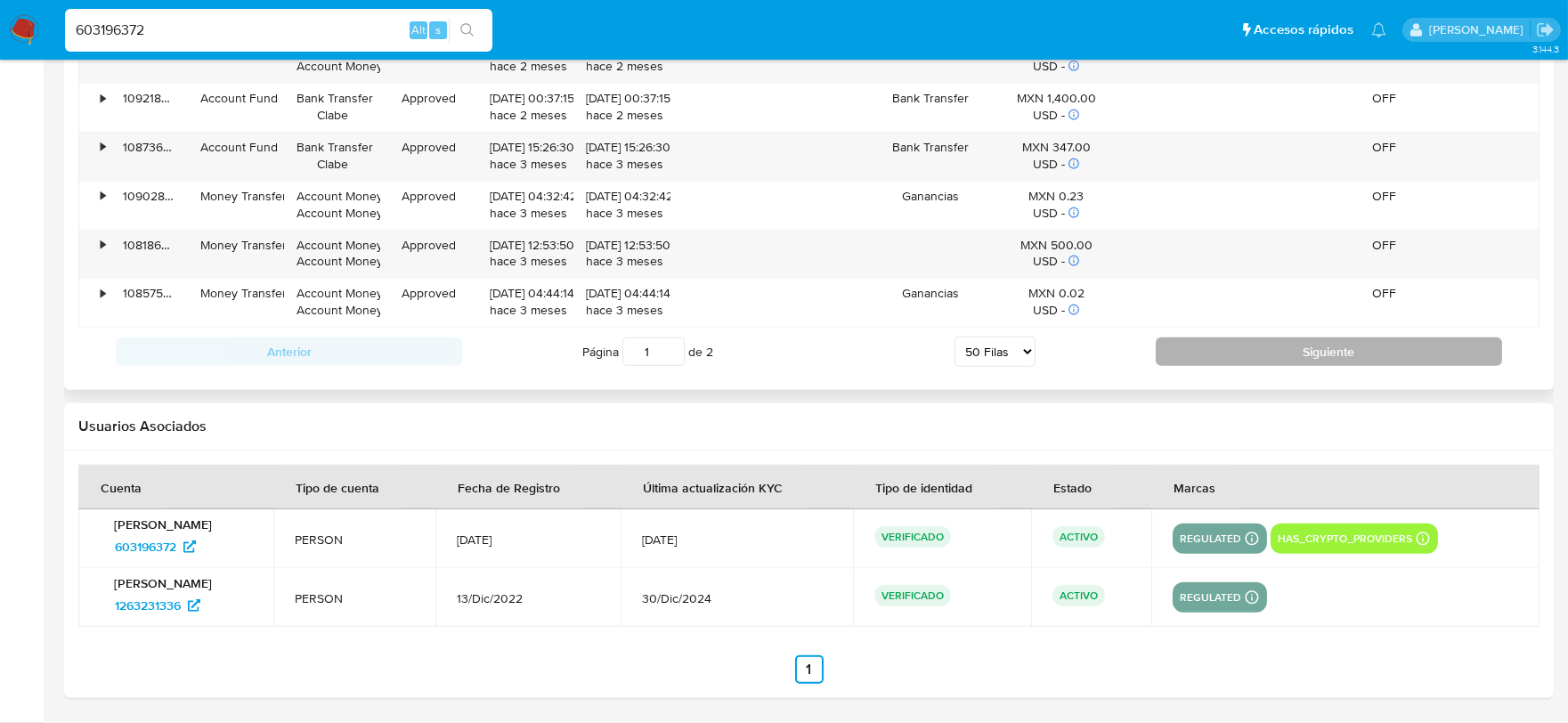 click on "Siguiente" at bounding box center (1328, 352) 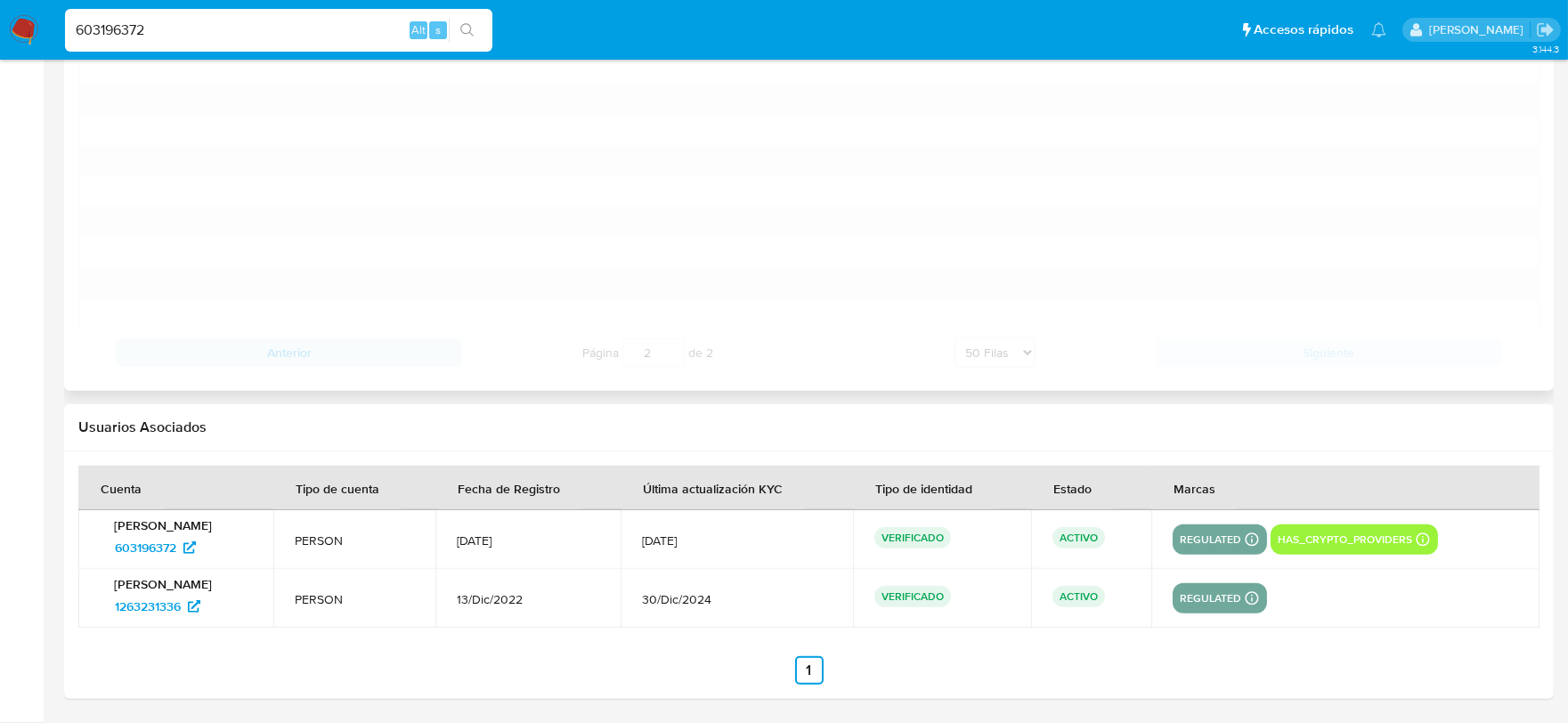 scroll, scrollTop: 1921, scrollLeft: 0, axis: vertical 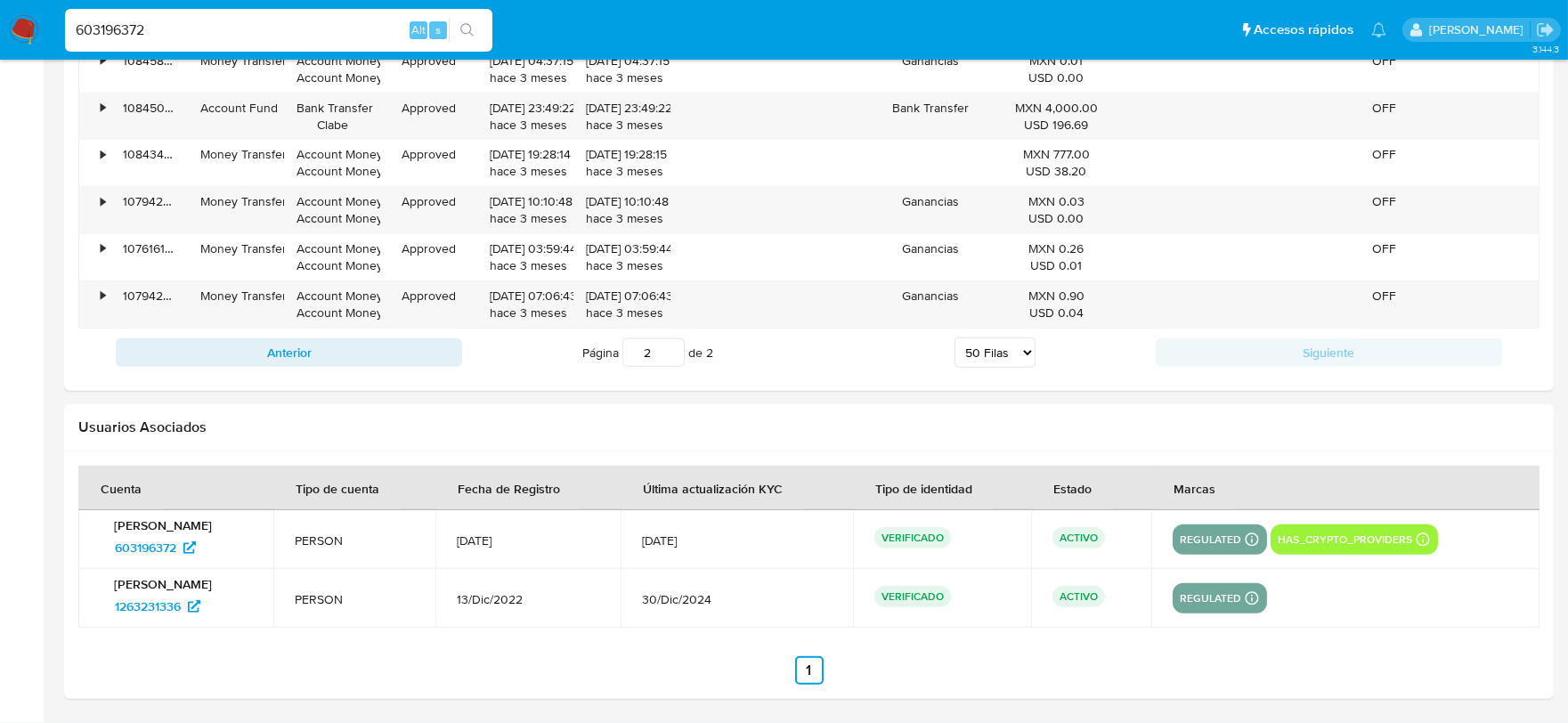 click on "603196372" at bounding box center [279, 30] 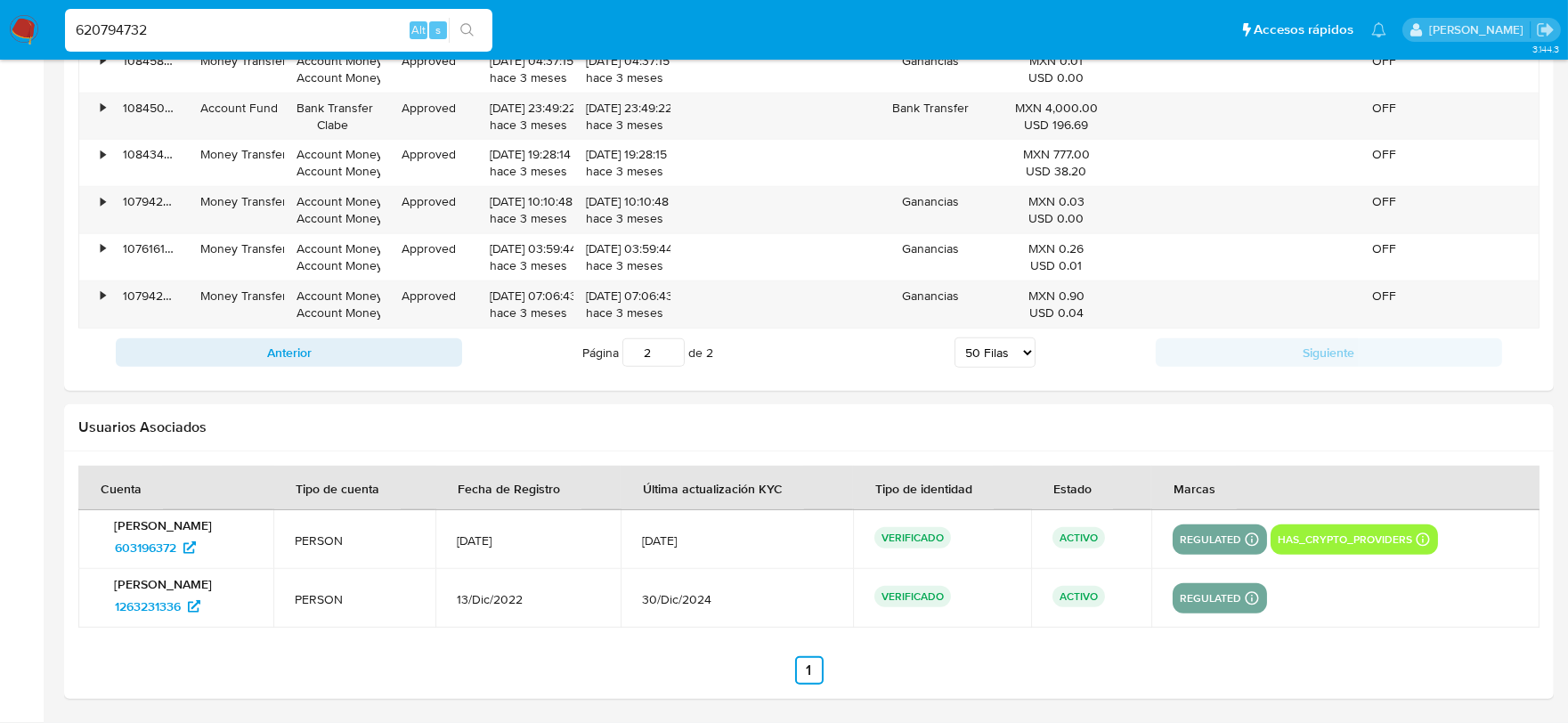 type on "620794732" 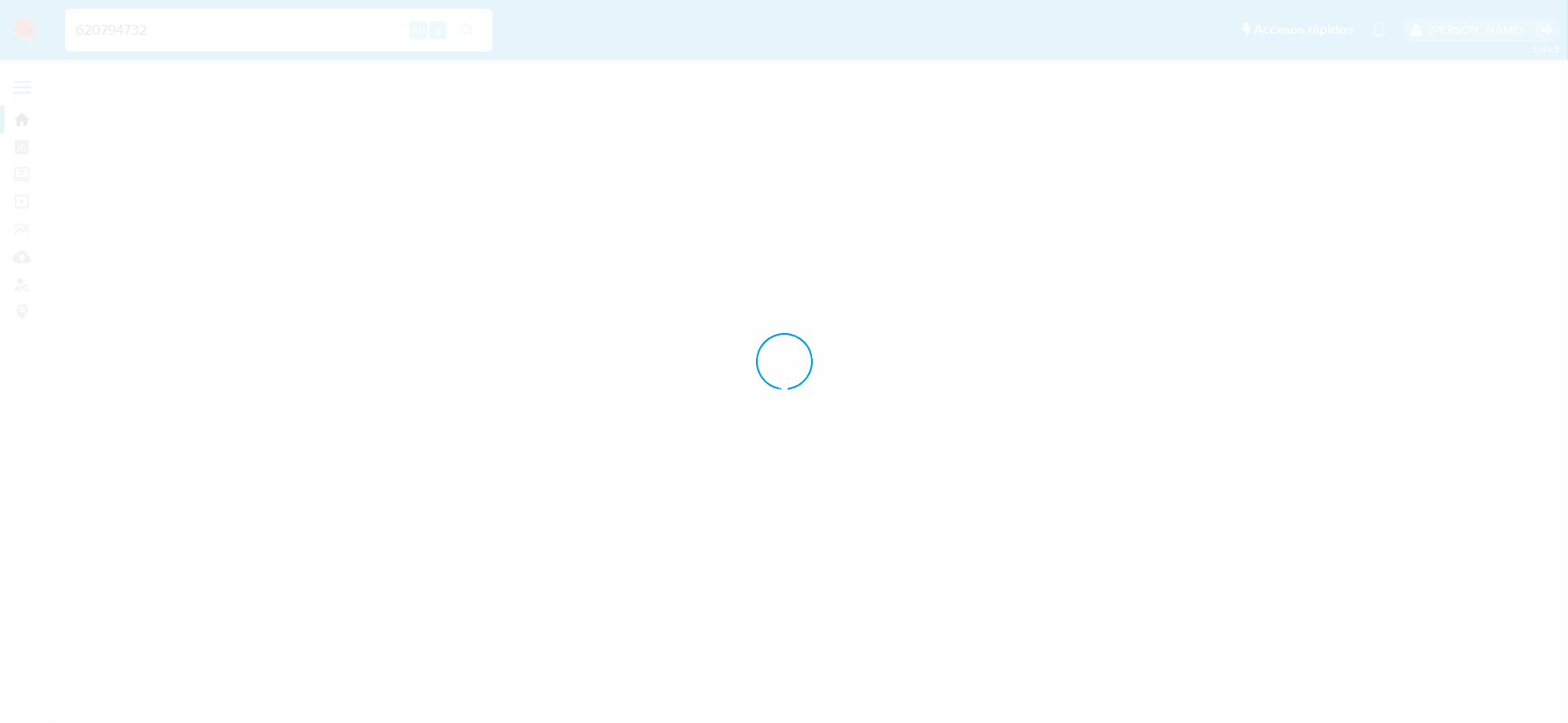scroll, scrollTop: 0, scrollLeft: 0, axis: both 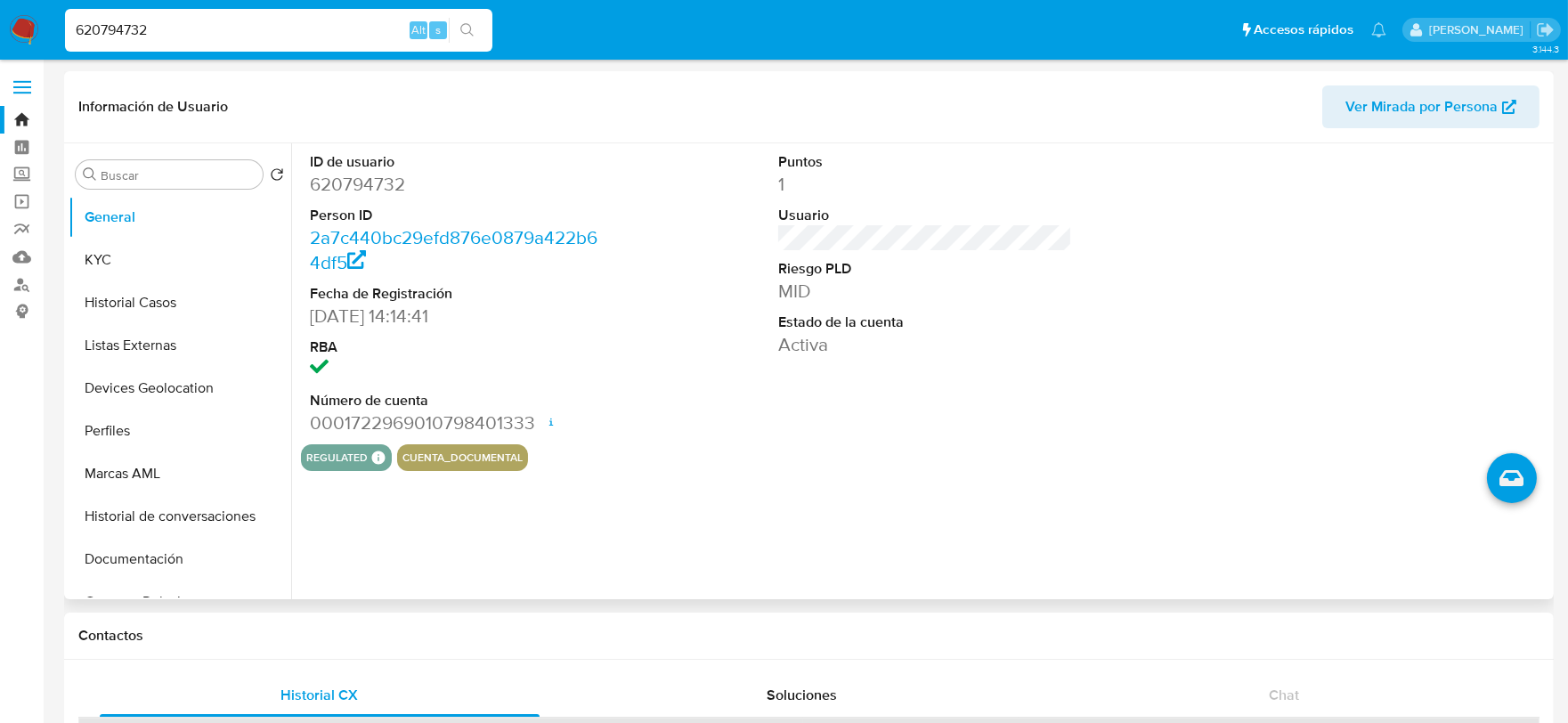 select on "10" 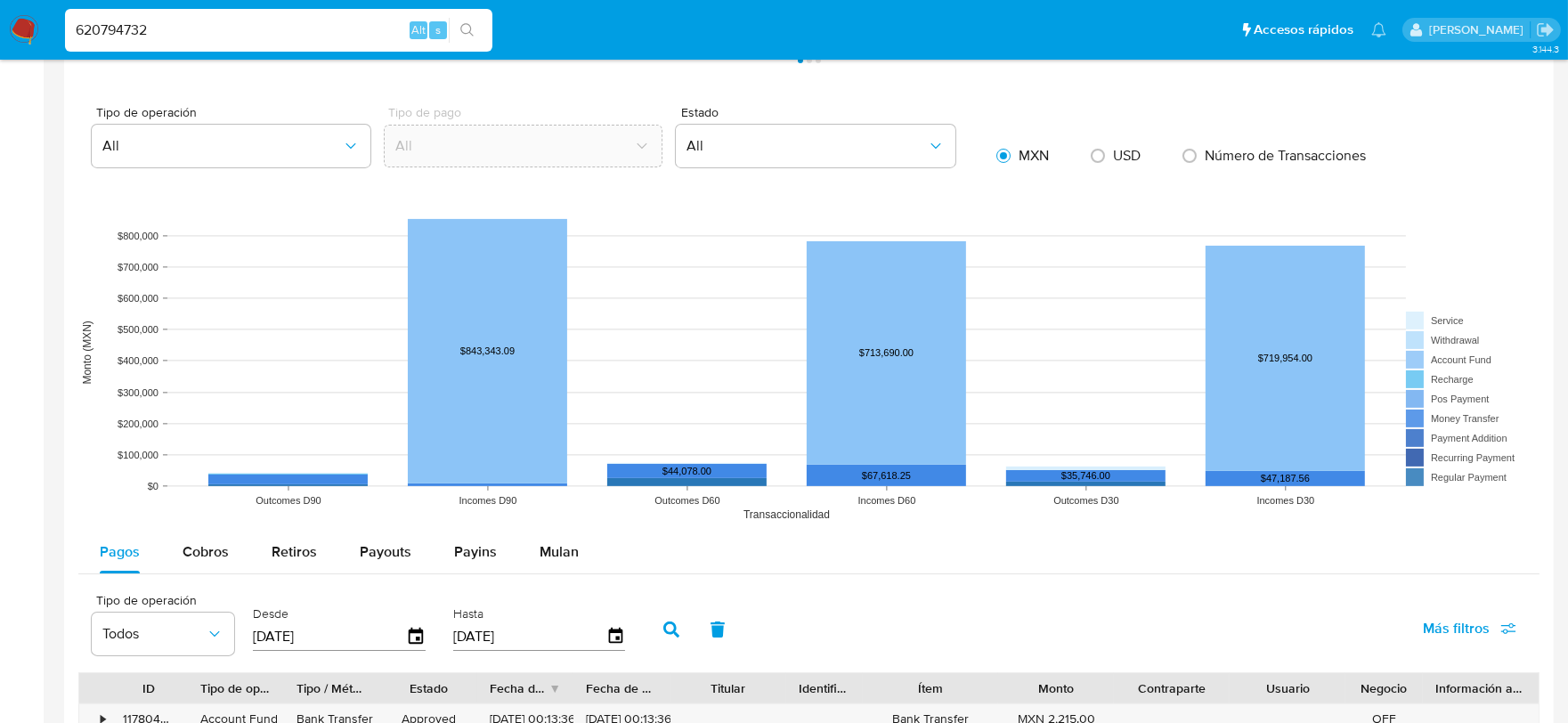scroll, scrollTop: 1187, scrollLeft: 0, axis: vertical 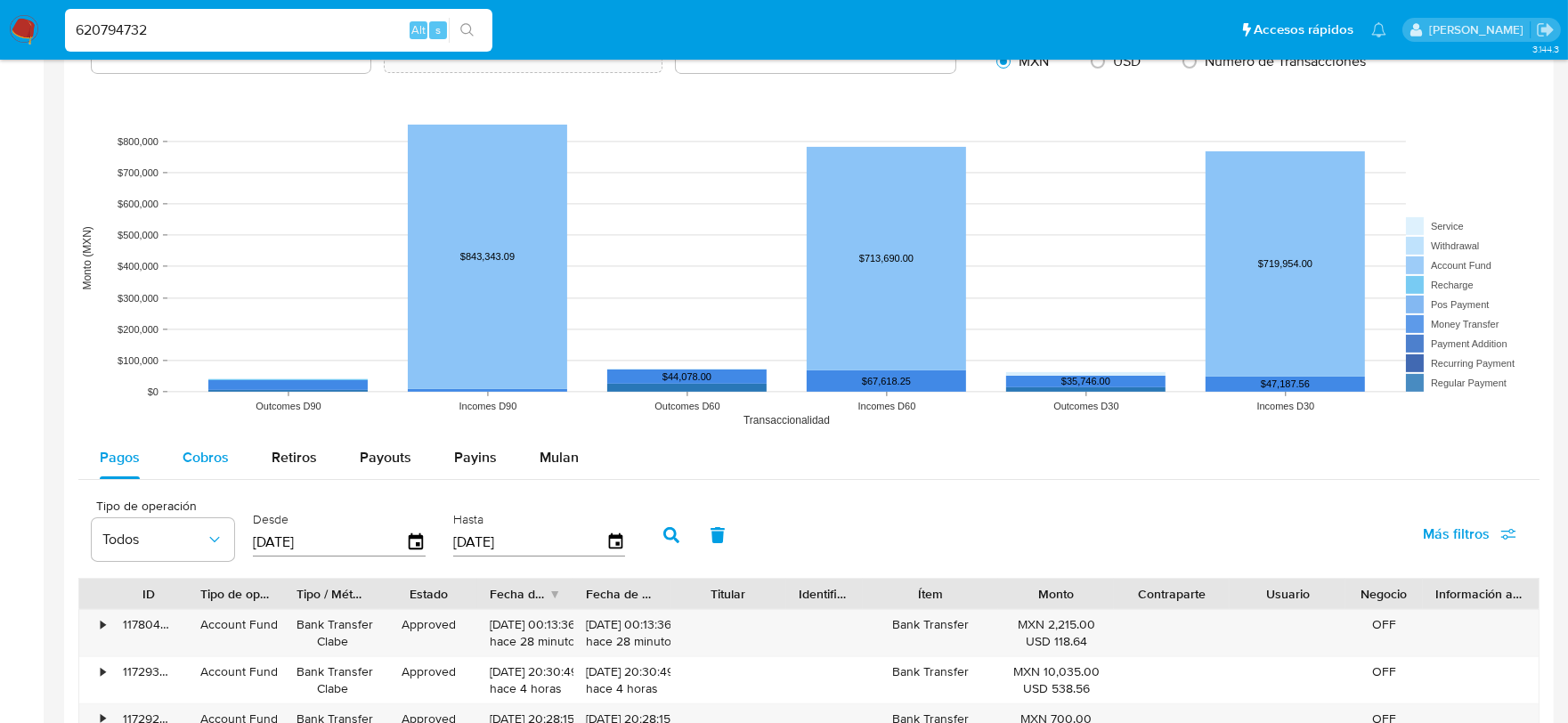 click on "Cobros" at bounding box center (206, 458) 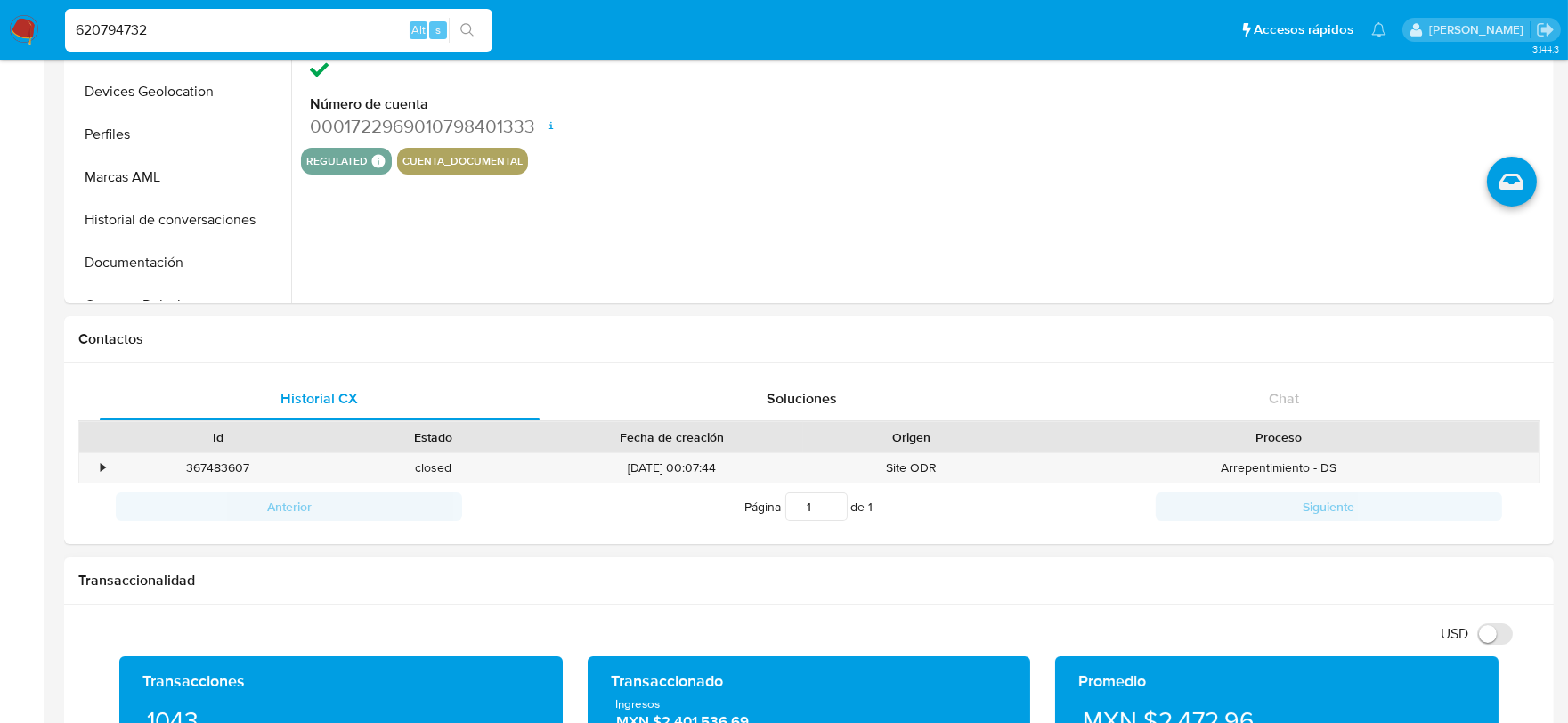 scroll, scrollTop: 0, scrollLeft: 0, axis: both 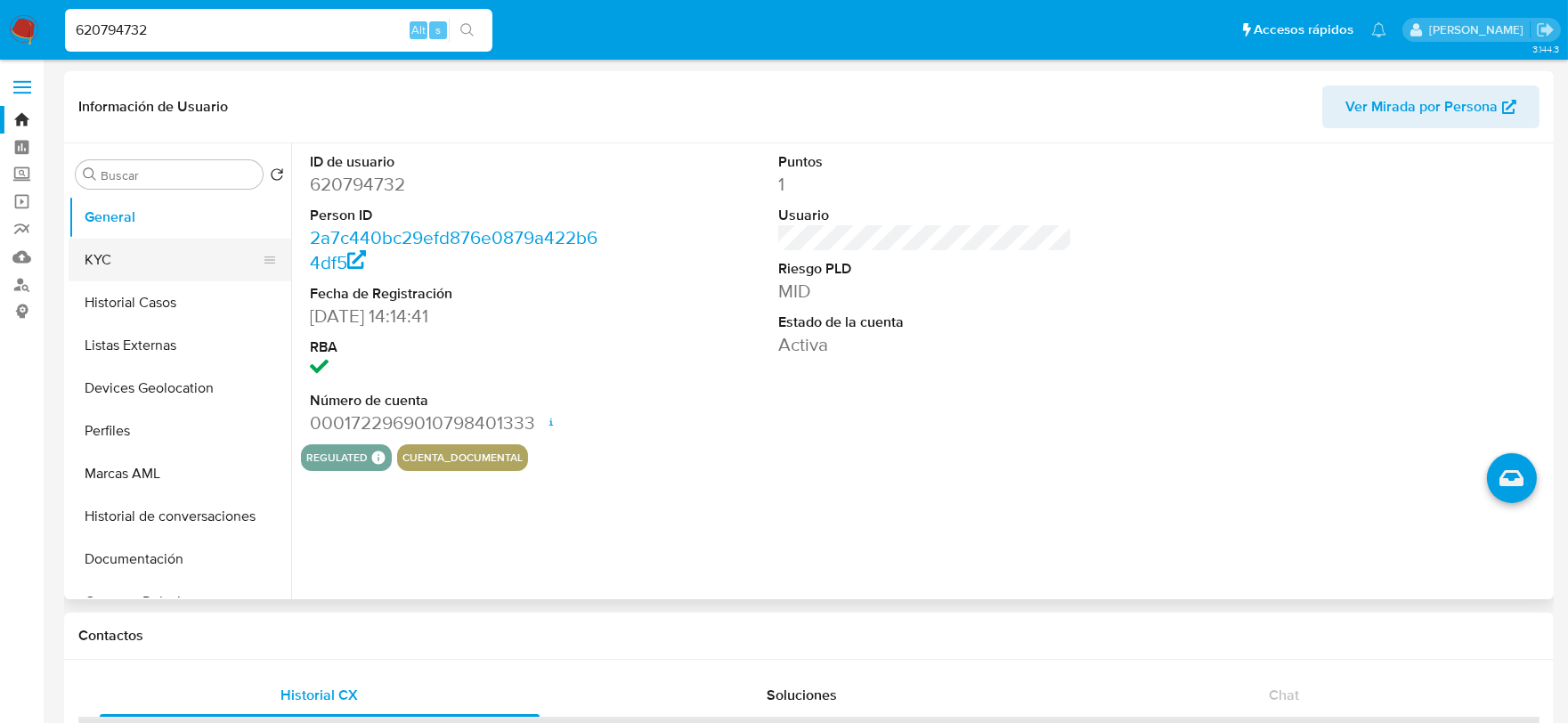 click on "KYC" at bounding box center [173, 260] 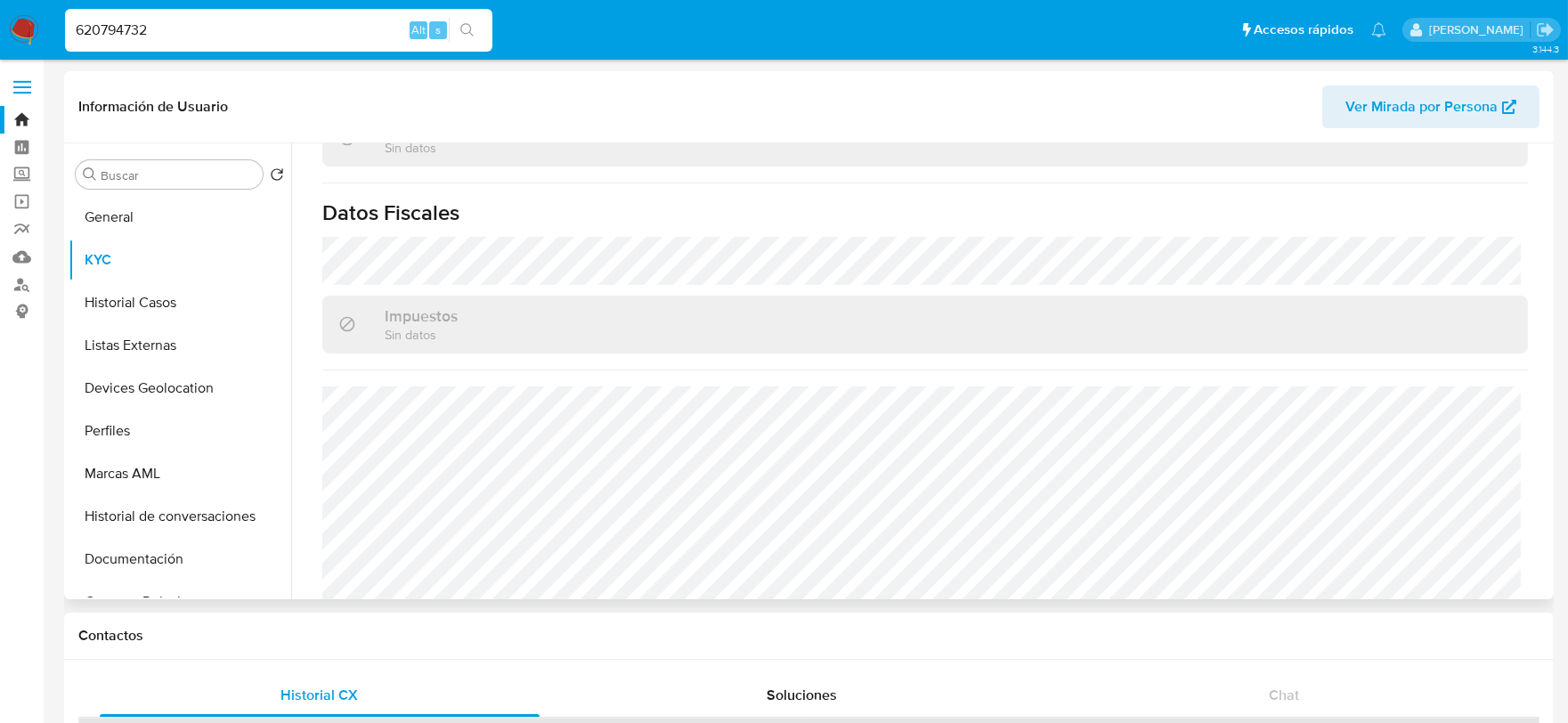 scroll, scrollTop: 1101, scrollLeft: 0, axis: vertical 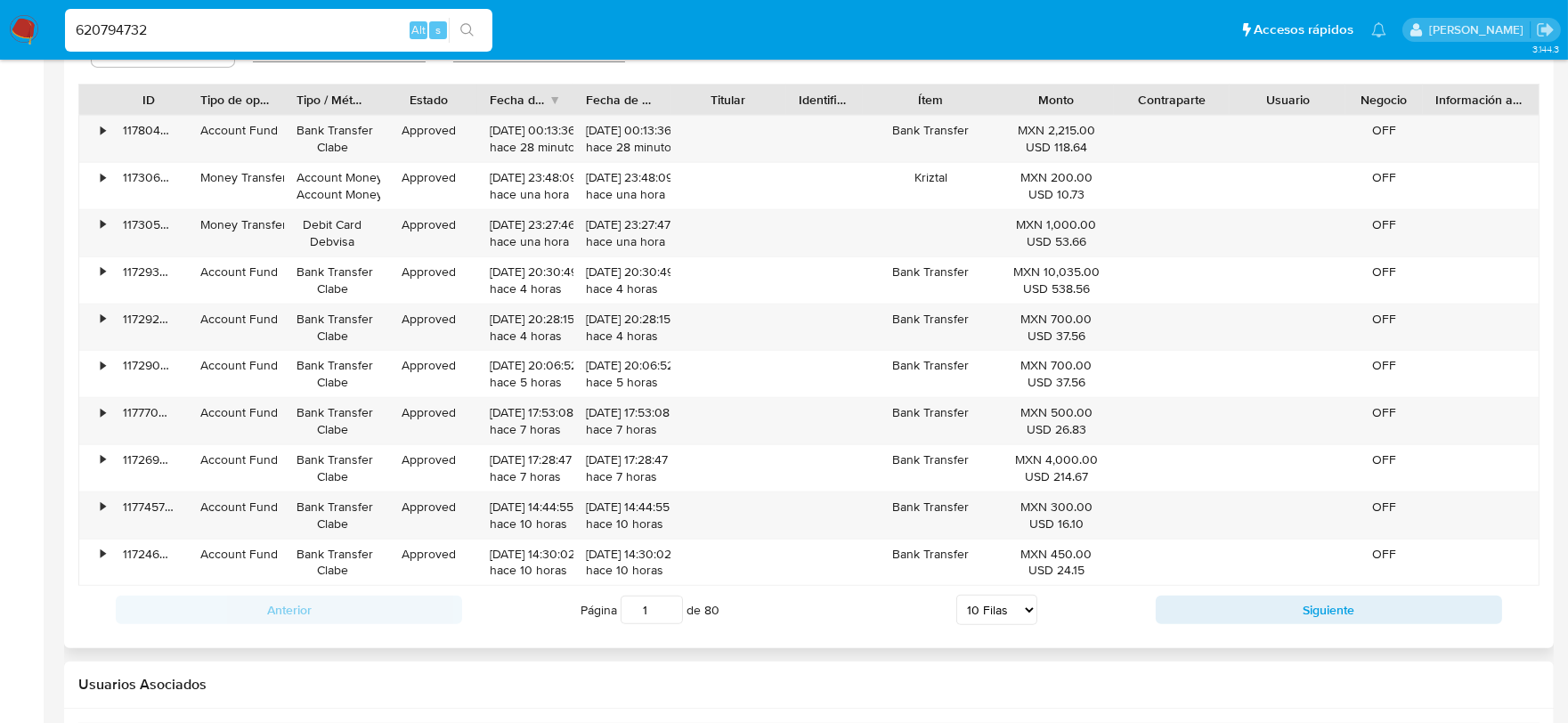 click on "5   Filas 10   Filas 20   Filas 25   Filas 50   Filas 100   Filas" at bounding box center (996, 610) 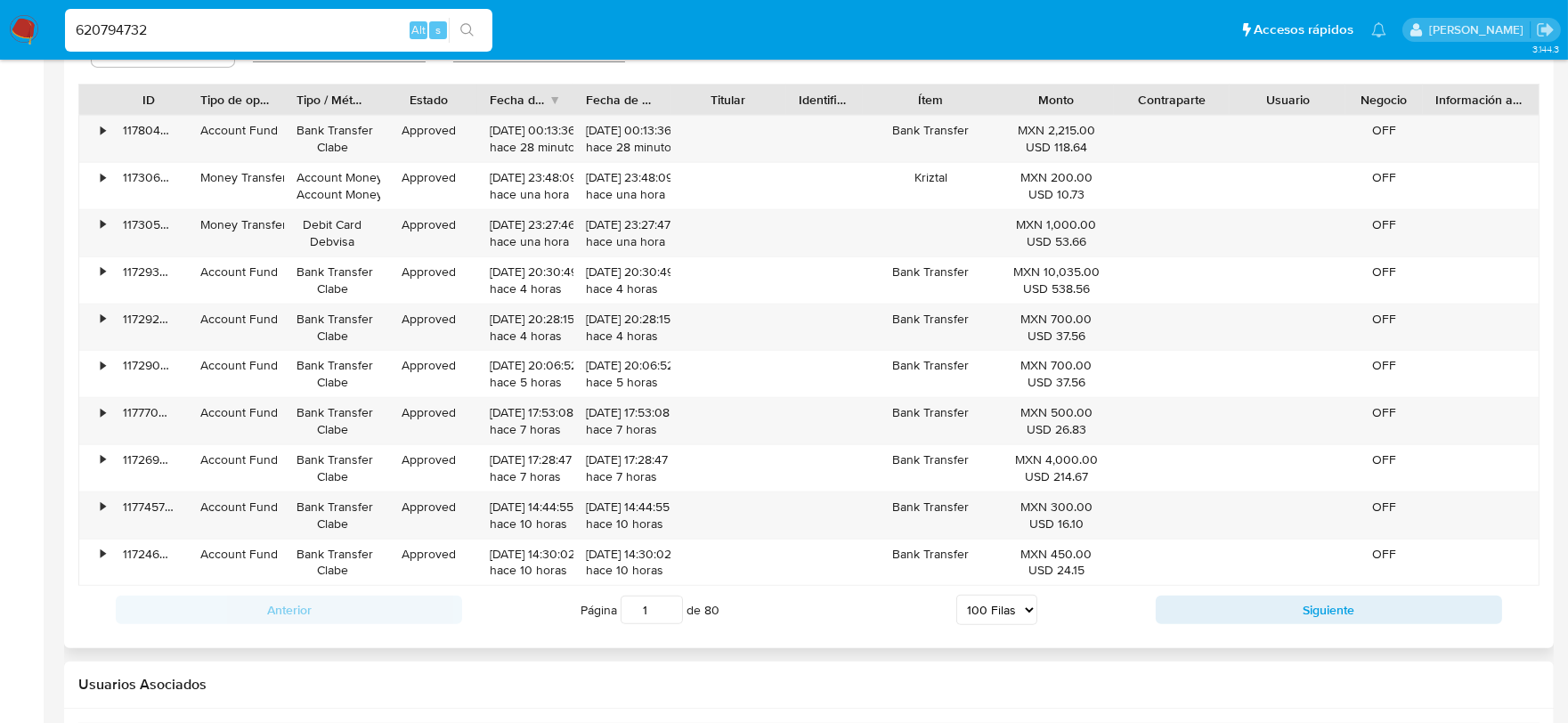 click on "5   Filas 10   Filas 20   Filas 25   Filas 50   Filas 100   Filas" at bounding box center [996, 610] 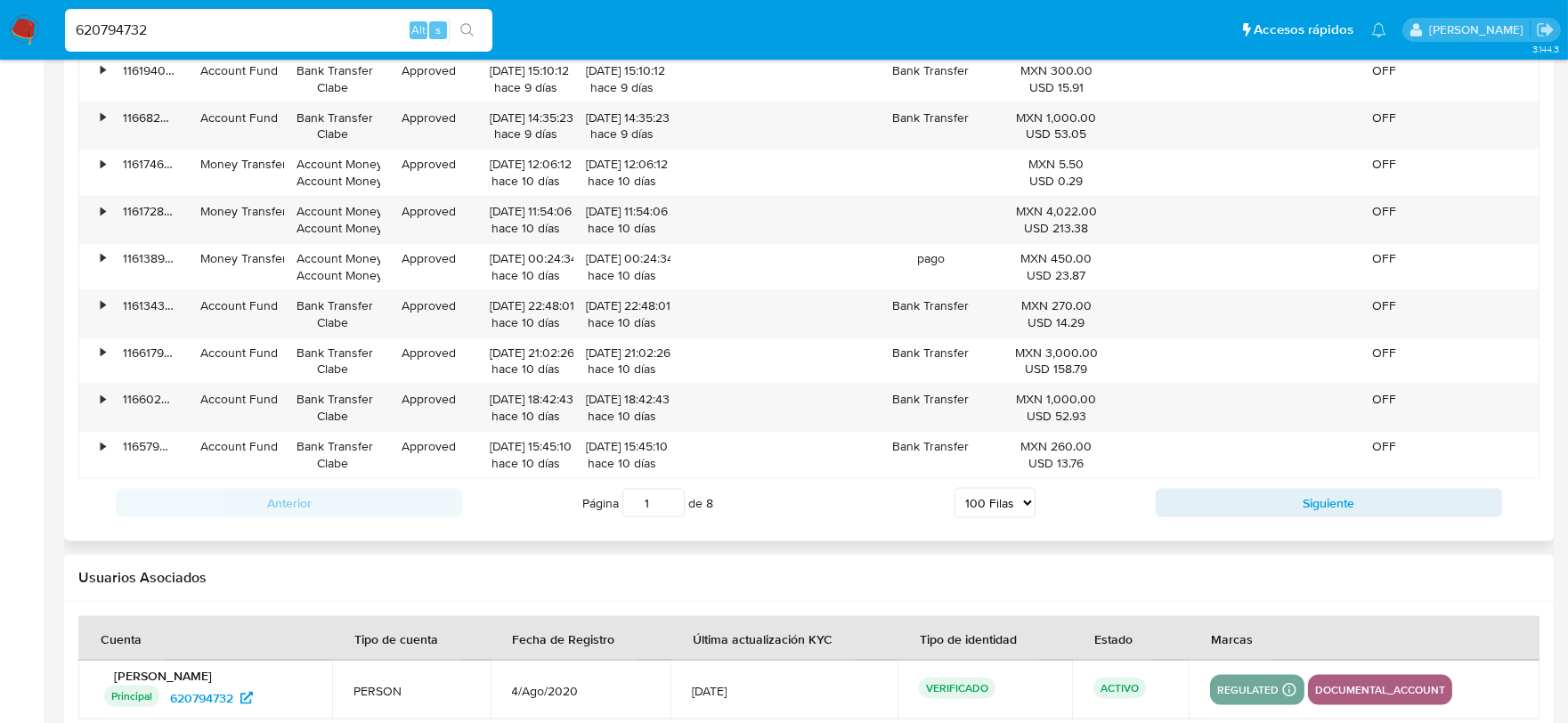 scroll, scrollTop: 6237, scrollLeft: 0, axis: vertical 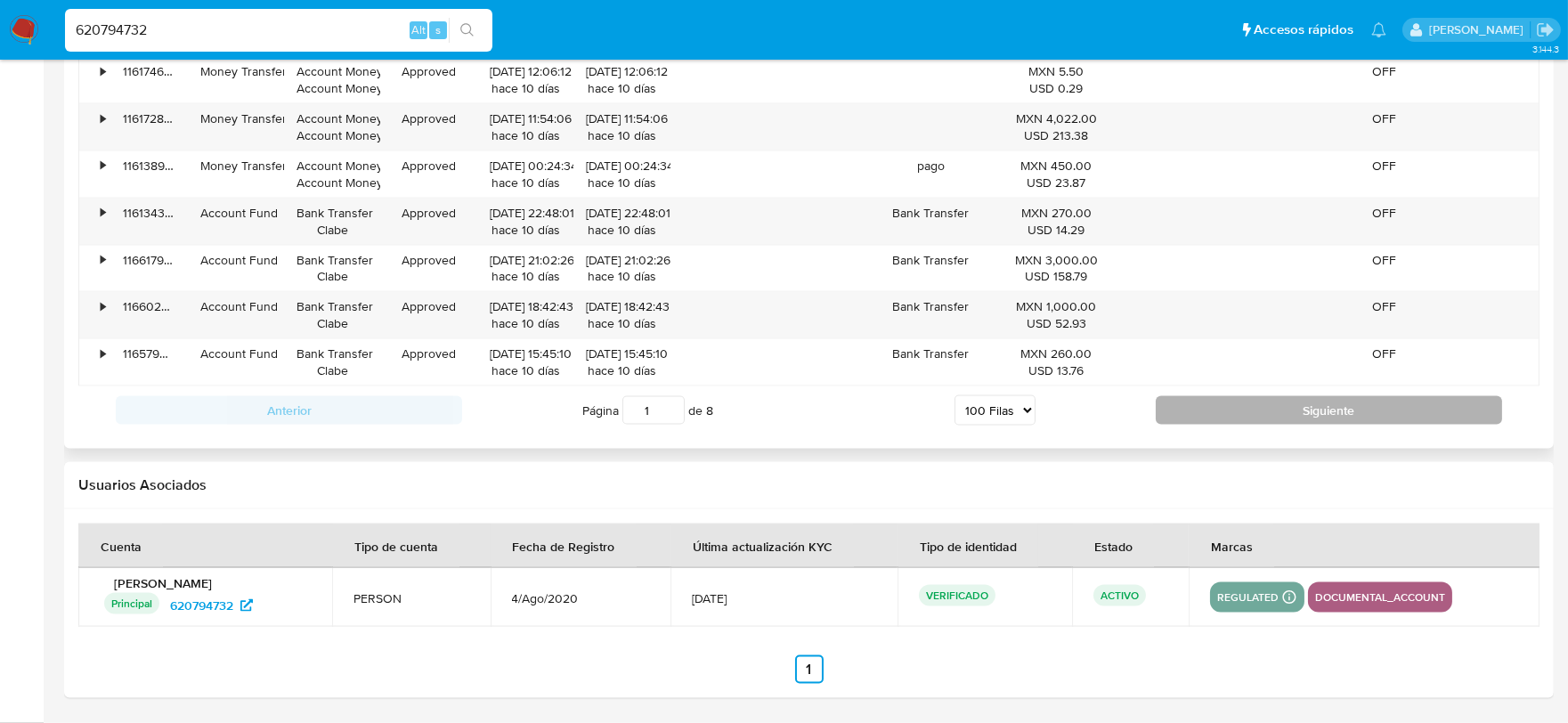 click on "Siguiente" at bounding box center [1328, 410] 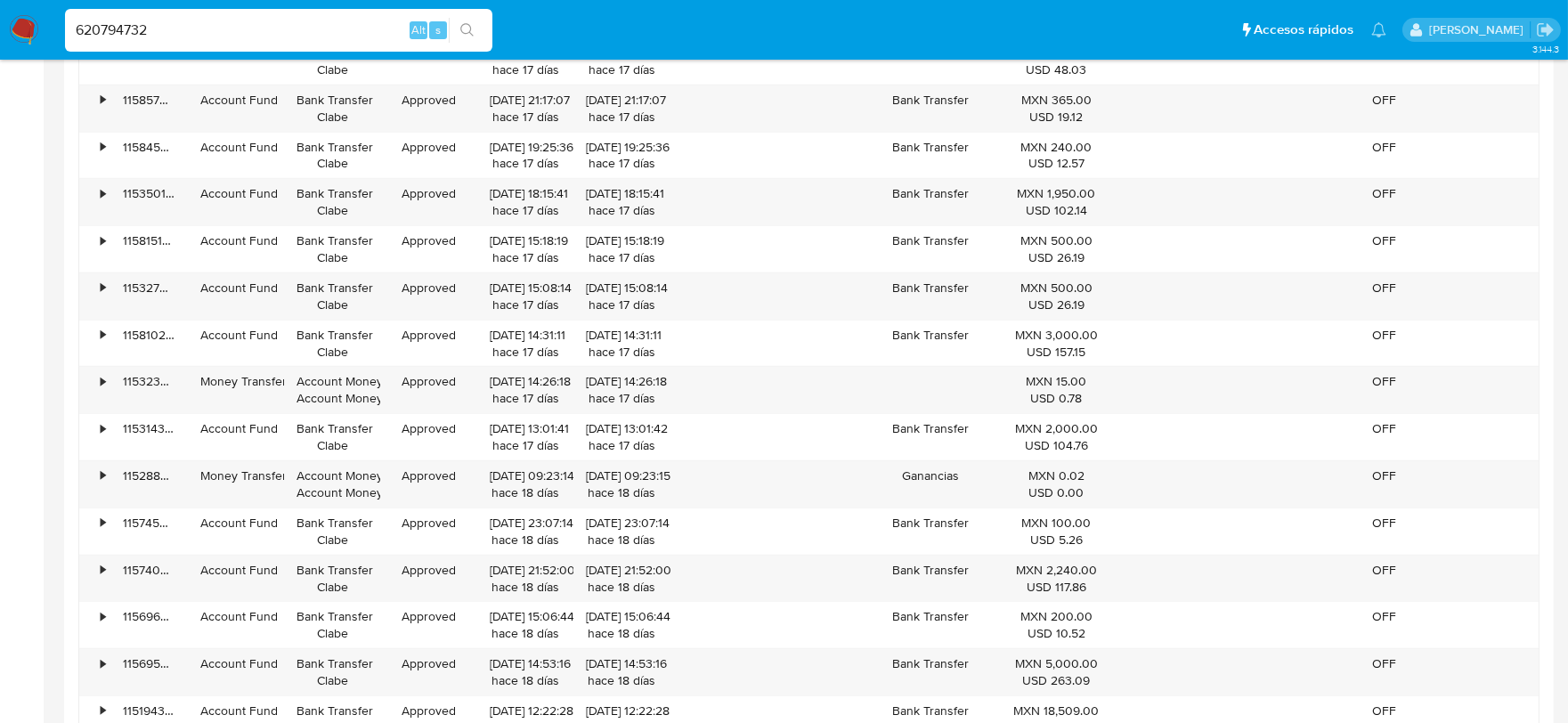 scroll, scrollTop: 6120, scrollLeft: 0, axis: vertical 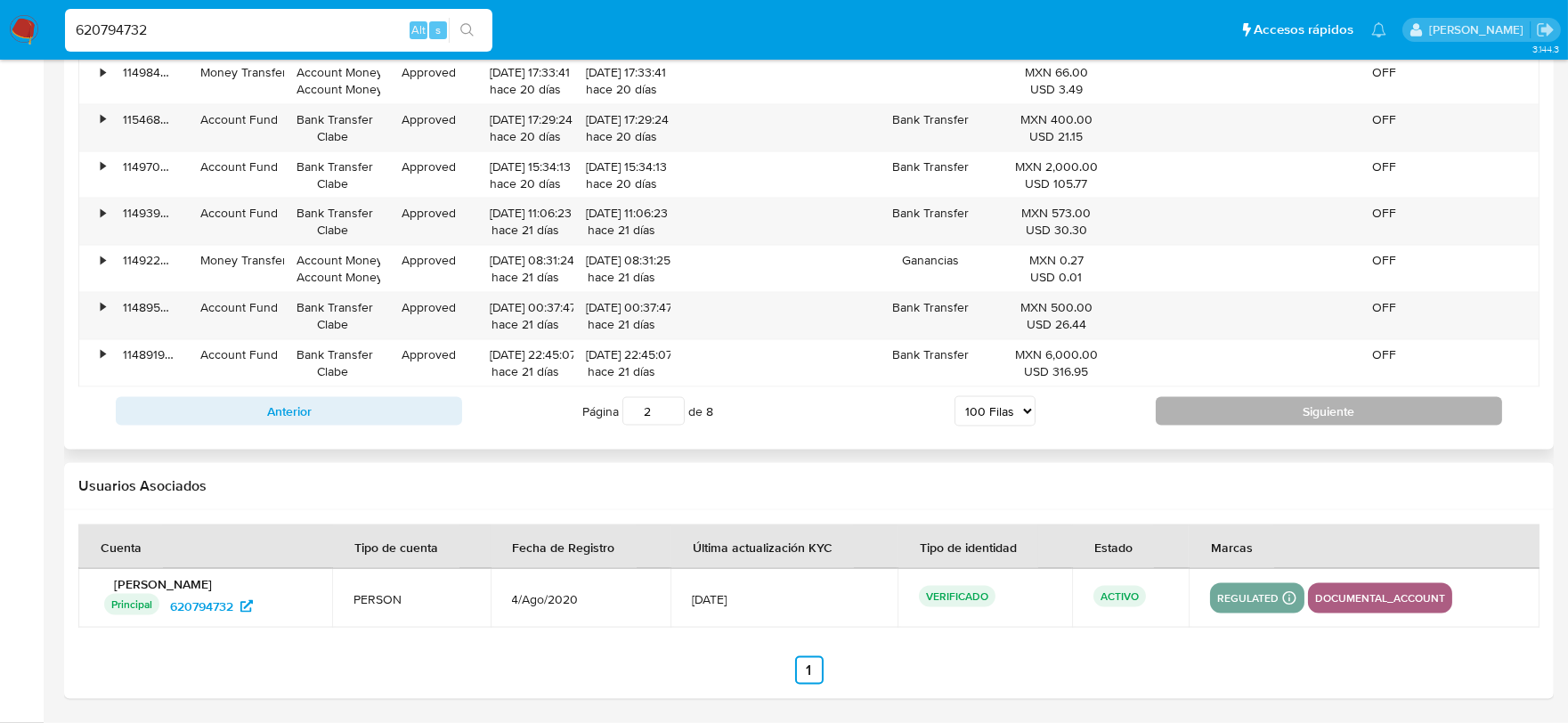 click on "Siguiente" at bounding box center [1328, 411] 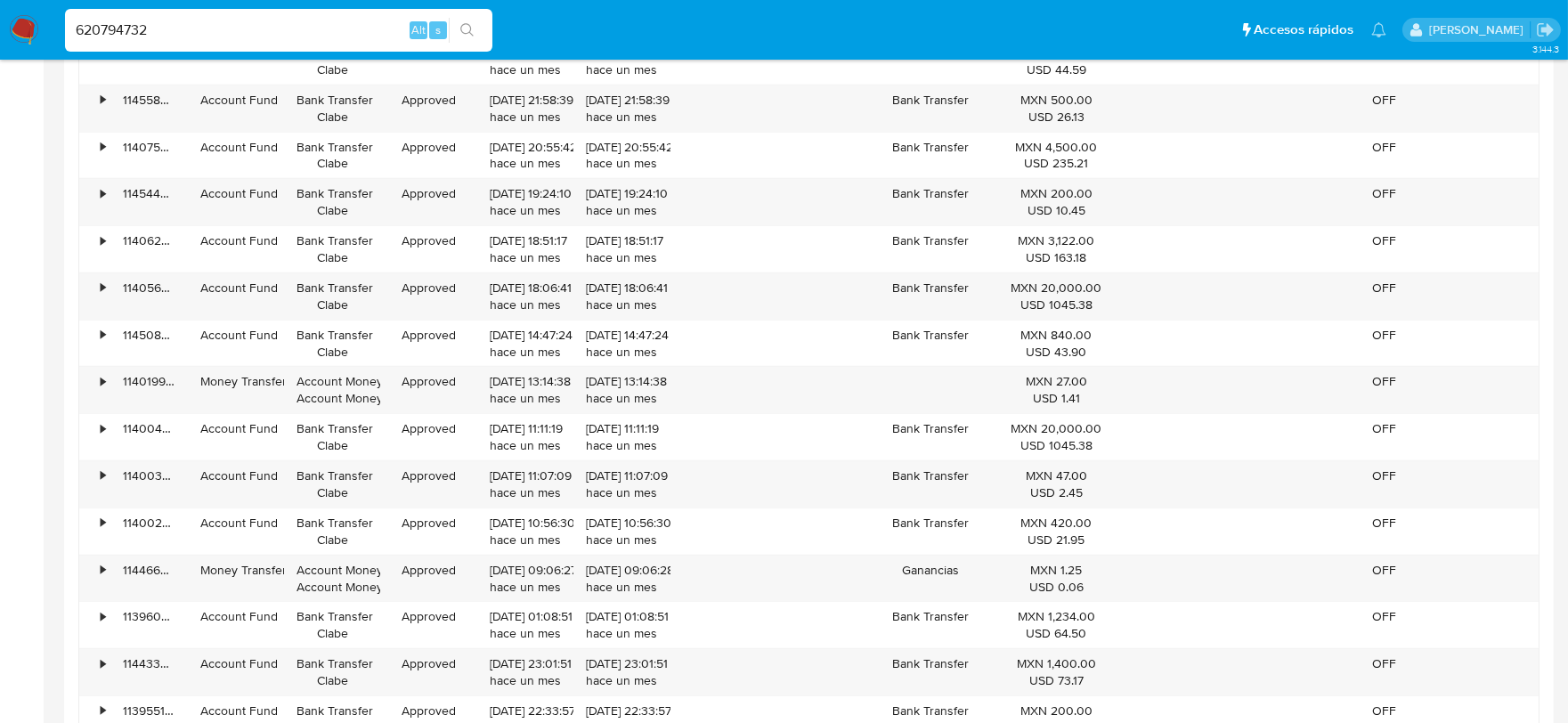 scroll, scrollTop: 6154, scrollLeft: 0, axis: vertical 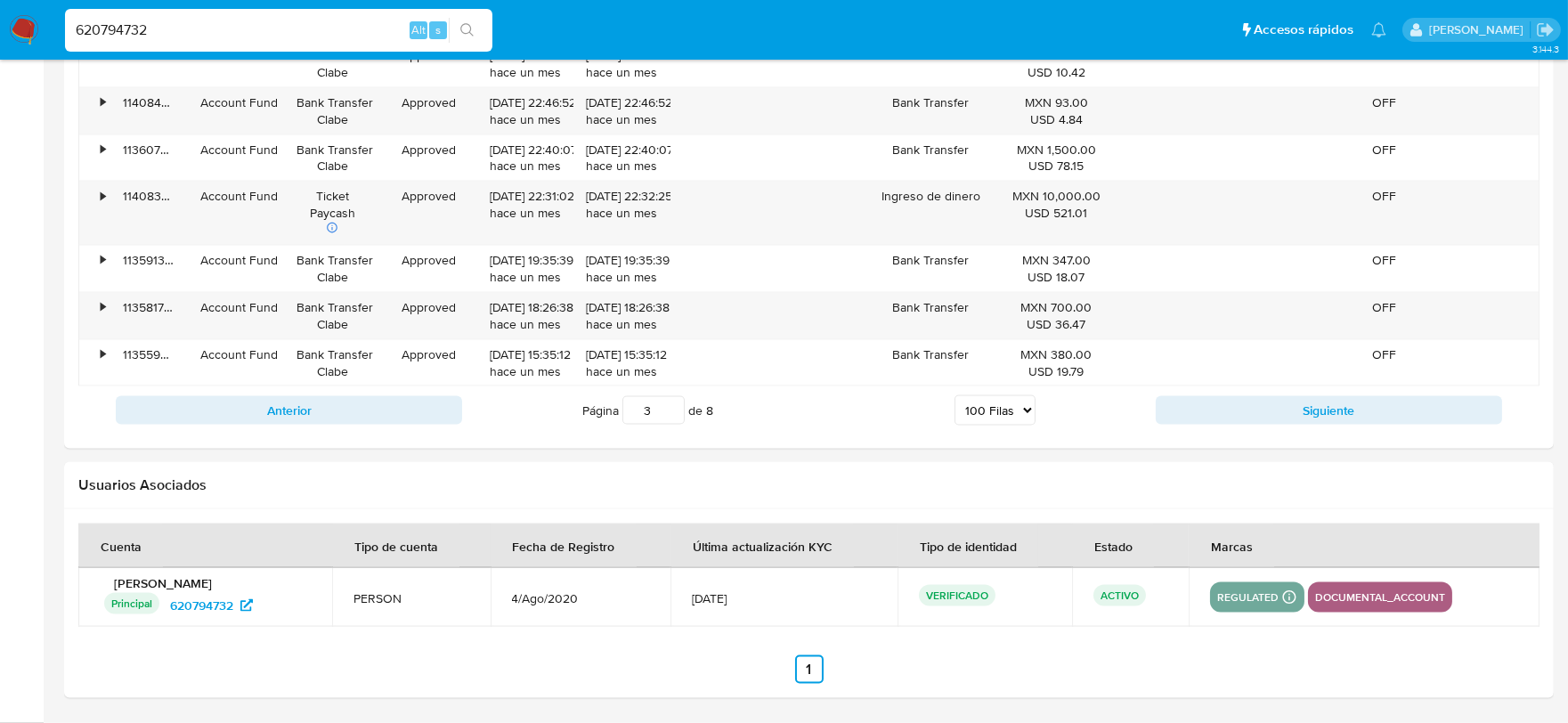 type 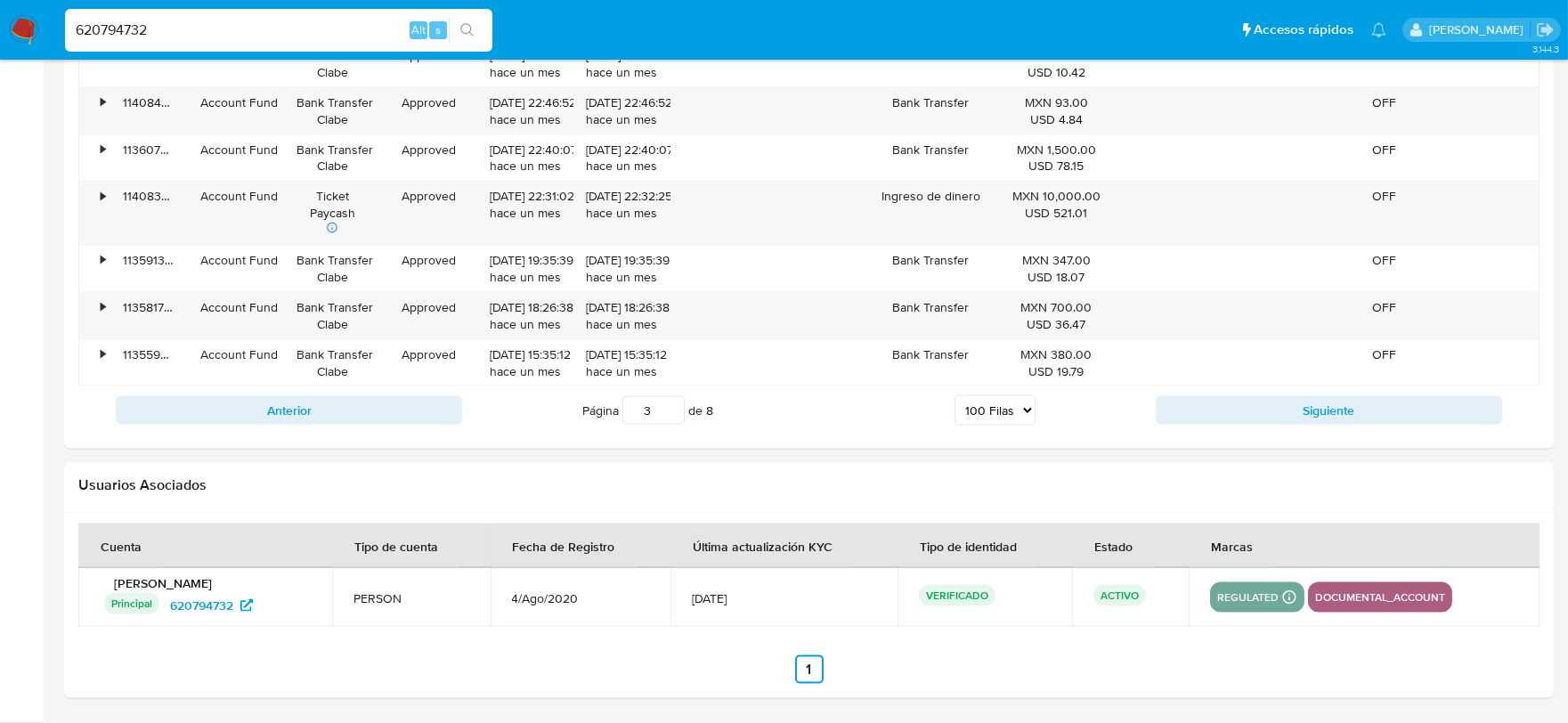 click at bounding box center (24, 30) 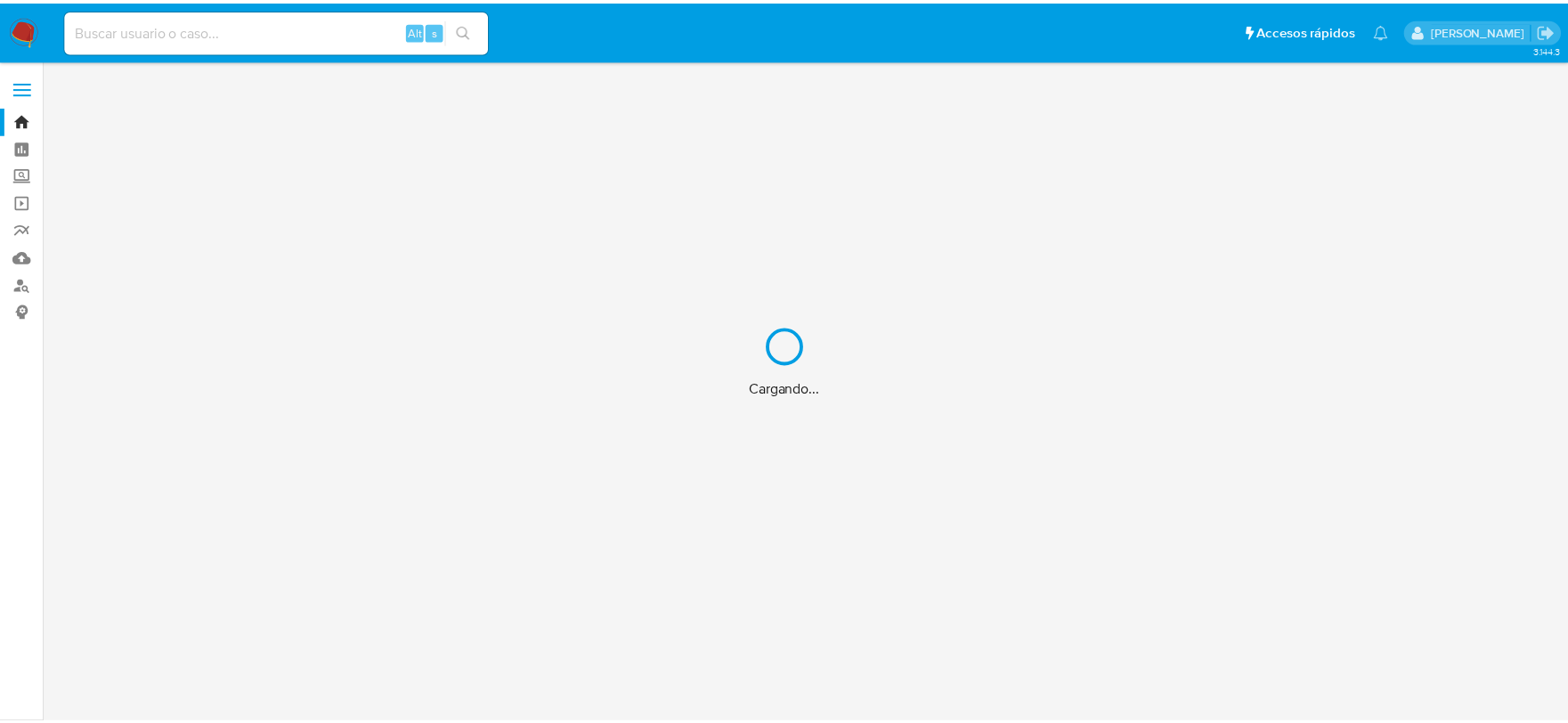 scroll, scrollTop: 0, scrollLeft: 0, axis: both 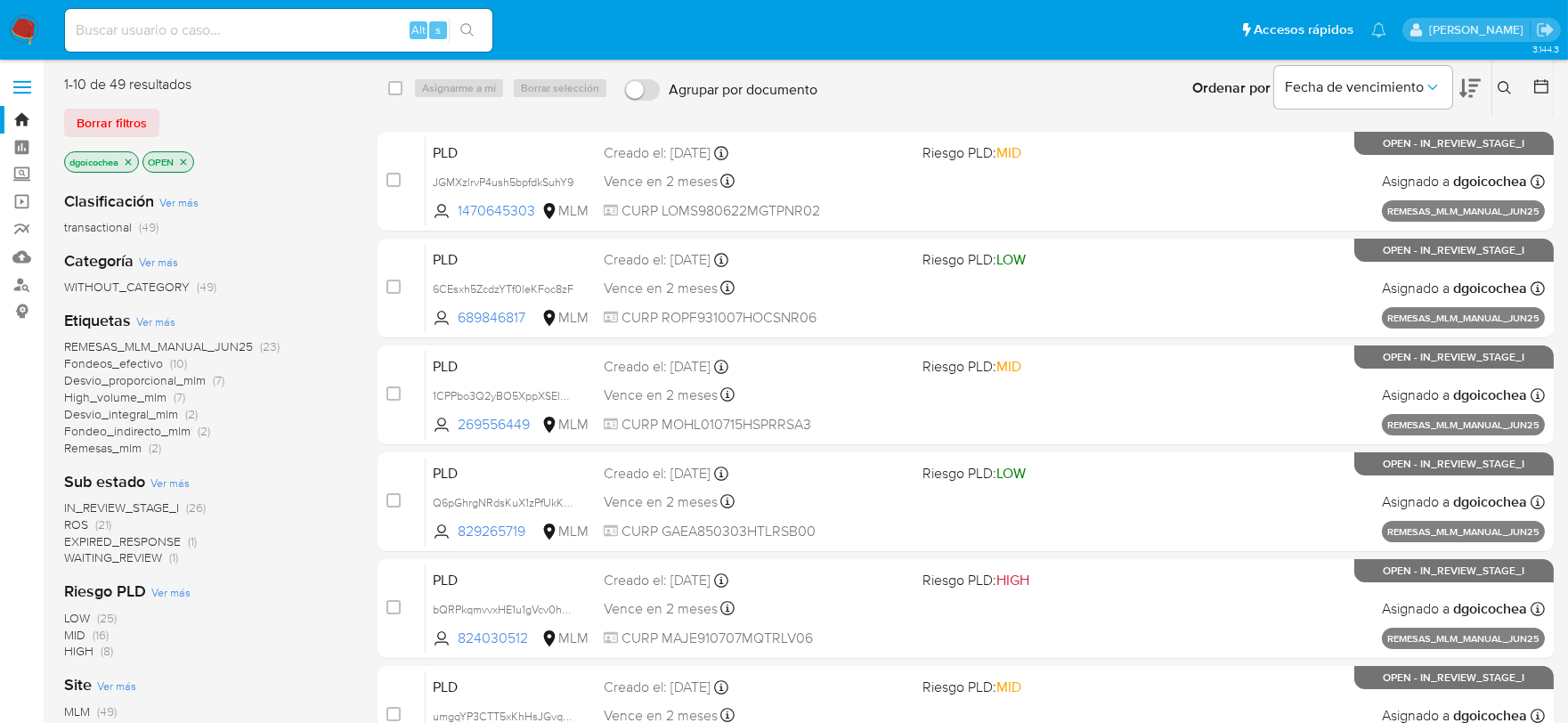 click on "REMESAS_MLM_MANUAL_JUN25" at bounding box center (158, 346) 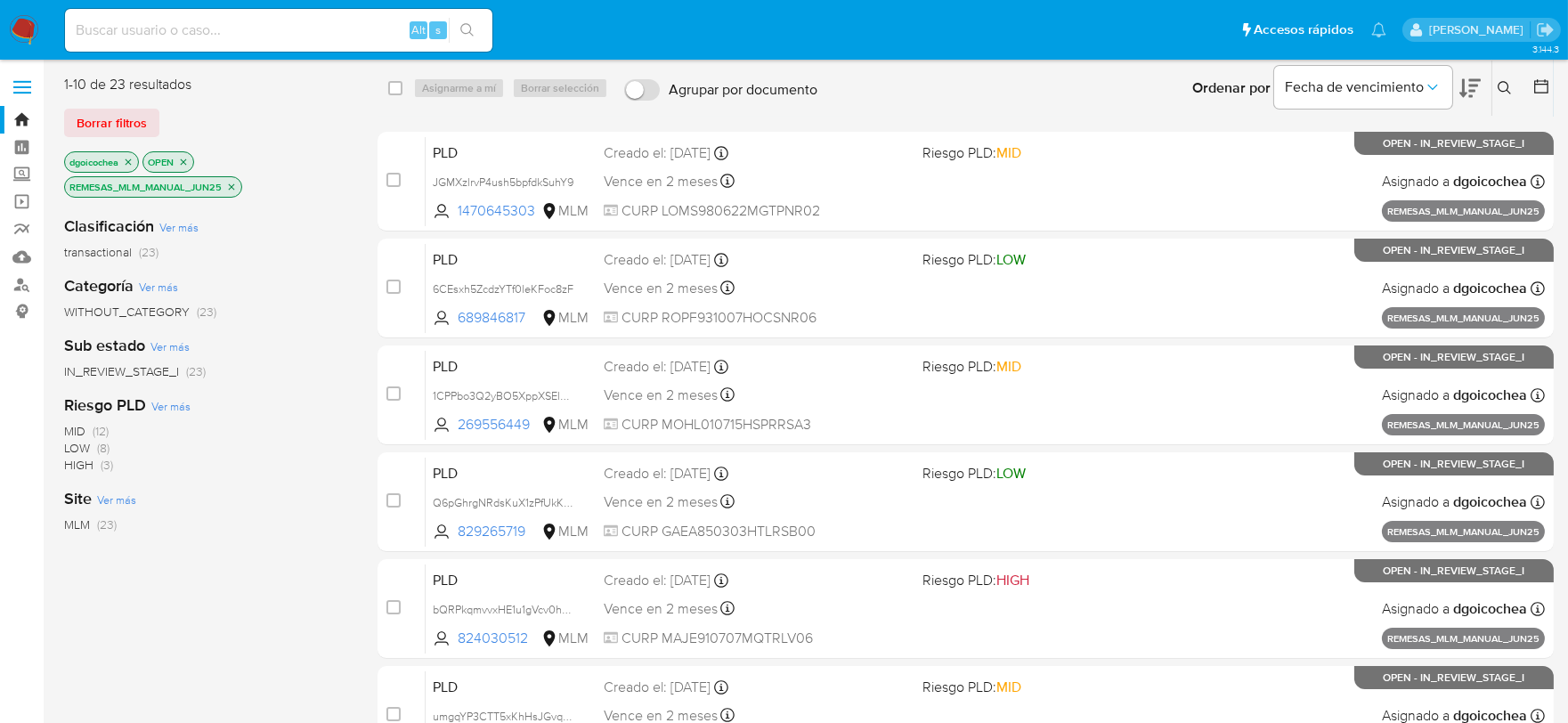 click on "IN_REVIEW_STAGE_I" at bounding box center [121, 371] 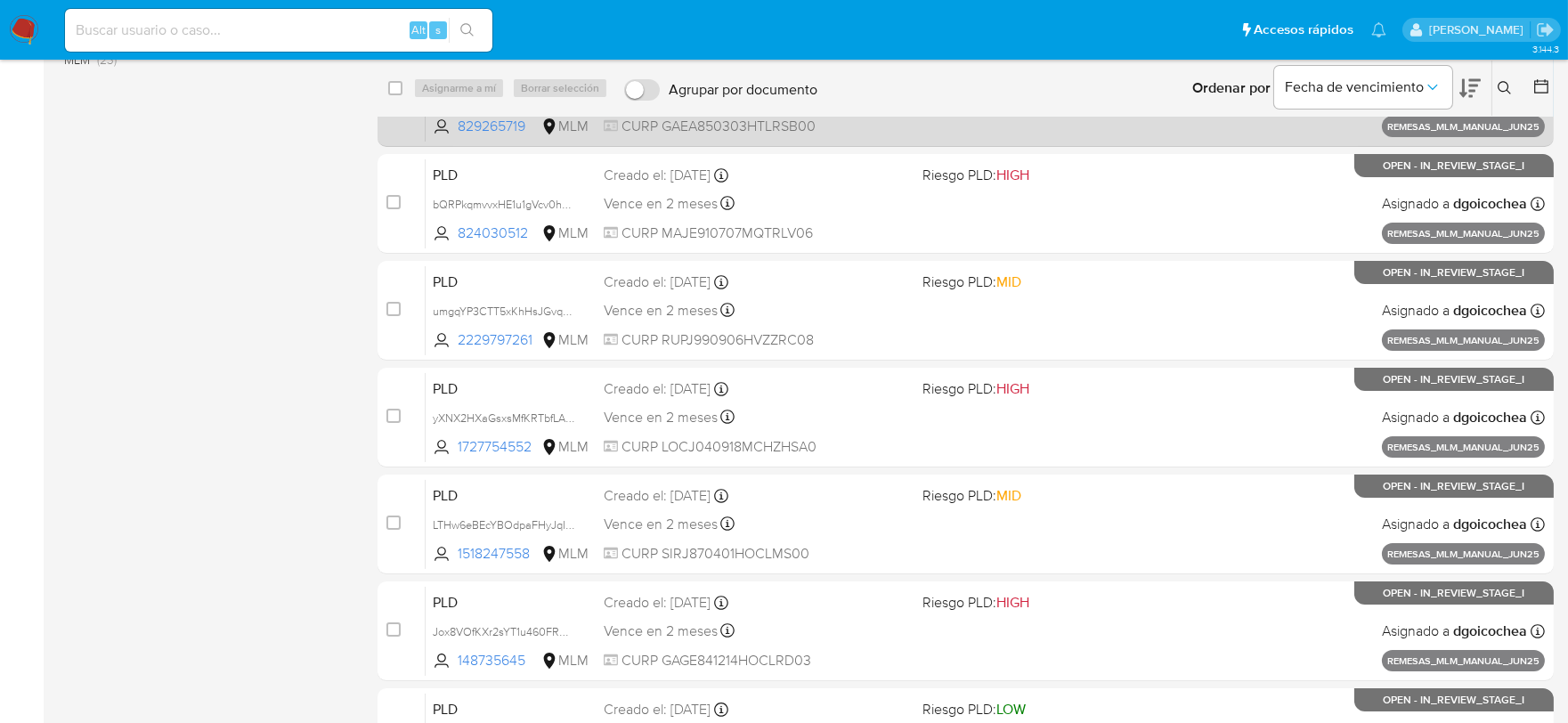scroll, scrollTop: 494, scrollLeft: 0, axis: vertical 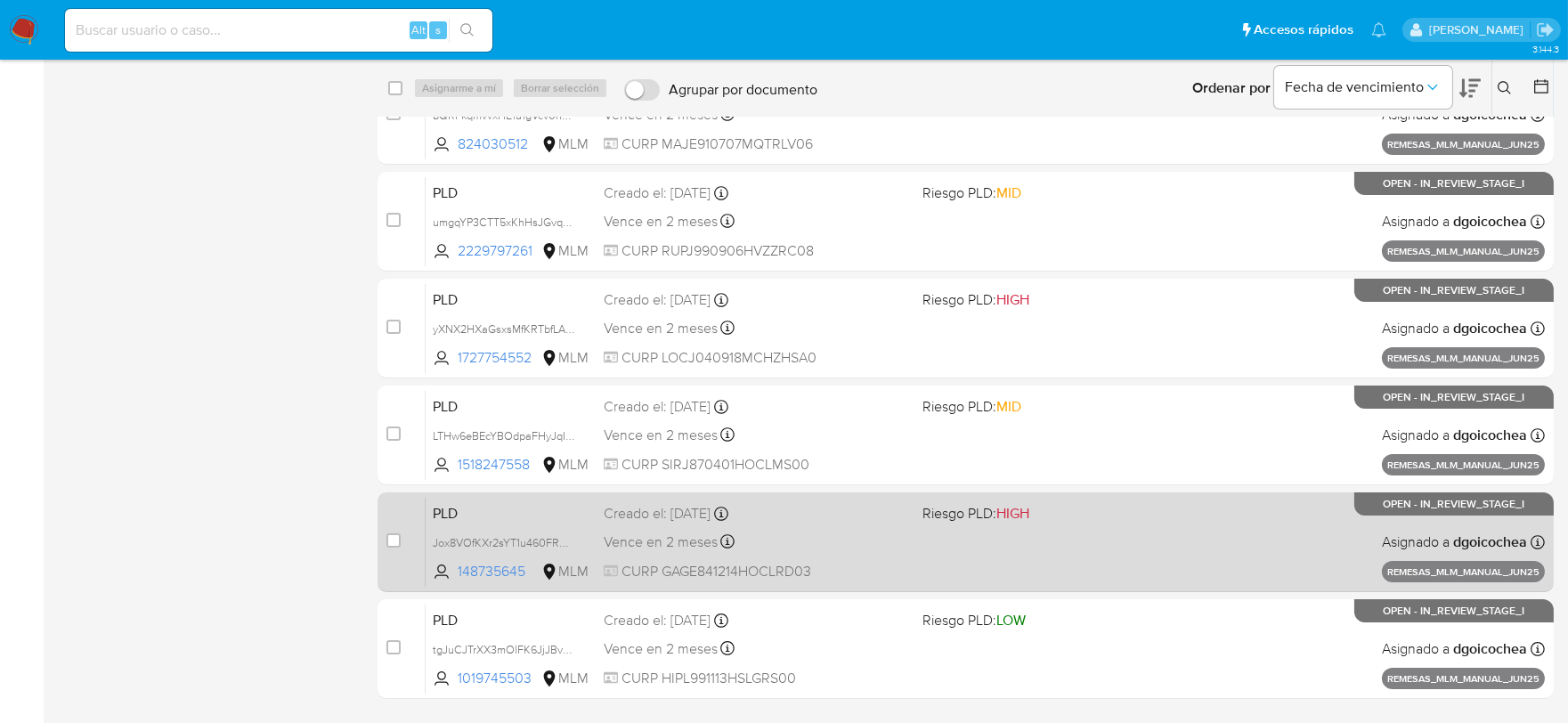 click on "PLD" at bounding box center [511, 512] 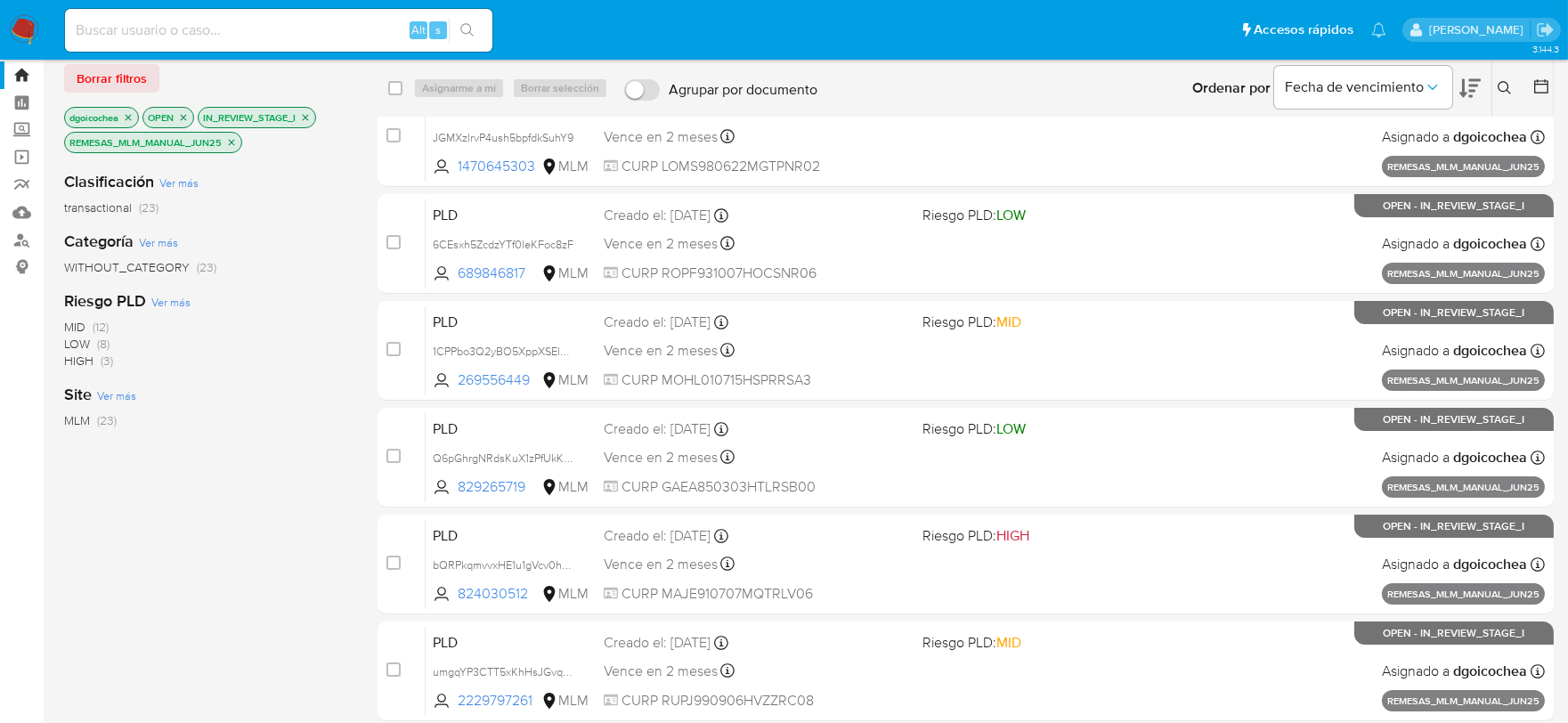scroll, scrollTop: 0, scrollLeft: 0, axis: both 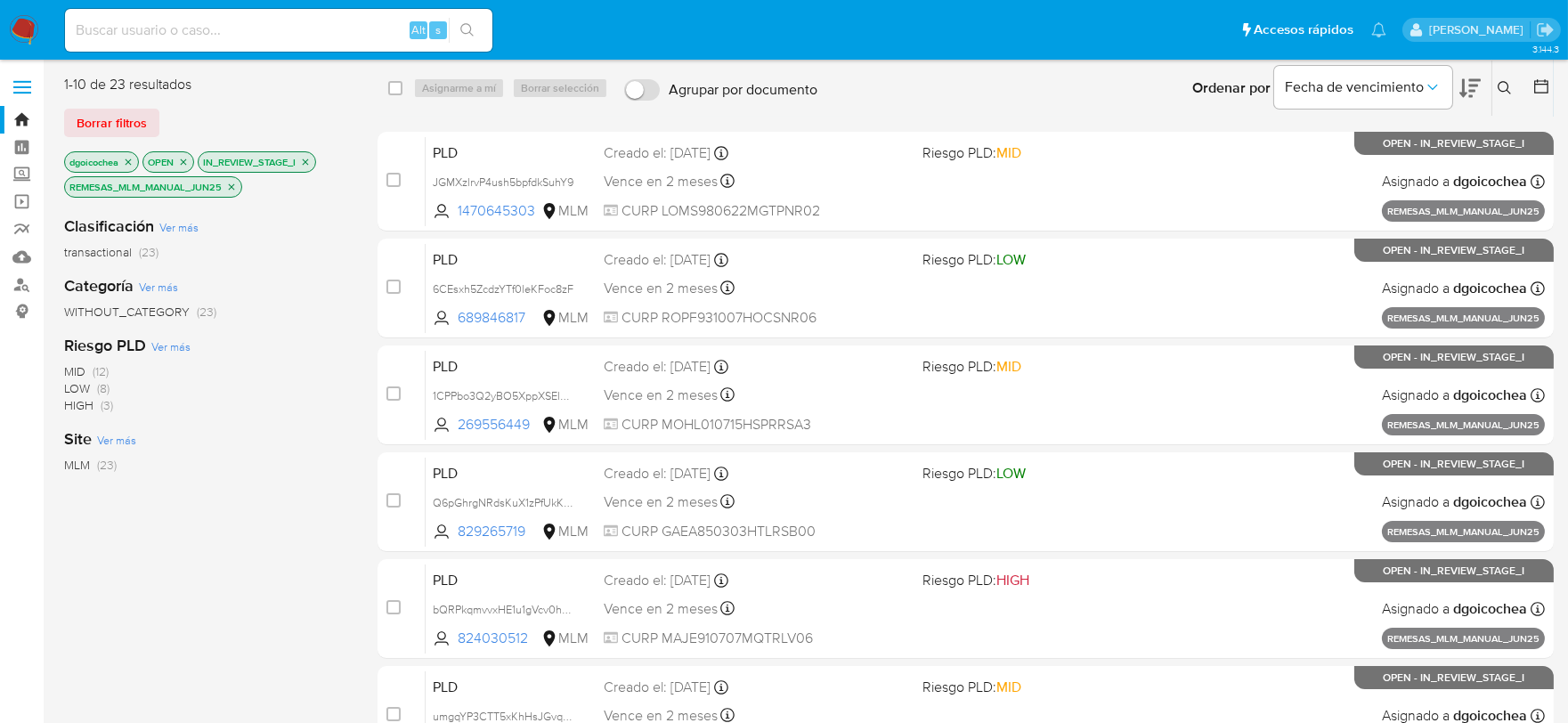 click at bounding box center (24, 30) 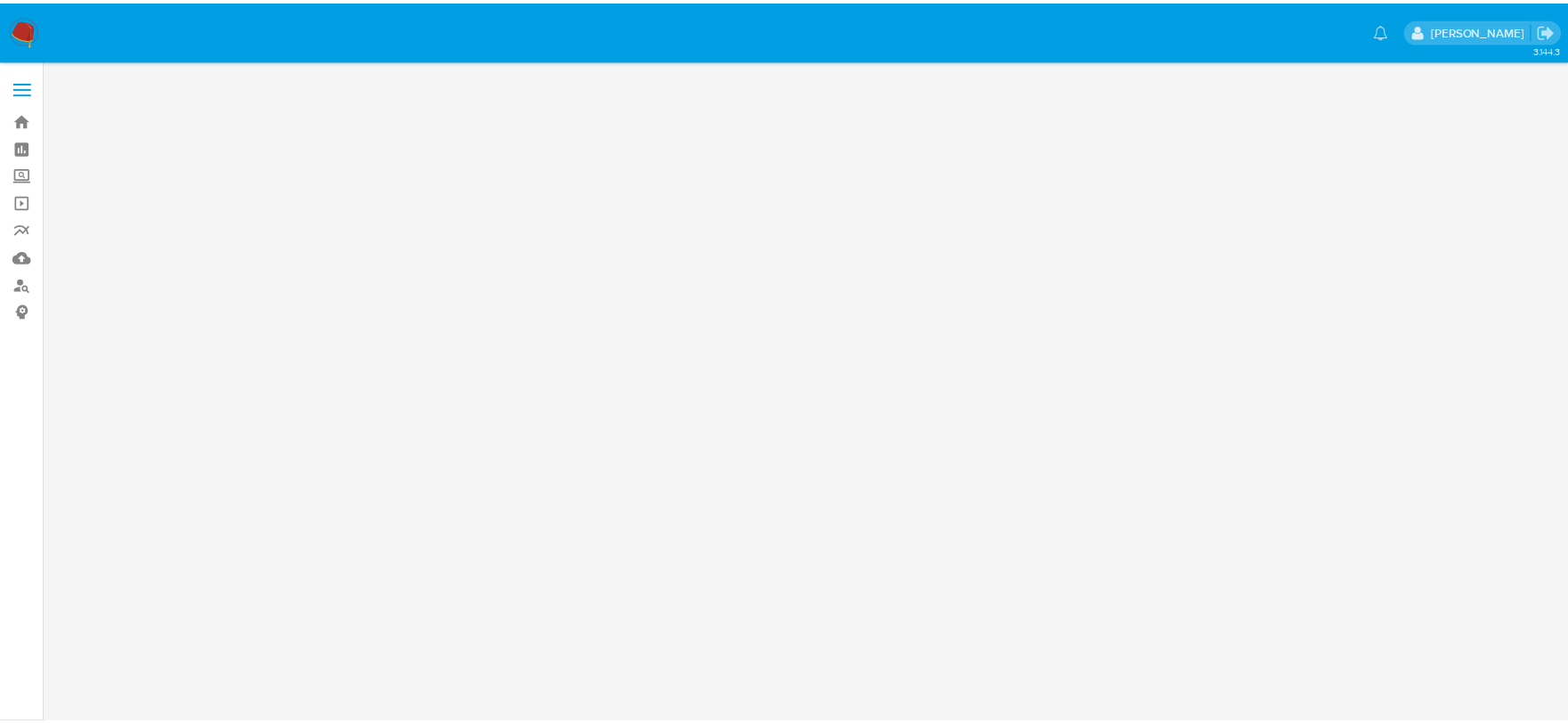 scroll, scrollTop: 0, scrollLeft: 0, axis: both 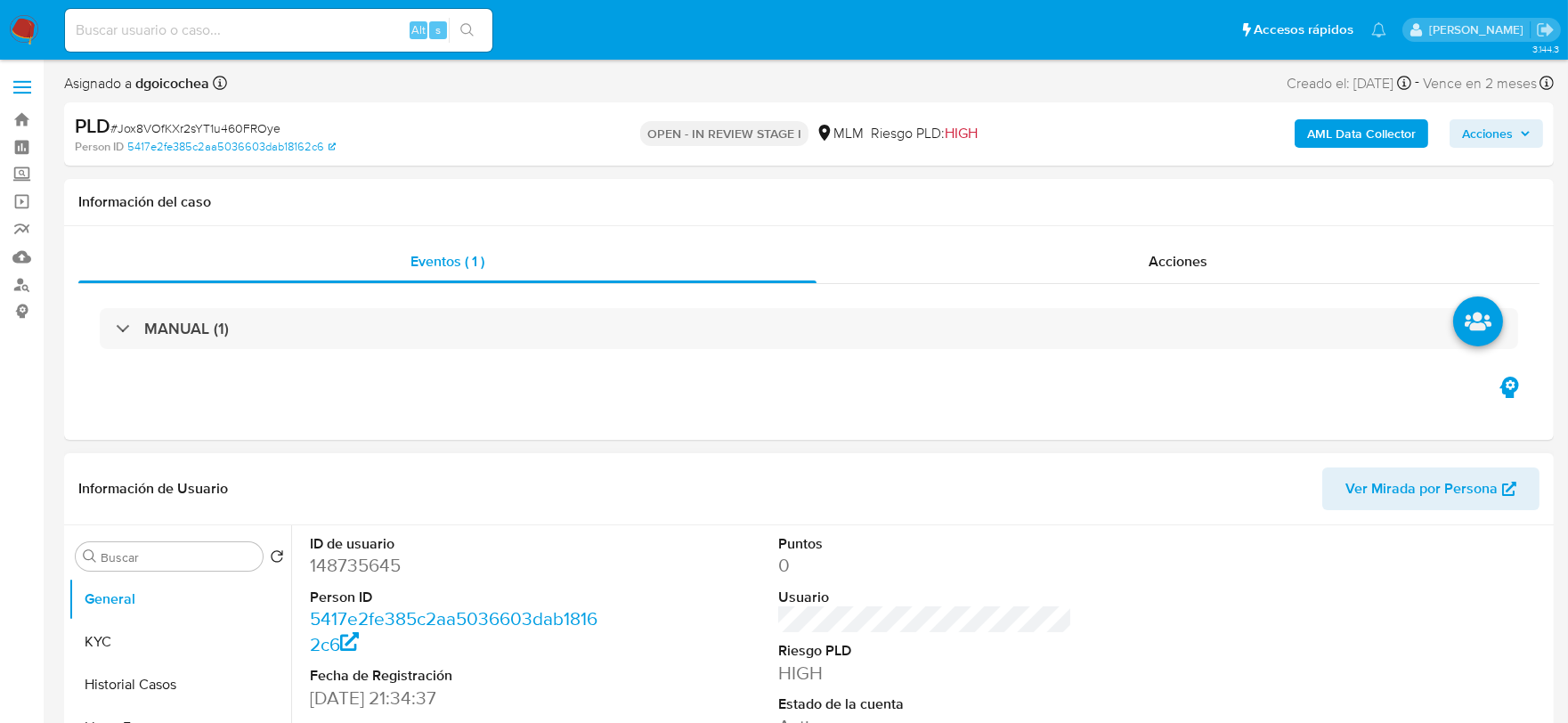 select on "10" 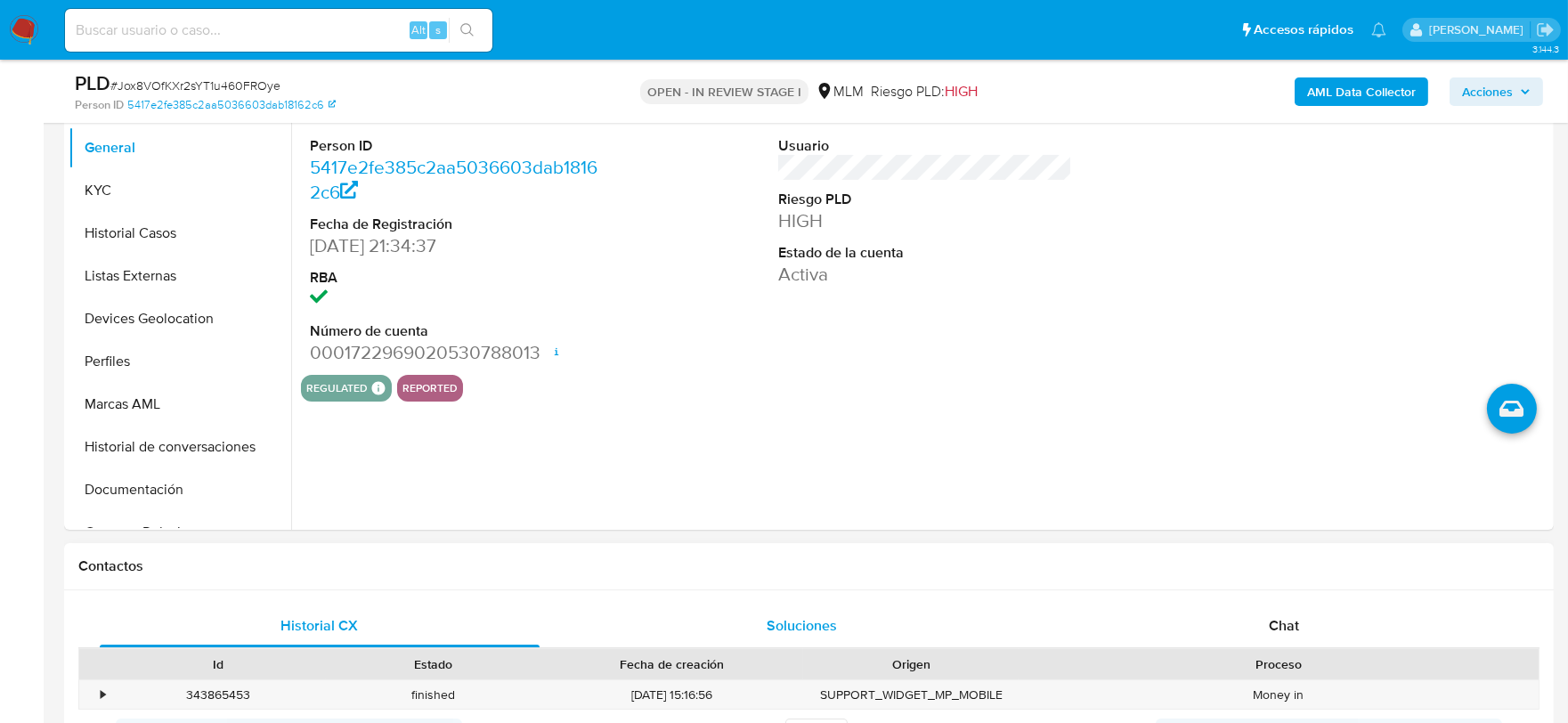 scroll, scrollTop: 494, scrollLeft: 0, axis: vertical 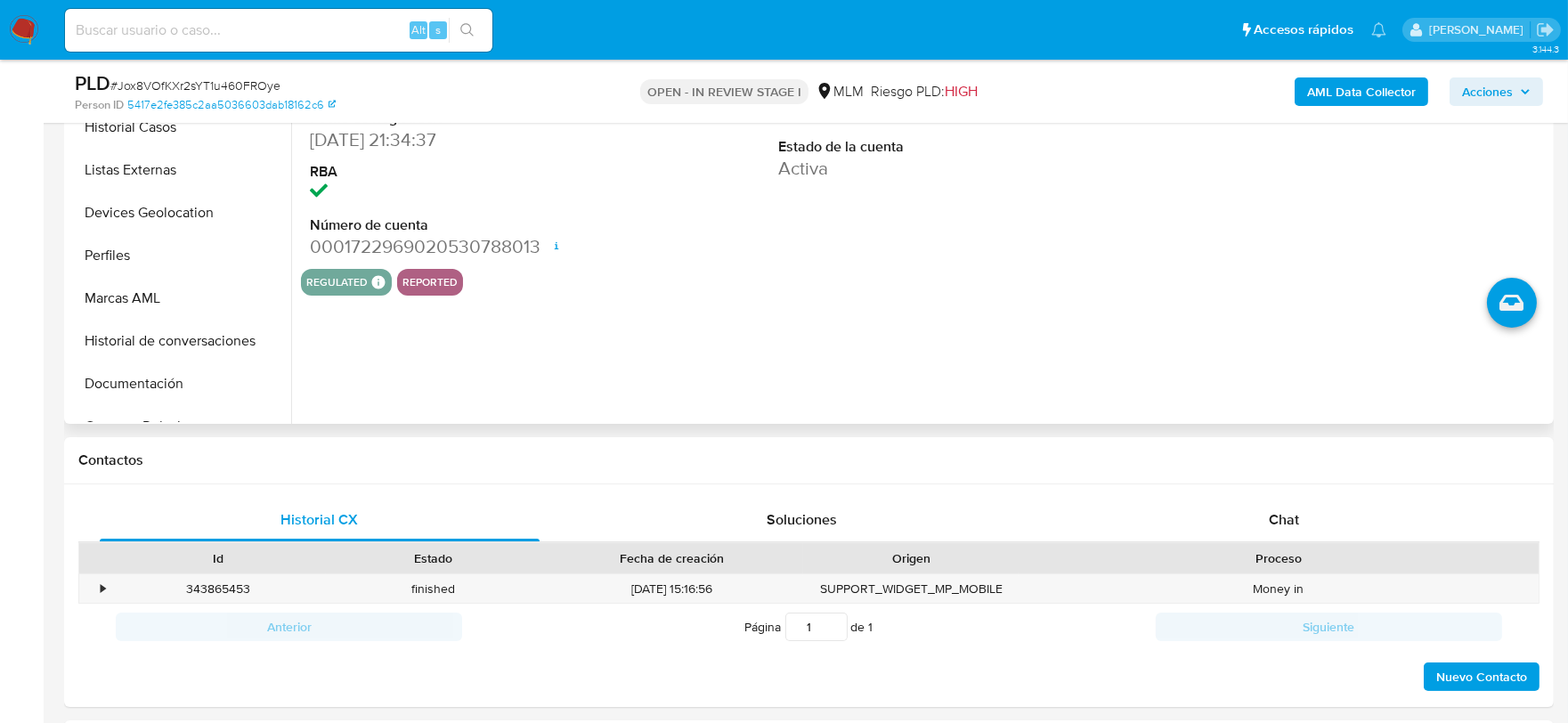 click on "ID de usuario 148735645 Person ID 5417e2fe385c2aa5036603dab18162c6 Fecha de Registración [DATE] 21:34:37 RBA Número de cuenta 0001722969020530788013   Fecha de apertura [DATE] 16:06 Estado ACTIVE Puntos 0 Usuario Riesgo PLD HIGH Estado de la cuenta Activa regulated   Regulated MLM IFPE Evaluation Result COMPLIES User Regulated Date [DATE]T12:57:58-04:00 User Cancelled Date - Cancelled Regulation Status APPLIED reported" at bounding box center [920, 196] 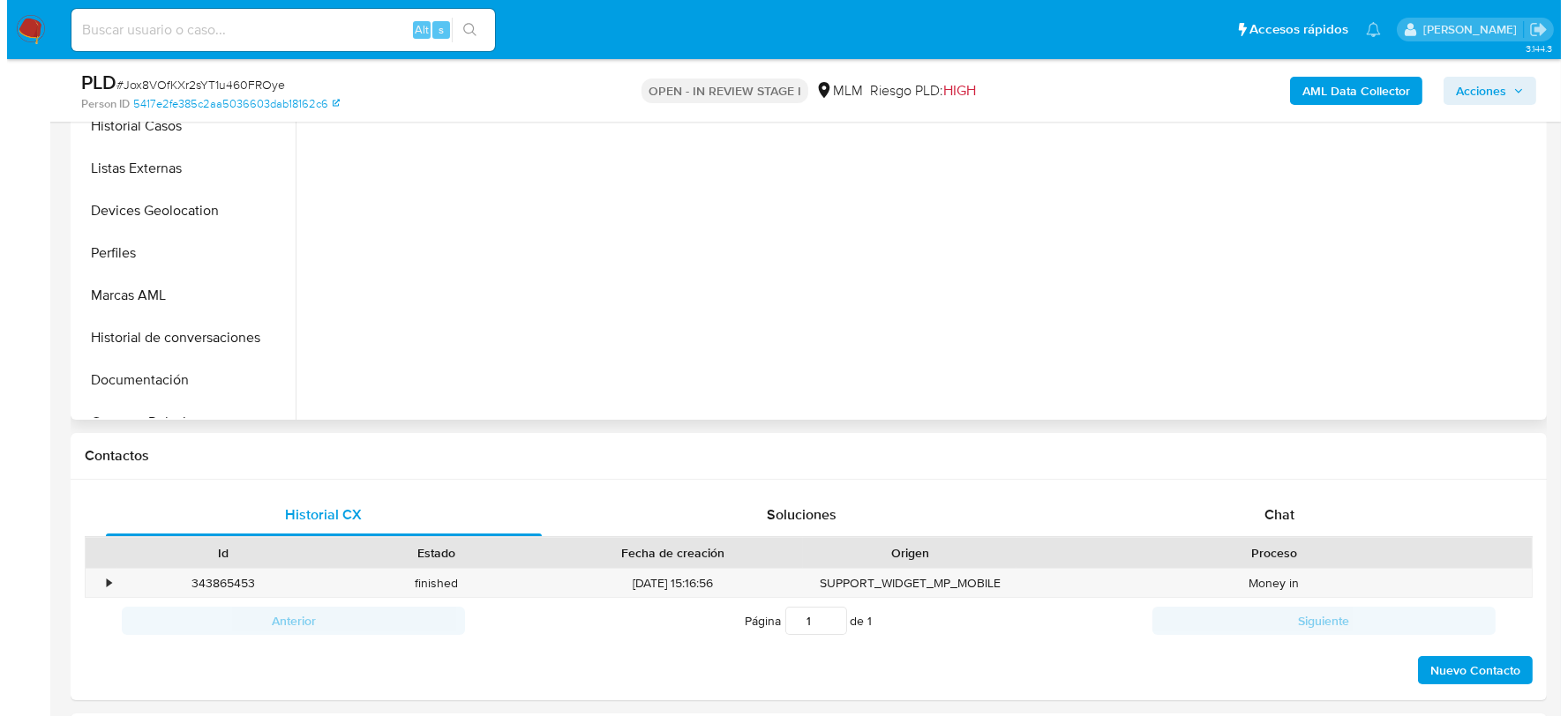 scroll, scrollTop: 288, scrollLeft: 0, axis: vertical 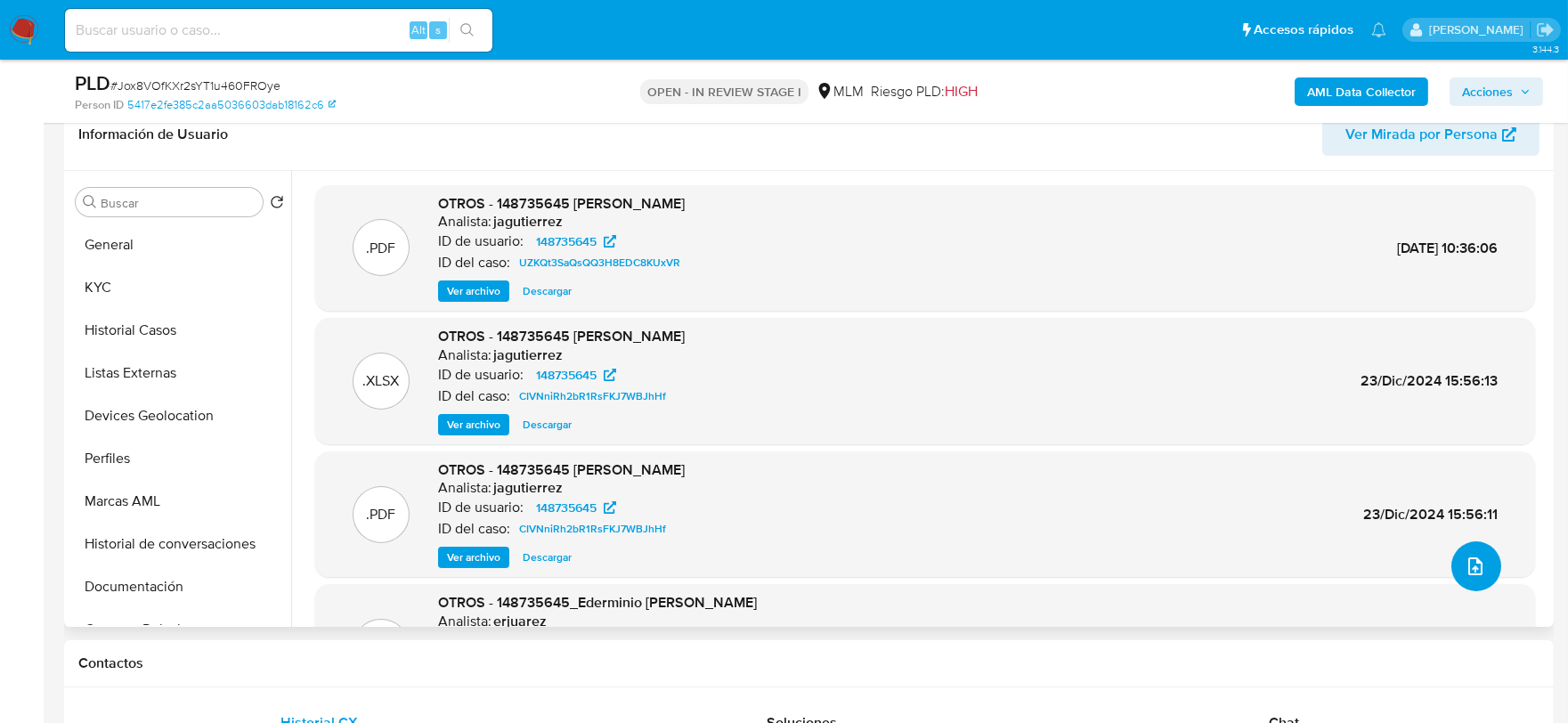 click 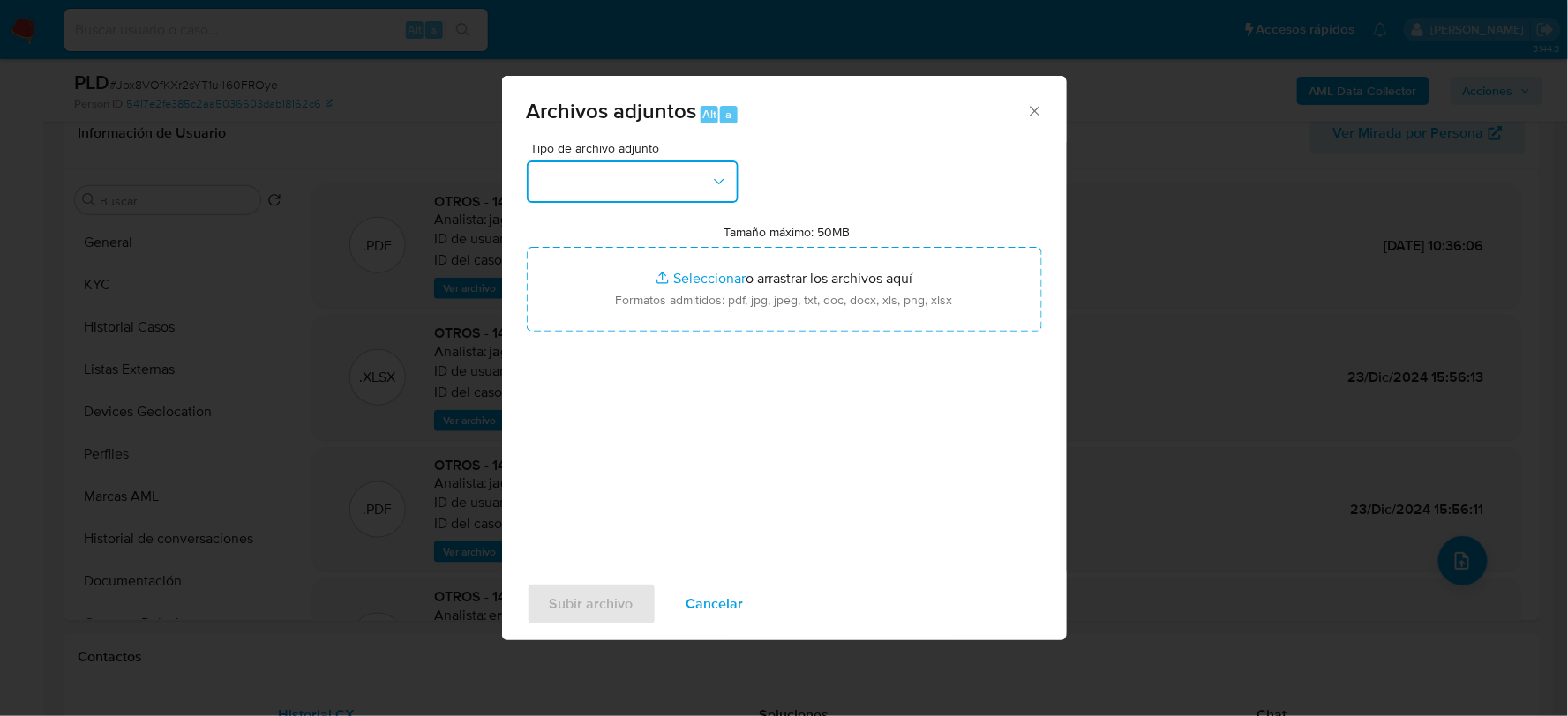 click at bounding box center (633, 182) 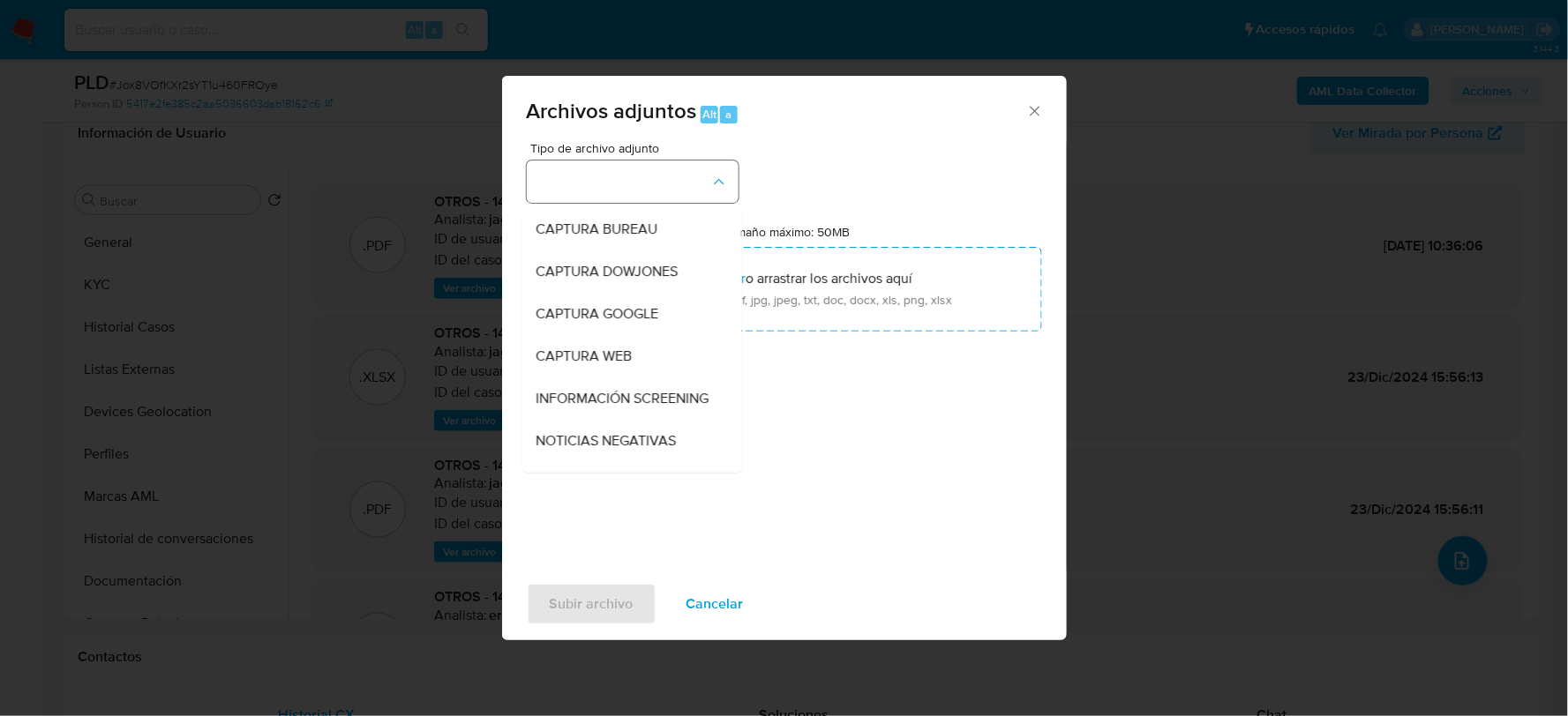 type 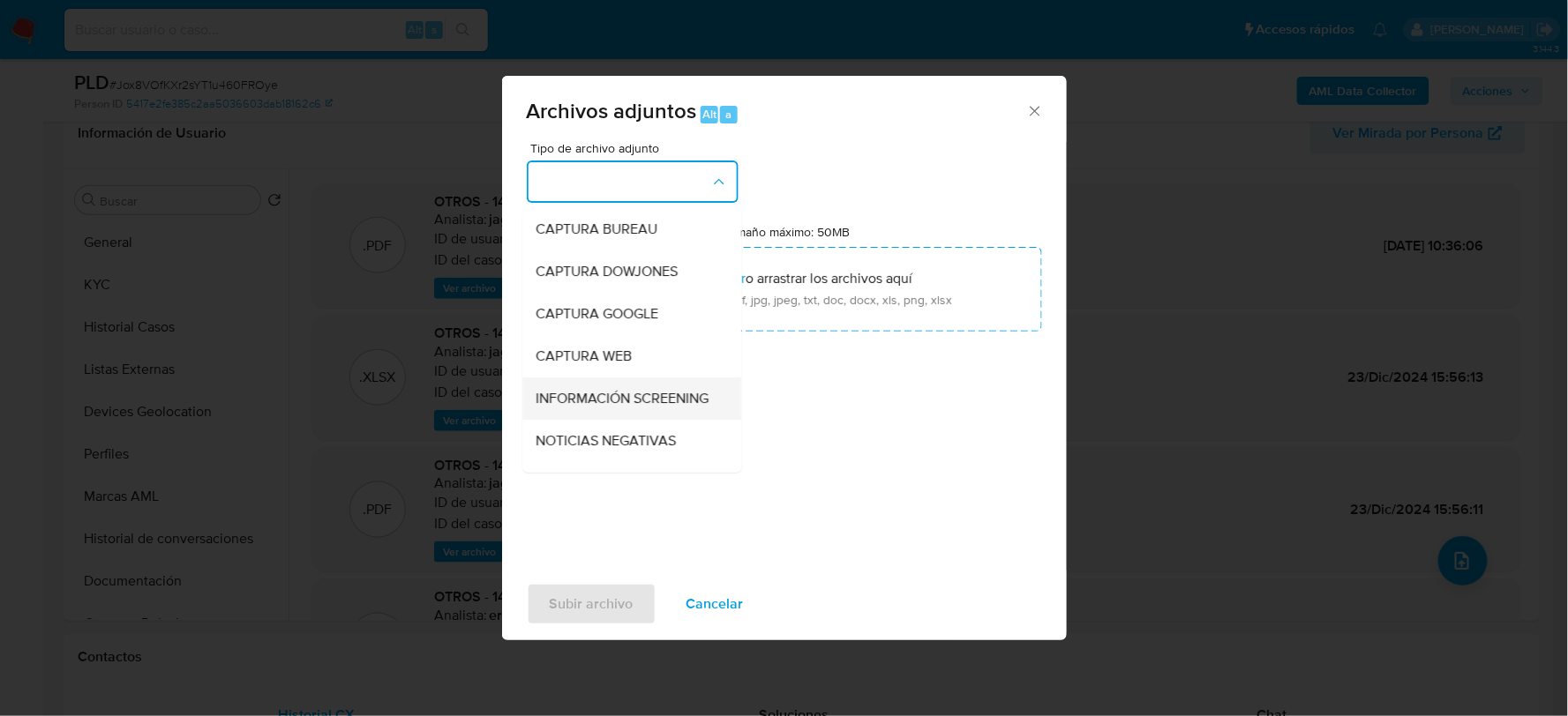 type 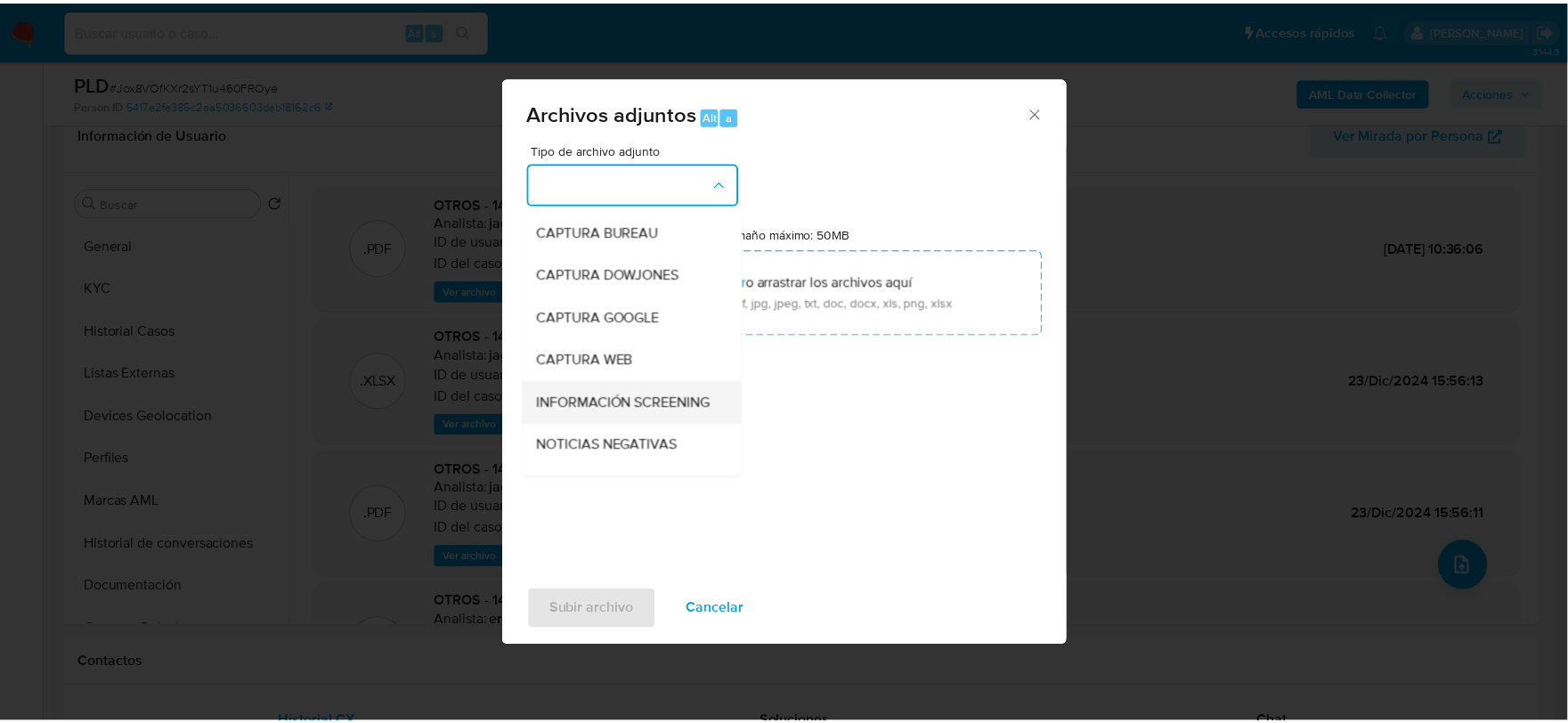 scroll, scrollTop: 135, scrollLeft: 0, axis: vertical 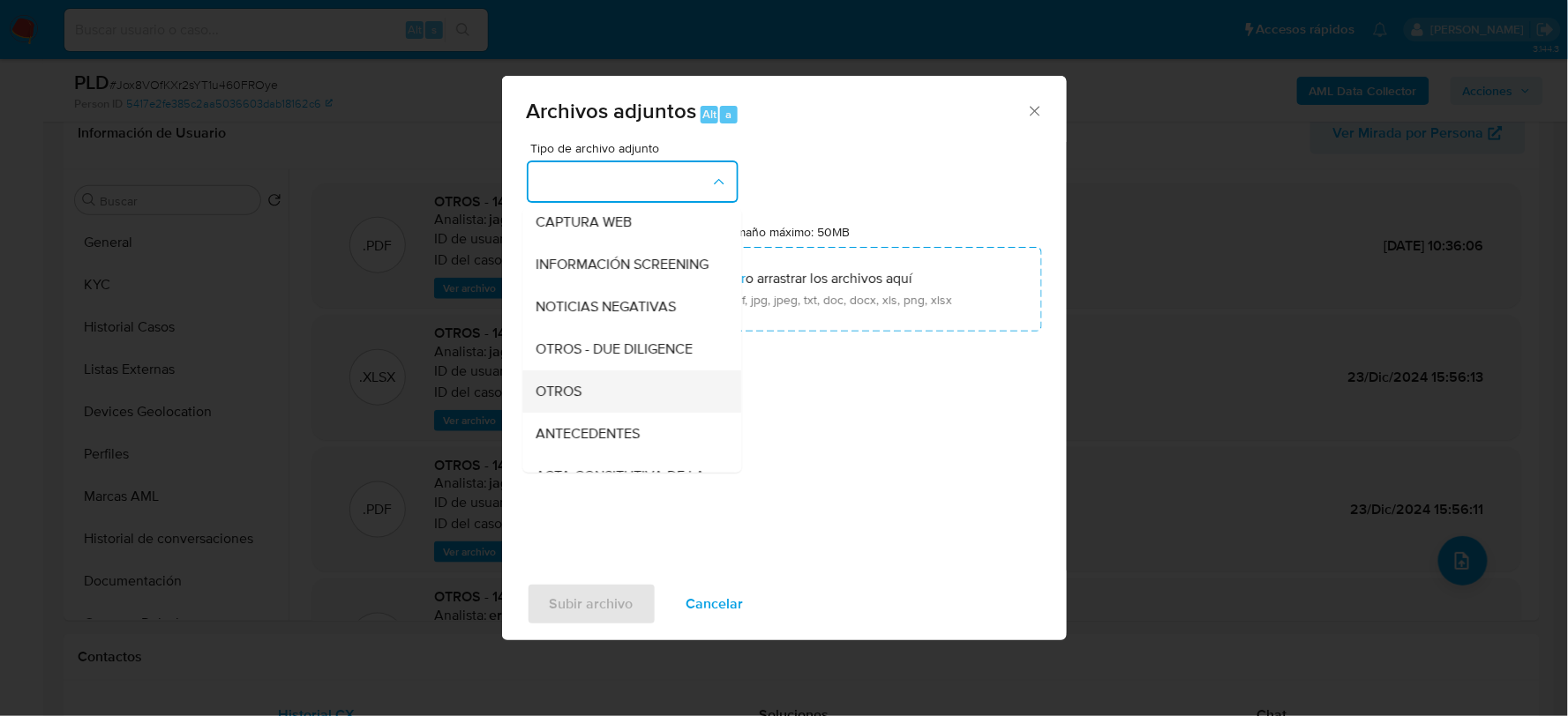 click on "OTROS" at bounding box center (626, 391) 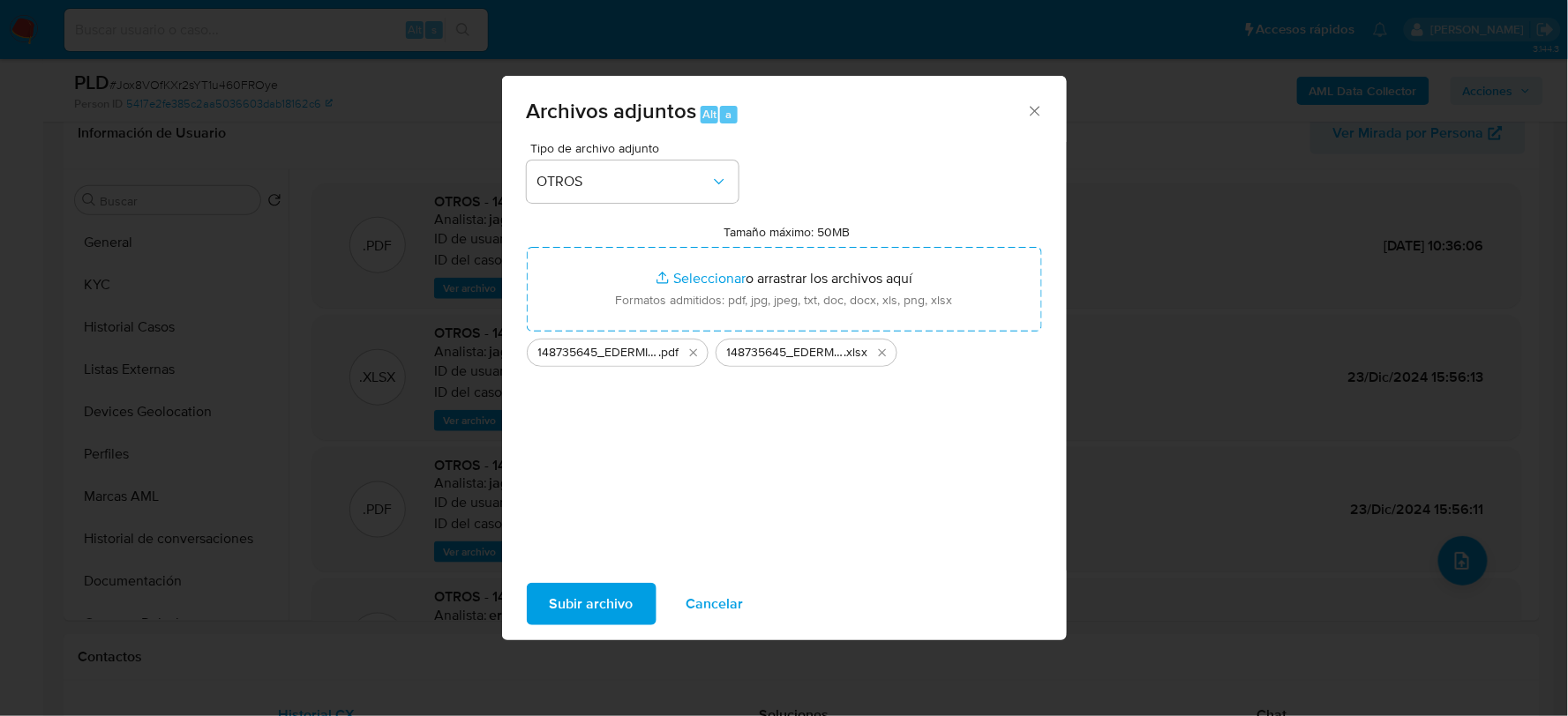 click on "Subir archivo" at bounding box center [591, 604] 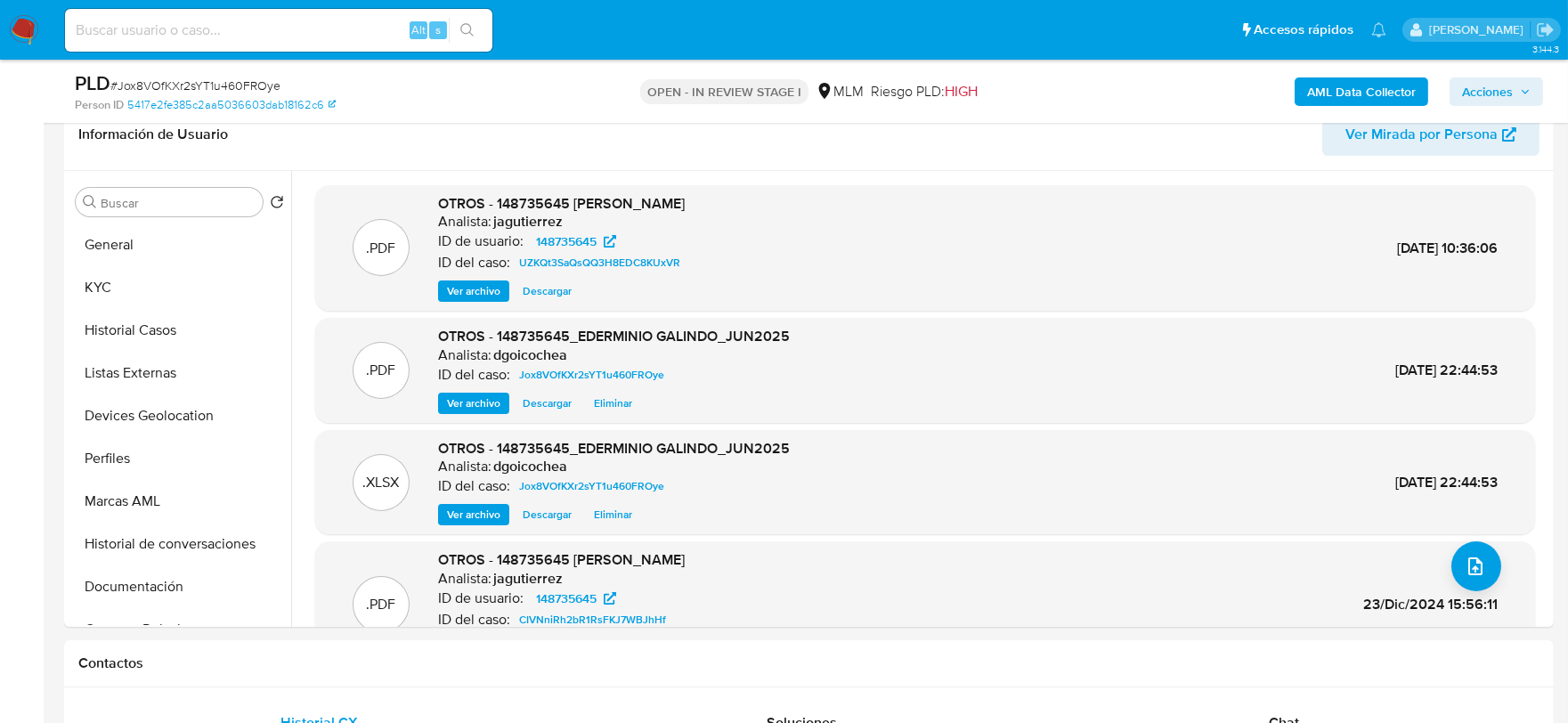 click on "Acciones" at bounding box center [1487, 92] 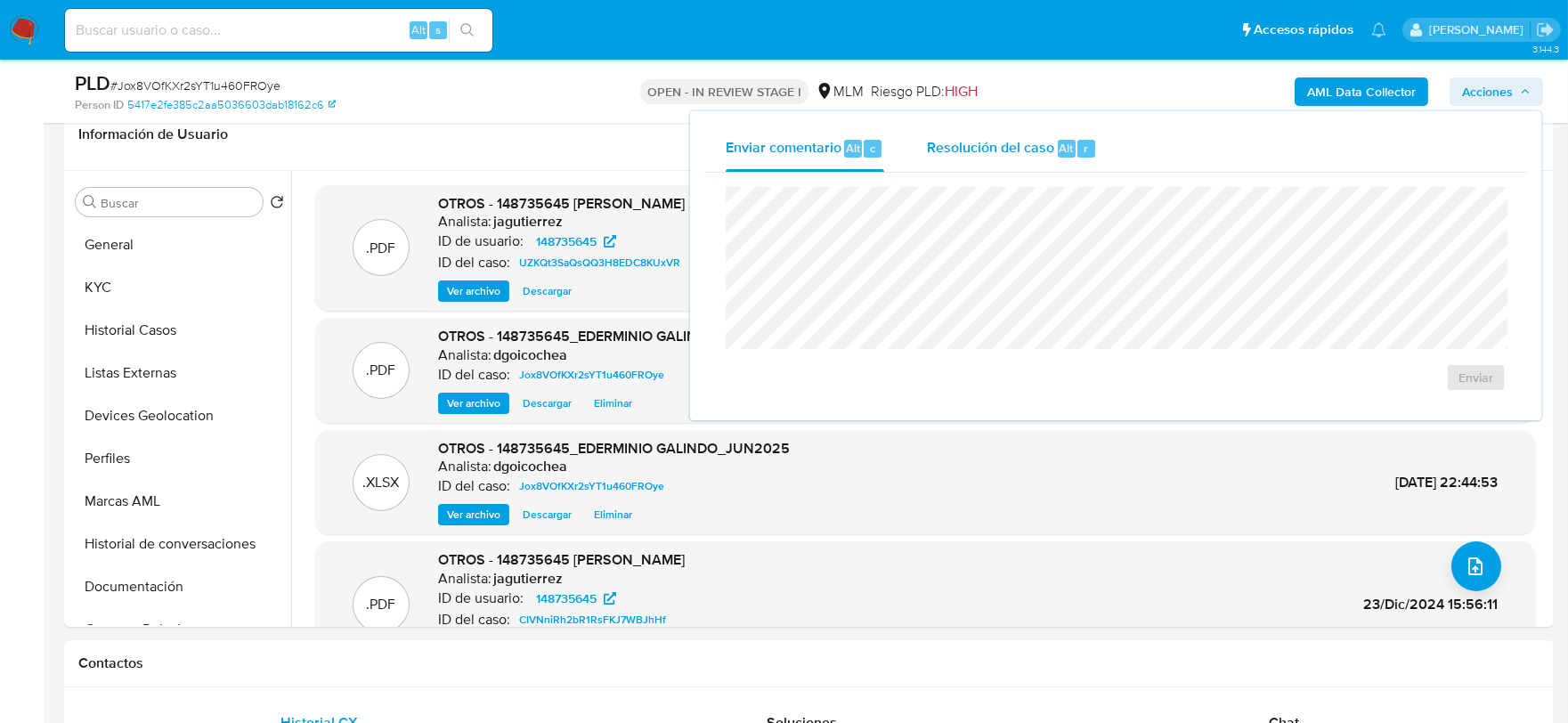 click on "Resolución del caso Alt r" at bounding box center [1011, 149] 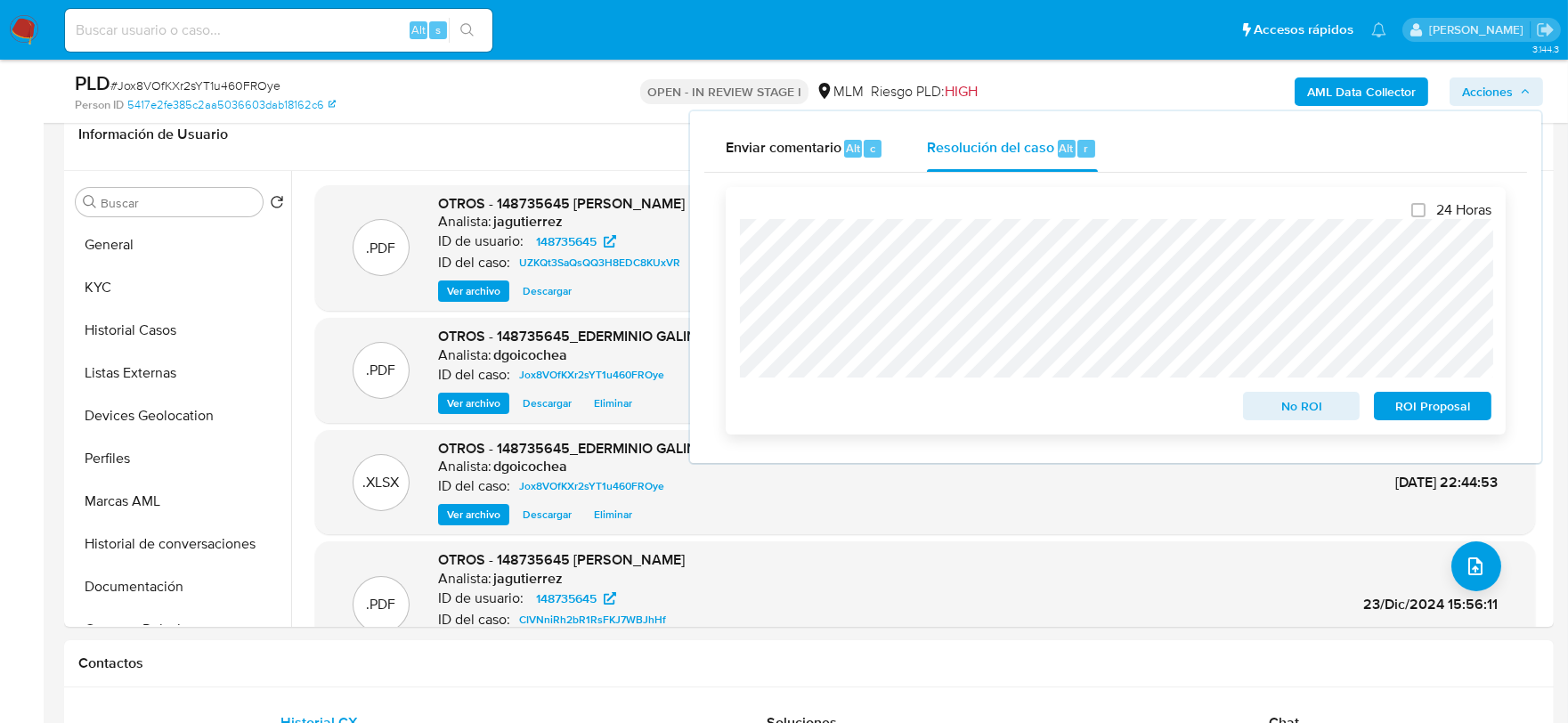 click on "ROI Proposal" at bounding box center [1433, 406] 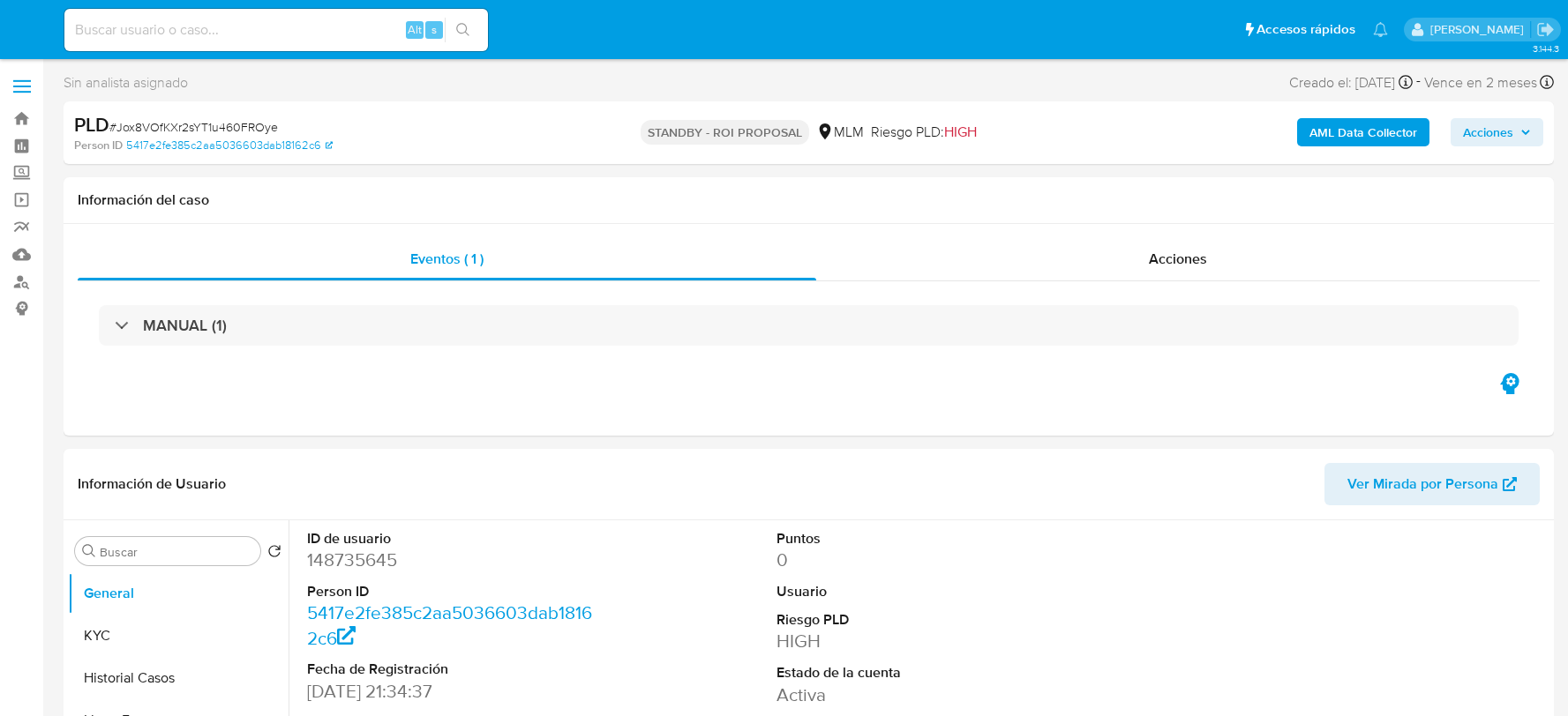 select on "10" 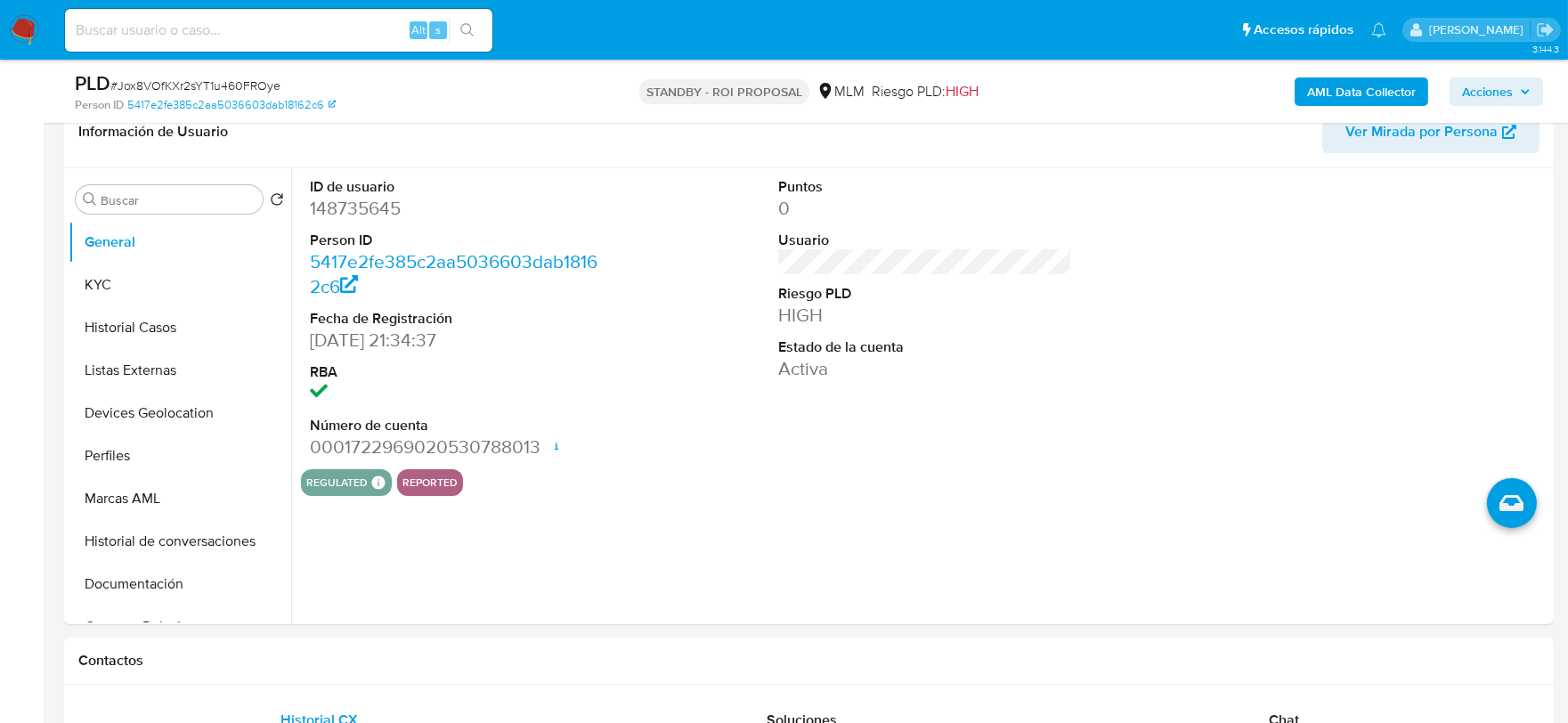 scroll, scrollTop: 297, scrollLeft: 0, axis: vertical 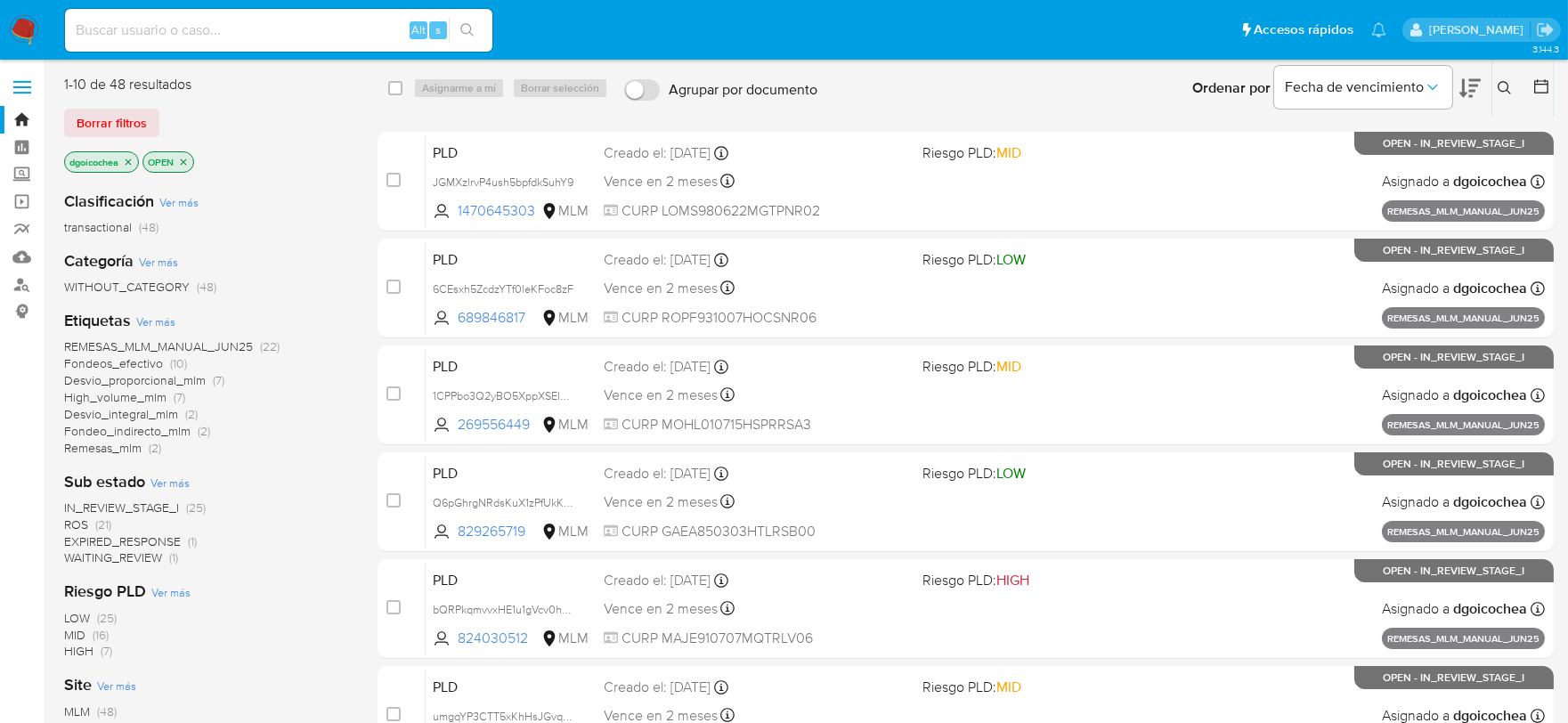 click on "ROS" at bounding box center (76, 524) 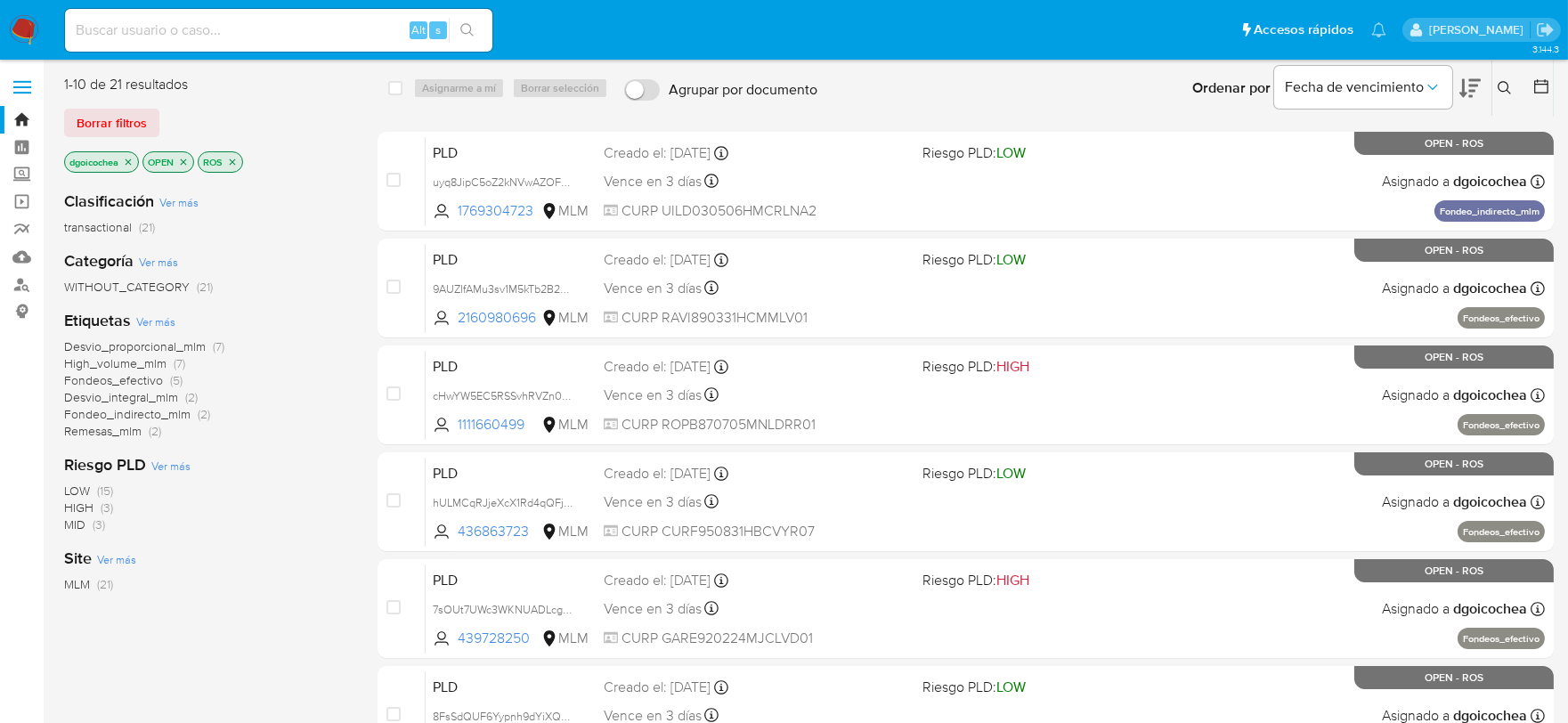 click on "Remesas_mlm" at bounding box center (102, 431) 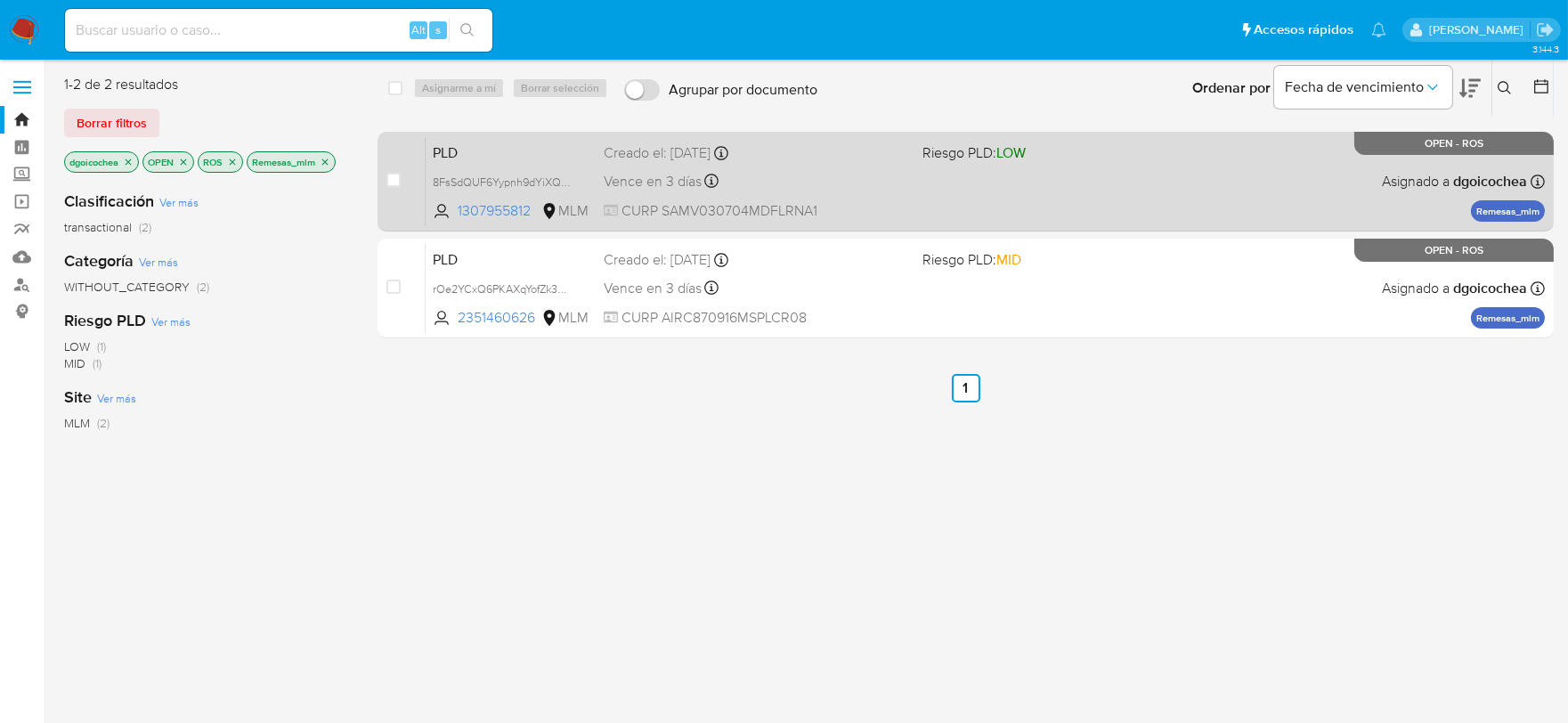 click on "PLD" at bounding box center (511, 151) 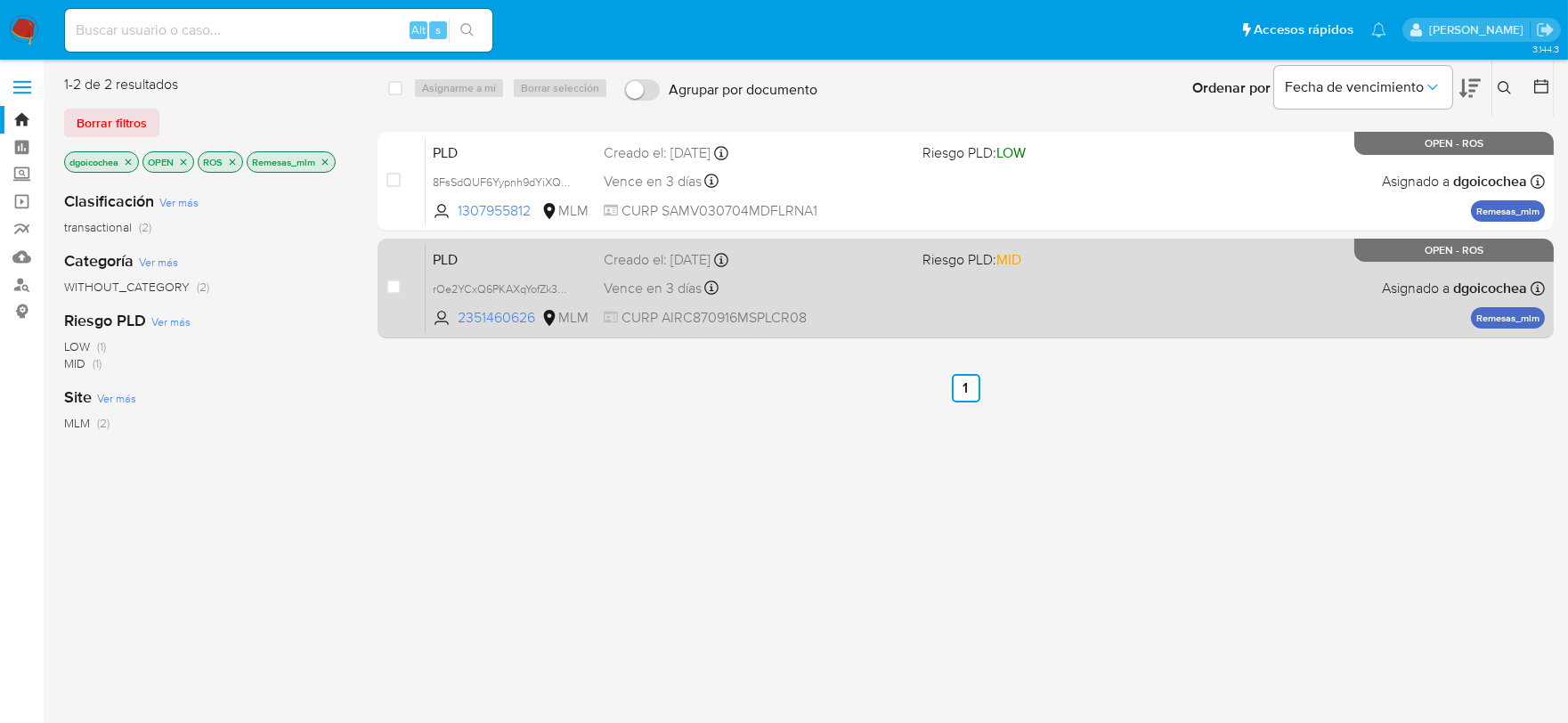 click on "PLD" at bounding box center [511, 258] 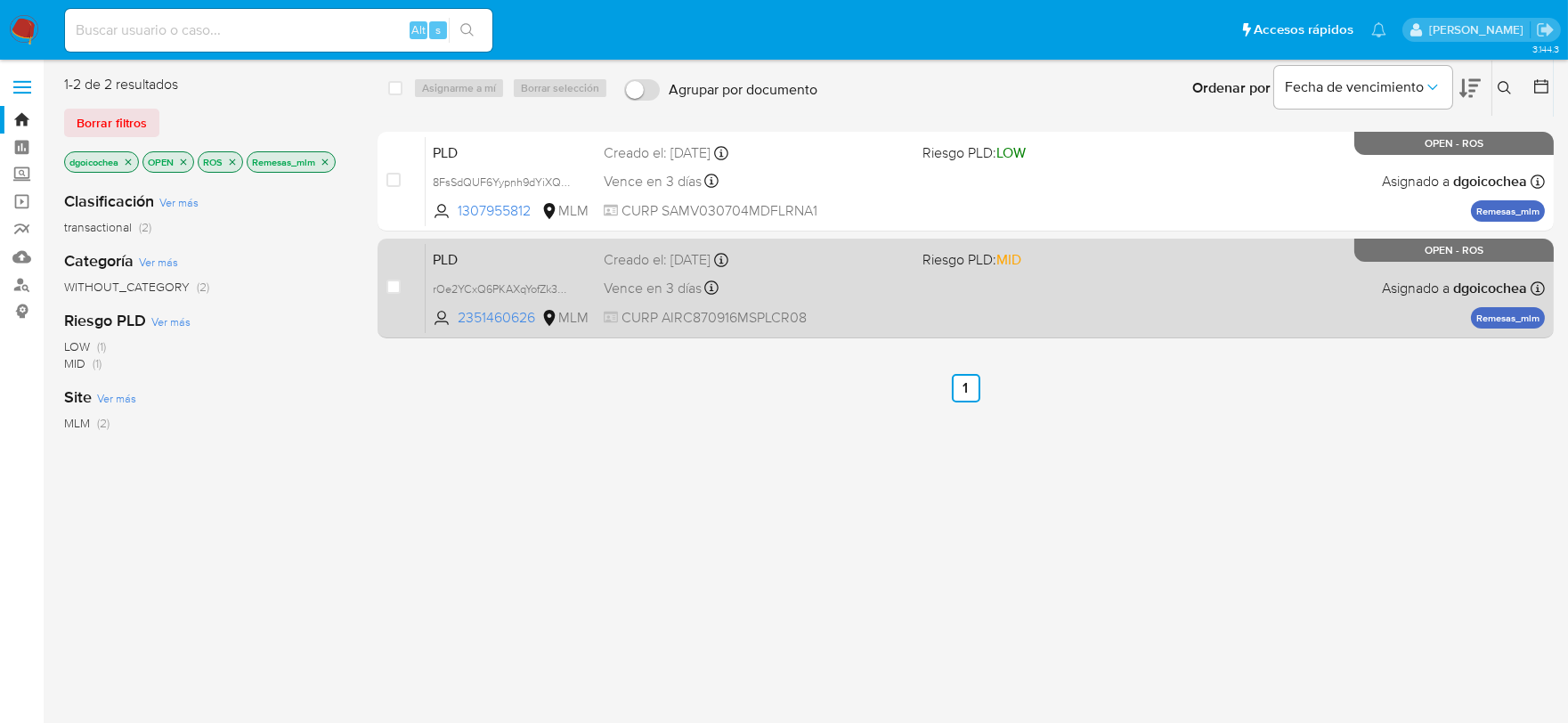 click on "PLD" at bounding box center [511, 258] 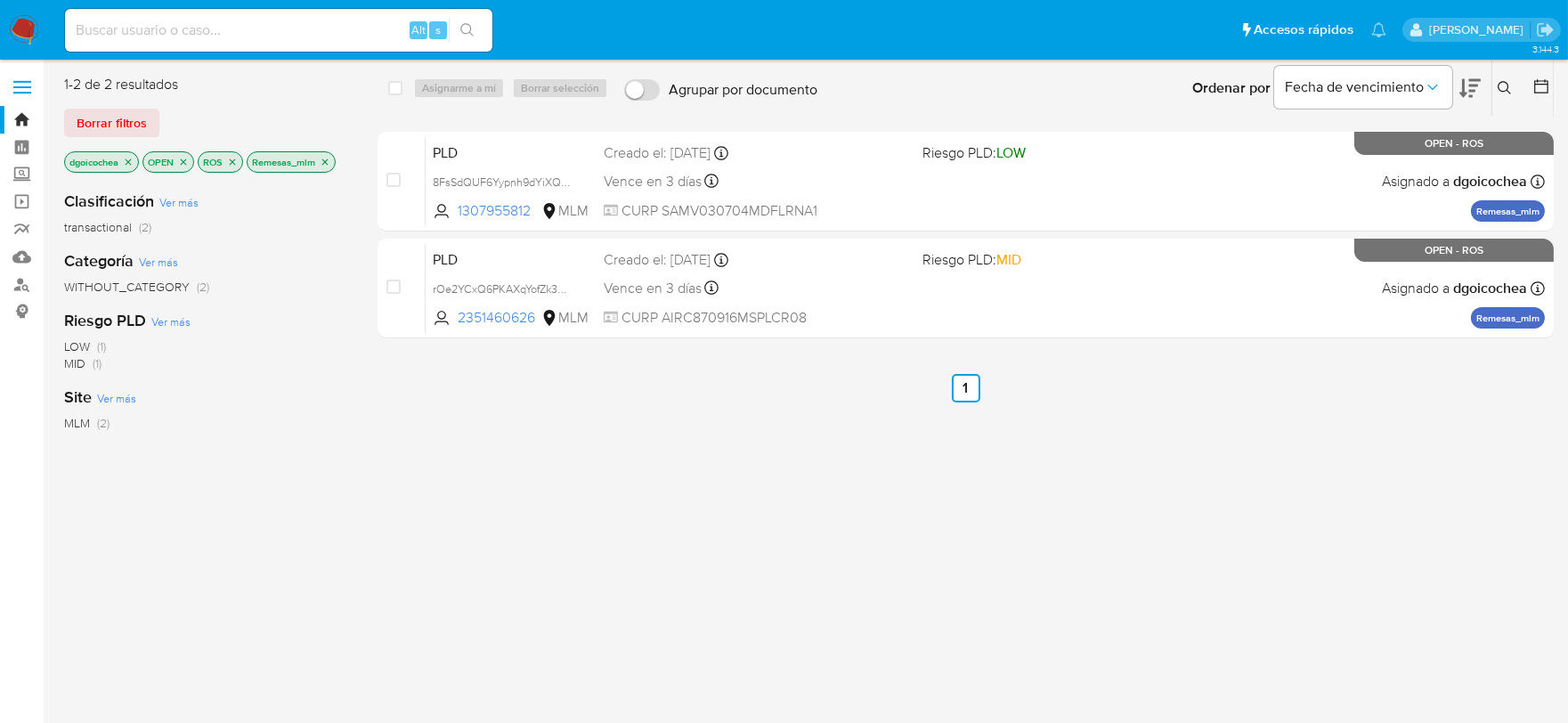click at bounding box center (24, 30) 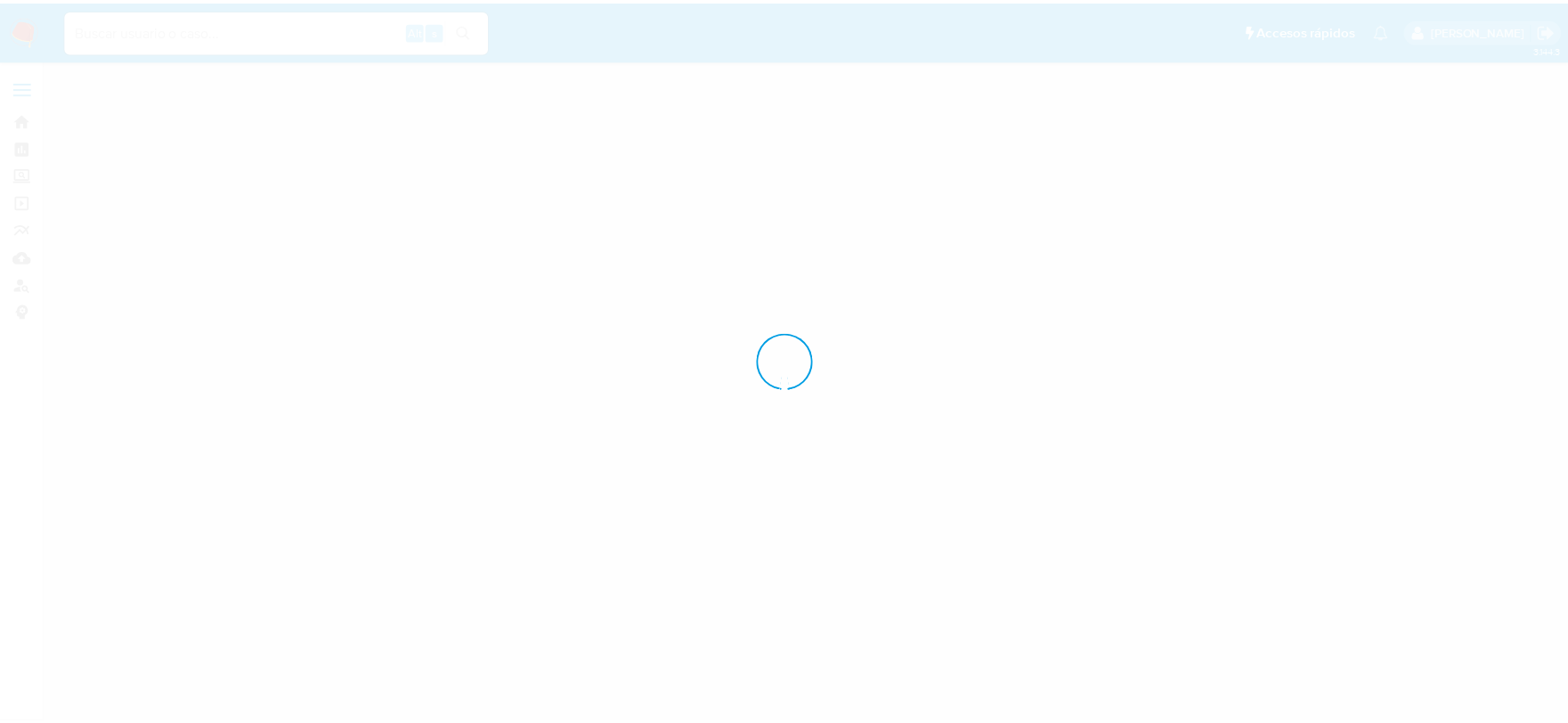 scroll, scrollTop: 0, scrollLeft: 0, axis: both 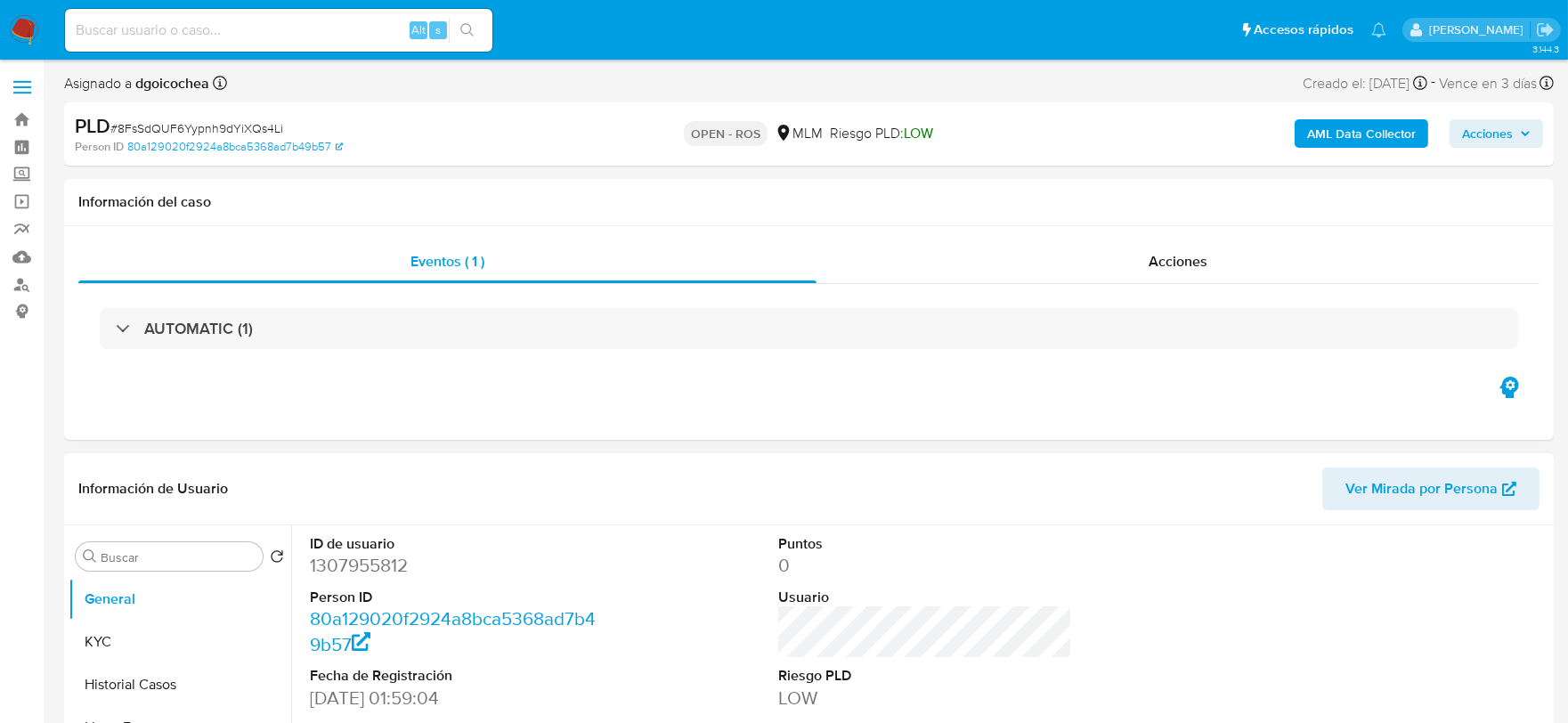 select on "10" 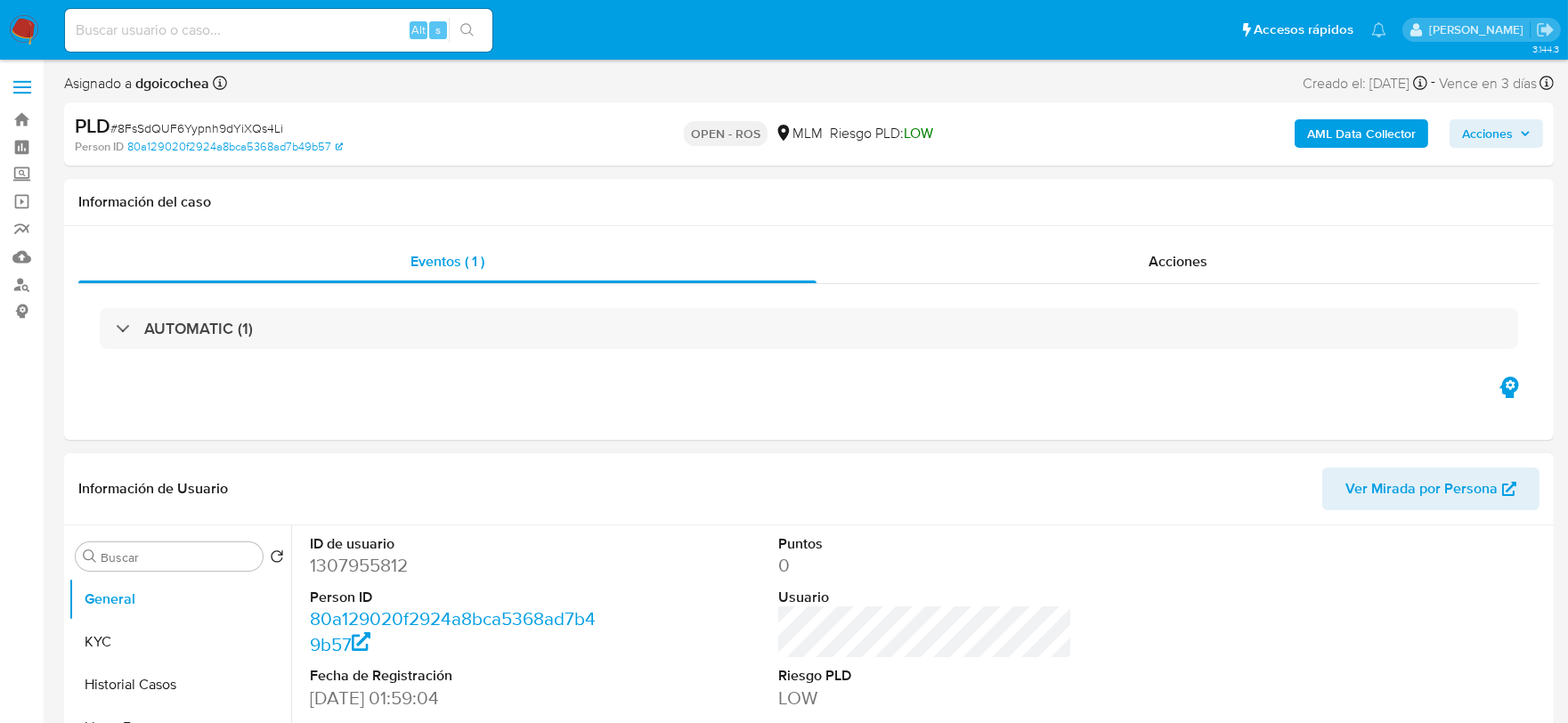 click on "1307955812" at bounding box center [457, 565] 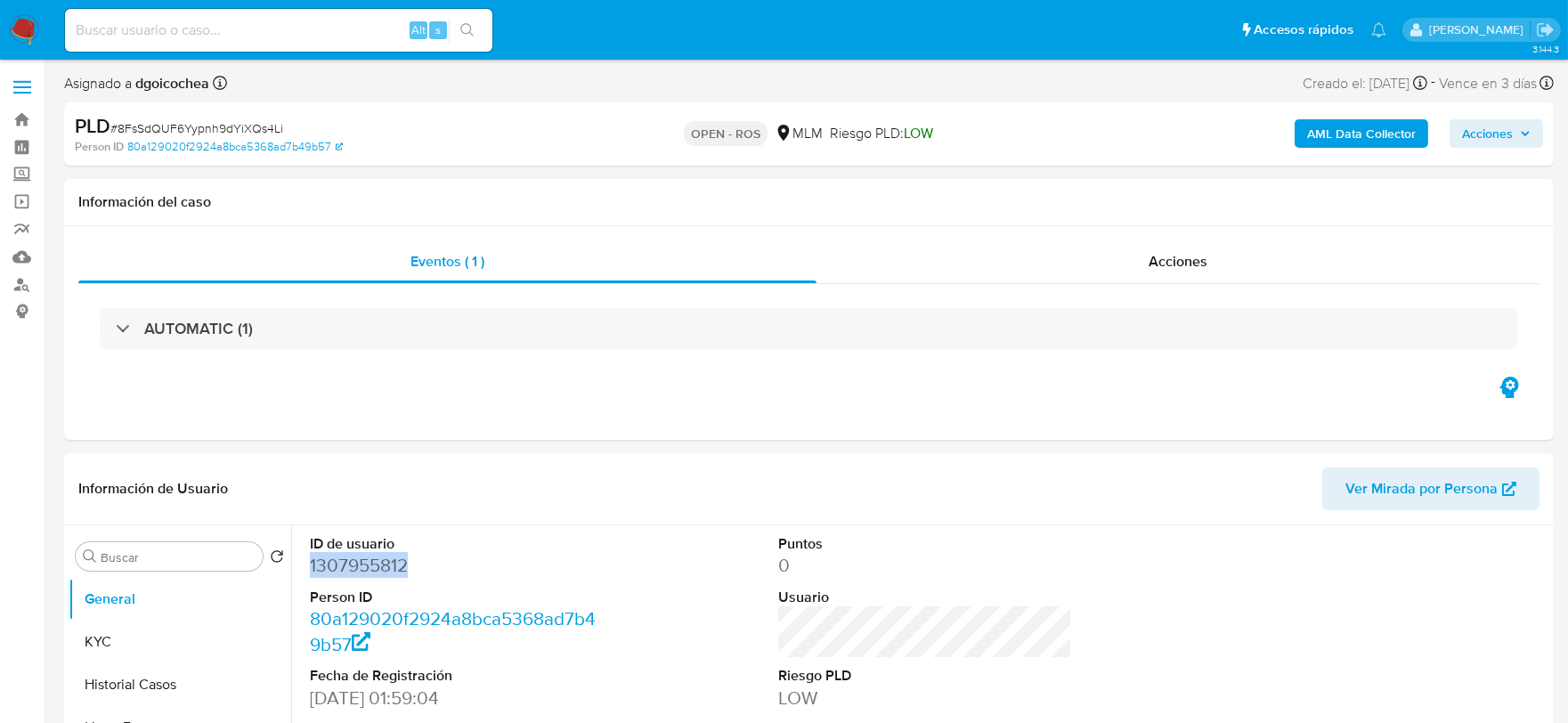 copy on "1307955812" 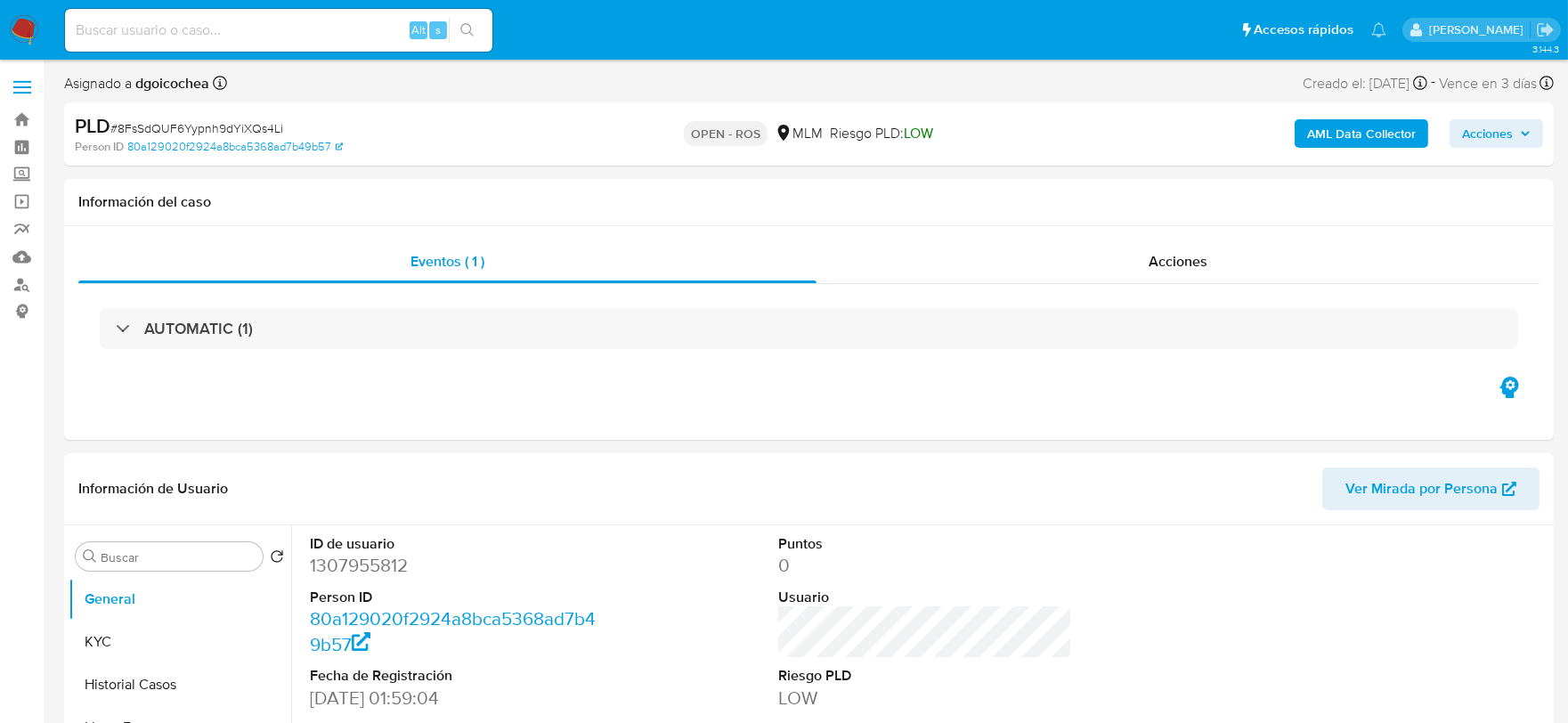 click on "# 8FsSdQUF6Yypnh9dYiXQs4Li" at bounding box center (197, 128) 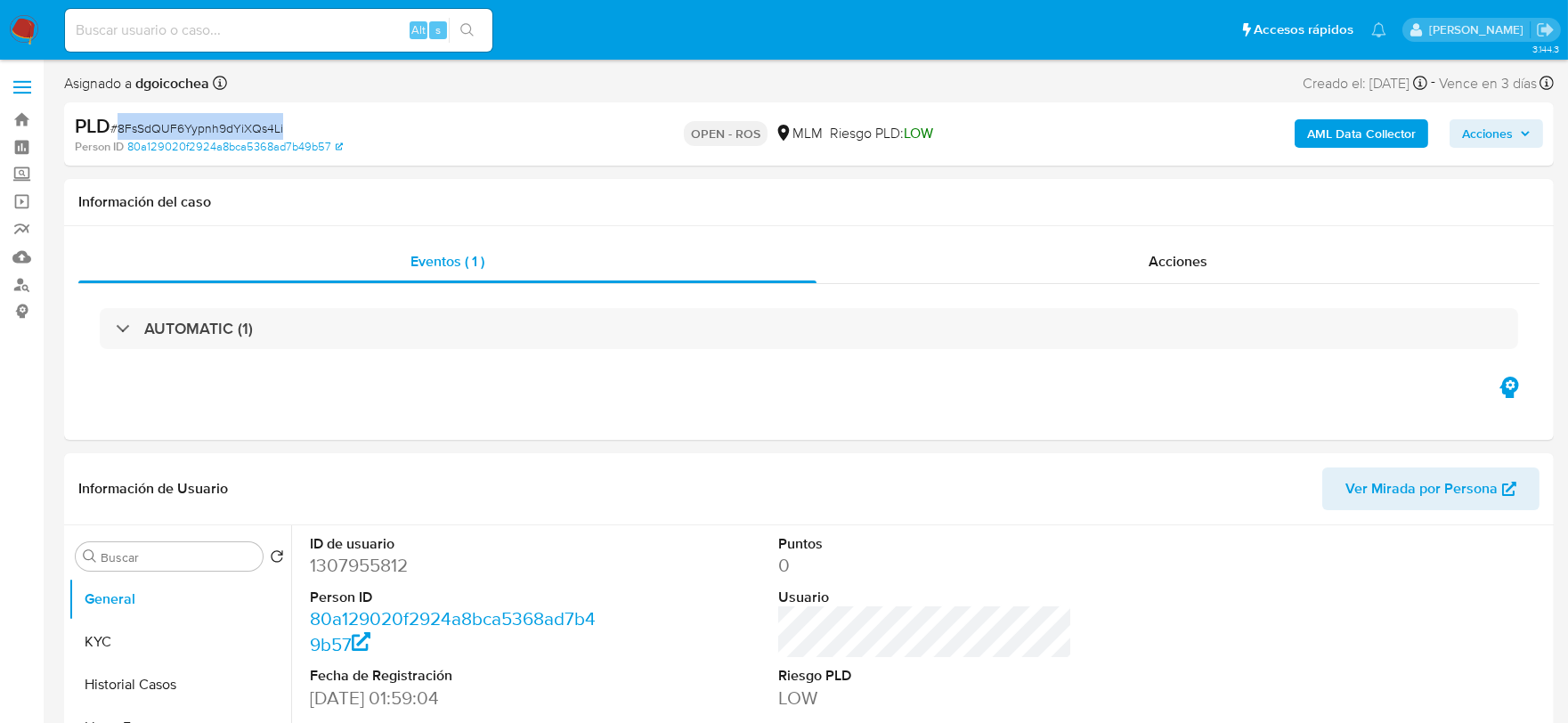 click on "# 8FsSdQUF6Yypnh9dYiXQs4Li" at bounding box center (197, 128) 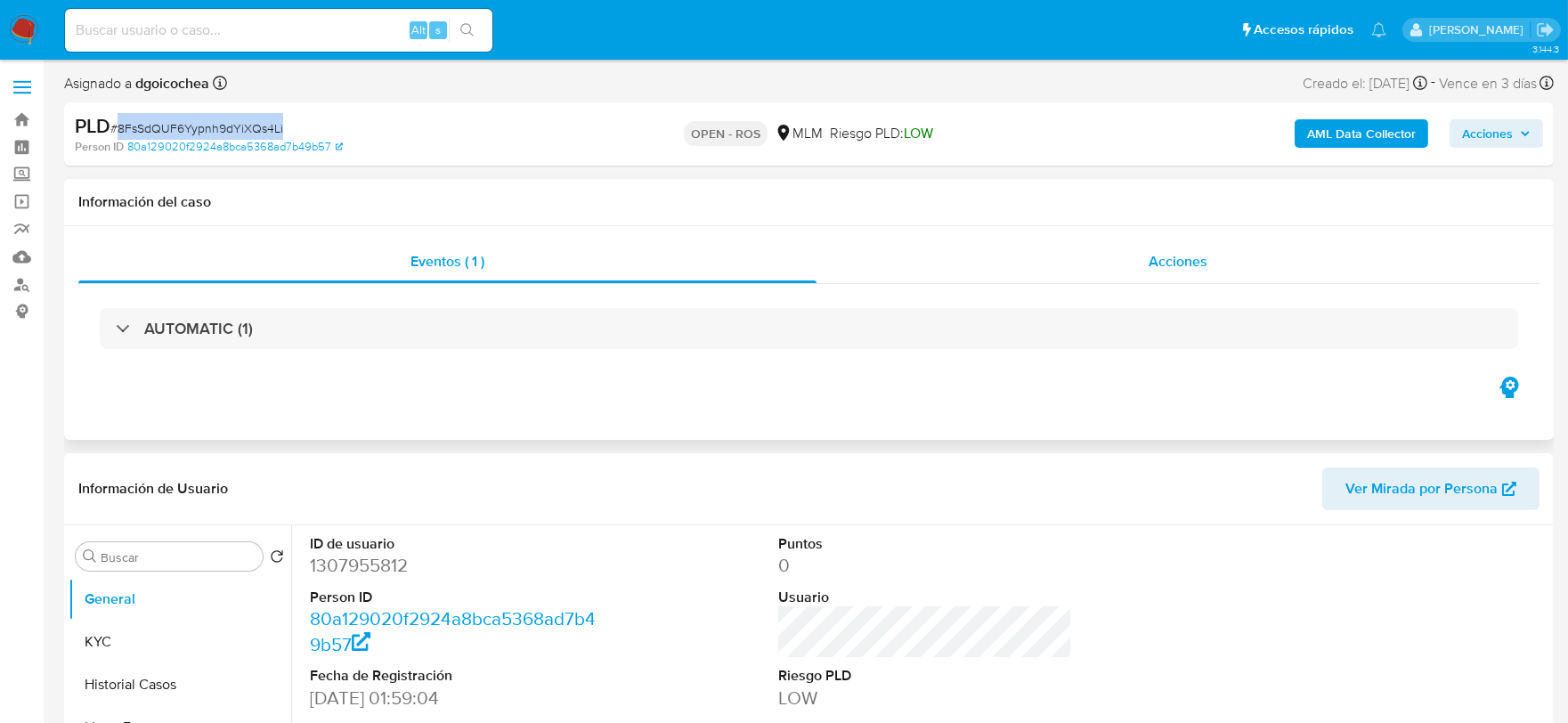 click on "Acciones" at bounding box center (1178, 261) 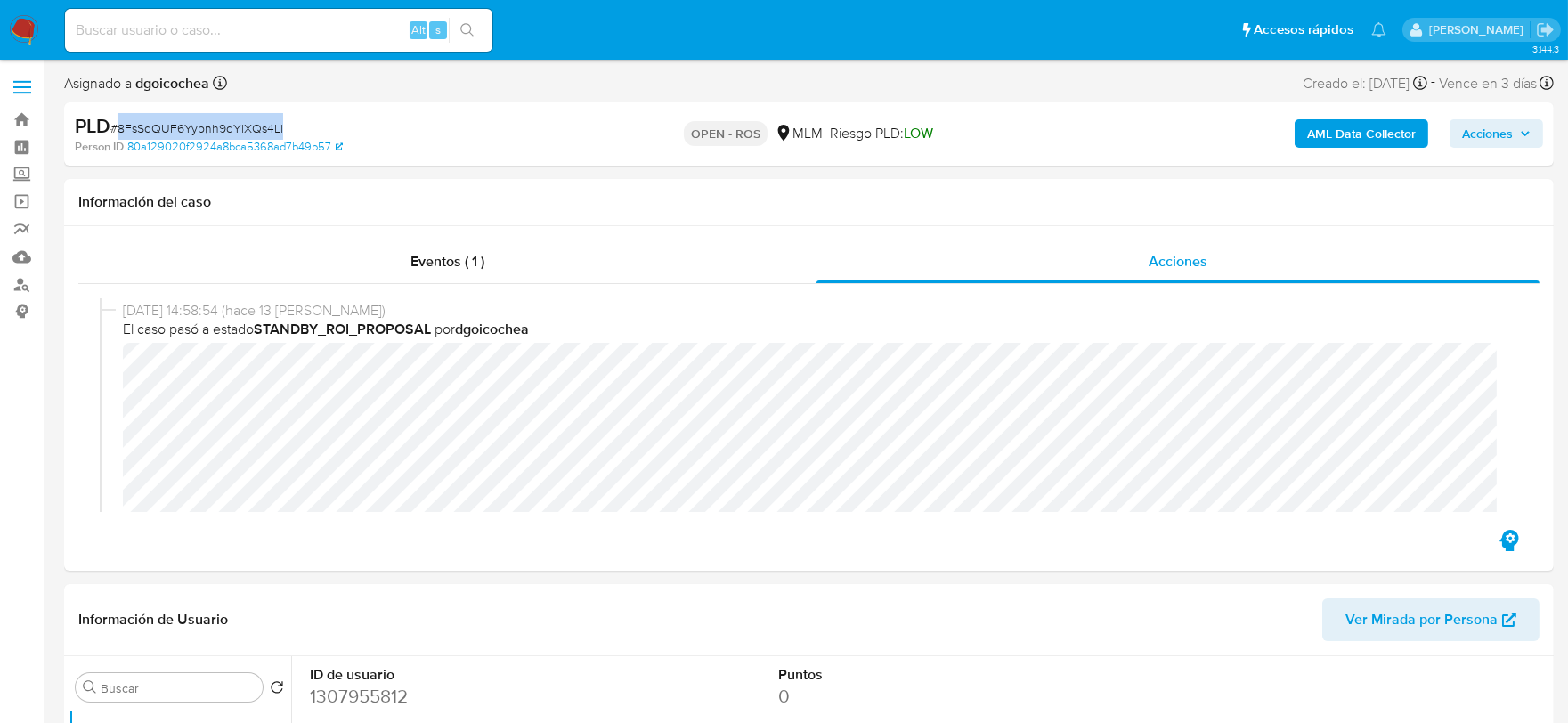 scroll, scrollTop: 692, scrollLeft: 0, axis: vertical 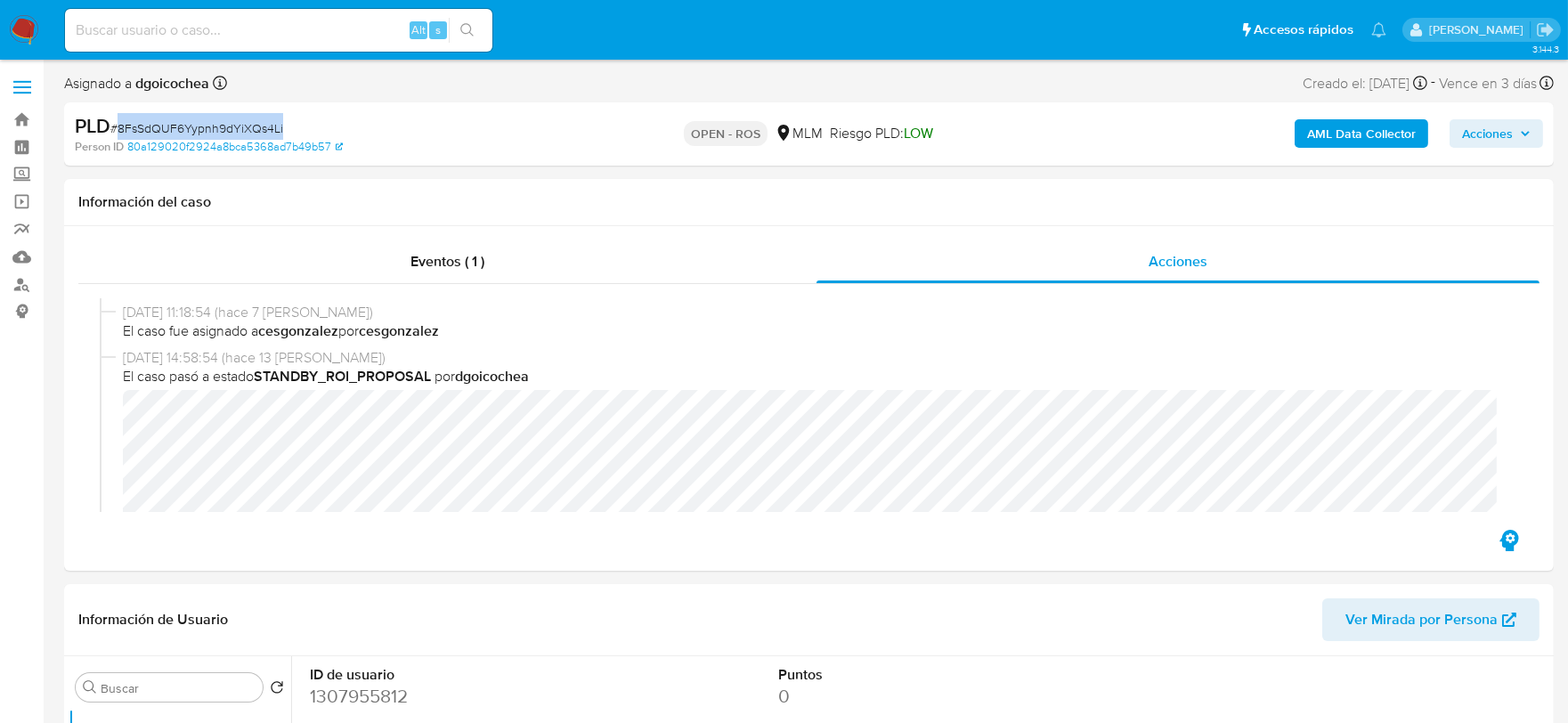 type 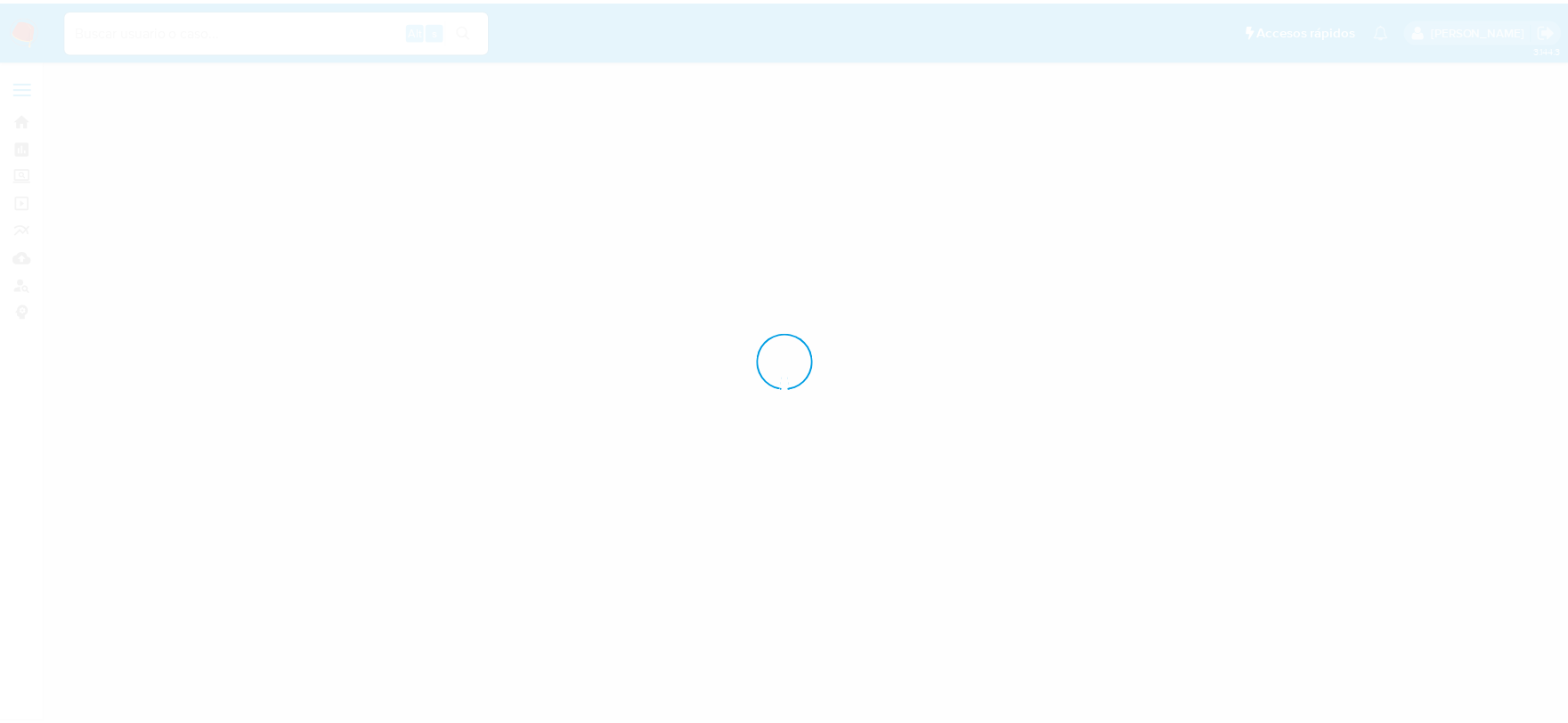 scroll, scrollTop: 0, scrollLeft: 0, axis: both 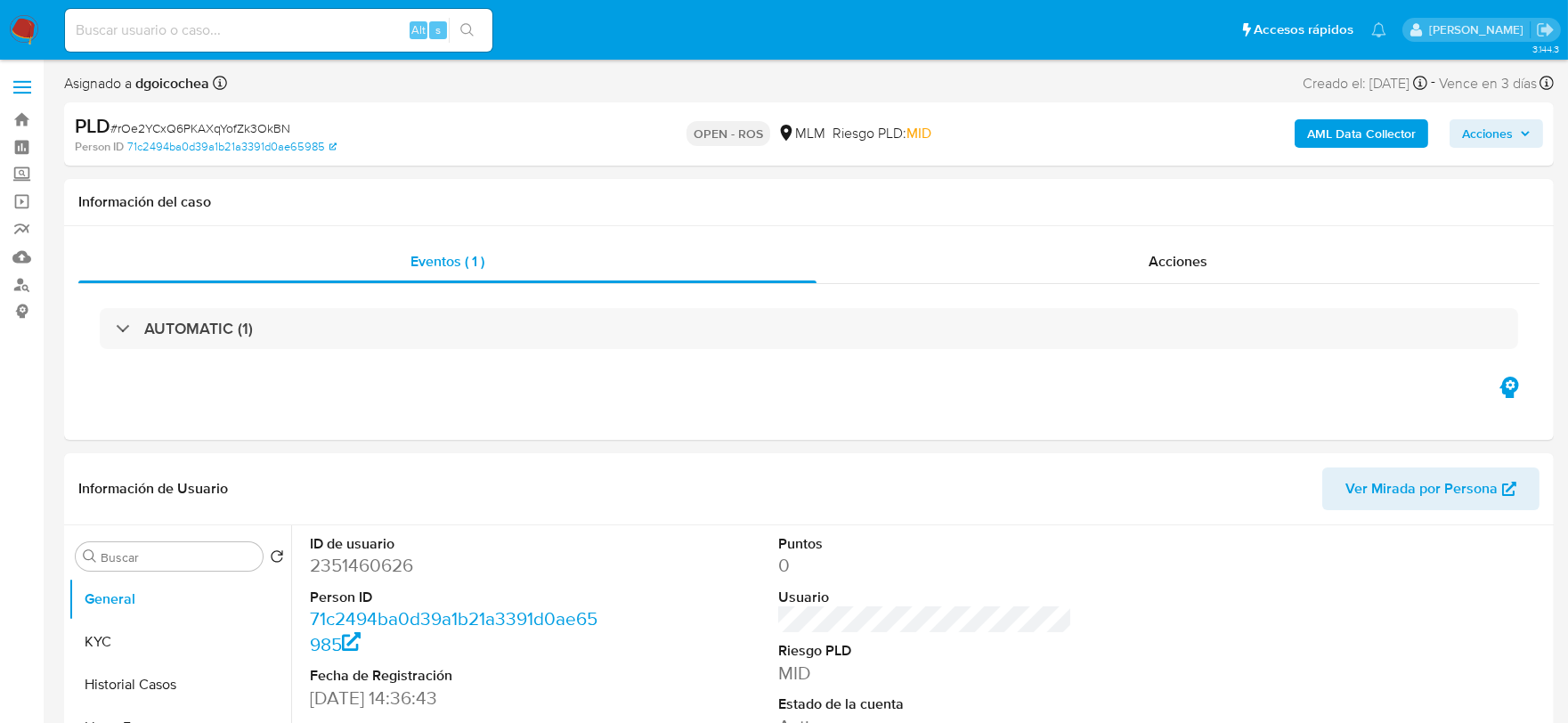 select on "10" 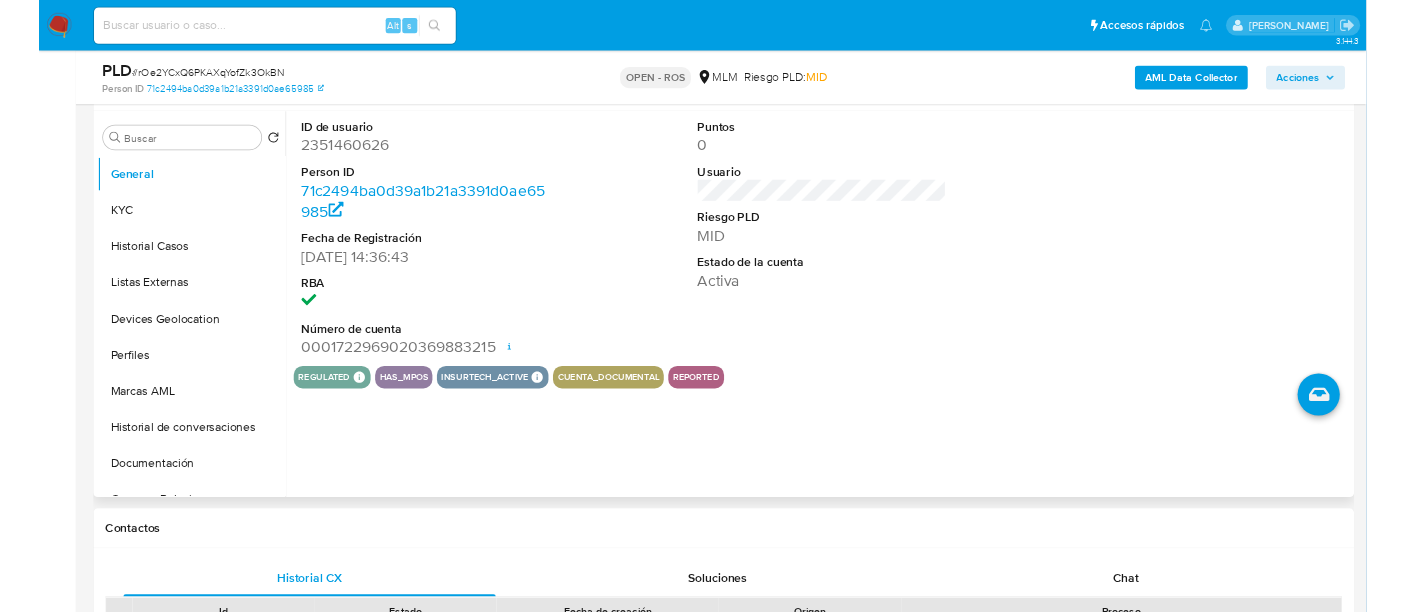 scroll, scrollTop: 333, scrollLeft: 0, axis: vertical 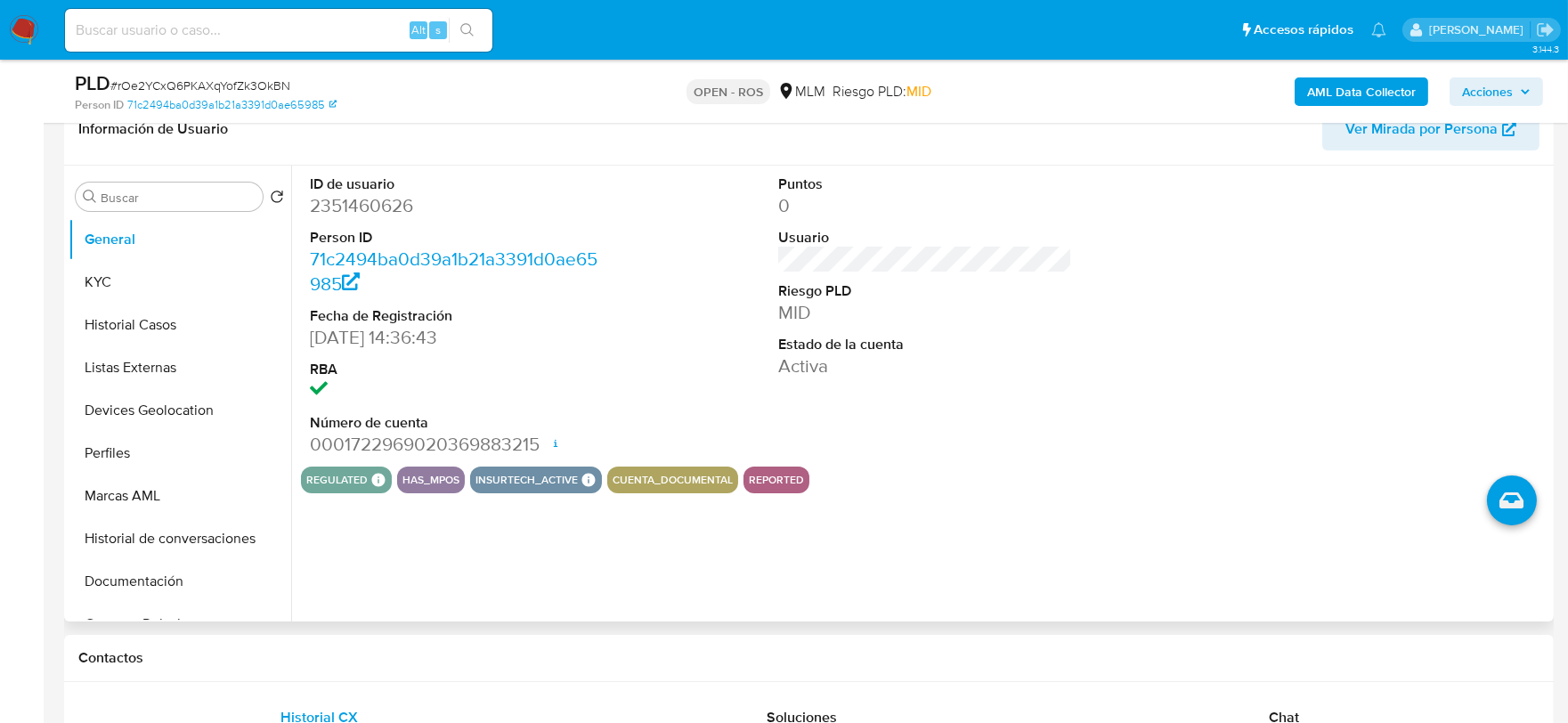 click on "2351460626" at bounding box center (457, 206) 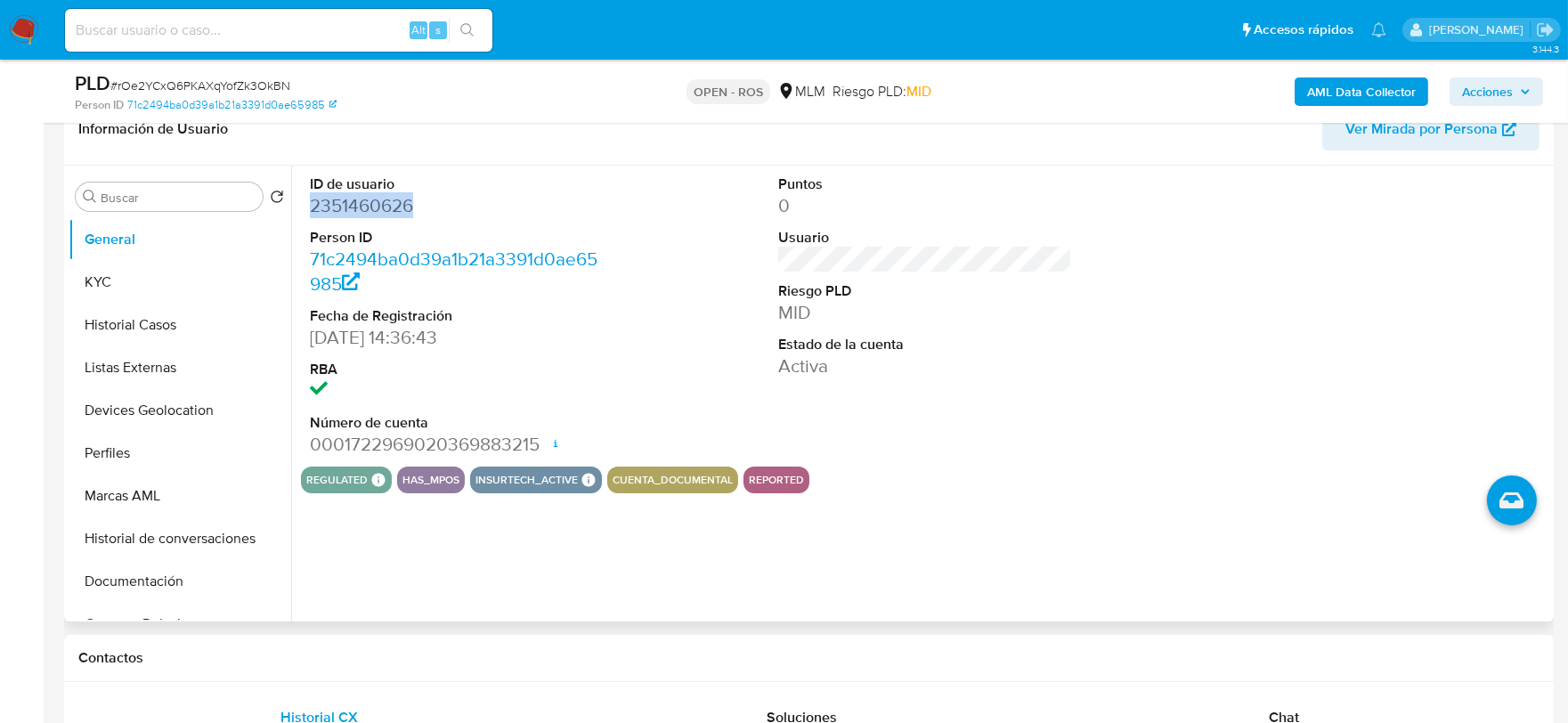click on "2351460626" at bounding box center (457, 206) 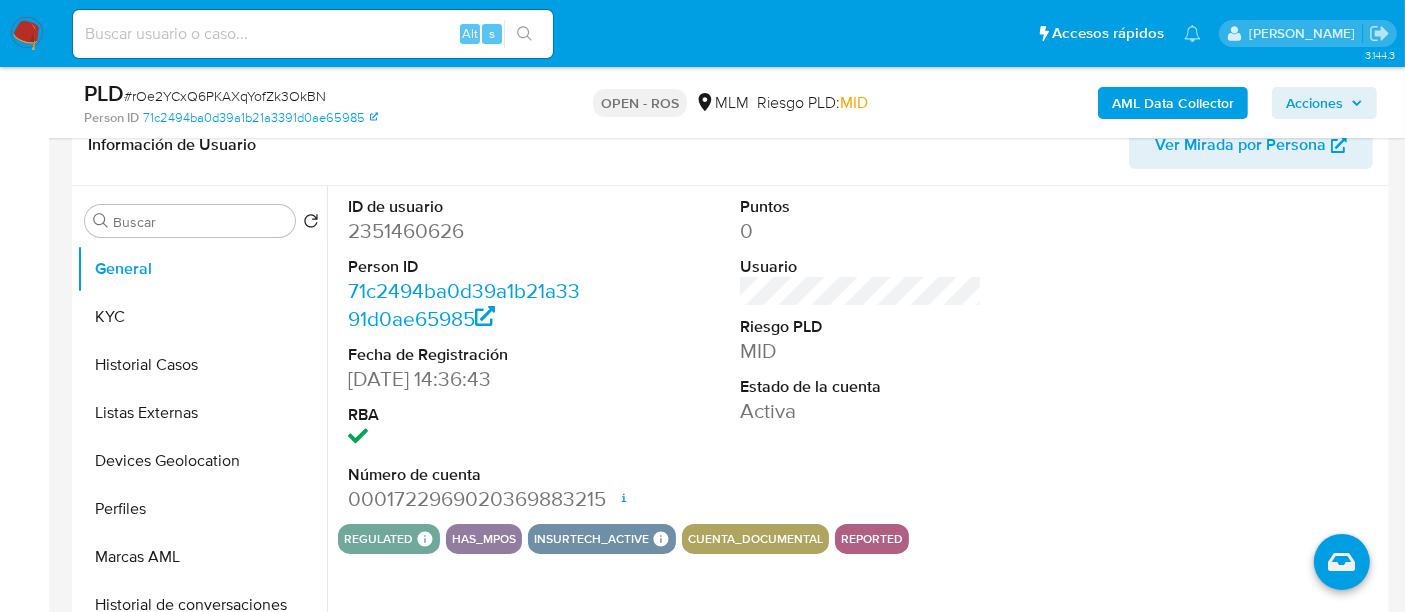 click on "ID de usuario 2351460626 Person ID 71c2494ba0d39a1b21a3391d0ae65985 Fecha de Registración [DATE] 14:36:43 RBA Número de cuenta 0001722969020369883215   Fecha de apertura [DATE] 20:16 Estado ACTIVE Puntos 0 Usuario Riesgo PLD MID Estado de la cuenta Activa" at bounding box center (861, 355) 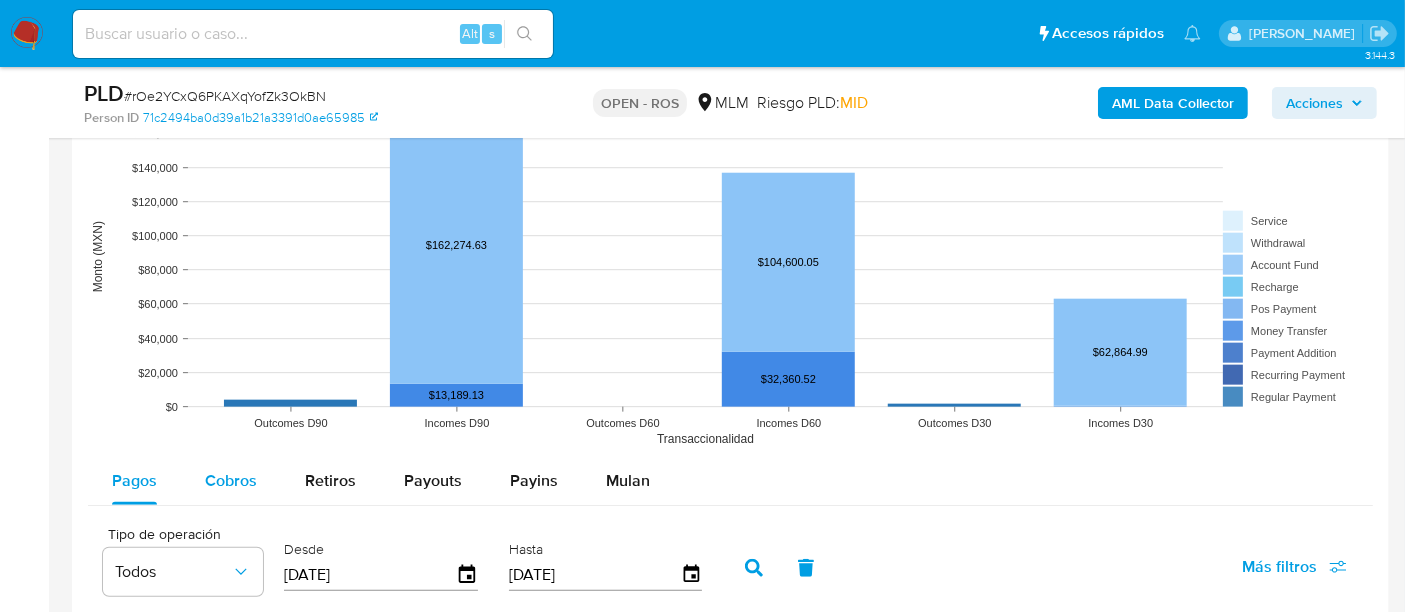 scroll, scrollTop: 2000, scrollLeft: 0, axis: vertical 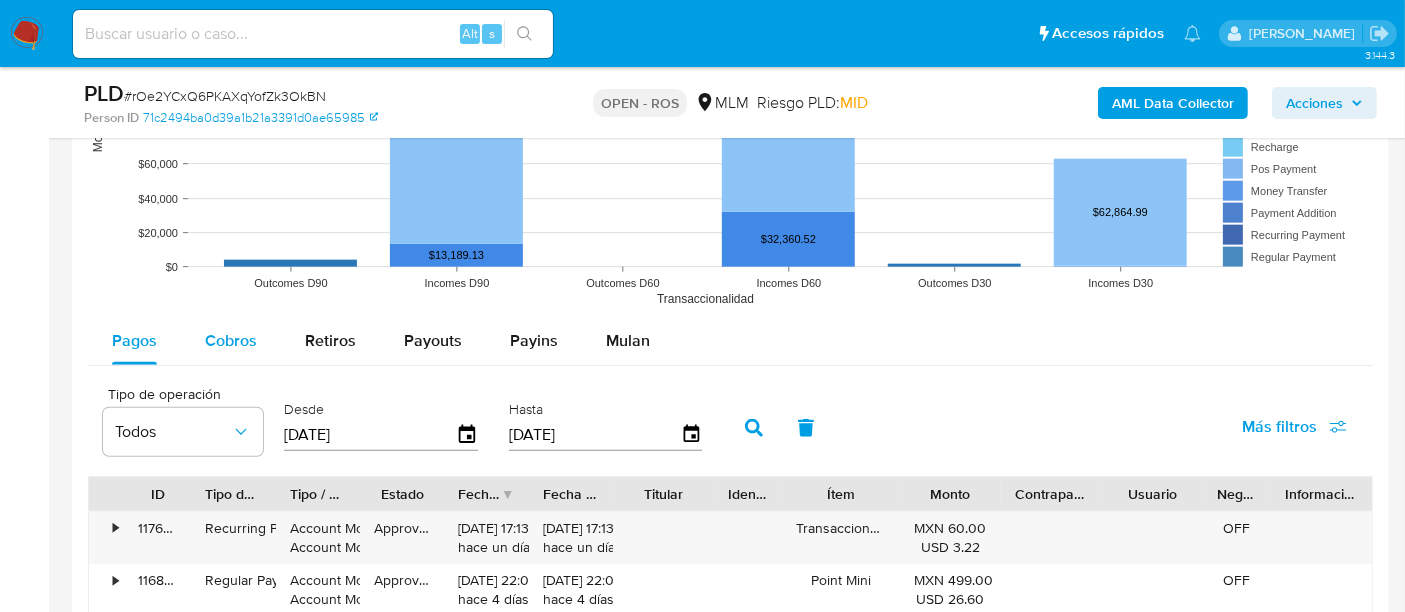 click on "Cobros" at bounding box center [231, 341] 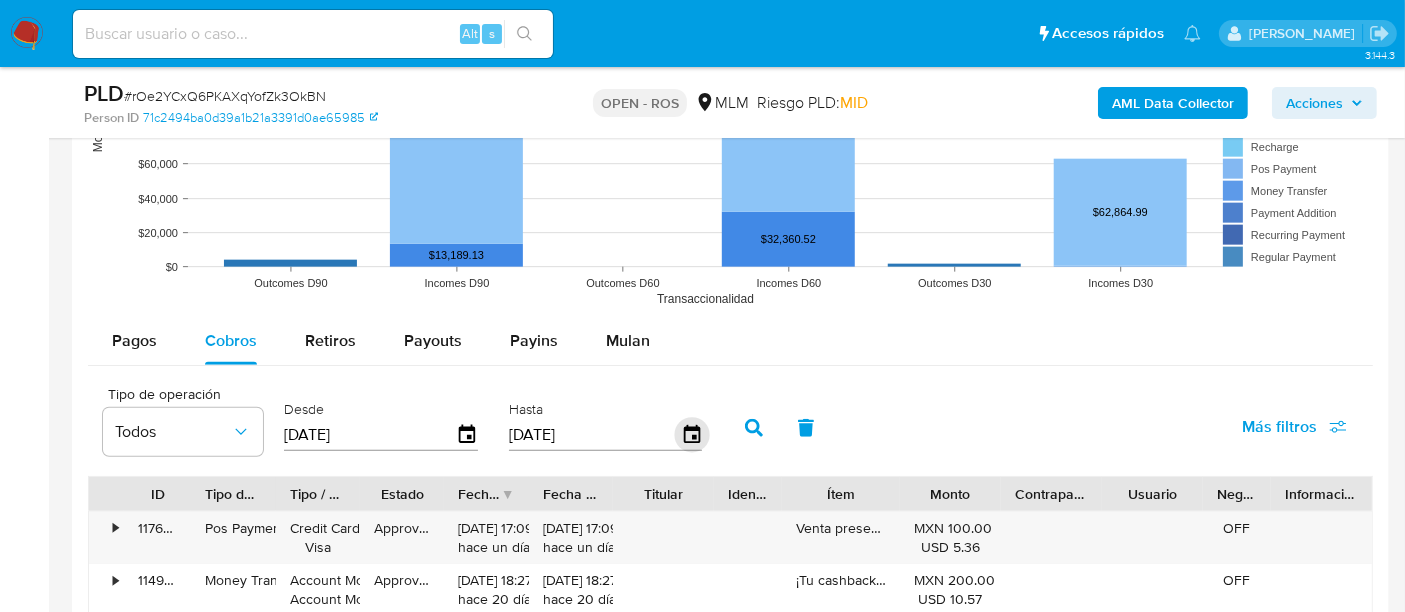 click 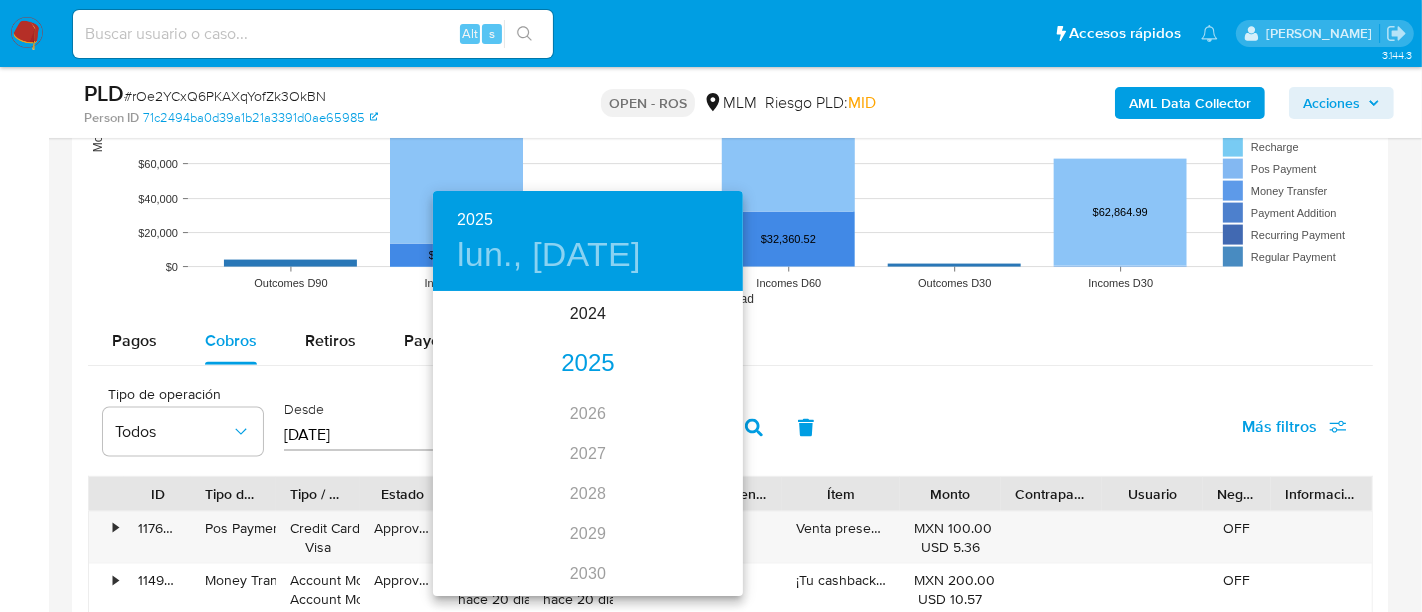 click on "2025" at bounding box center (588, 364) 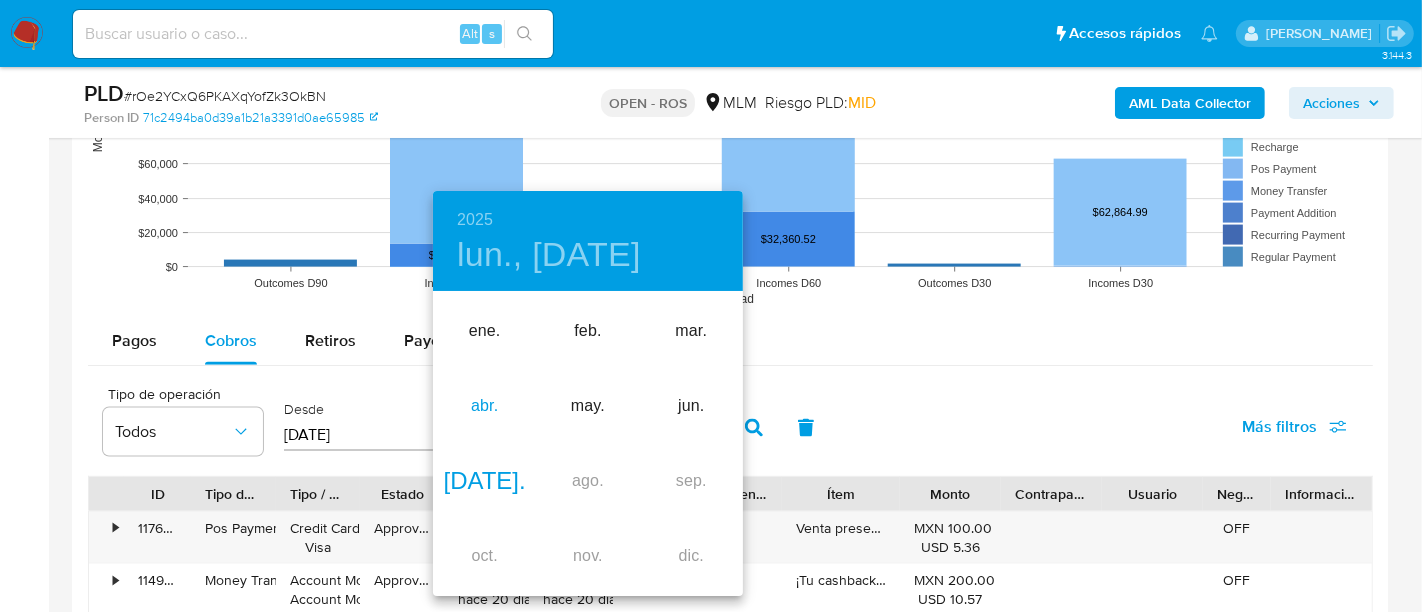 click on "abr." at bounding box center [484, 406] 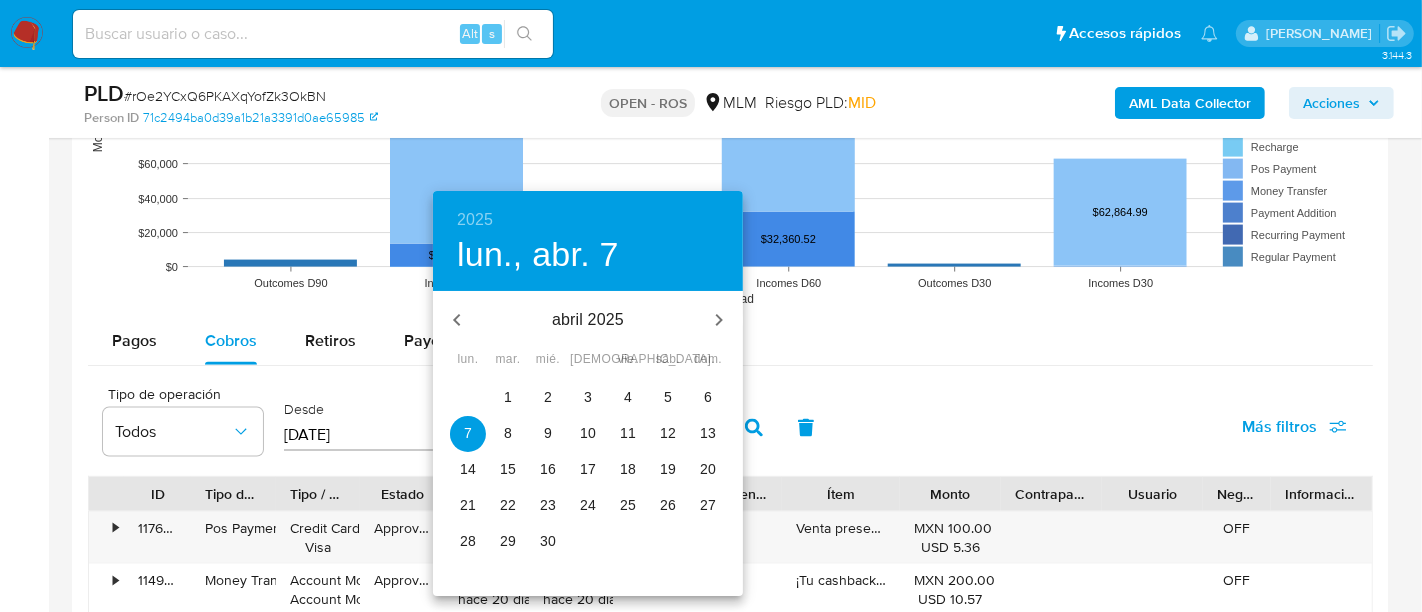click on "30" at bounding box center (548, 541) 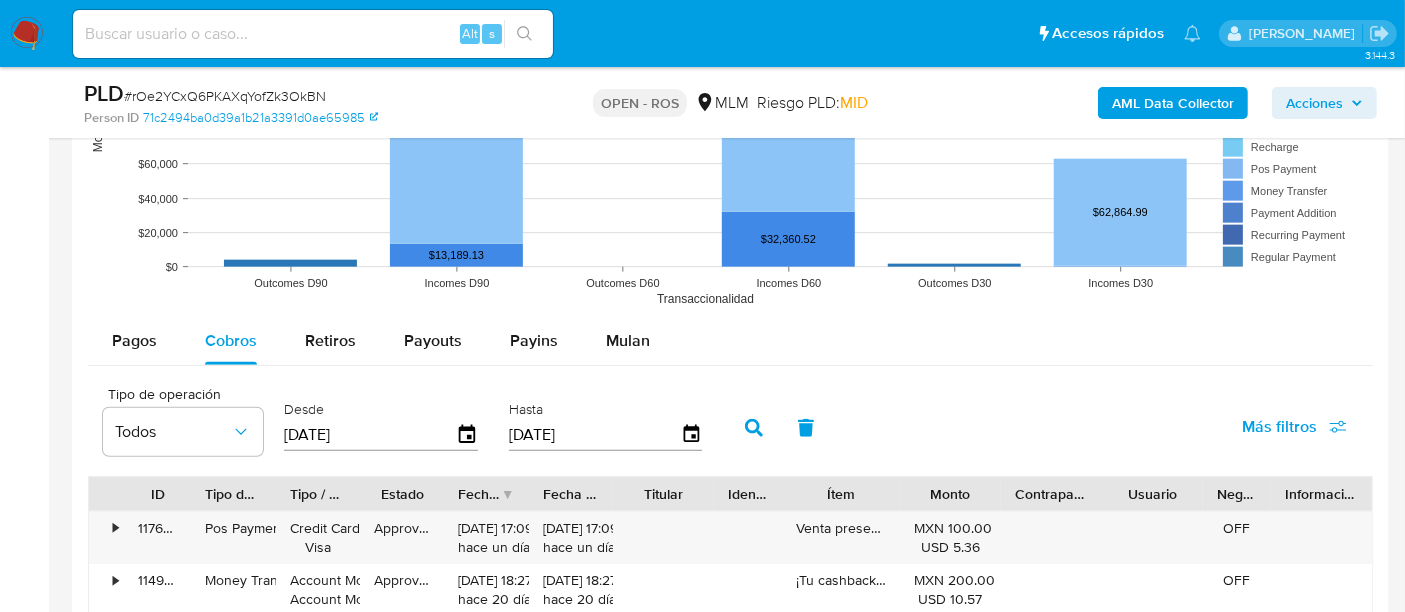 click at bounding box center (754, 428) 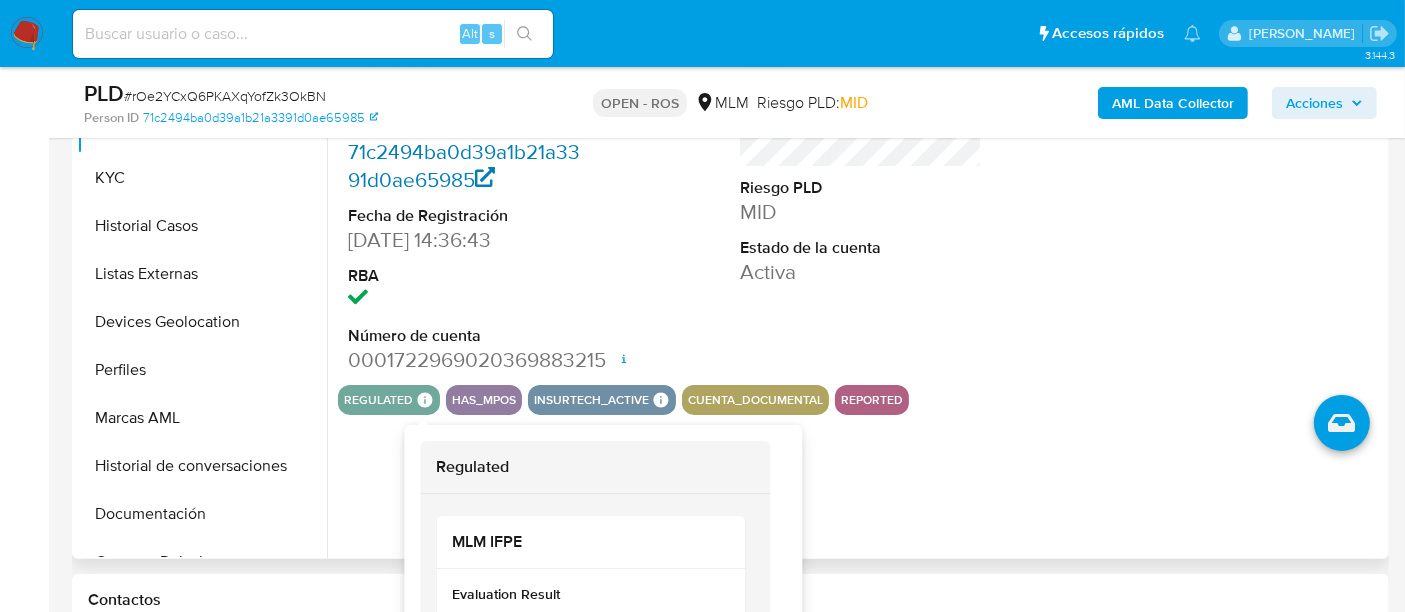 scroll, scrollTop: 333, scrollLeft: 0, axis: vertical 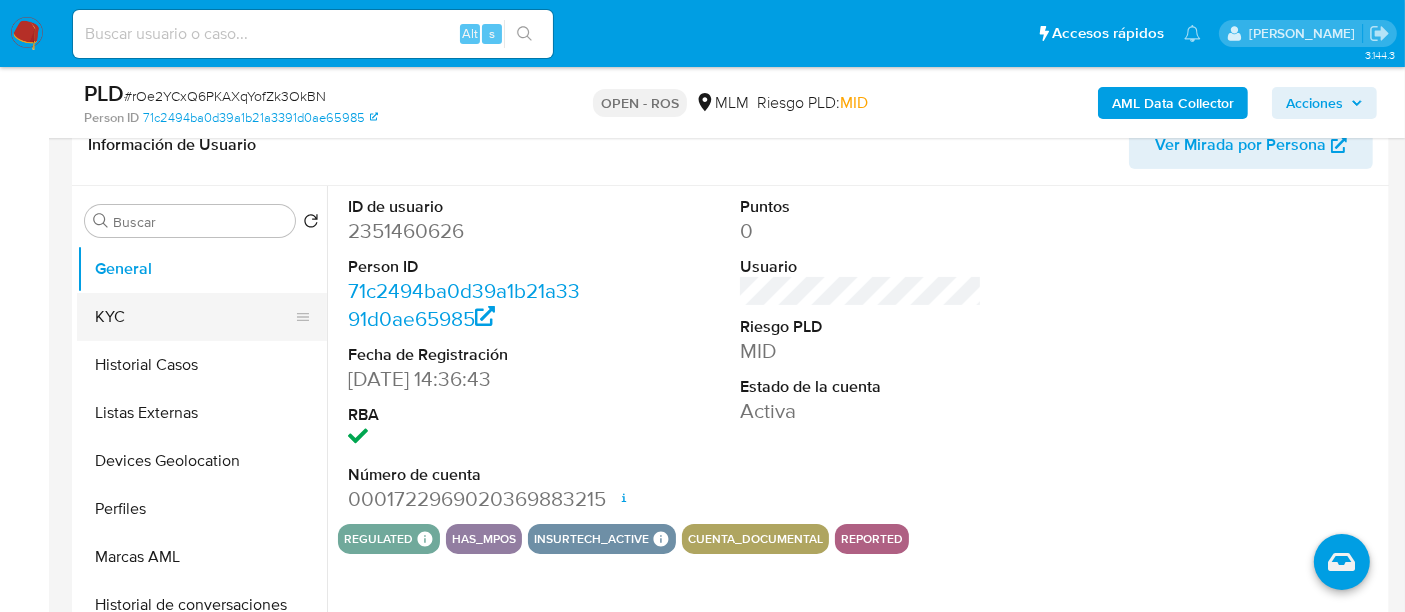 click on "KYC" at bounding box center (194, 317) 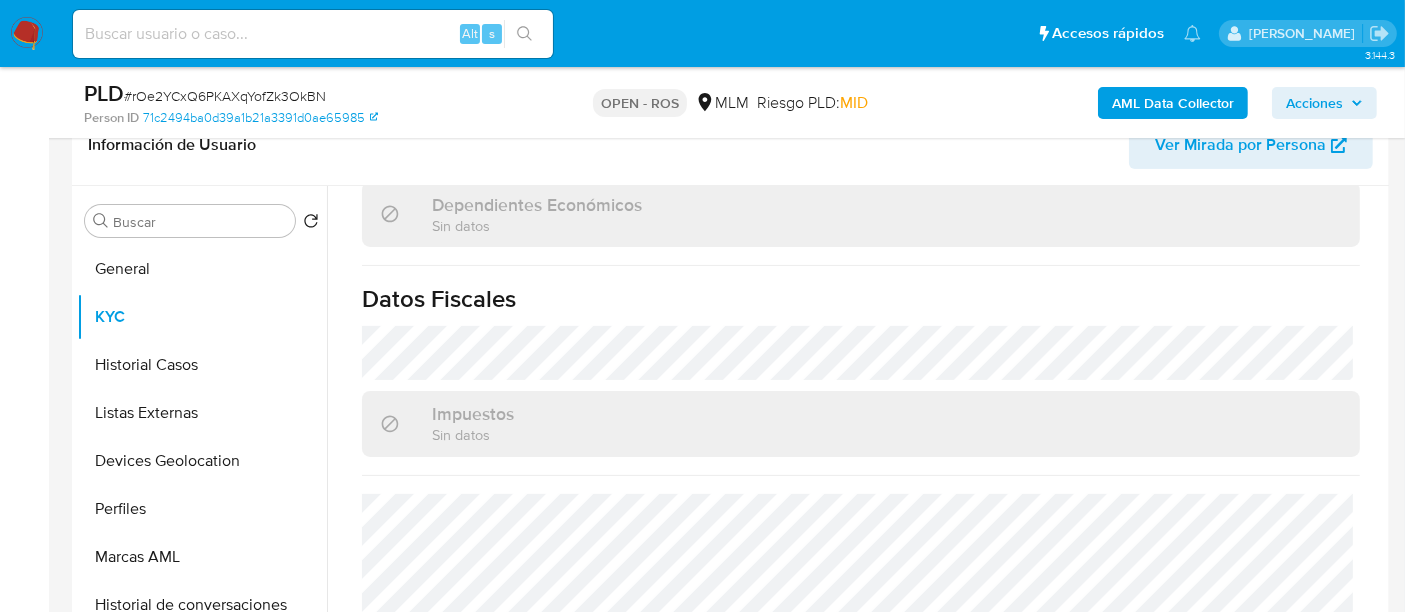 scroll, scrollTop: 1242, scrollLeft: 0, axis: vertical 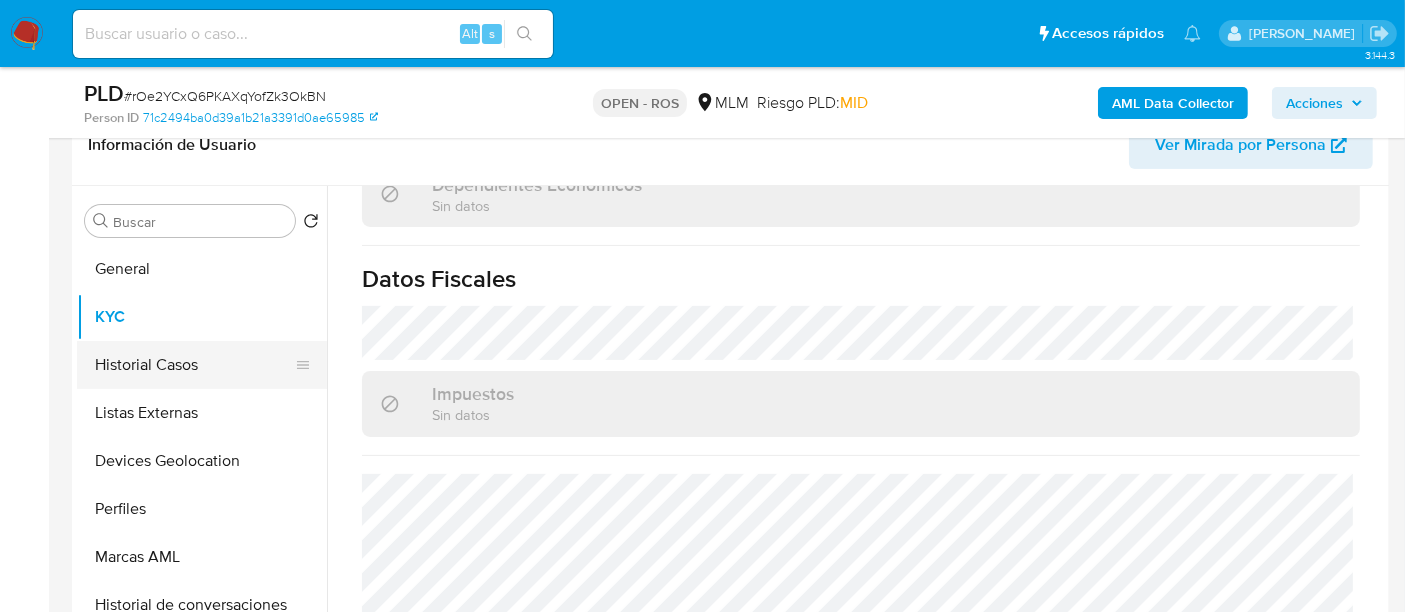 click on "Historial Casos" at bounding box center [194, 365] 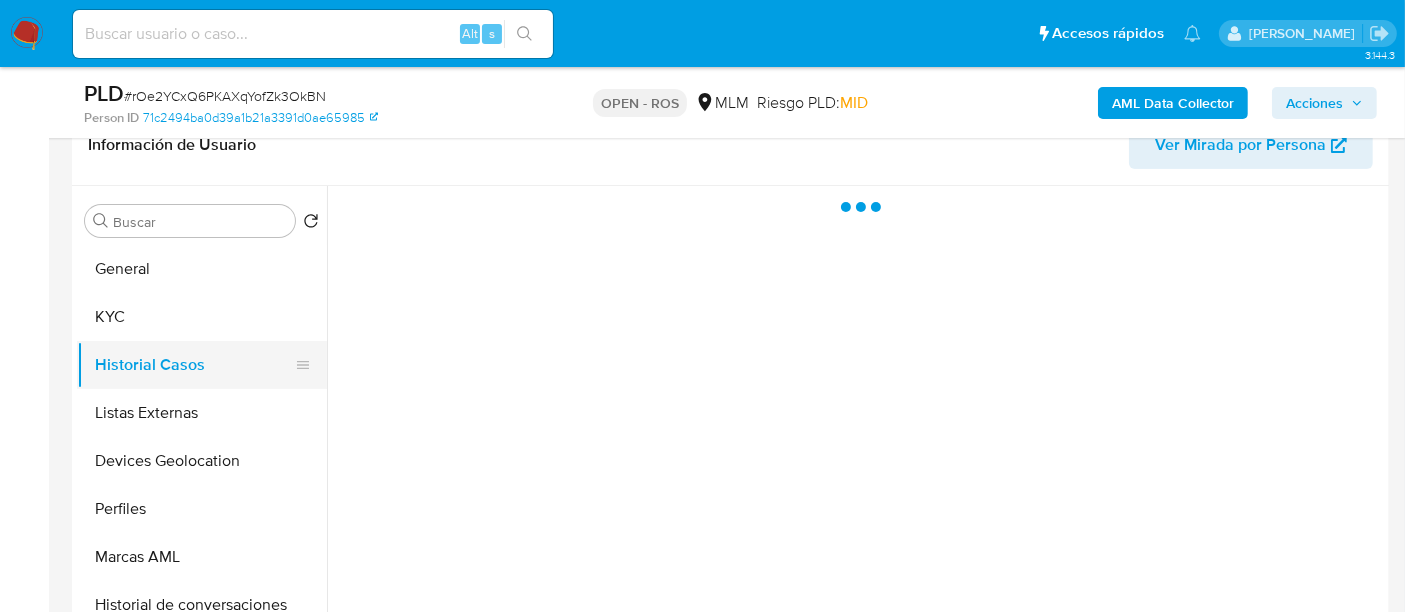 scroll, scrollTop: 0, scrollLeft: 0, axis: both 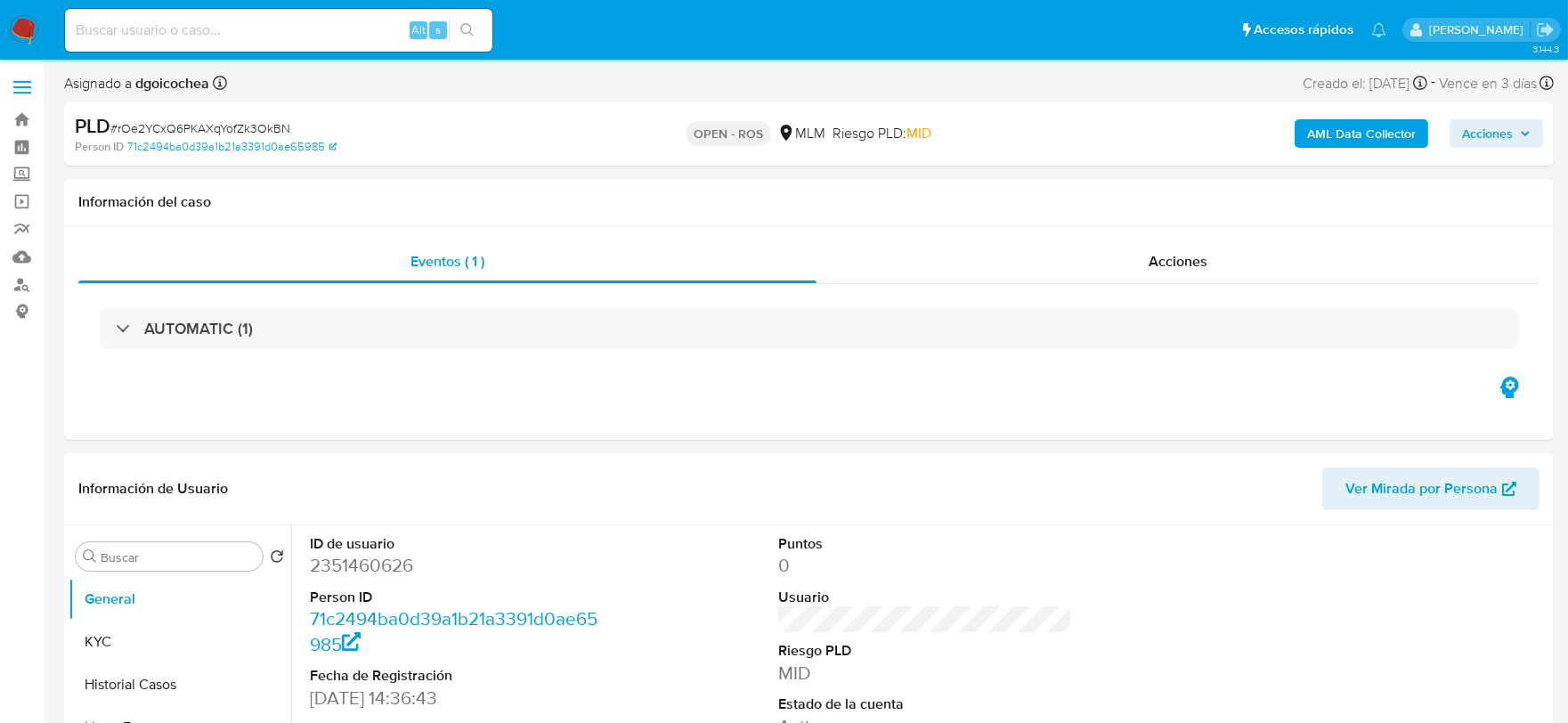 click on "Acciones" at bounding box center (1487, 134) 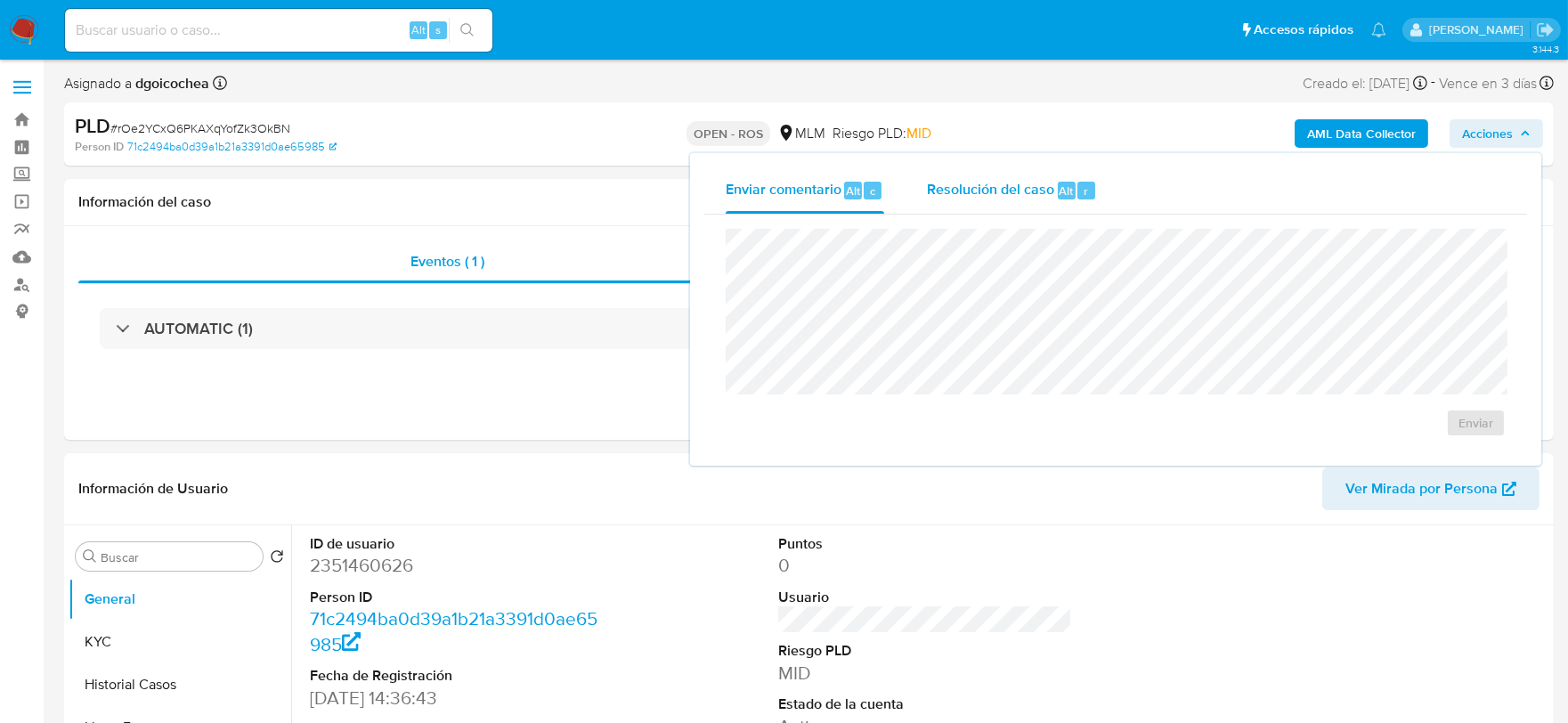 click on "Resolución del caso" at bounding box center (990, 190) 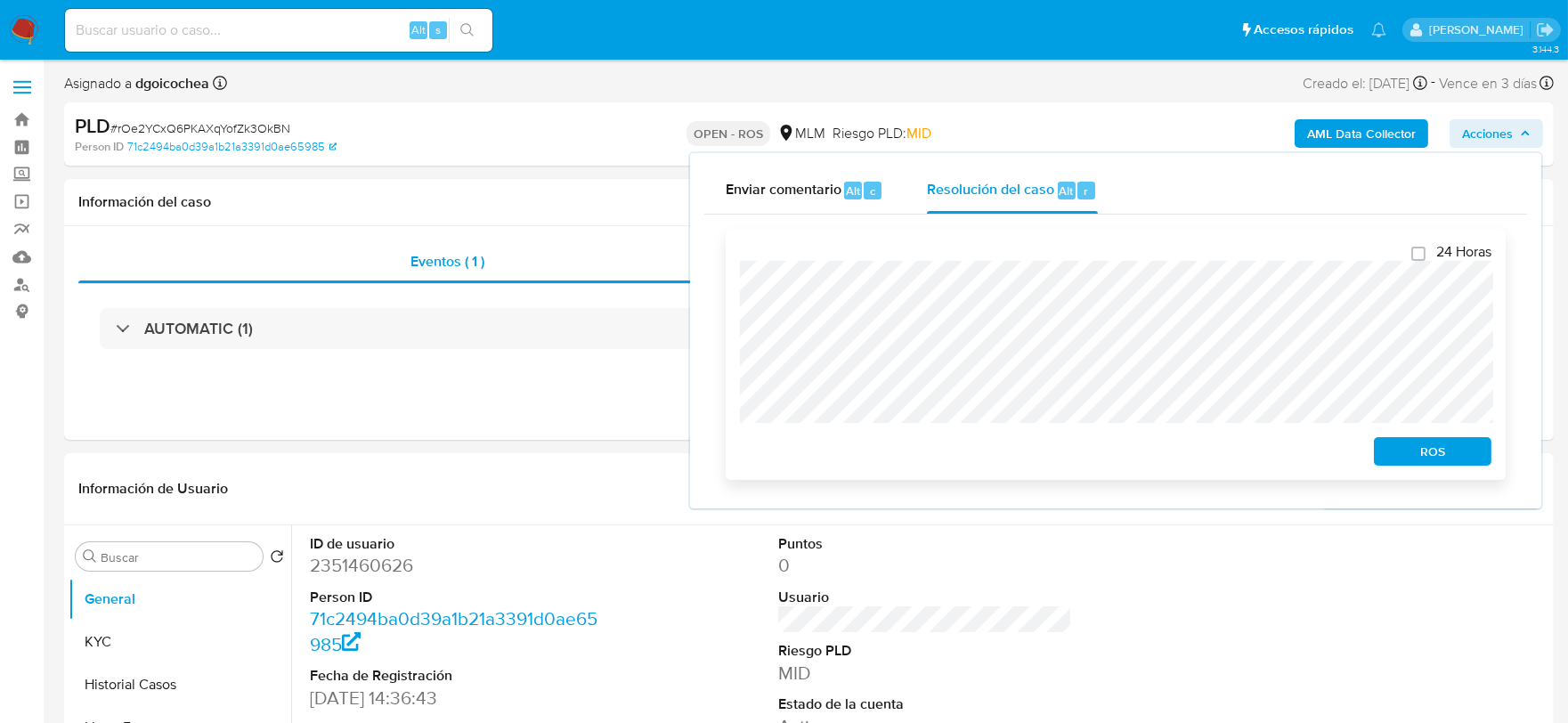 click on "ROS" at bounding box center (1433, 451) 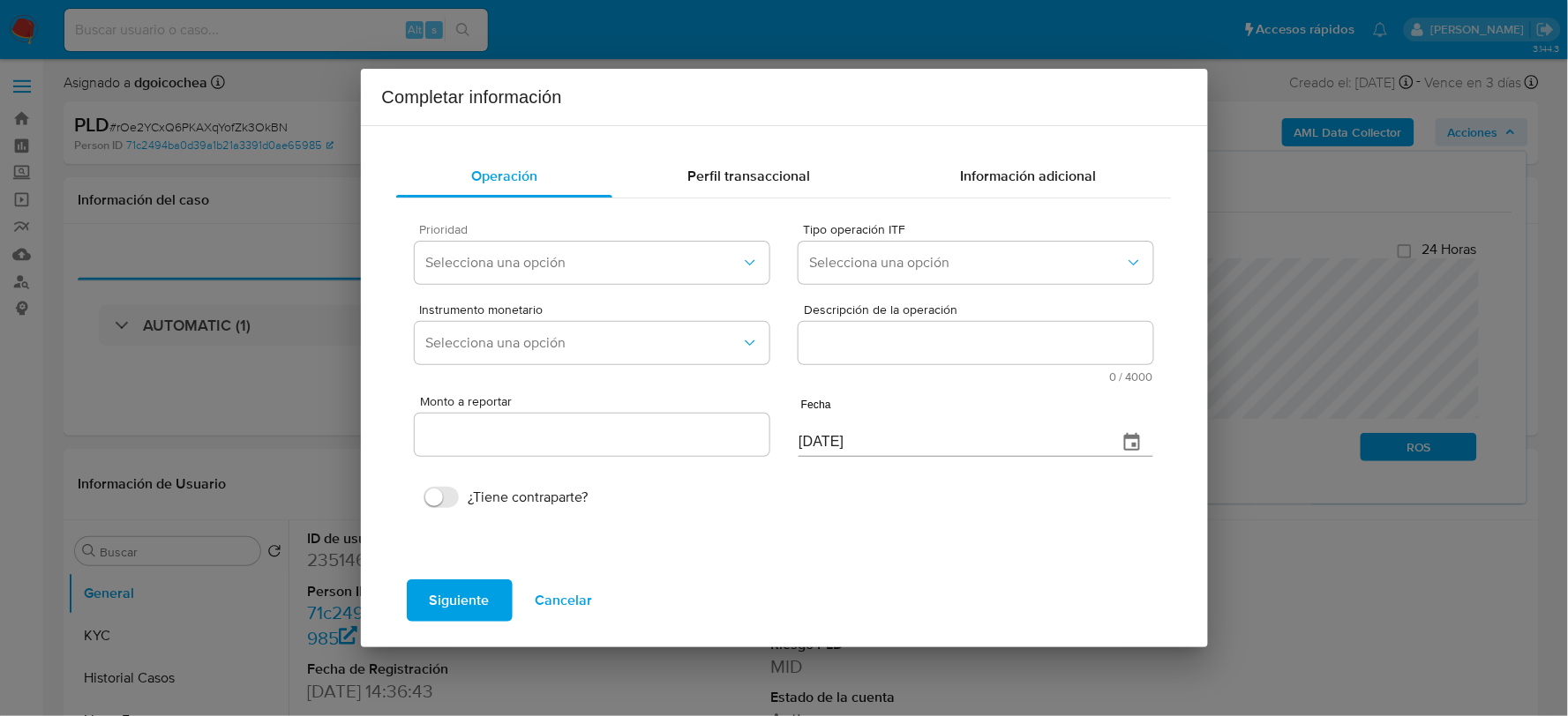click on "Prioridad Selecciona una opción" at bounding box center [591, 257] 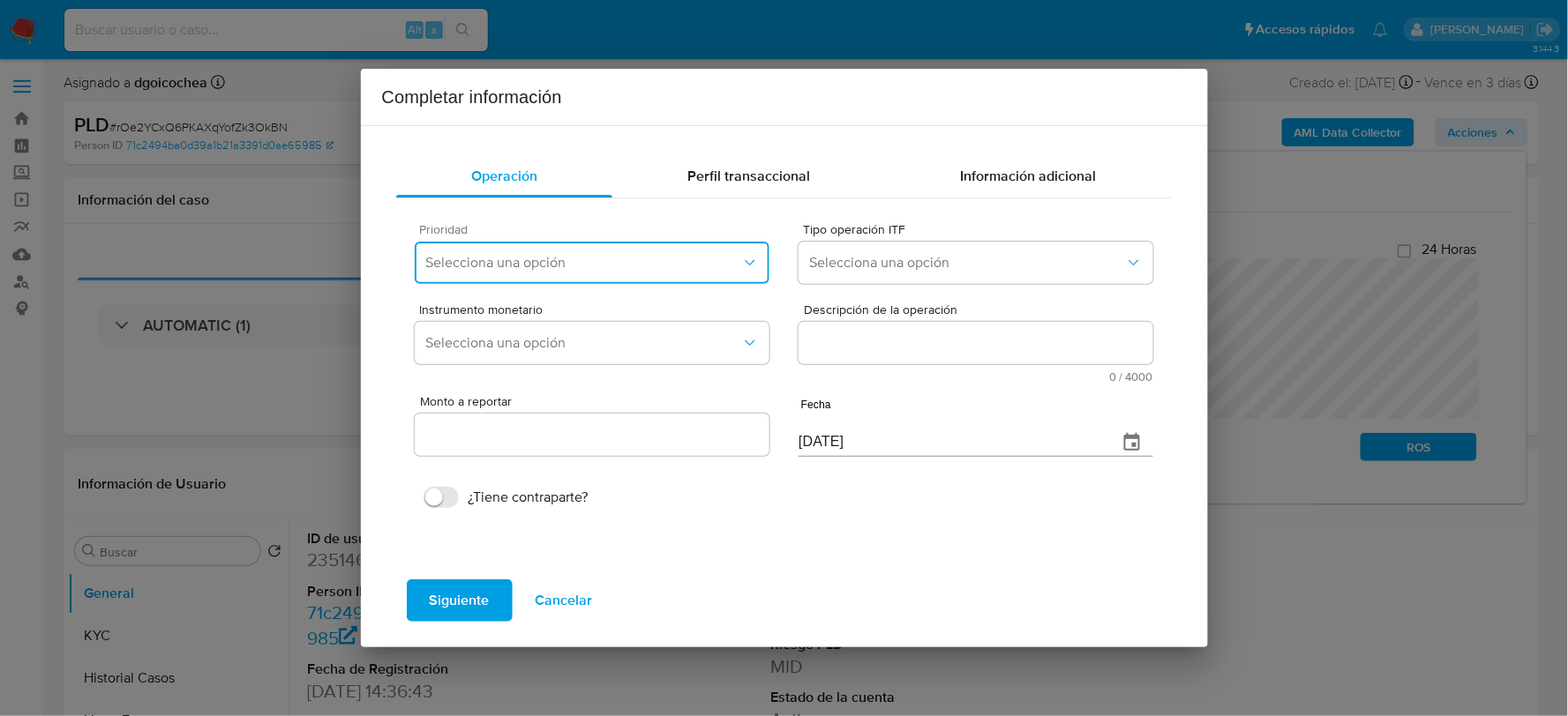 click on "Selecciona una opción" at bounding box center (582, 263) 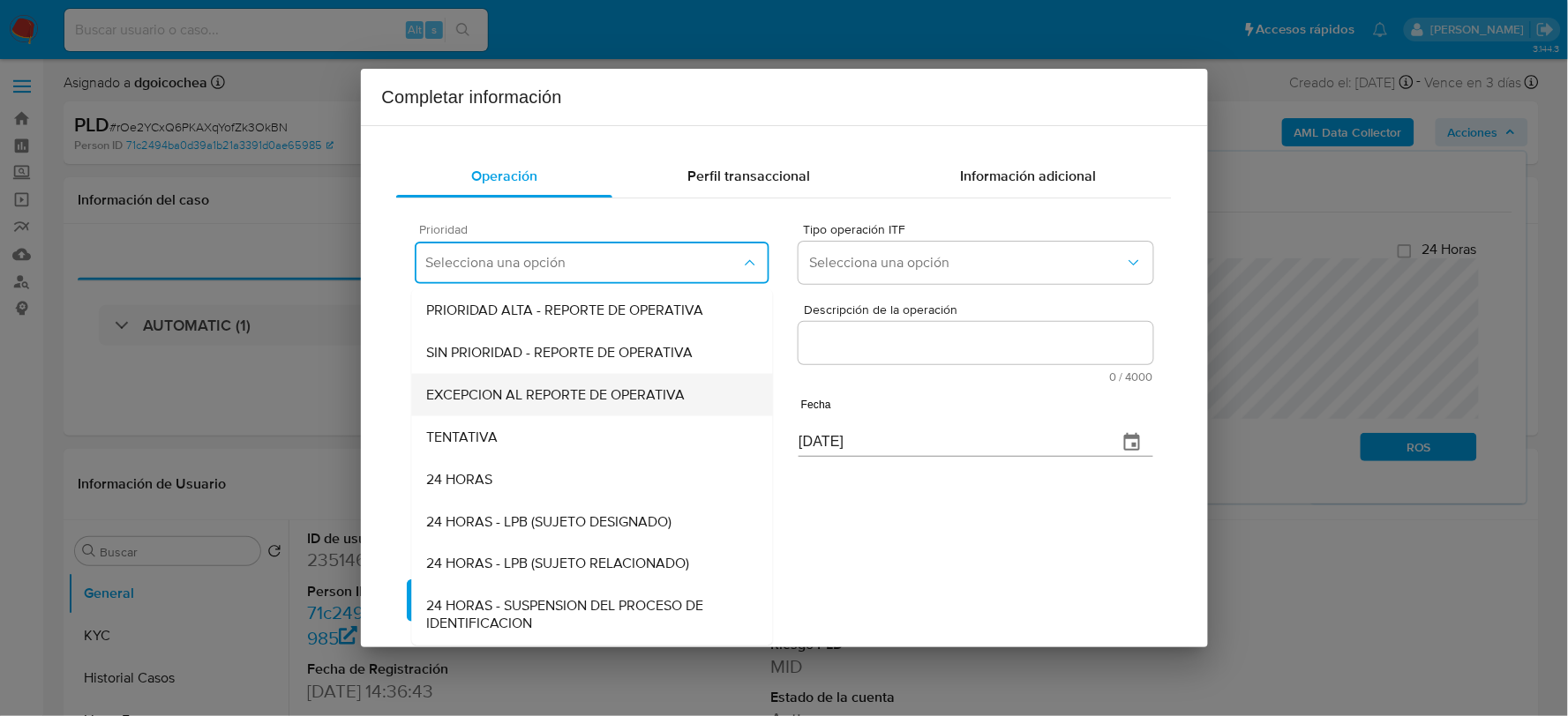 click on "EXCEPCION AL REPORTE DE OPERATIVA" at bounding box center [555, 395] 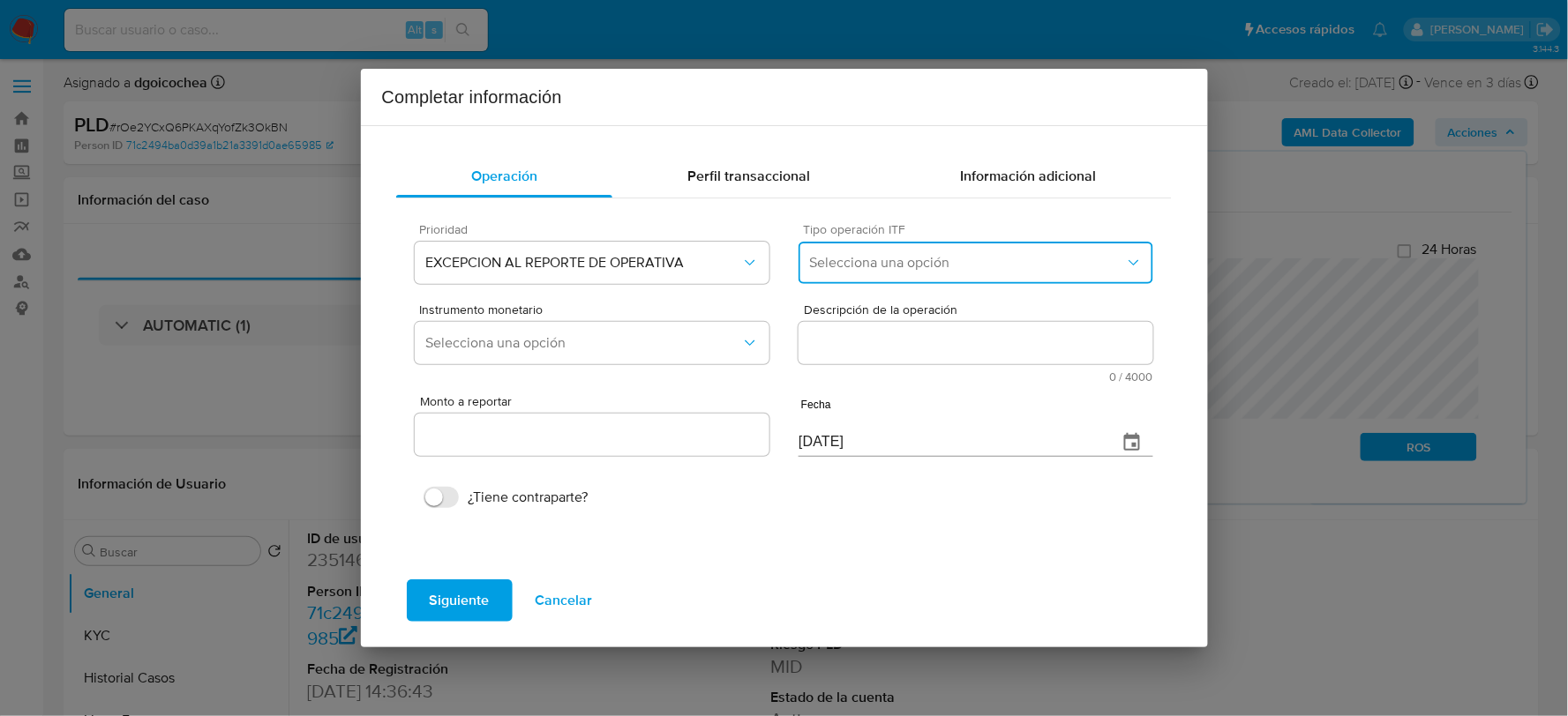 click on "Selecciona una opción" at bounding box center [975, 263] 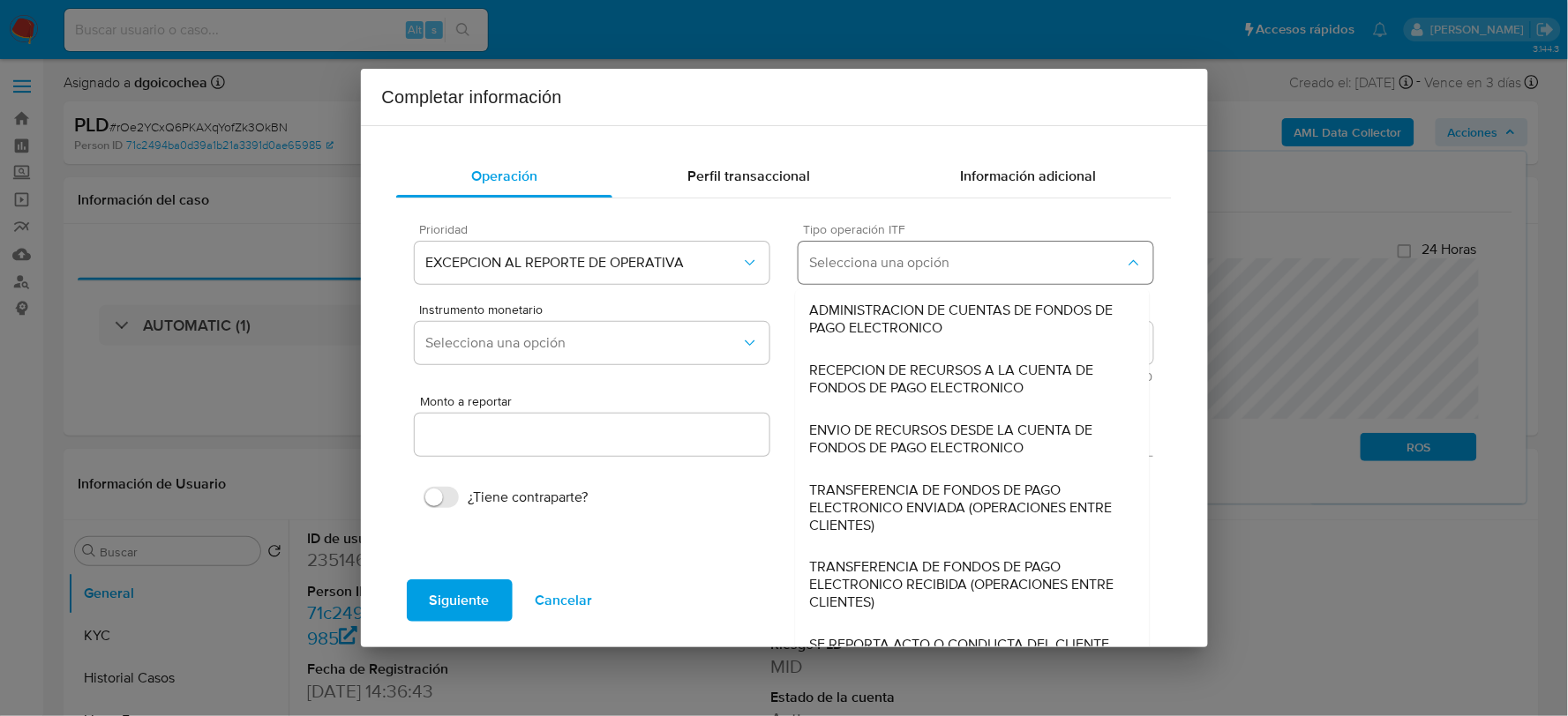 scroll, scrollTop: 13, scrollLeft: 0, axis: vertical 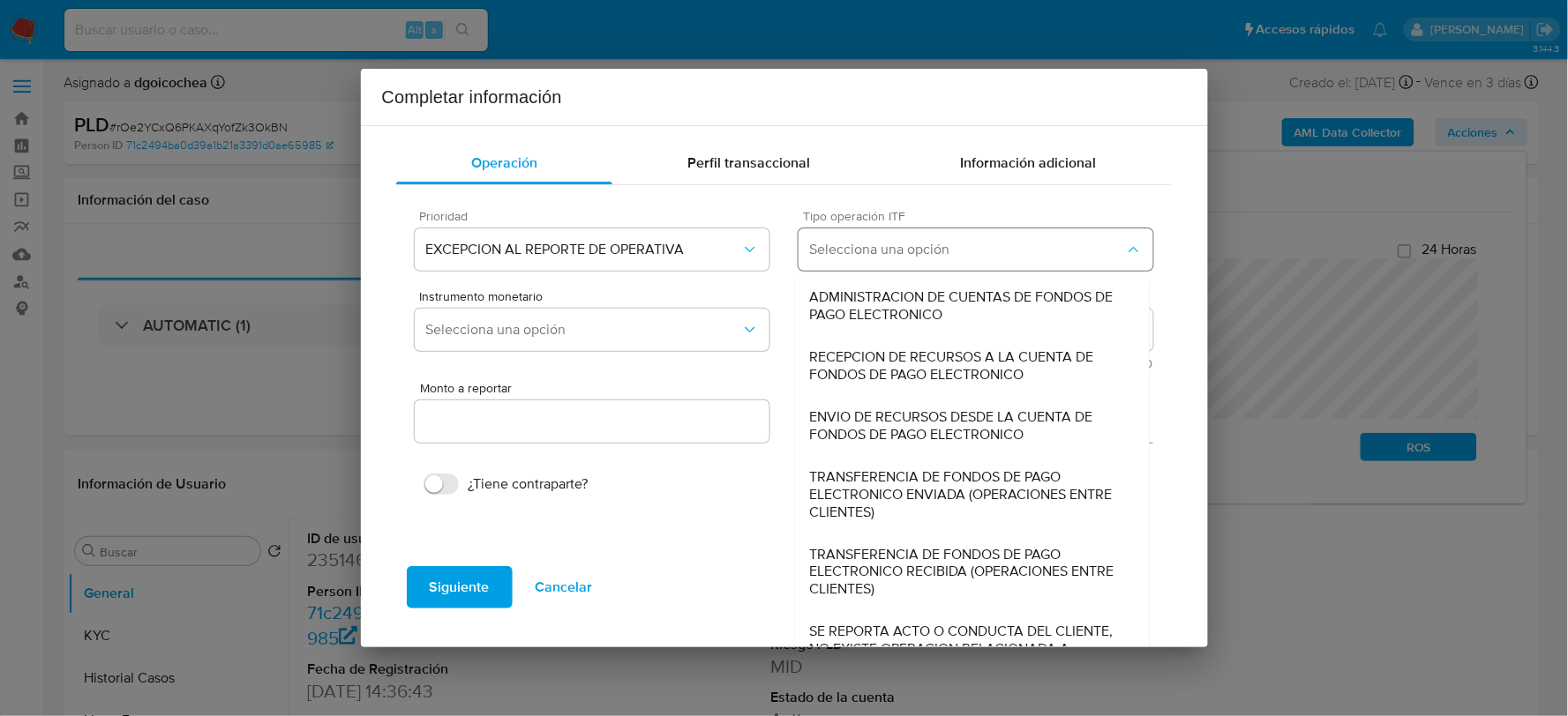 type 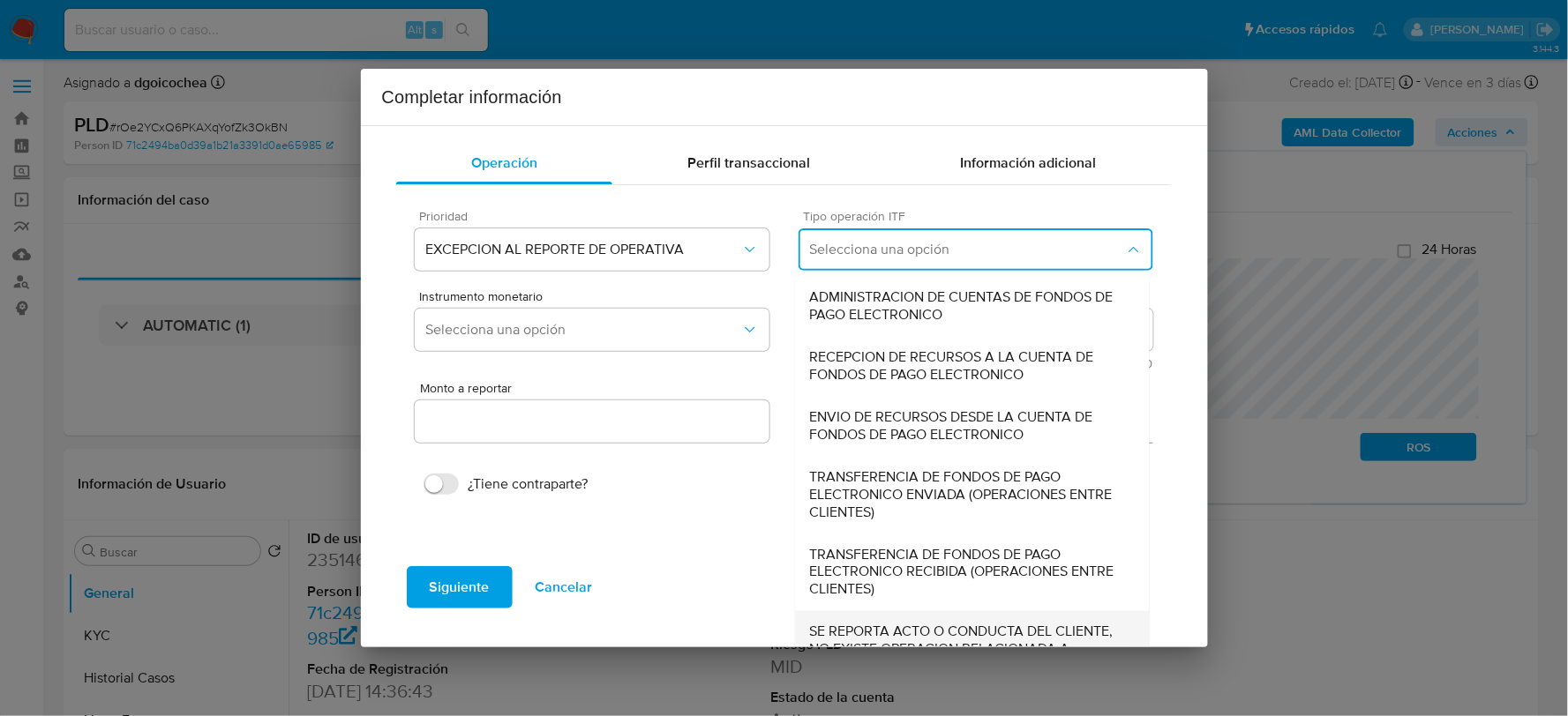 click on "SE REPORTA ACTO O CONDUCTA DEL CLIENTE, NO EXISTE OPERACION RELACIONADA A REPORTAR" at bounding box center [972, 650] 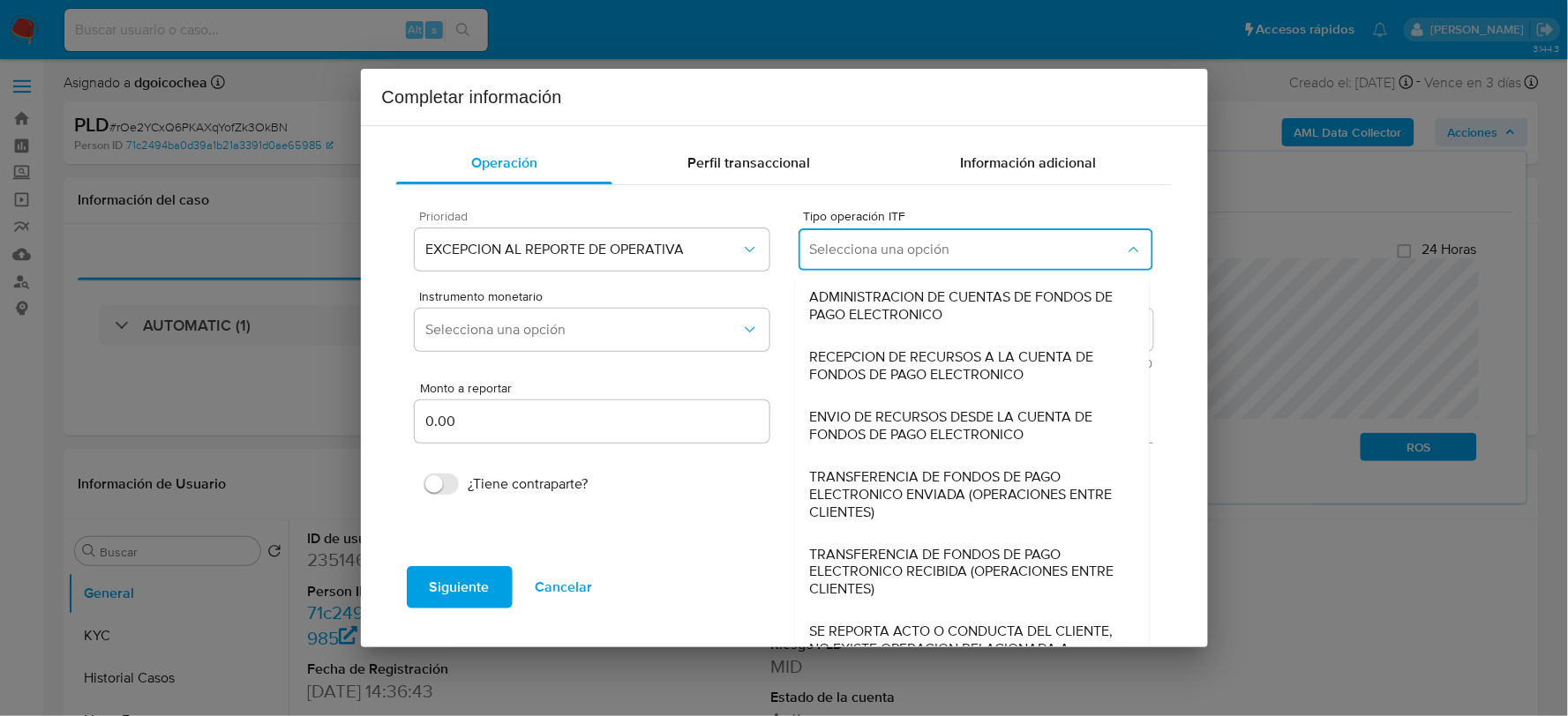 scroll, scrollTop: 0, scrollLeft: 0, axis: both 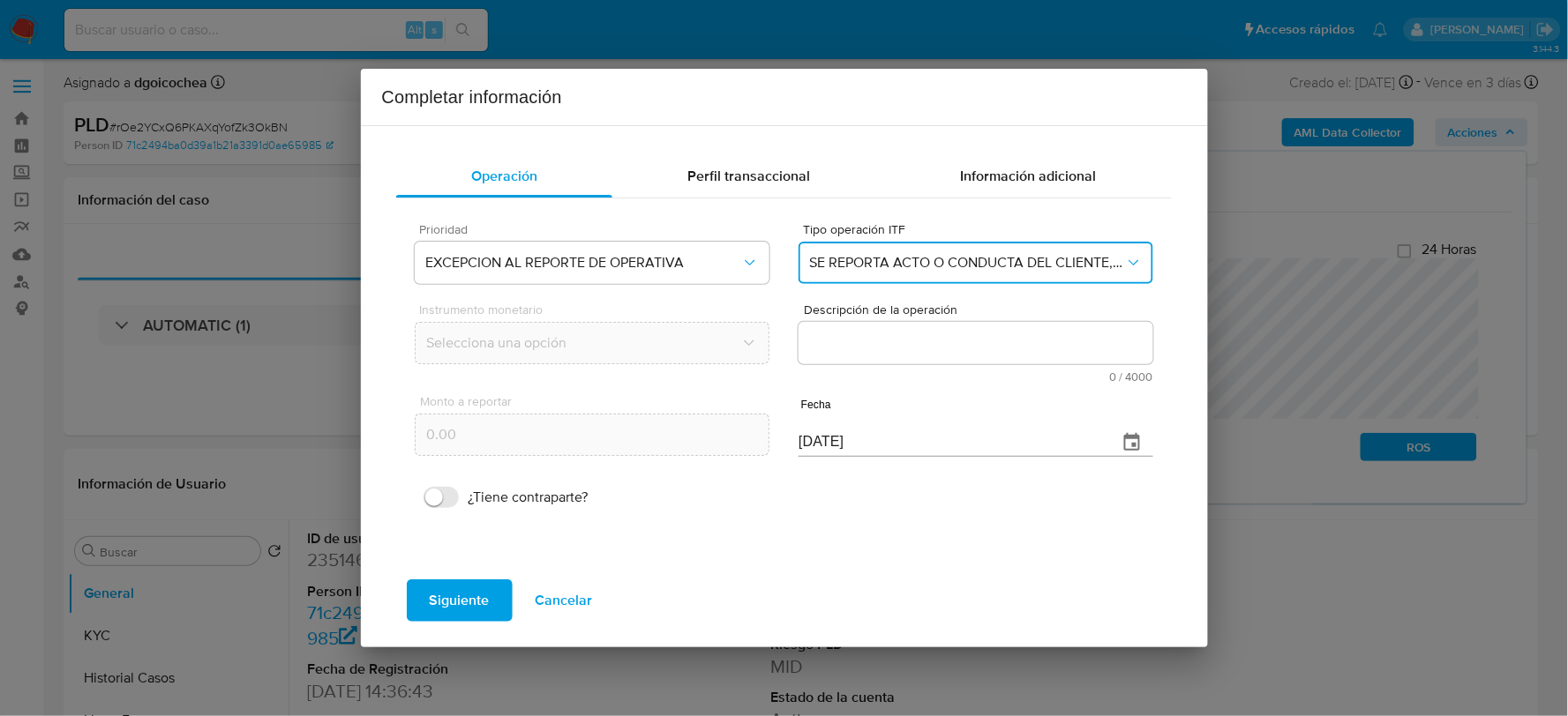 type 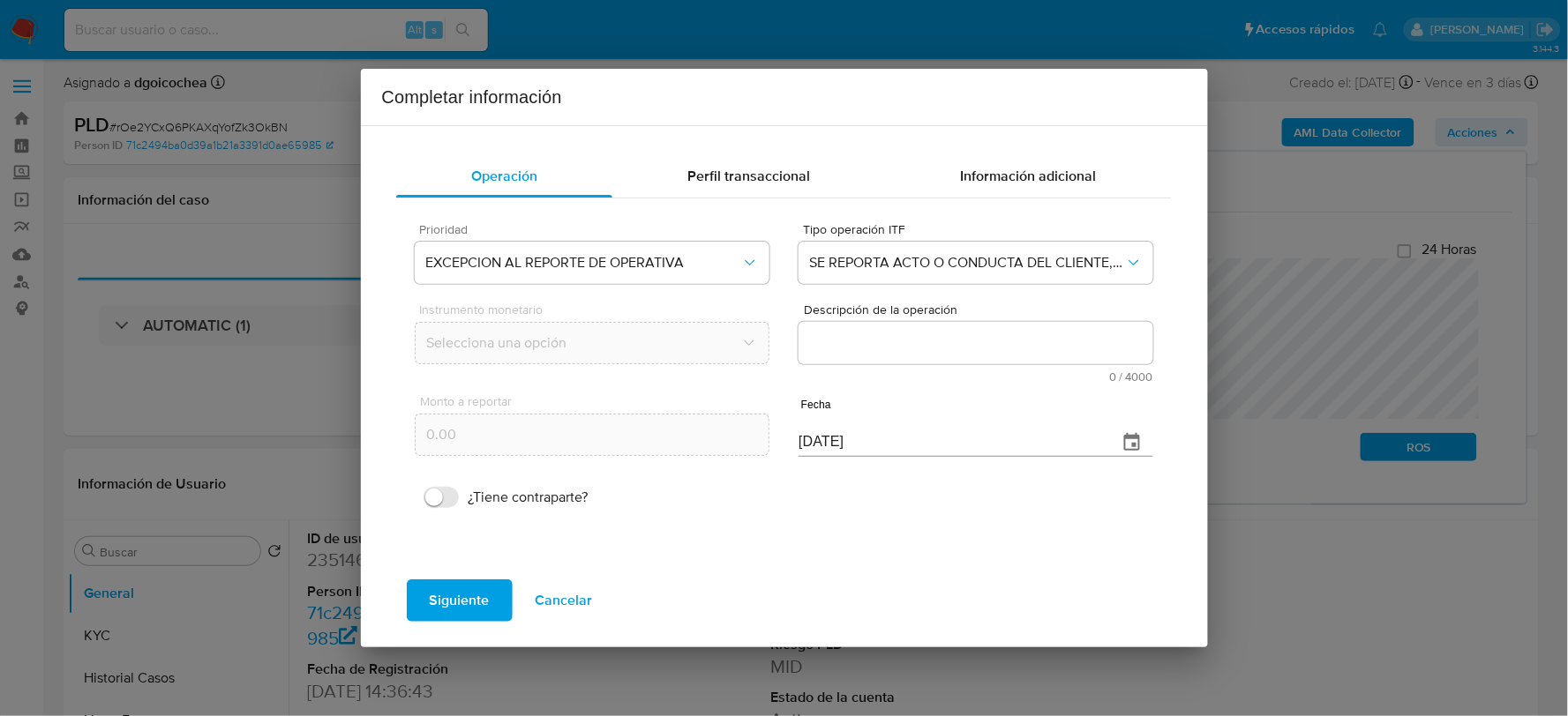 click on "Descripción de la operación" at bounding box center [975, 343] 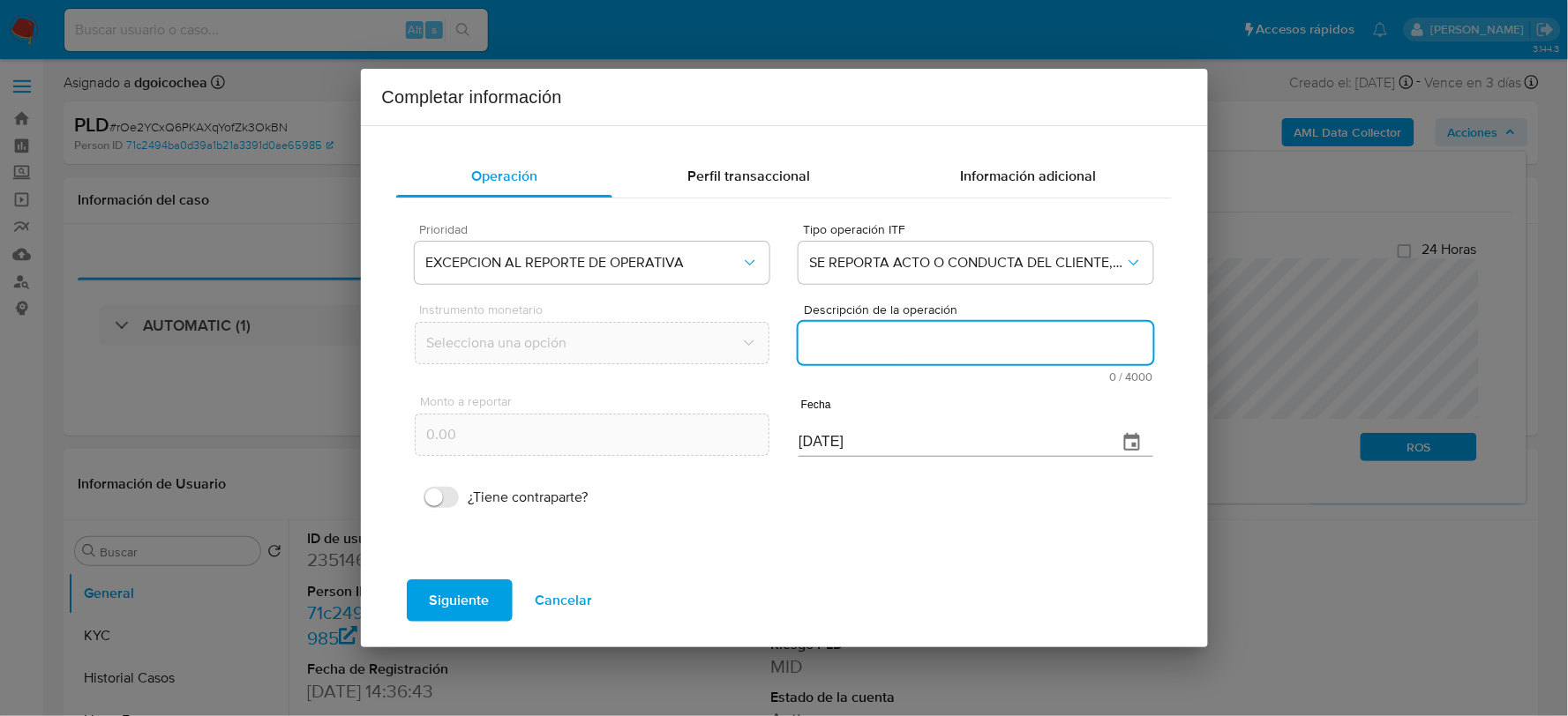 paste on "/CONOCIMIENTO DEL CLIENTE O USUARIO.
CLIENTE DE NOMBRE MARIA CAROLINA ALVIZO ROCHA CON NUMERO DE CLIENTE 2351460626 Y NUMERO CUENTA 722969020369883215 CUYO CURP ES AIRC870916MSPLCR08 DE NACIONALIDAD MEXICANA LUGAR DE NACIMIENTO SAN LUIS POTOSI MEXICO. CON FECHA DE NACIMIENTO EL DIA 16SEP1987. EDAD 37 ANOS INICIA LA RELACION COMERCIAL CON MERCADO PAGO MP EL DIA 08MAR2025. EL CLIENTE DECLARA TENER POR OCUPACION PROPIETARIO O SOCIO. ES CLASIFICADO POR LA INSTITUCION CON GRADO DE RIESGO MEDIO. EL TITULAR NO DESIGNO BENEFICIARIOS EN CASO DE FALLECIMIENTO CON DOMICILIO EN AVENIDA BENITO JUAREZ 43 MOCTEZUMA CP 78900 MOCTEZUMA SAN LUIS POTOSI MEXICO.
/ANTECEDENTES INVESTIGATIVOS.
NO TIENE ALERTAMIENTOS PREVIOS.
ALERTA GENERADA BAJO EL ESCENARIO DEL MONITOREO DE REMESAS EL 12MAY2025 OPERANDO DURANTE EL MES DE ABR2025 LA CANTIDAD TOTAL DE MN131763.76 A TRAVES DE 10 OPERACIONES.
/INFORMACION ADICIONAL DEL CLIENTE.
SE REALIZA LA BUSQUEDA EN FUENTES EXTERNAS DEL CLIENTE ANALIZADO SIN LOCALIZAR INFORMACION NEGATI..." 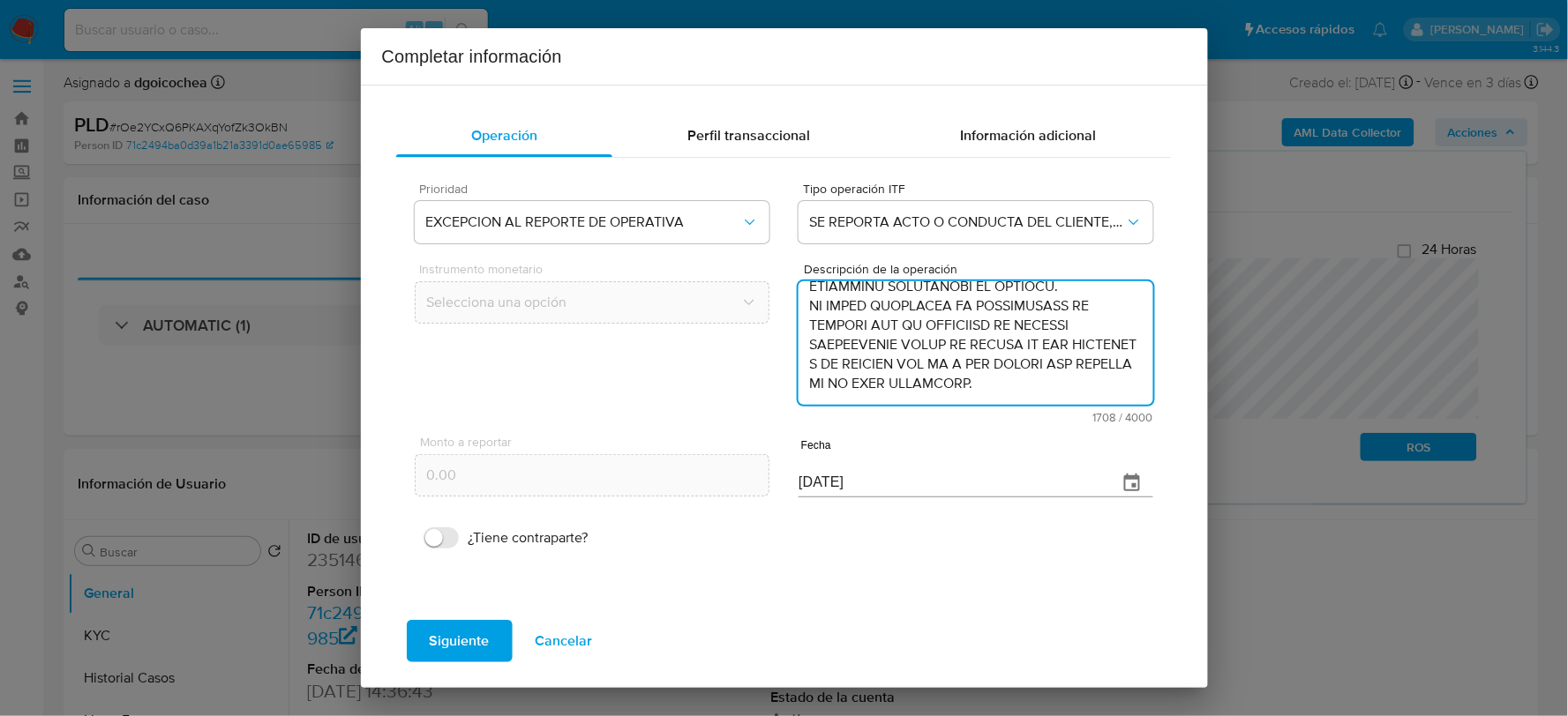 scroll, scrollTop: 811, scrollLeft: 0, axis: vertical 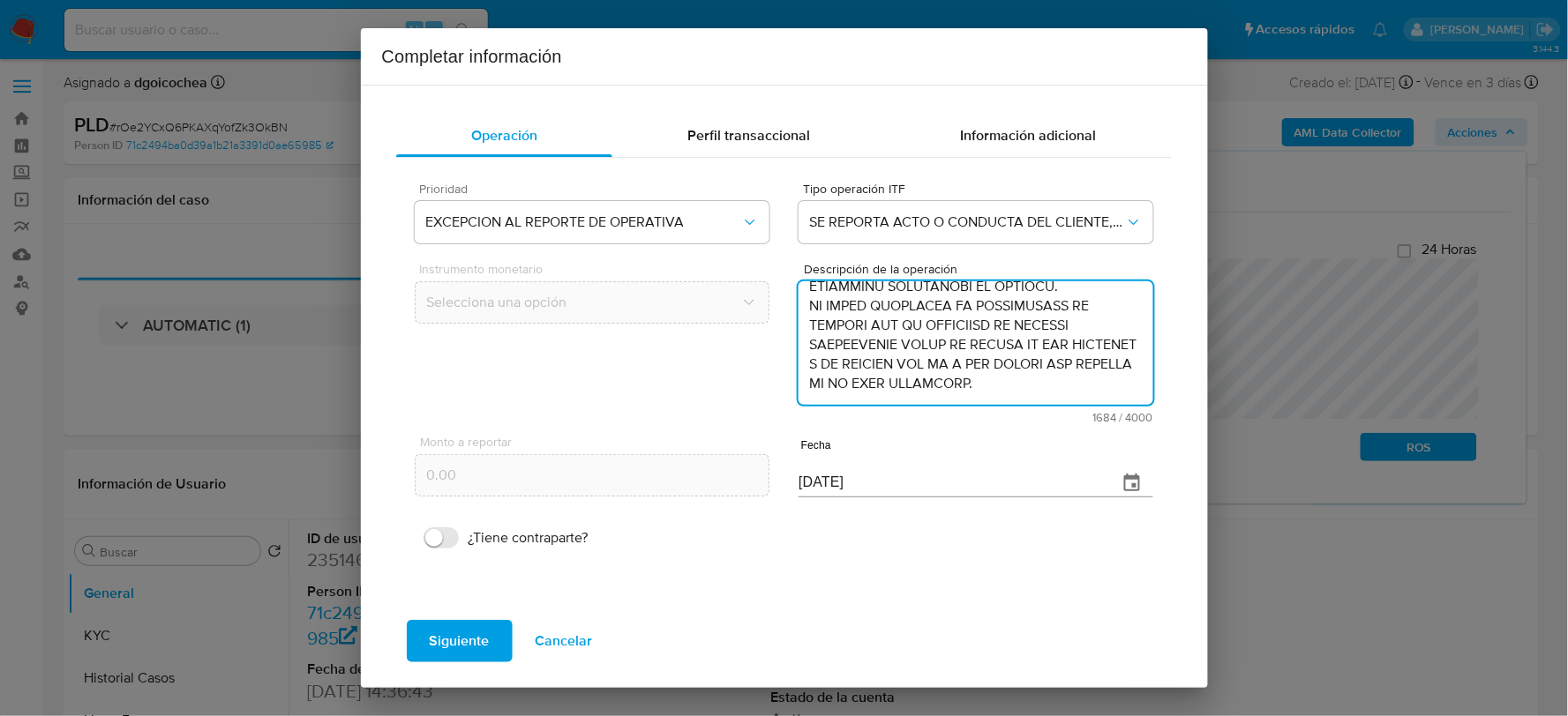 type on "/CONOCIMIENTO DEL CLIENTE O USUARIO.
CLIENTE DE NOMBRE MARIA CAROLINA ALVIZO ROCHA CON NUMERO DE CLIENTE 2351460626 Y NUMERO CUENTA 722969020369883215 CUYO CURP ES AIRC870916MSPLCR08 DE NACIONALIDAD MEXICANA LUGAR DE NACIMIENTO SAN LUIS POTOSI MEXICO. CON FECHA DE NACIMIENTO EL DIA 16SEP1987. EDAD 37 ANOS INICIA LA RELACION COMERCIAL CON MERCADO PAGO MP EL DIA 08MAR2025. EL CLIENTE DECLARA TENER POR OCUPACION PROPIETARIO O SOCIO. ES CLASIFICADO POR LA INSTITUCION CON GRADO DE RIESGO MEDIO. EL TITULAR NO DESIGNO BENEFICIARIOS EN CASO DE FALLECIMIENTO CON DOMICILIO EN AVENIDA BENITO JUAREZ 43 MOCTEZUMA CP 78900 MOCTEZUMA SAN LUIS POTOSI MEXICO.
/ANTECEDENTES INVESTIGATIVOS.
NO TIENE ALERTAMIENTOS PREVIOS.
ALERTA GENERADA BAJO EL ESCENARIO DEL MONITOREO DE REMESAS EL 12MAY2025 OPERANDO DURANTE EL MES DE ABR2025 LA CANTIDAD TOTAL DE MN131763.76 A TRAVES DE 10 OPERACIONES.
/INFORMACION ADICIONAL DEL CLIENTE.
SE REALIZA LA BUSQUEDA EN FUENTES EXTERNAS DEL CLIENTE ANALIZADO SIN LOCALIZAR INFORMACION NEGATI..." 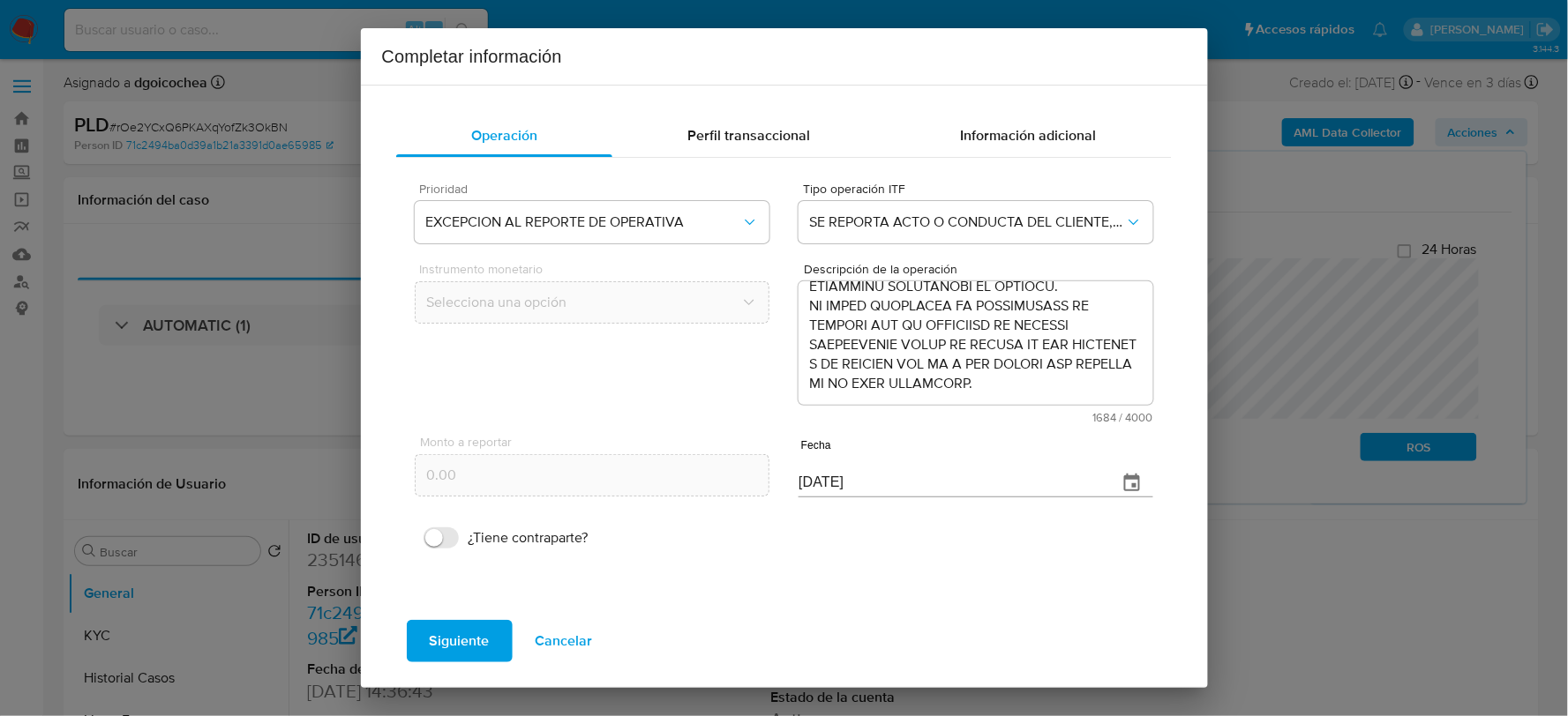 click on "07/07/2025" at bounding box center [950, 483] 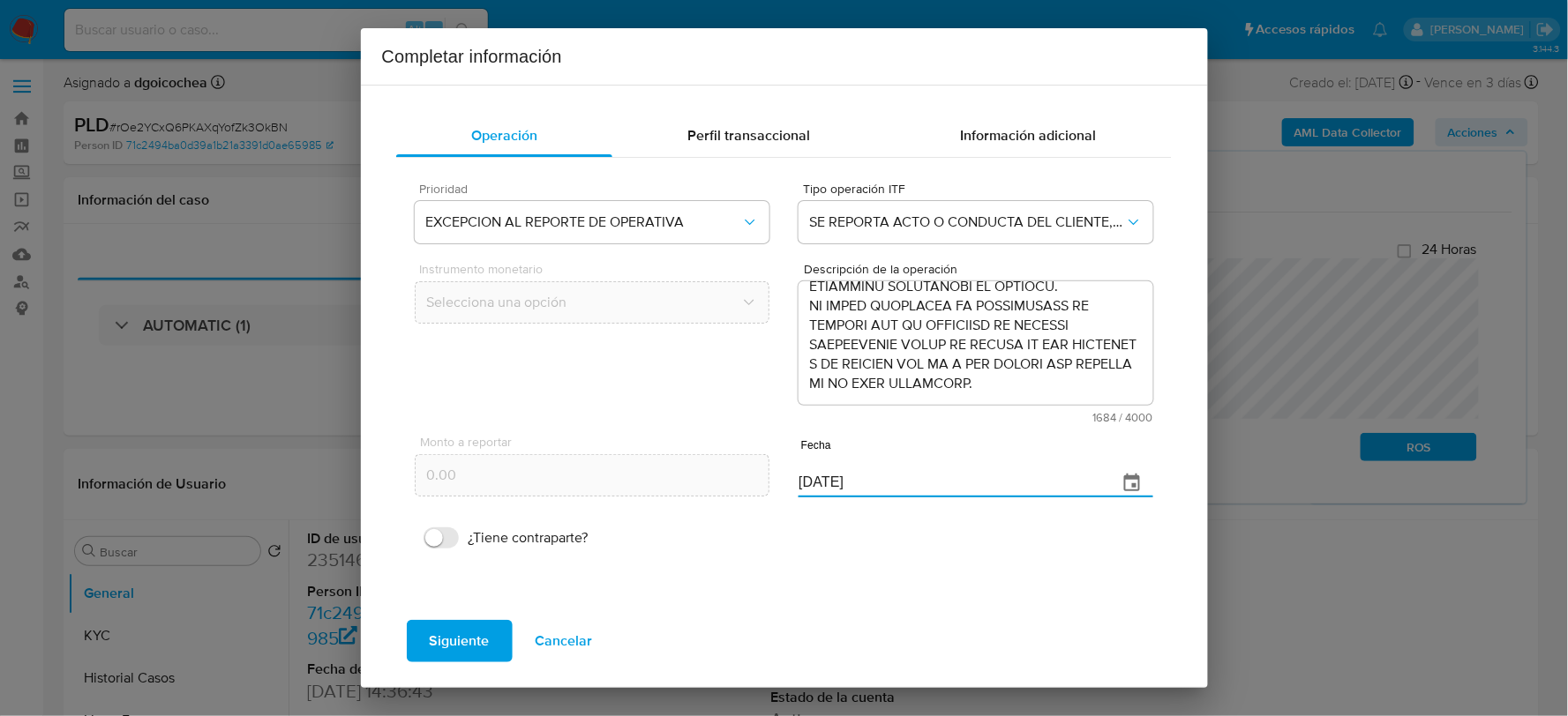 click on "07/07/2025" at bounding box center (950, 483) 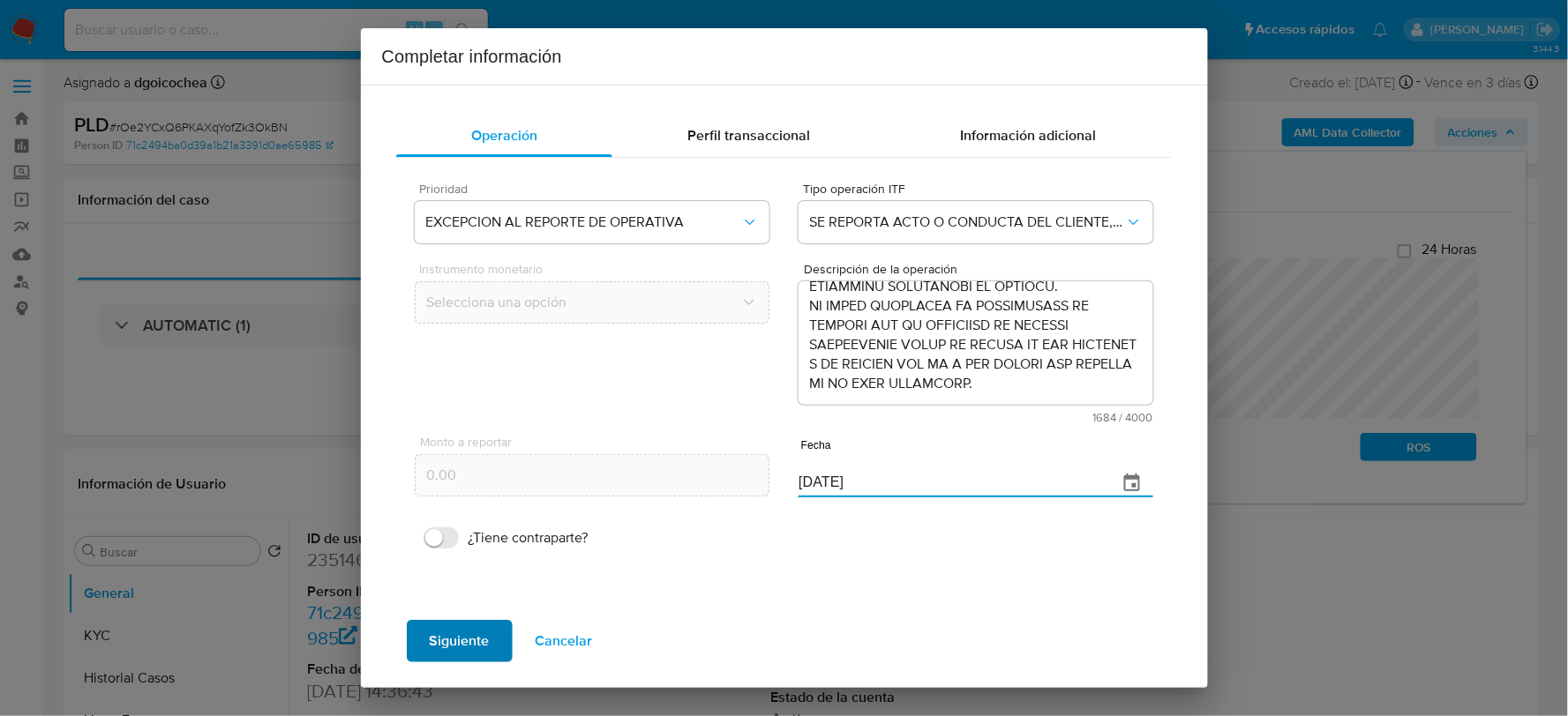 type on "30/04/2025" 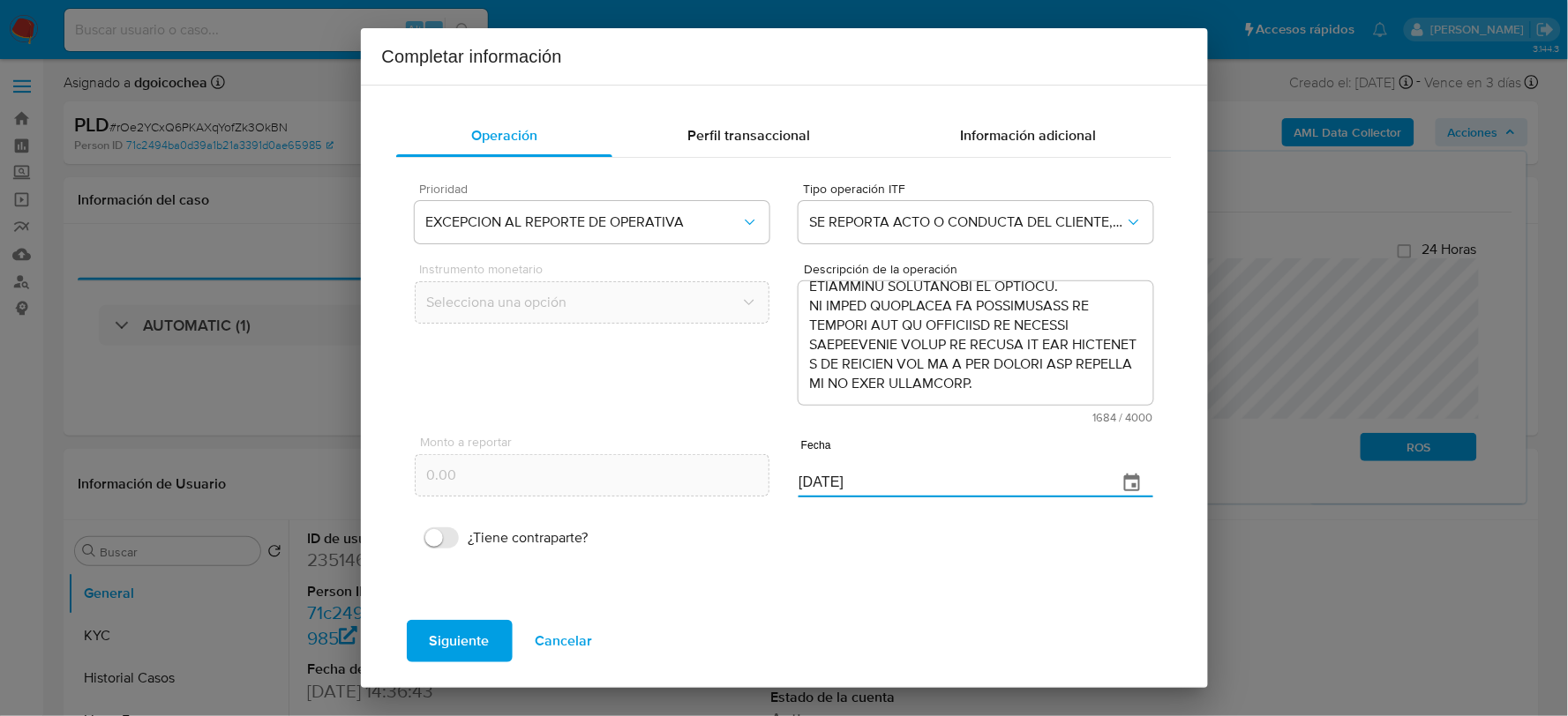 click on "Siguiente" at bounding box center [460, 641] 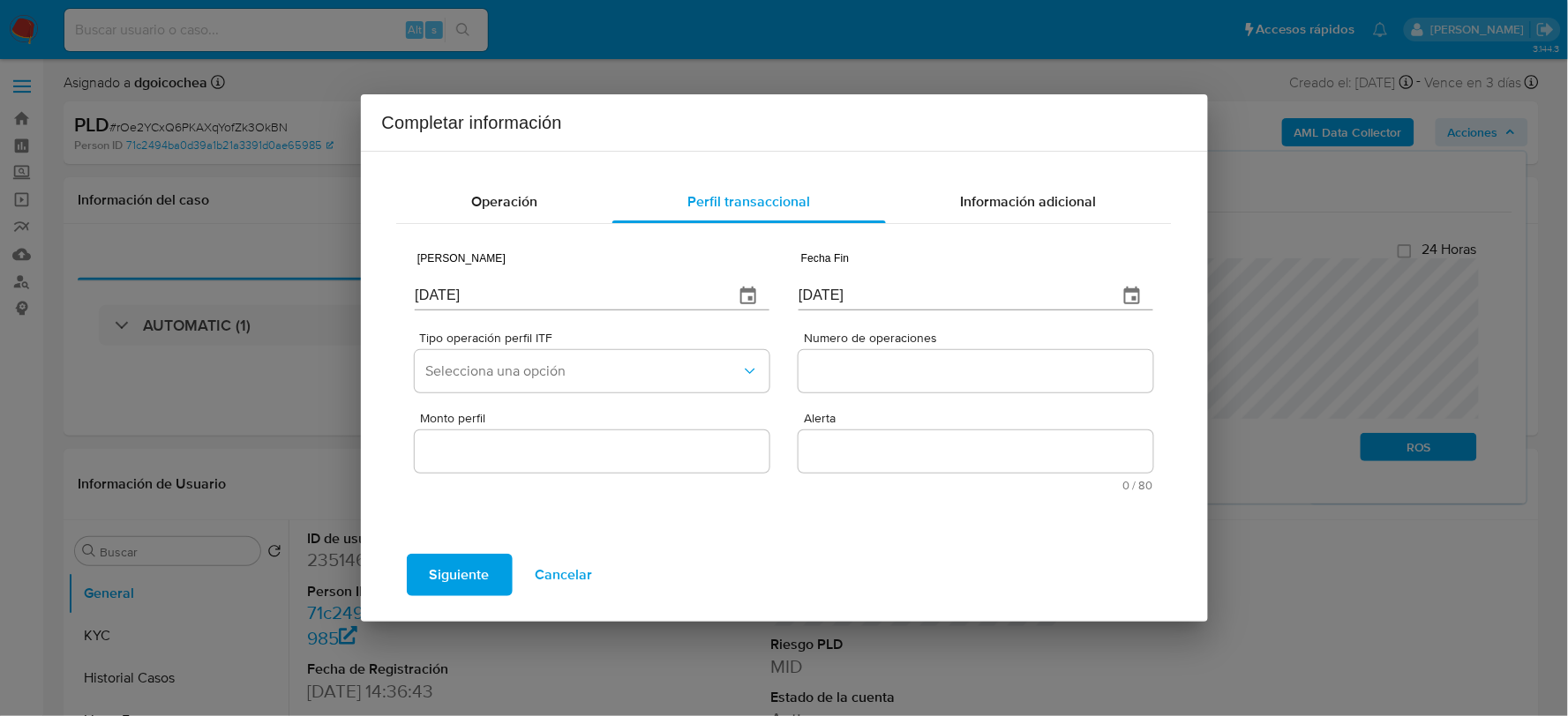 click on "07/07/2025" at bounding box center [566, 296] 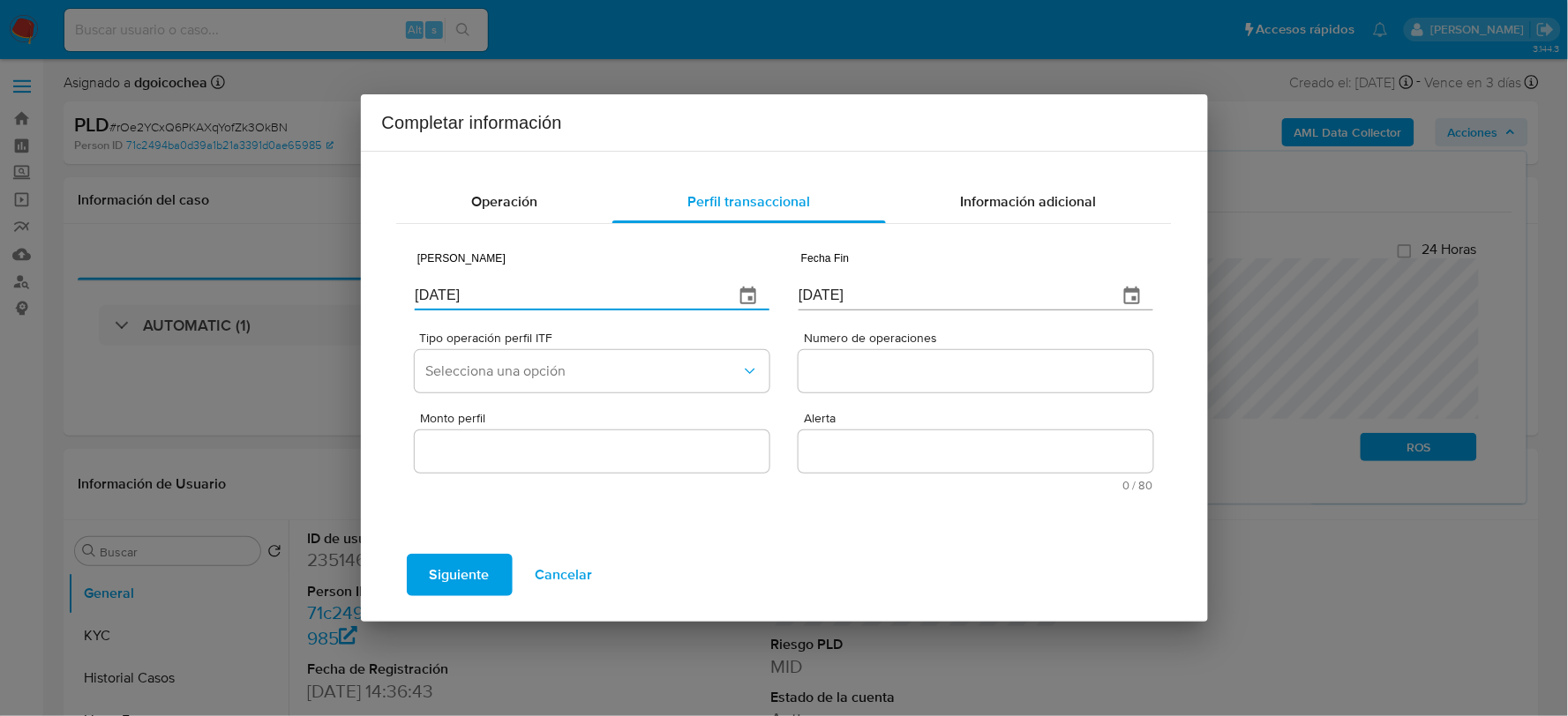 click on "07/07/2025" at bounding box center (566, 296) 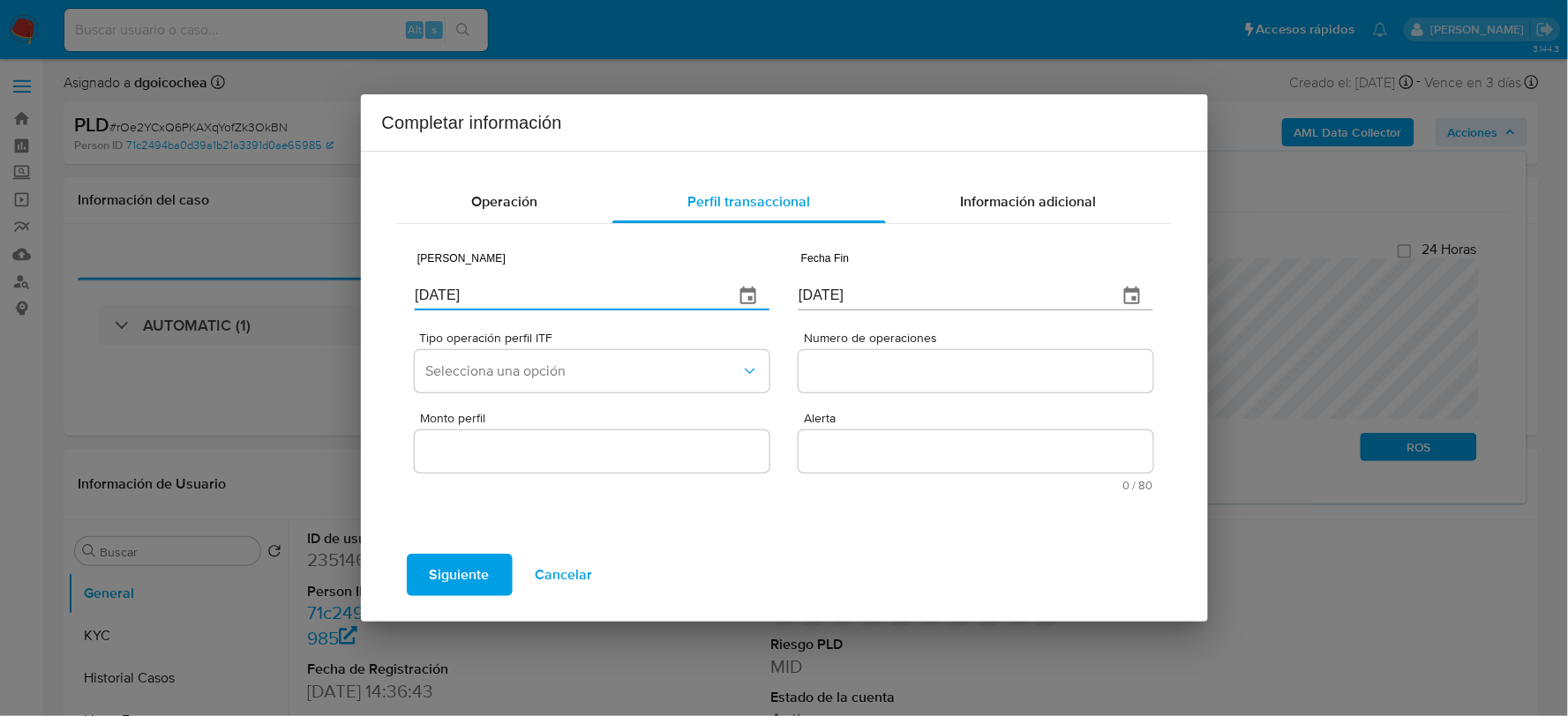 type on "28/03/2025" 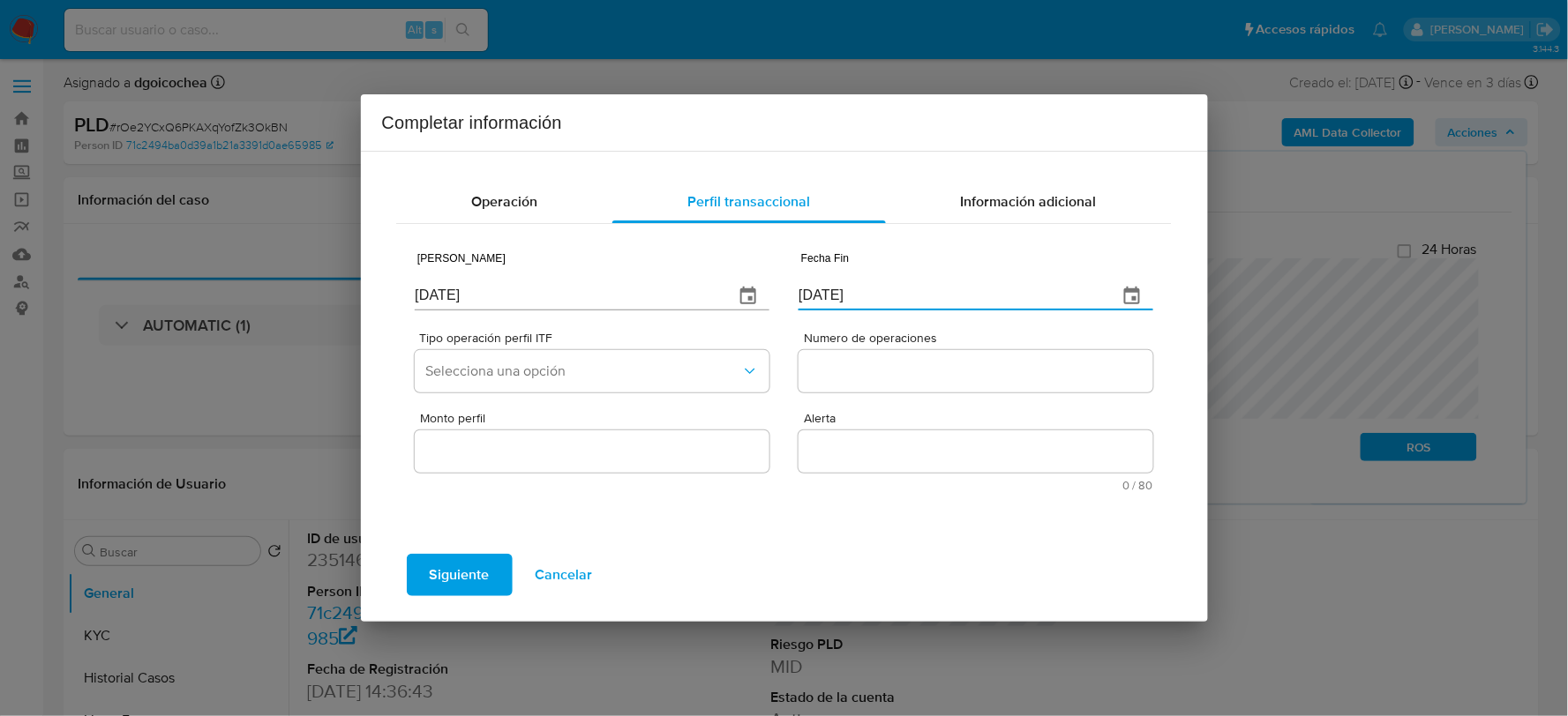 click on "07/07/2025" at bounding box center (950, 296) 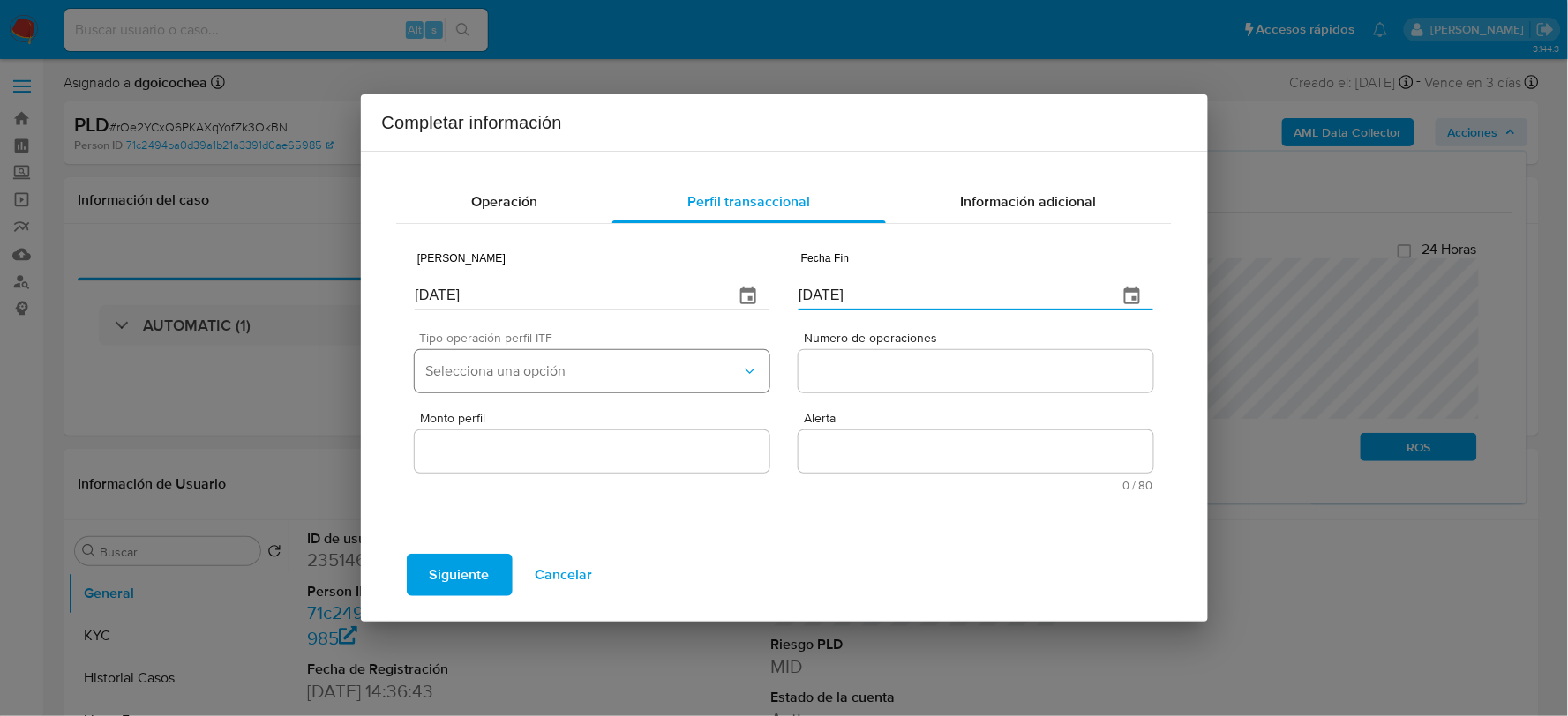 type on "30/04/2025" 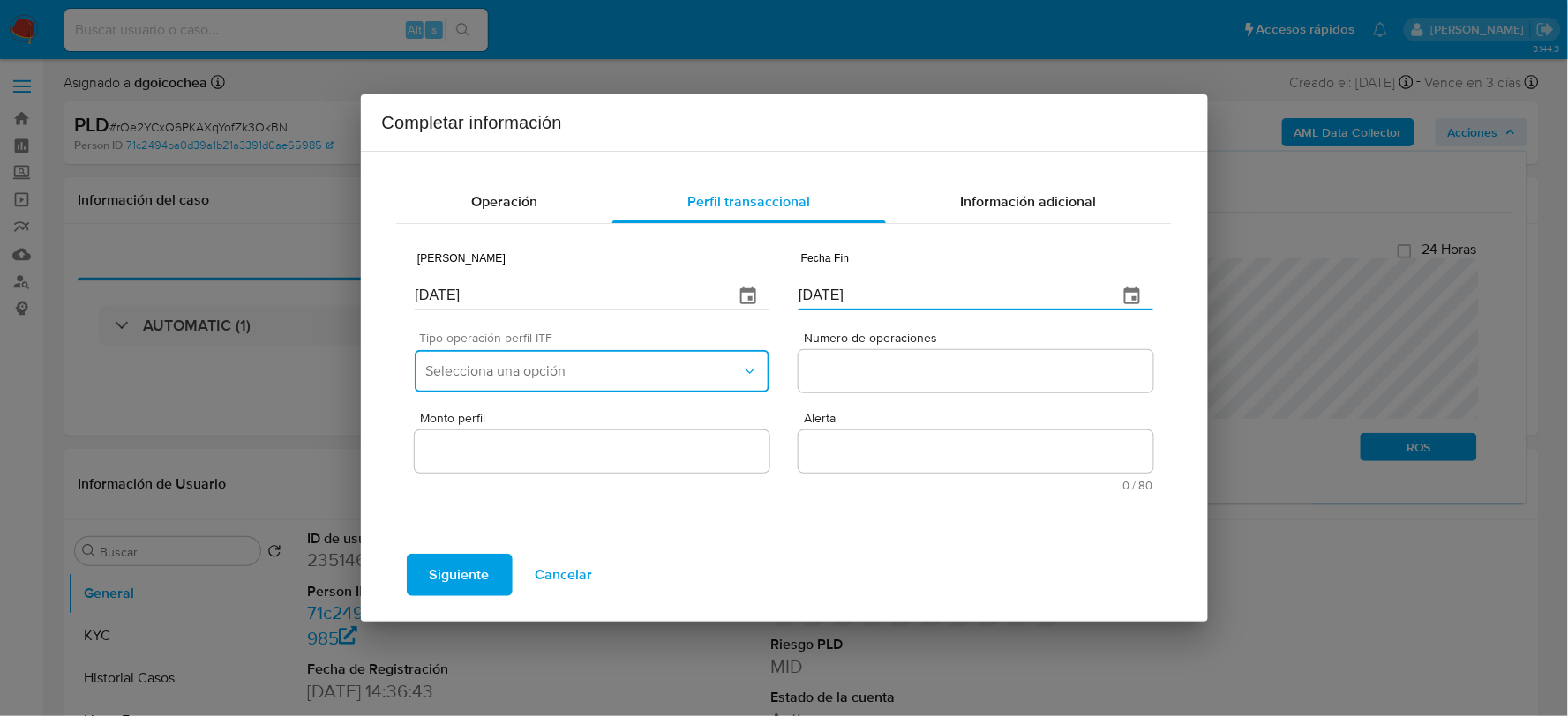 click on "Selecciona una opción" at bounding box center [591, 371] 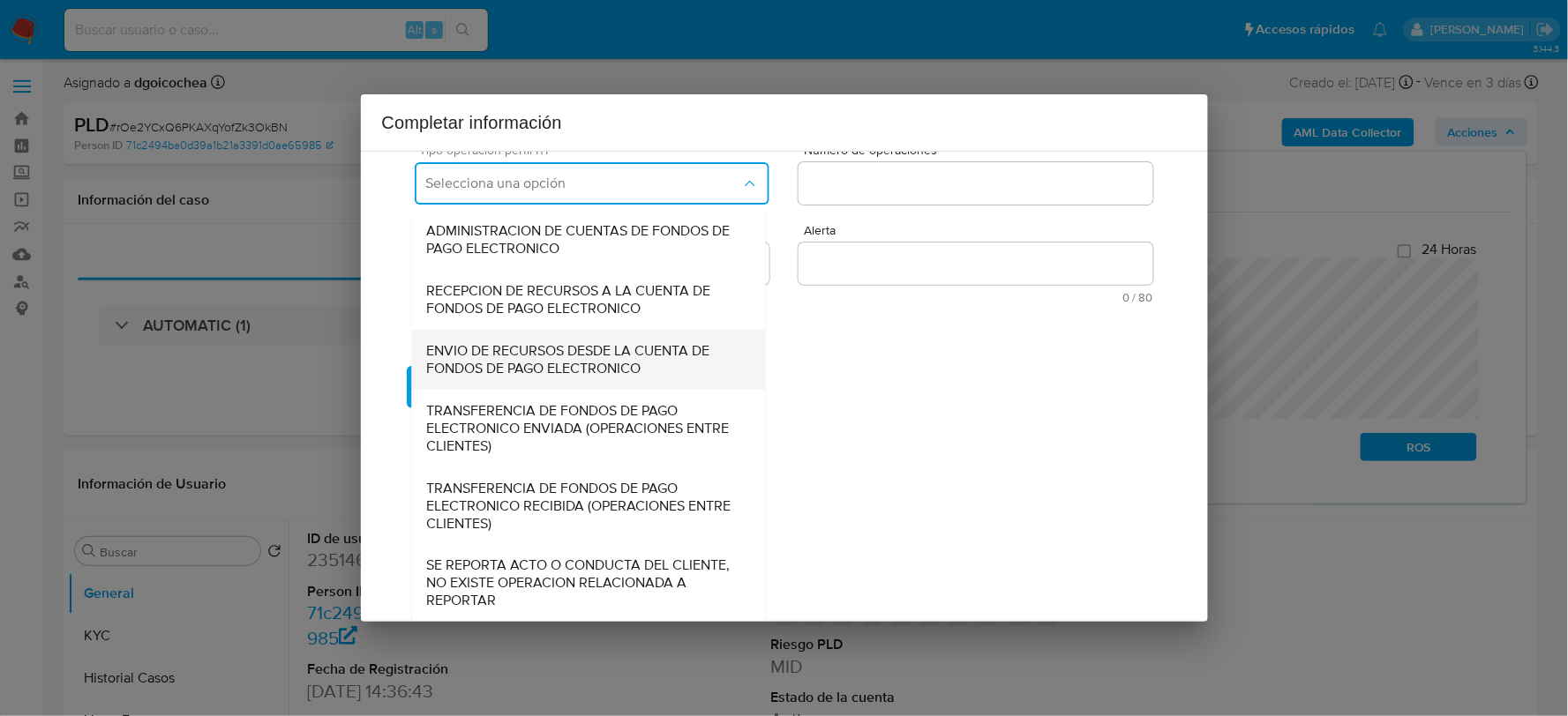 scroll, scrollTop: 190, scrollLeft: 0, axis: vertical 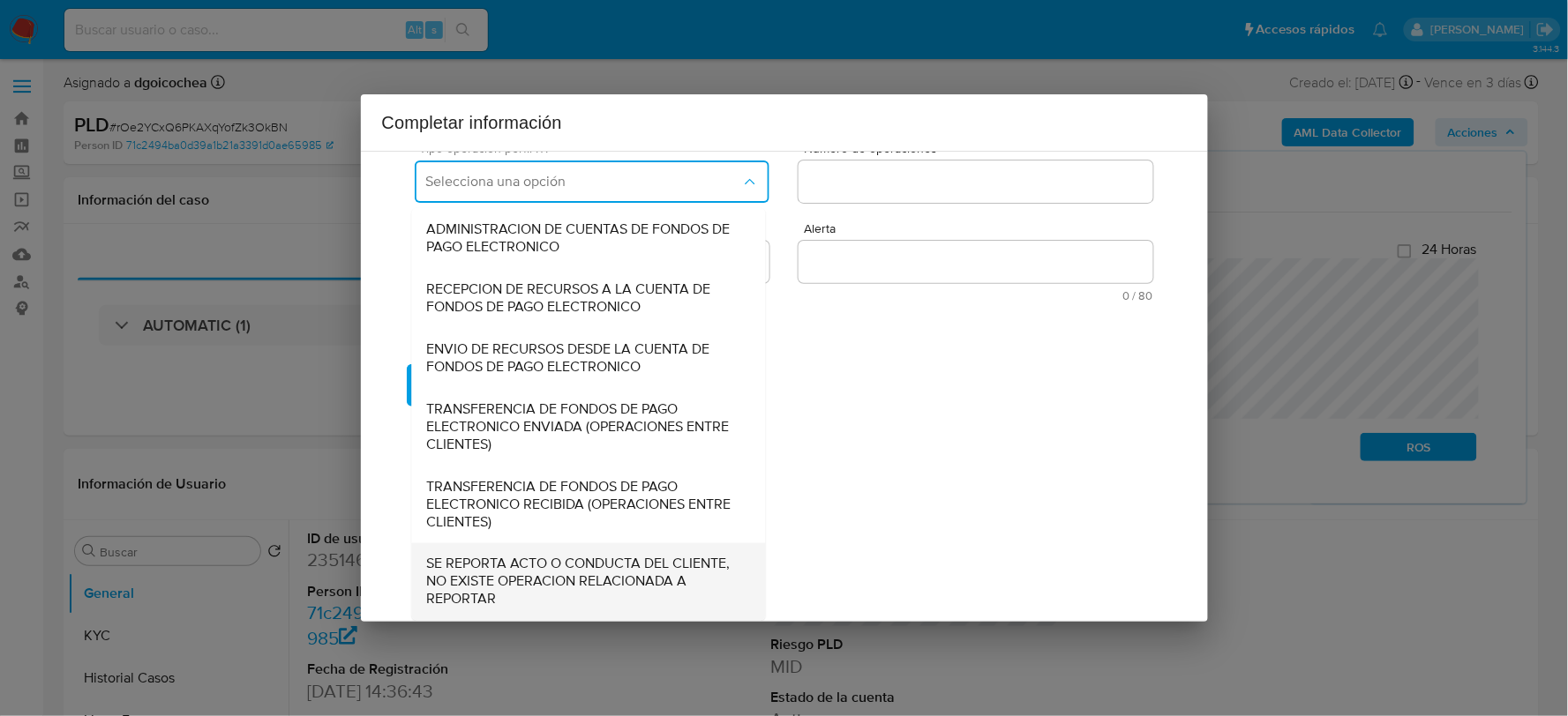 click on "SE REPORTA ACTO O CONDUCTA DEL CLIENTE, NO EXISTE OPERACION RELACIONADA A REPORTAR" at bounding box center [589, 582] 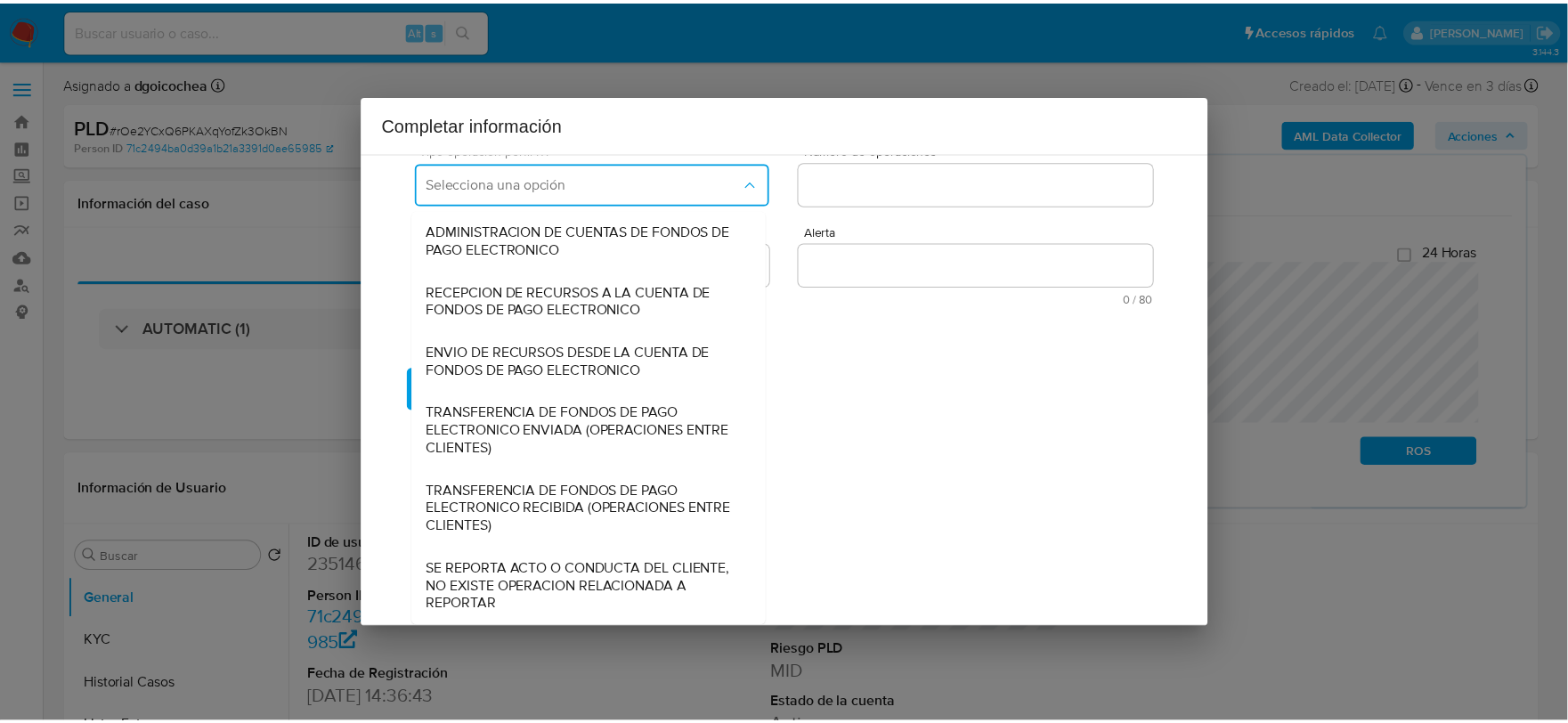 scroll, scrollTop: 0, scrollLeft: 0, axis: both 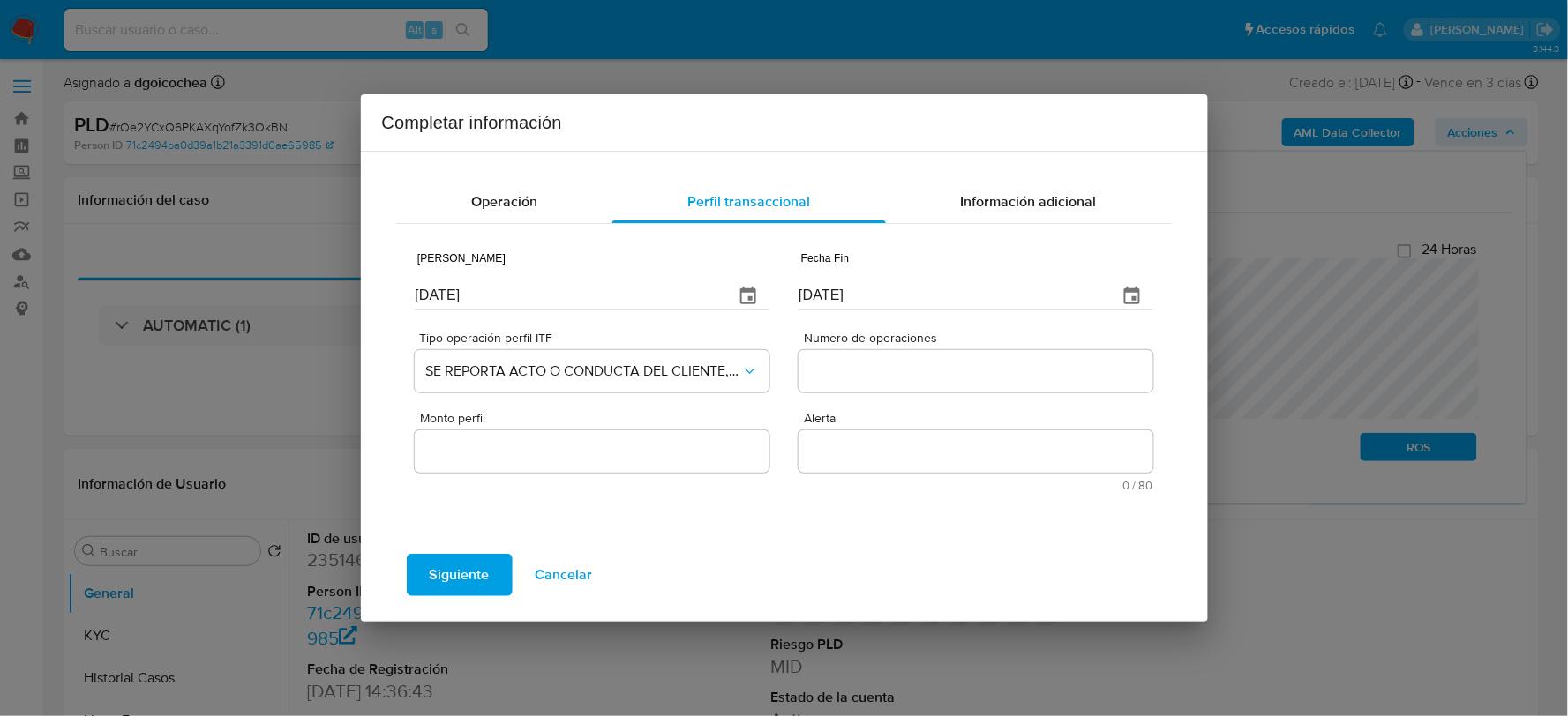 click on "Numero de operaciones" at bounding box center [975, 371] 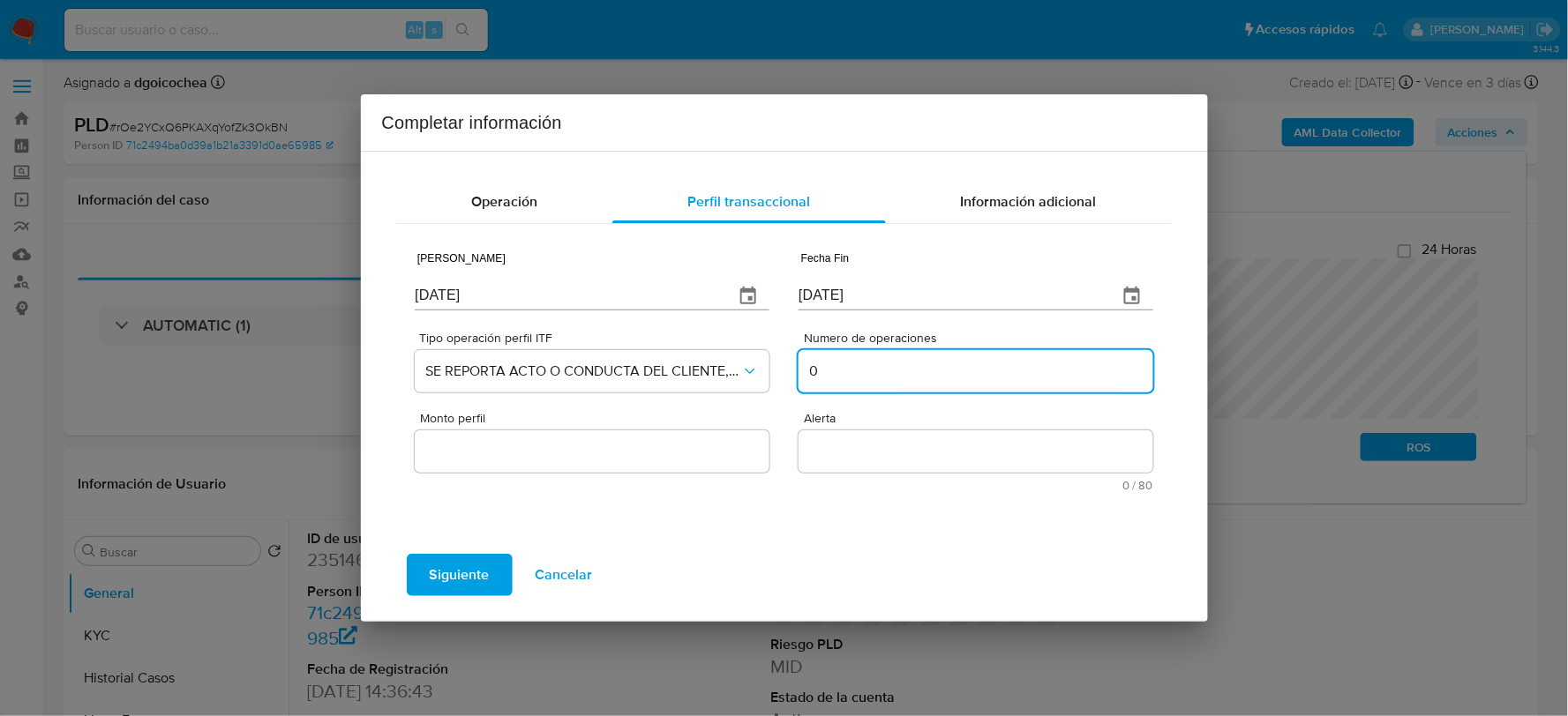 type on "0" 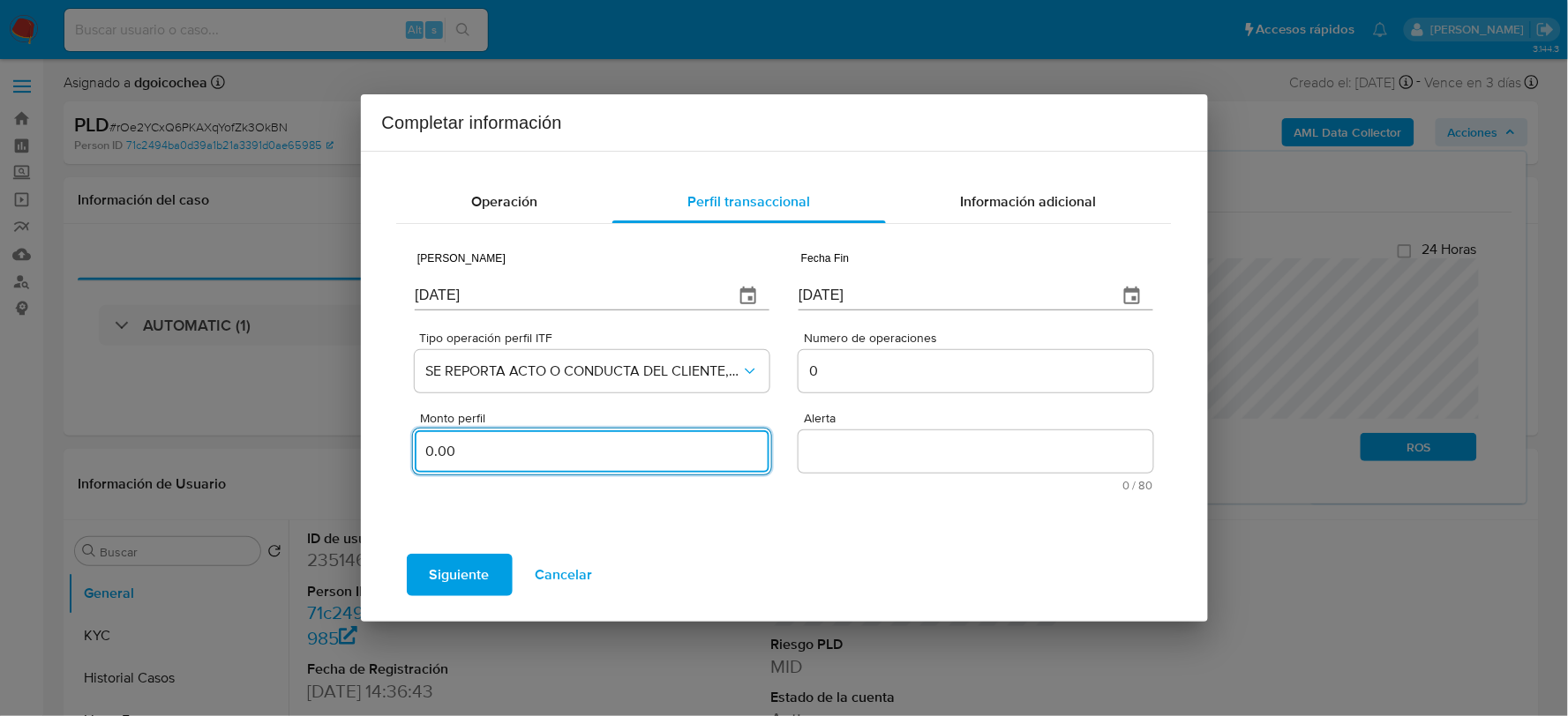 type on "0.00" 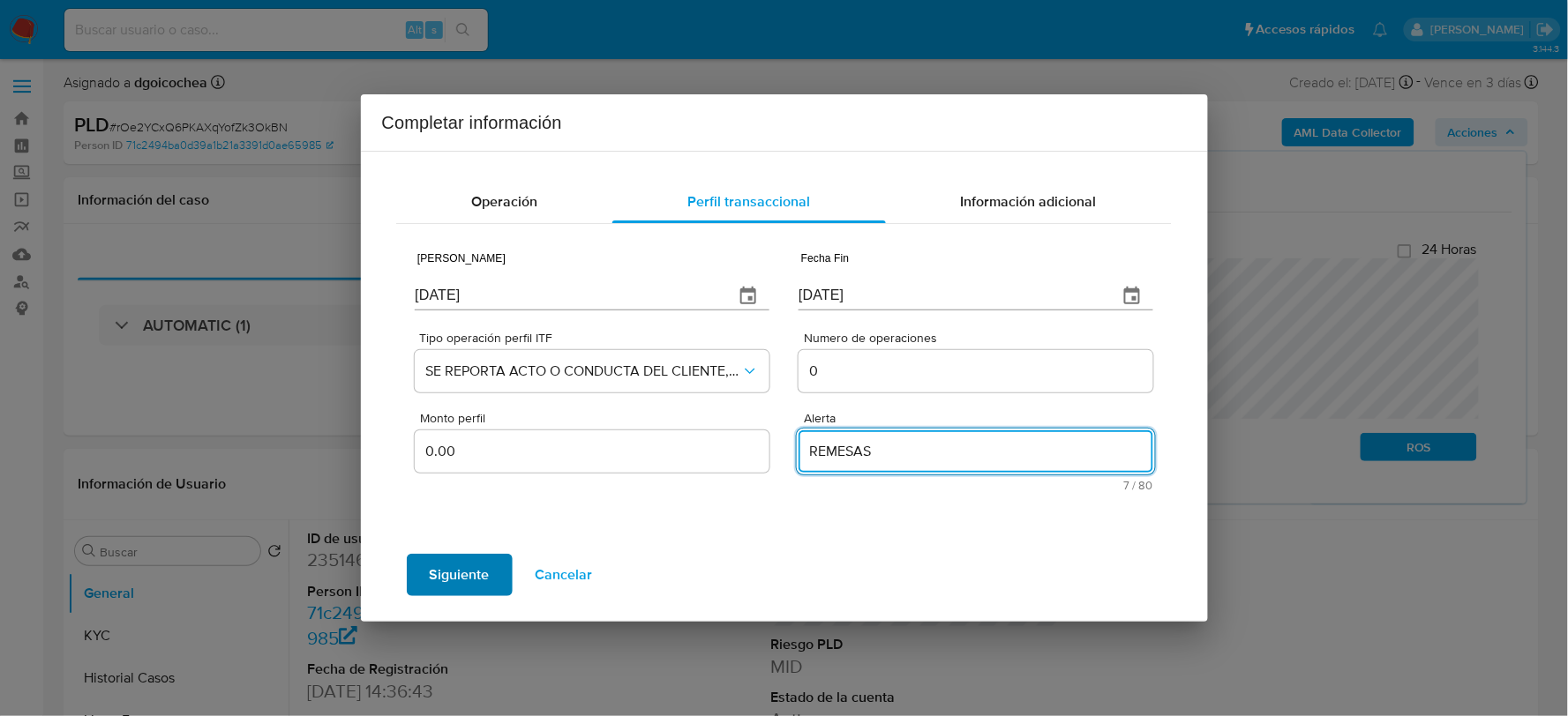 type on "REMESAS" 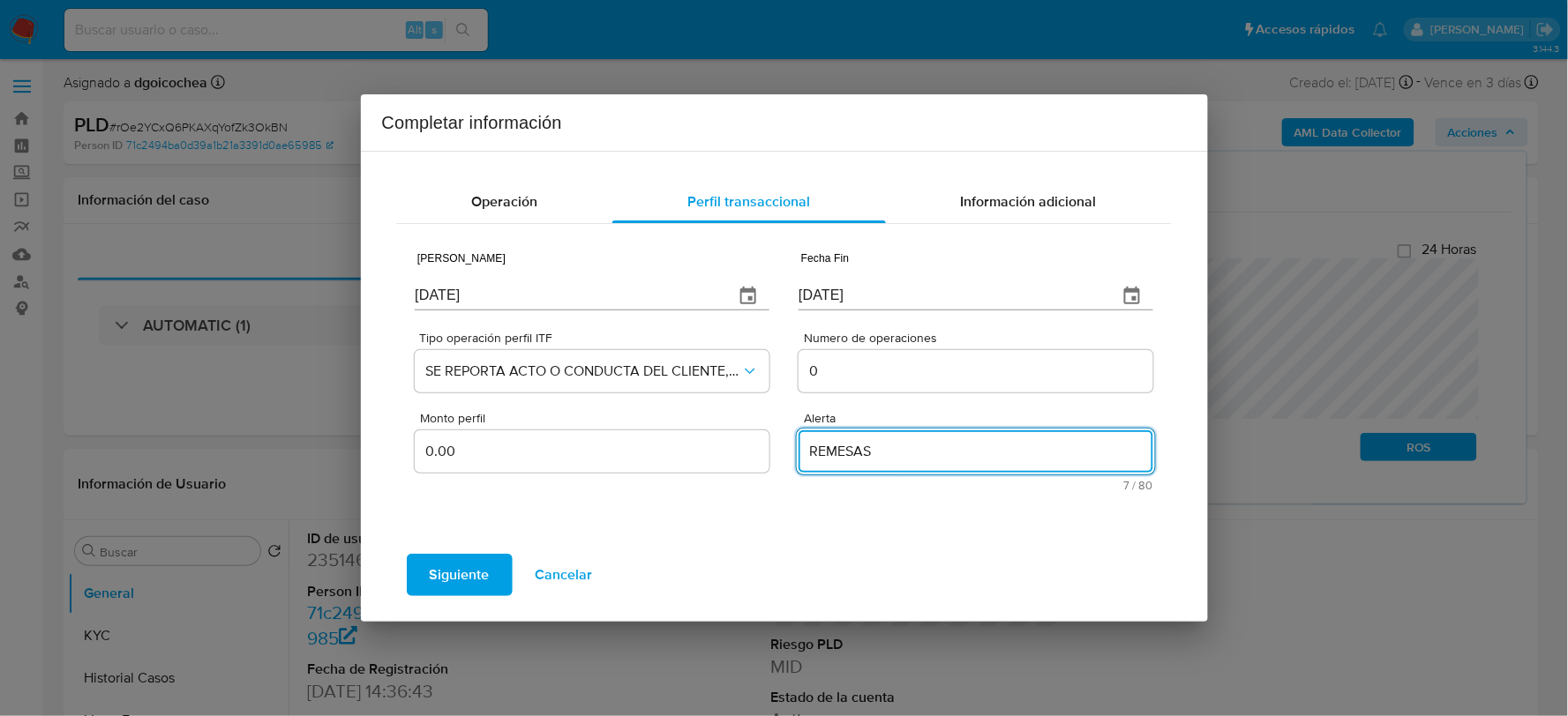 click on "Siguiente" at bounding box center (460, 575) 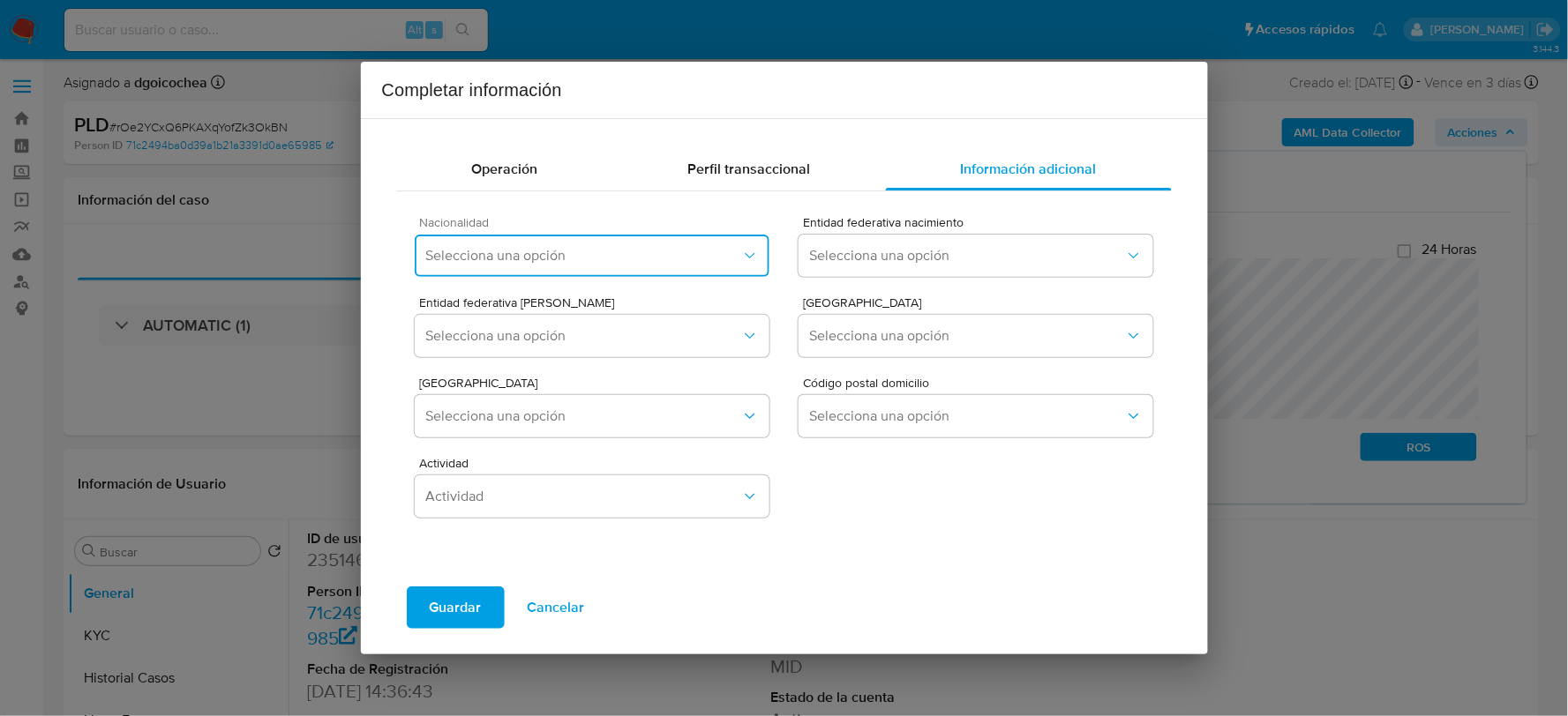 click on "Selecciona una opción" at bounding box center (591, 256) 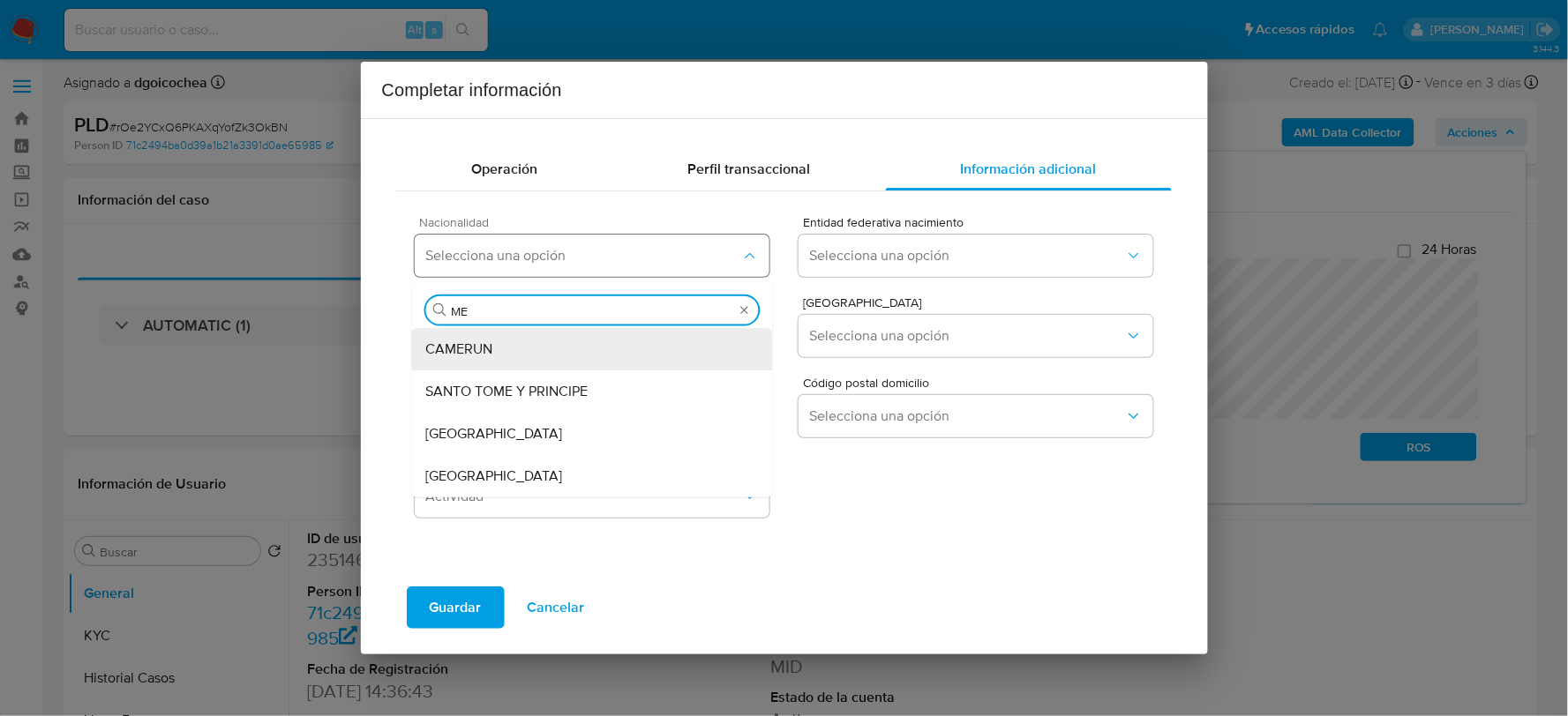 type on "MEX" 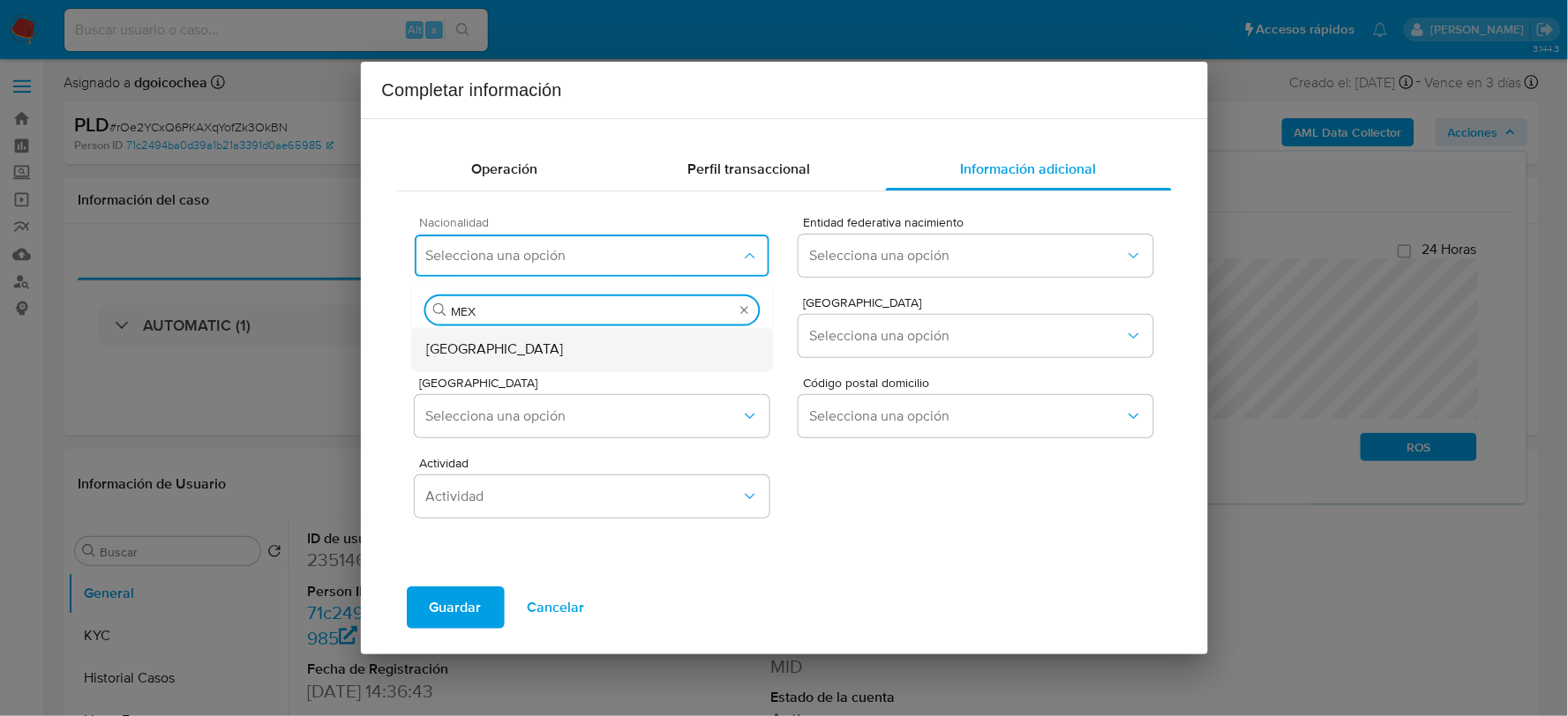 click on "MEXICO" at bounding box center (592, 348) 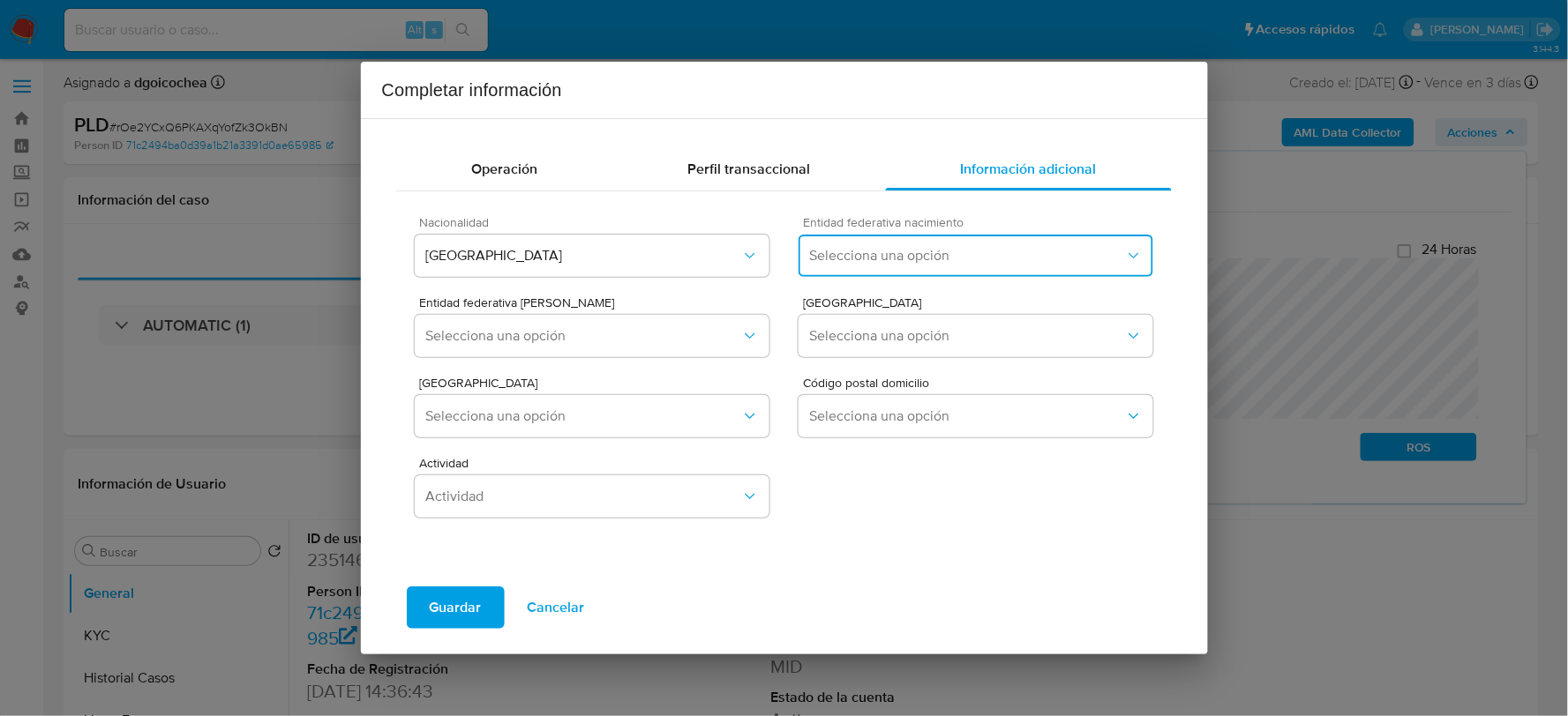 click on "Selecciona una opción" at bounding box center (966, 256) 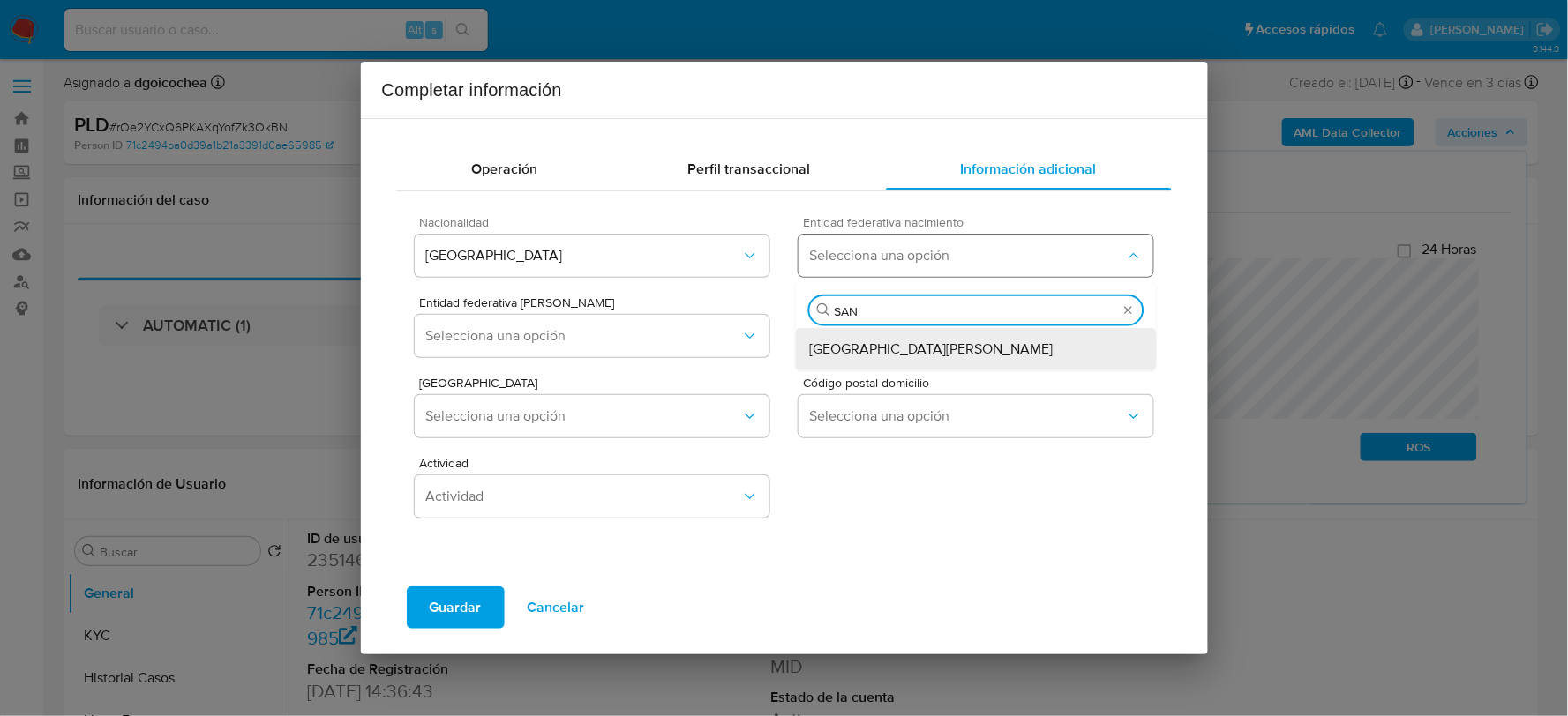 type on "SAN L" 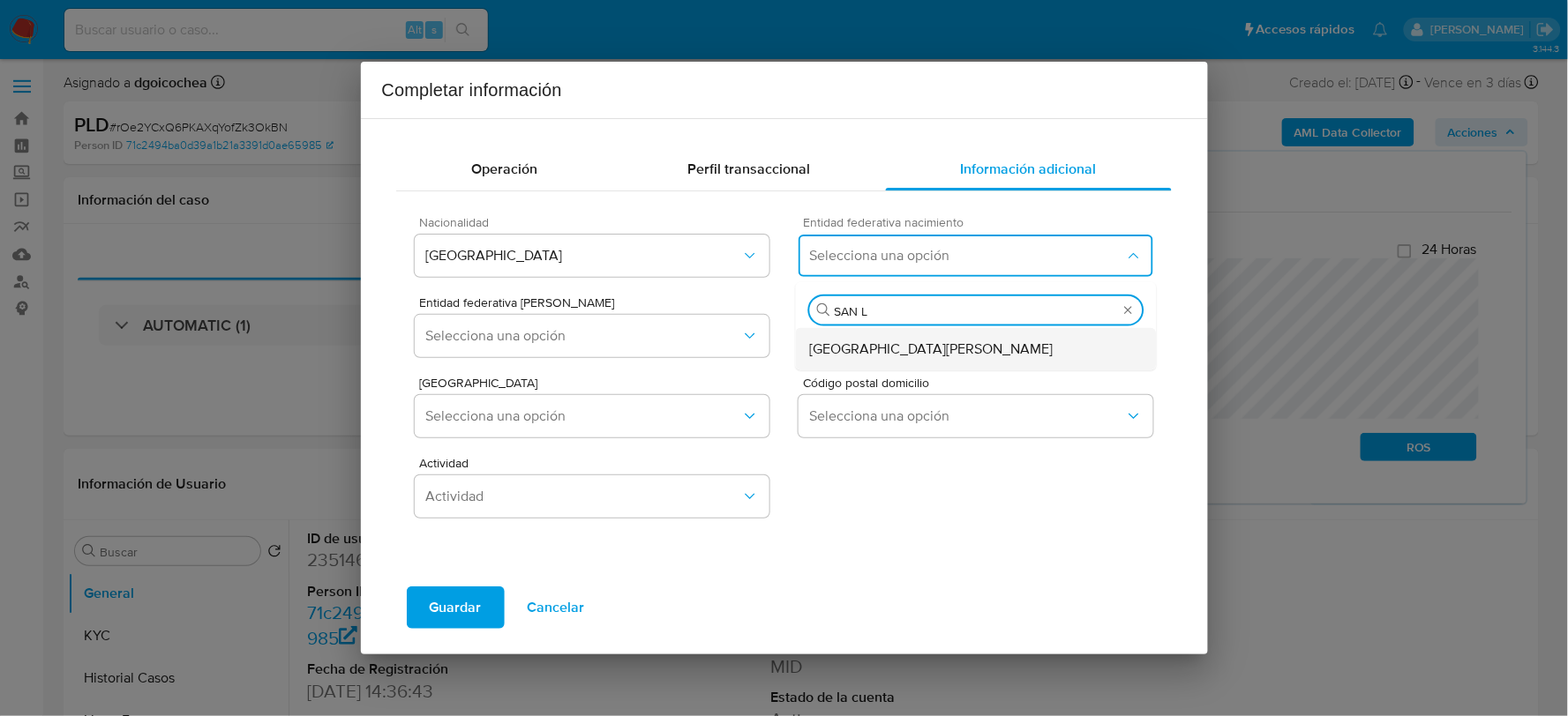 click on "San Luis Potosí" at bounding box center [932, 348] 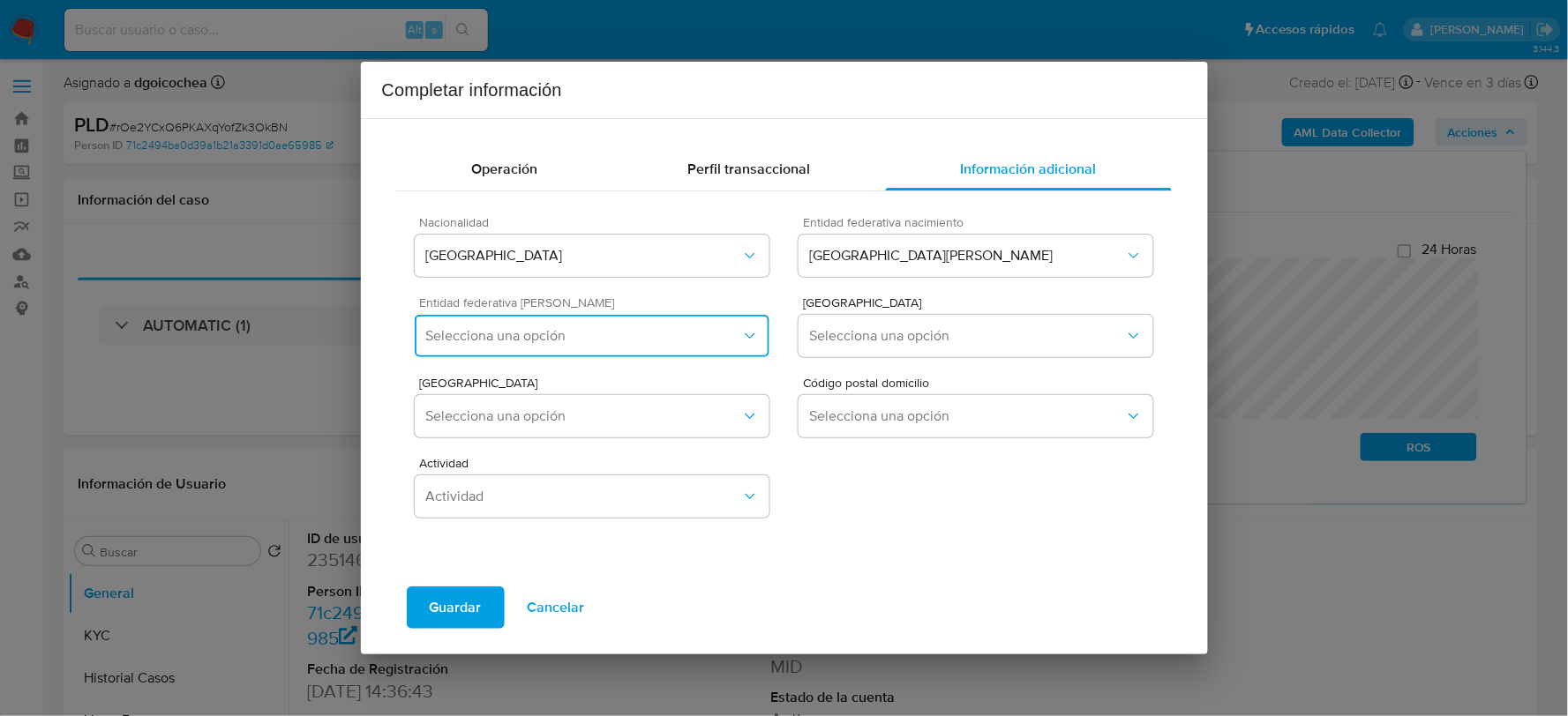click on "Selecciona una opción" at bounding box center [591, 336] 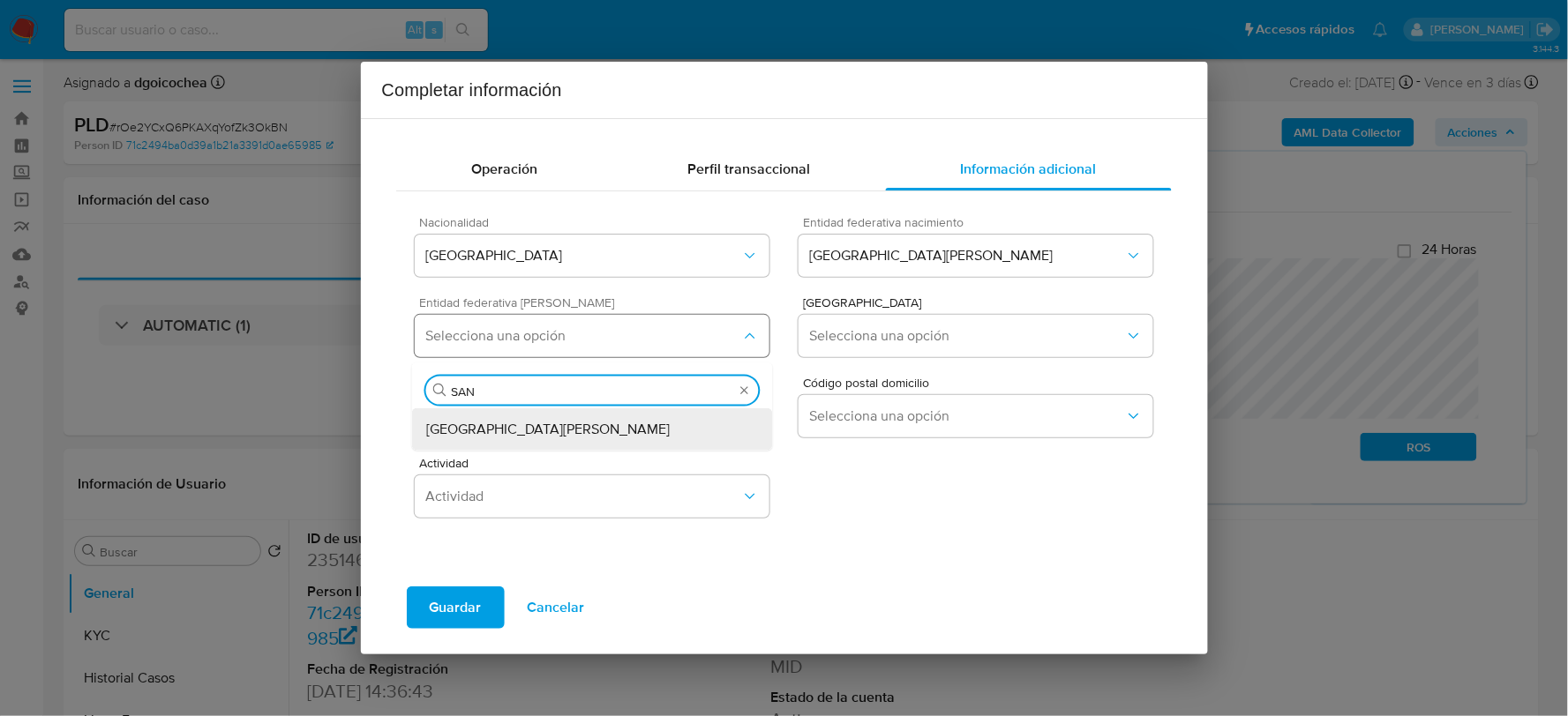 type on "SAN L" 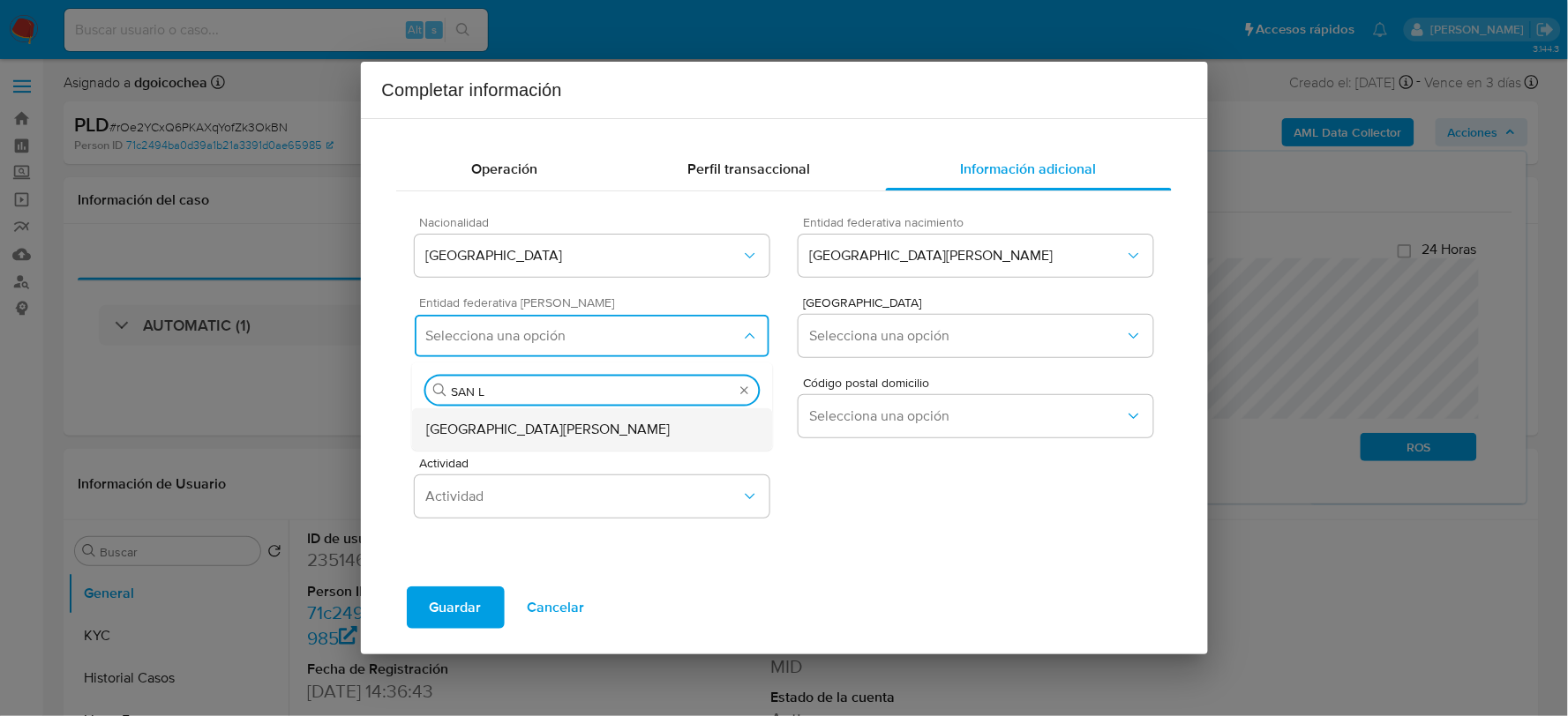 click on "San Luis Potosí" at bounding box center [592, 429] 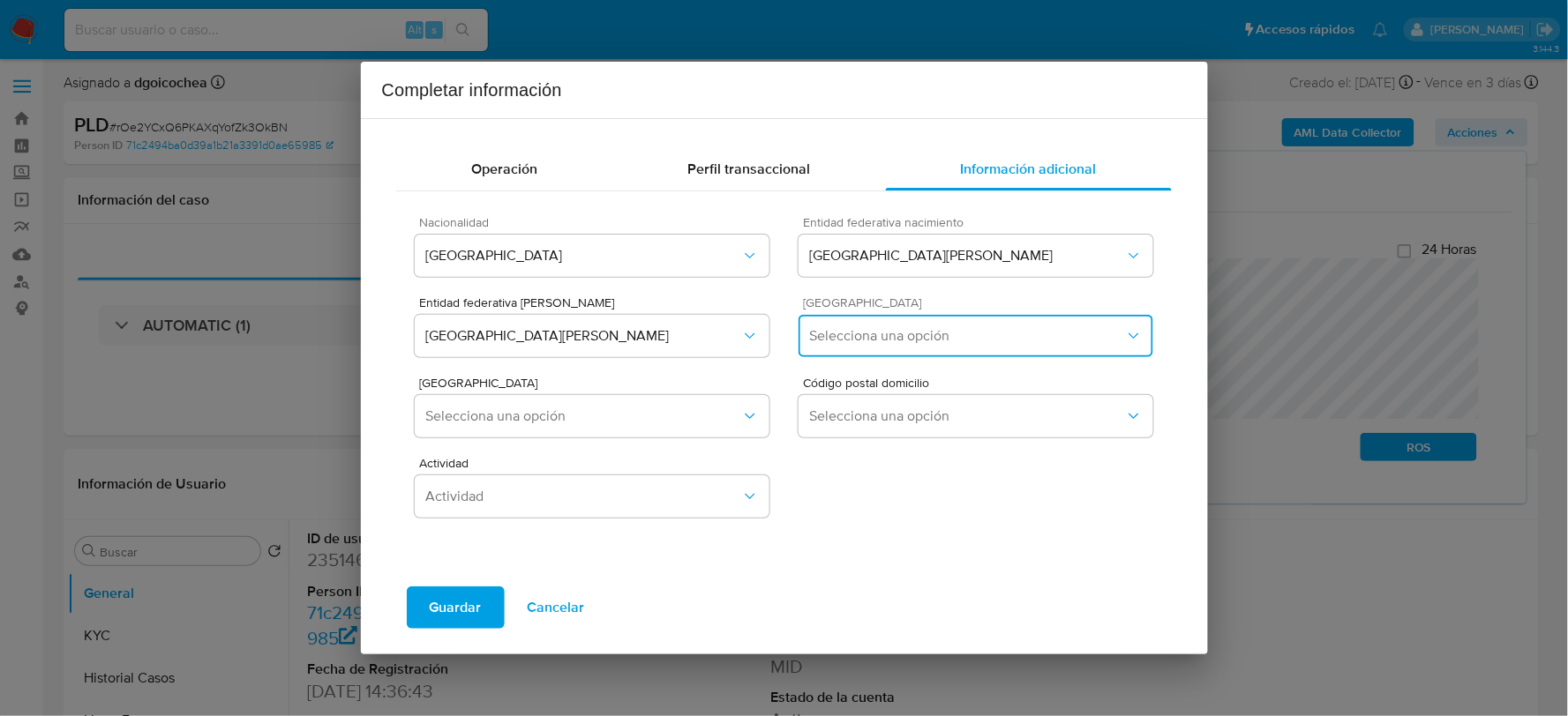 click on "Selecciona una opción" at bounding box center (966, 336) 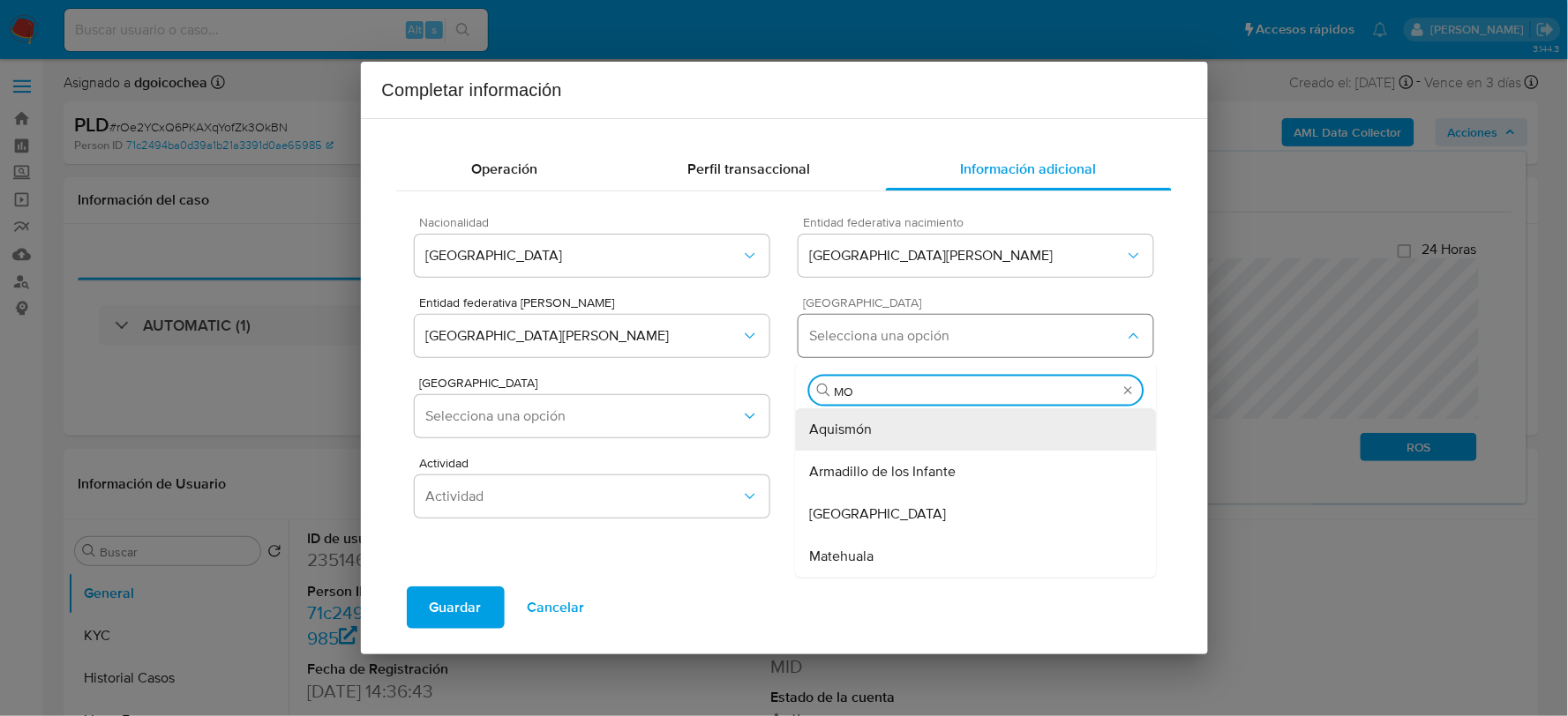 type on "MOC" 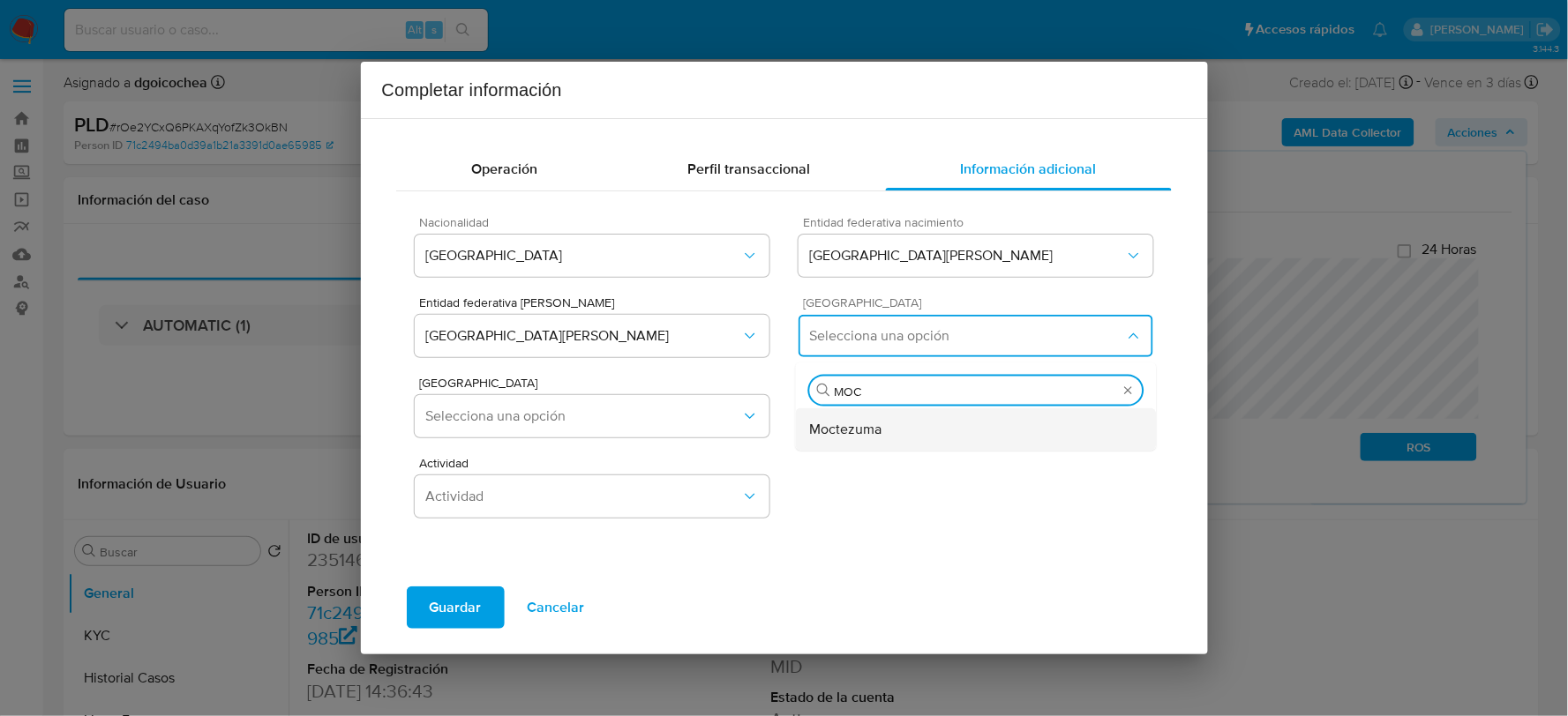 click on "Moctezuma" at bounding box center [846, 429] 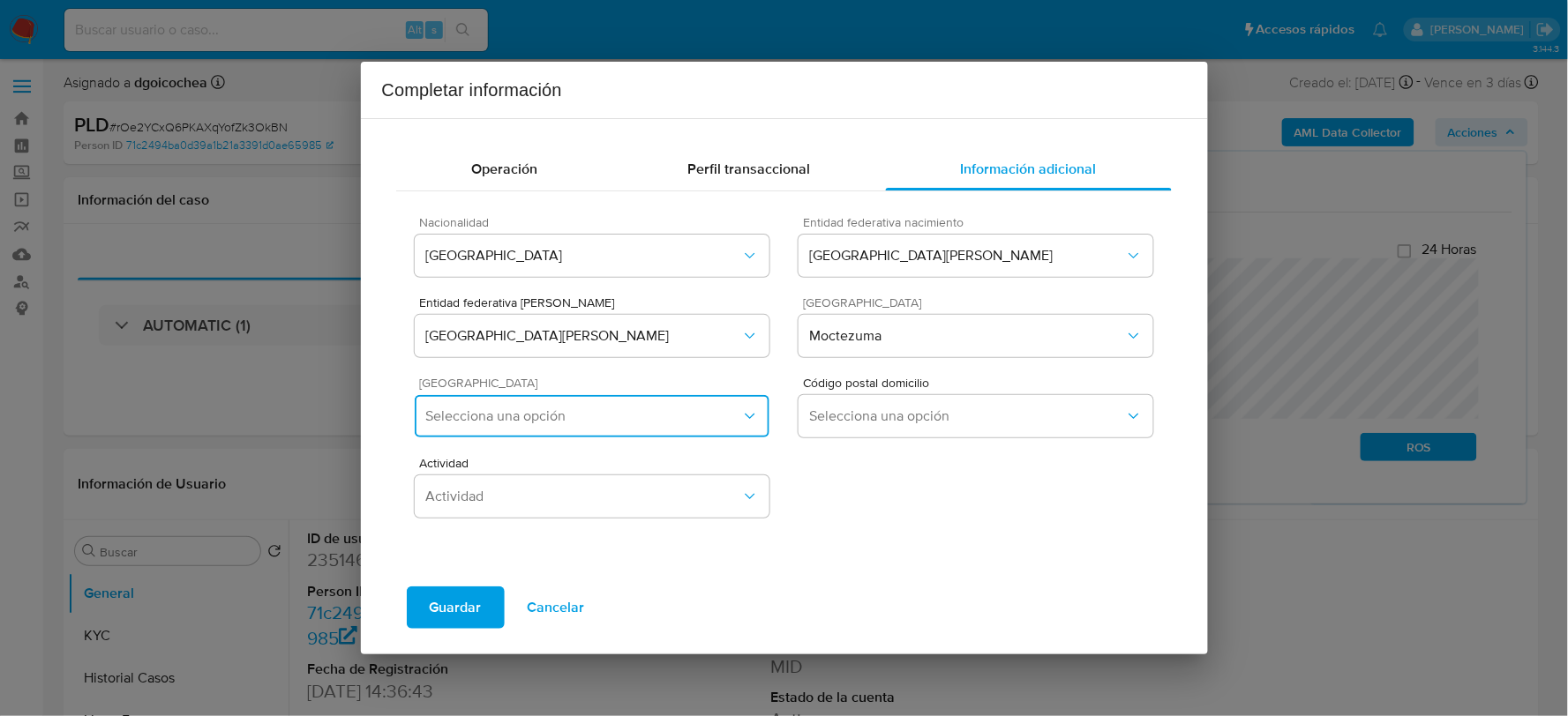 click on "Selecciona una opción" at bounding box center (582, 416) 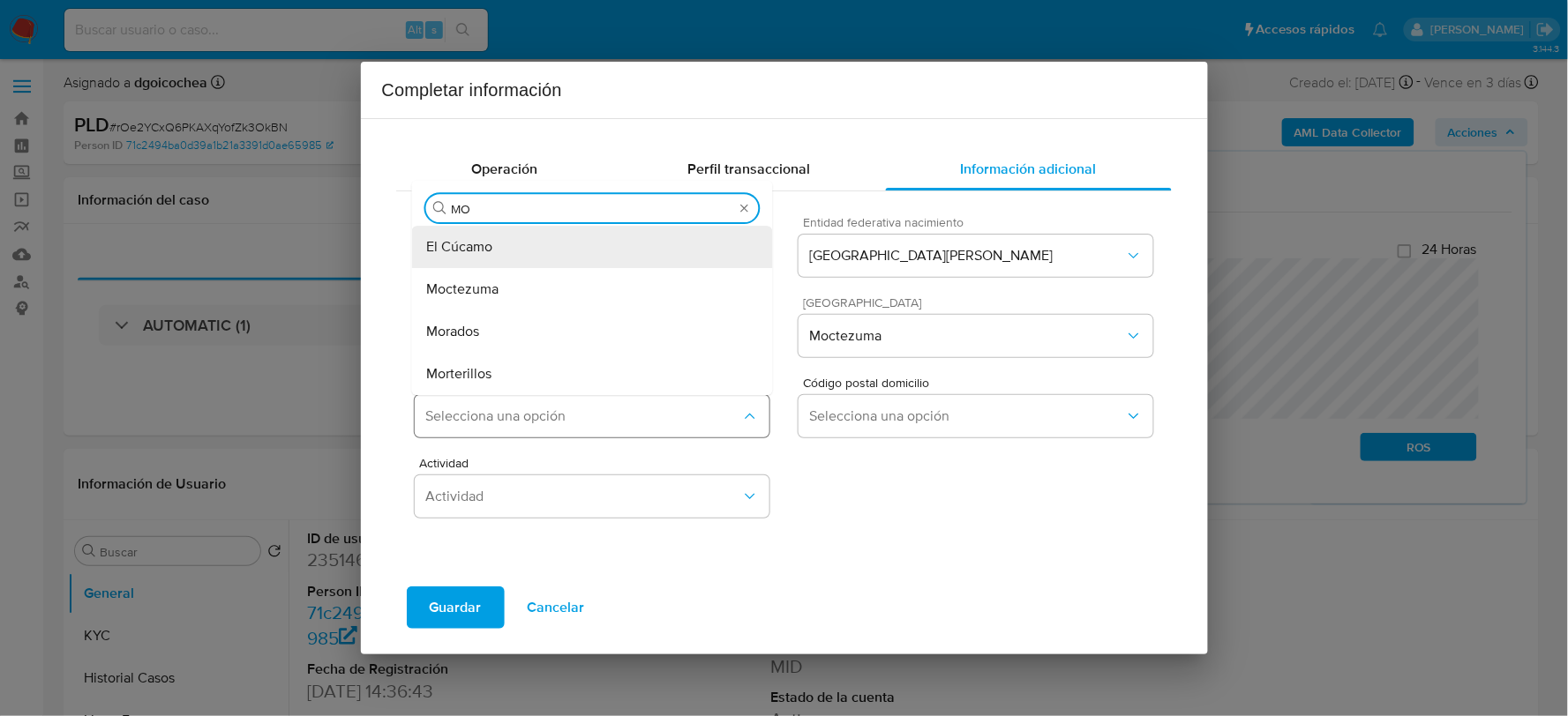 type on "MOC" 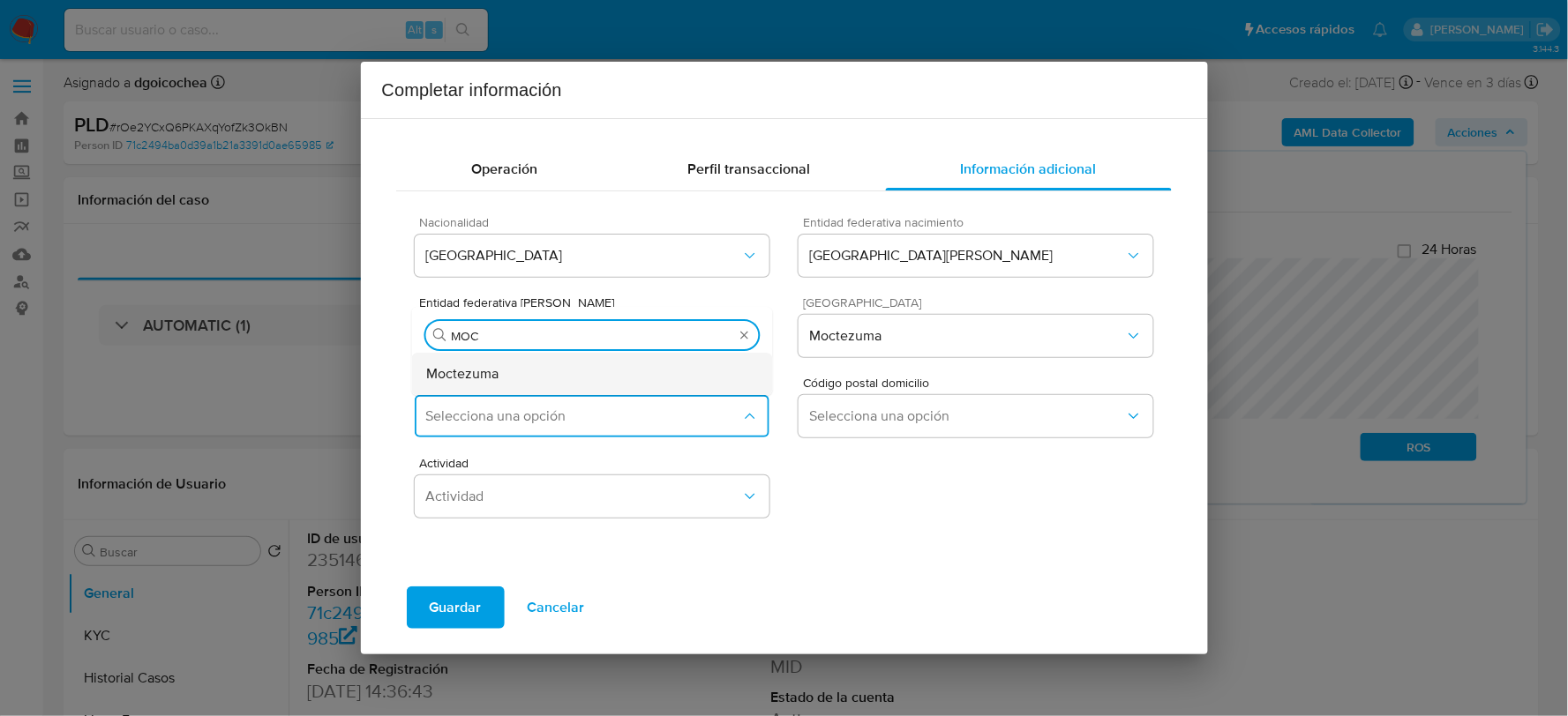 click on "Moctezuma" at bounding box center [592, 374] 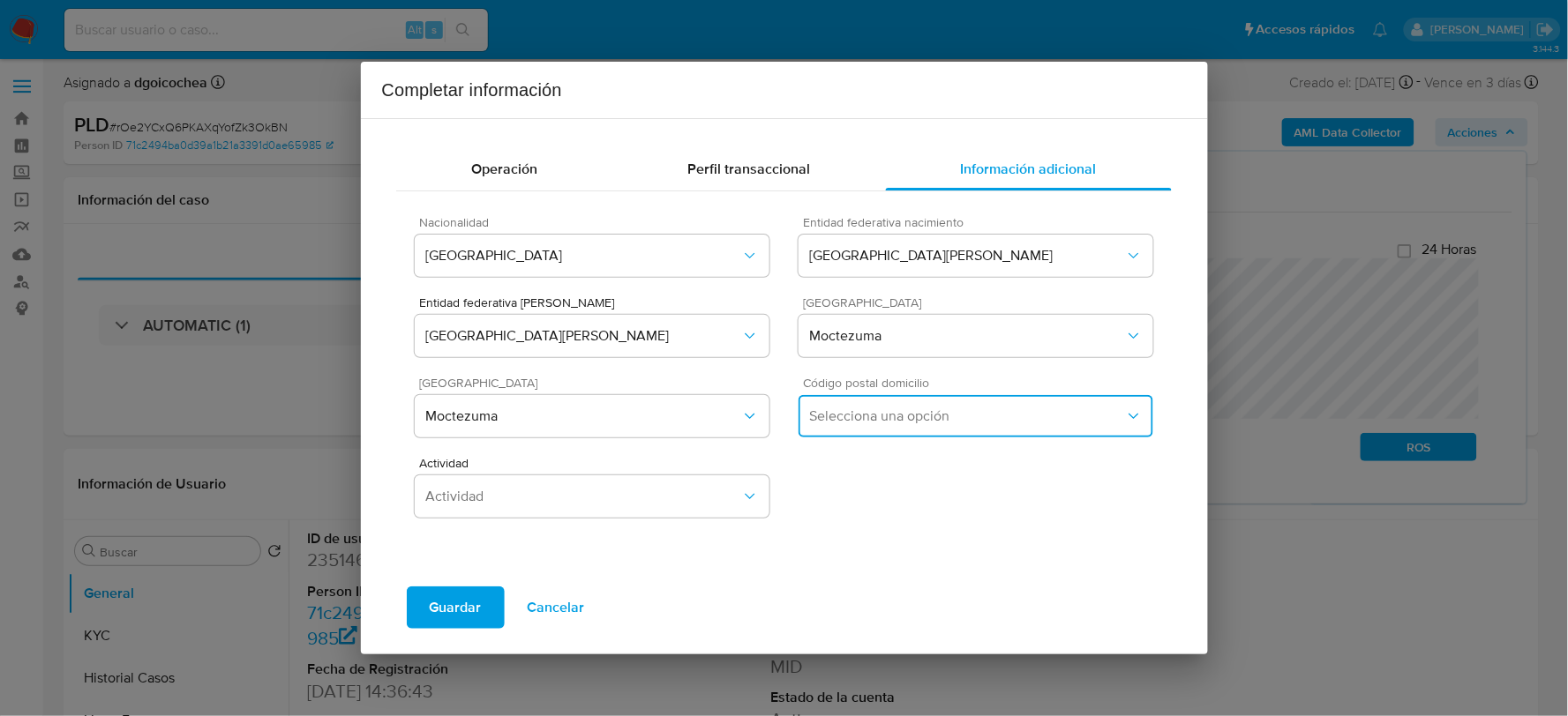 click on "Selecciona una opción" at bounding box center [966, 416] 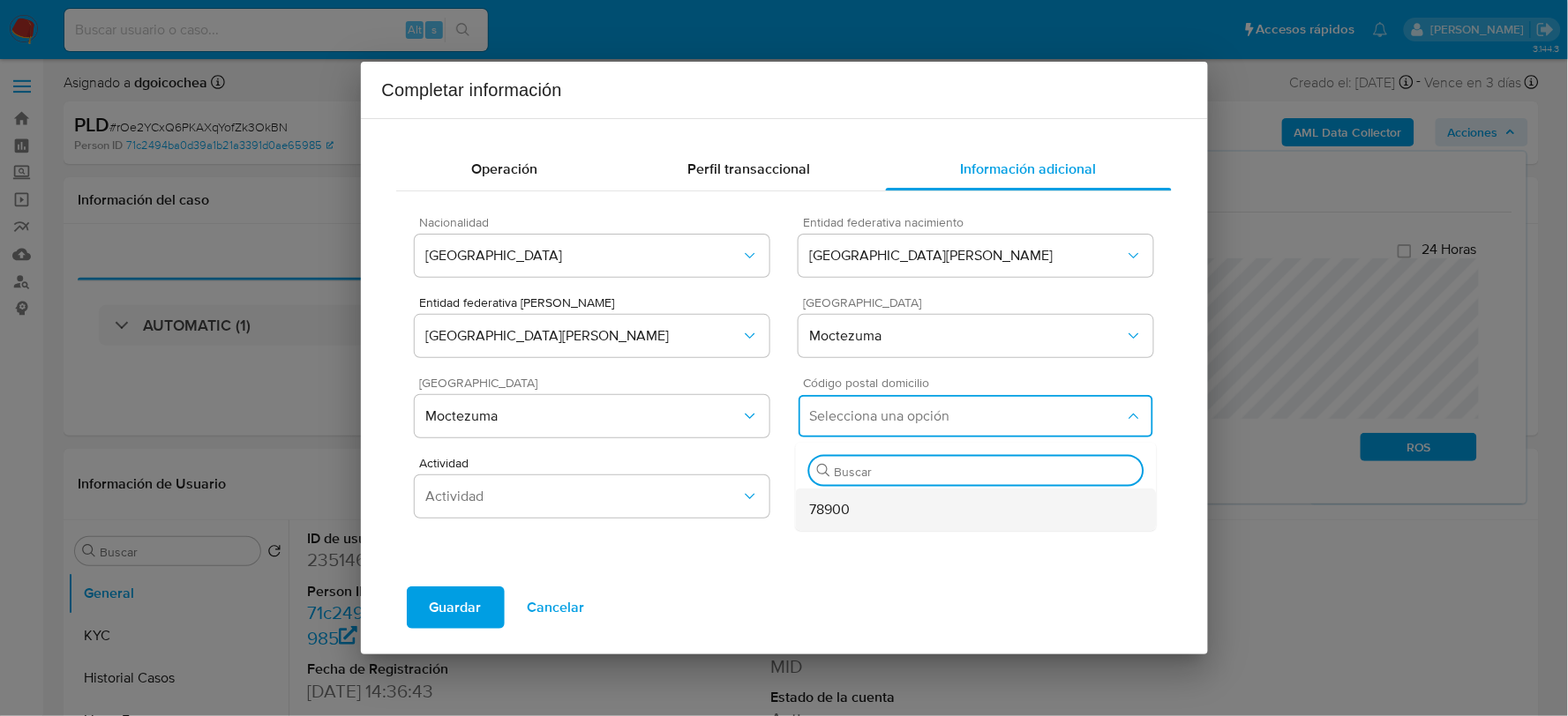 click on "78900" at bounding box center (830, 509) 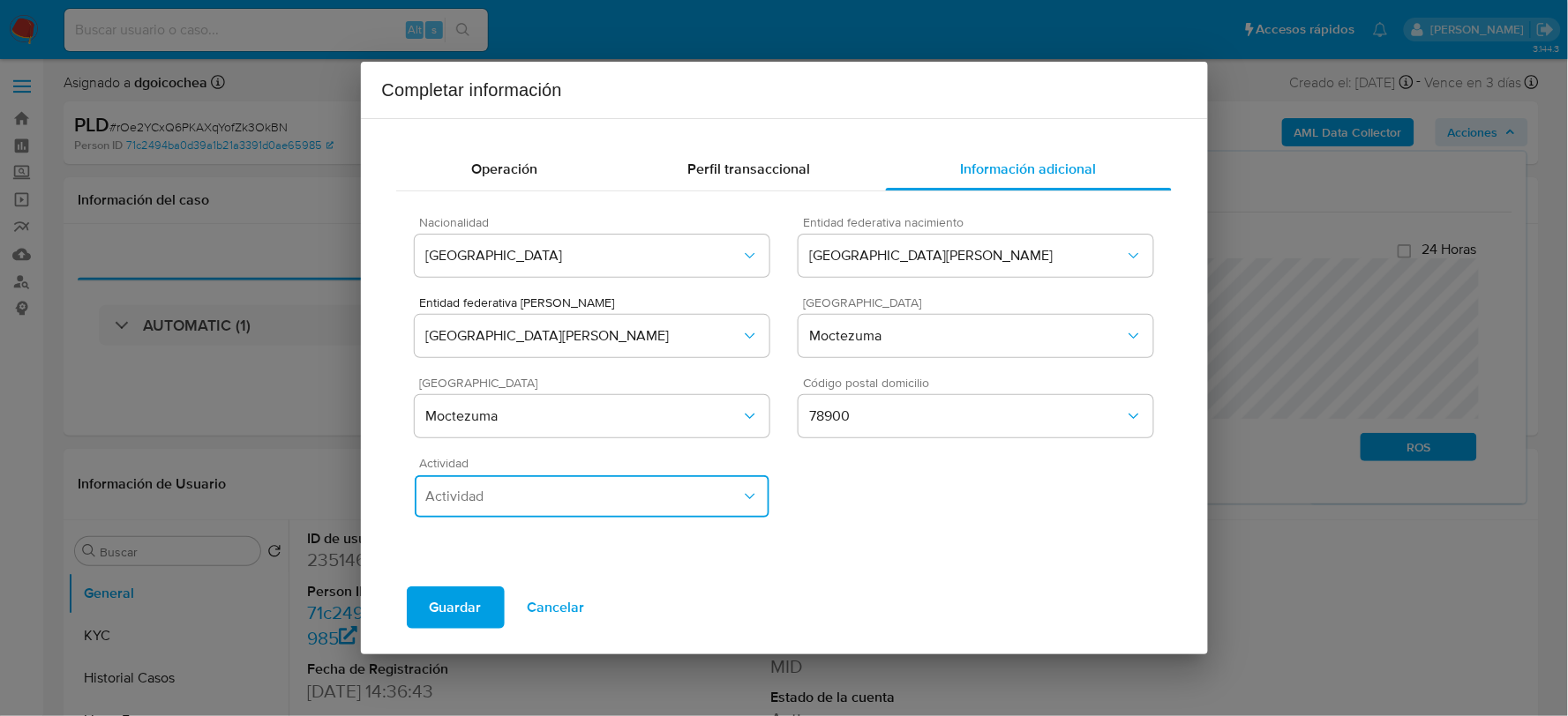 click on "Actividad" at bounding box center (582, 496) 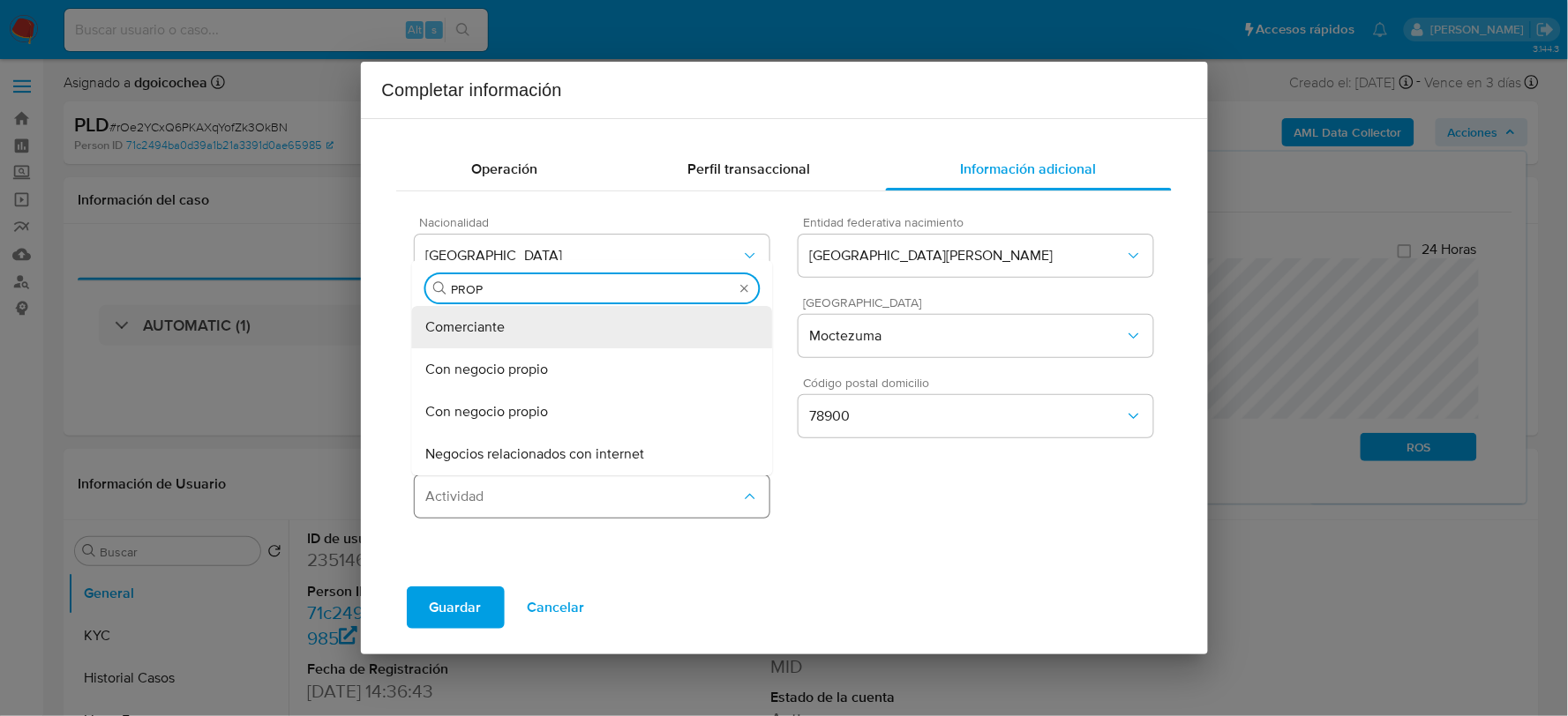 type on "PROPI" 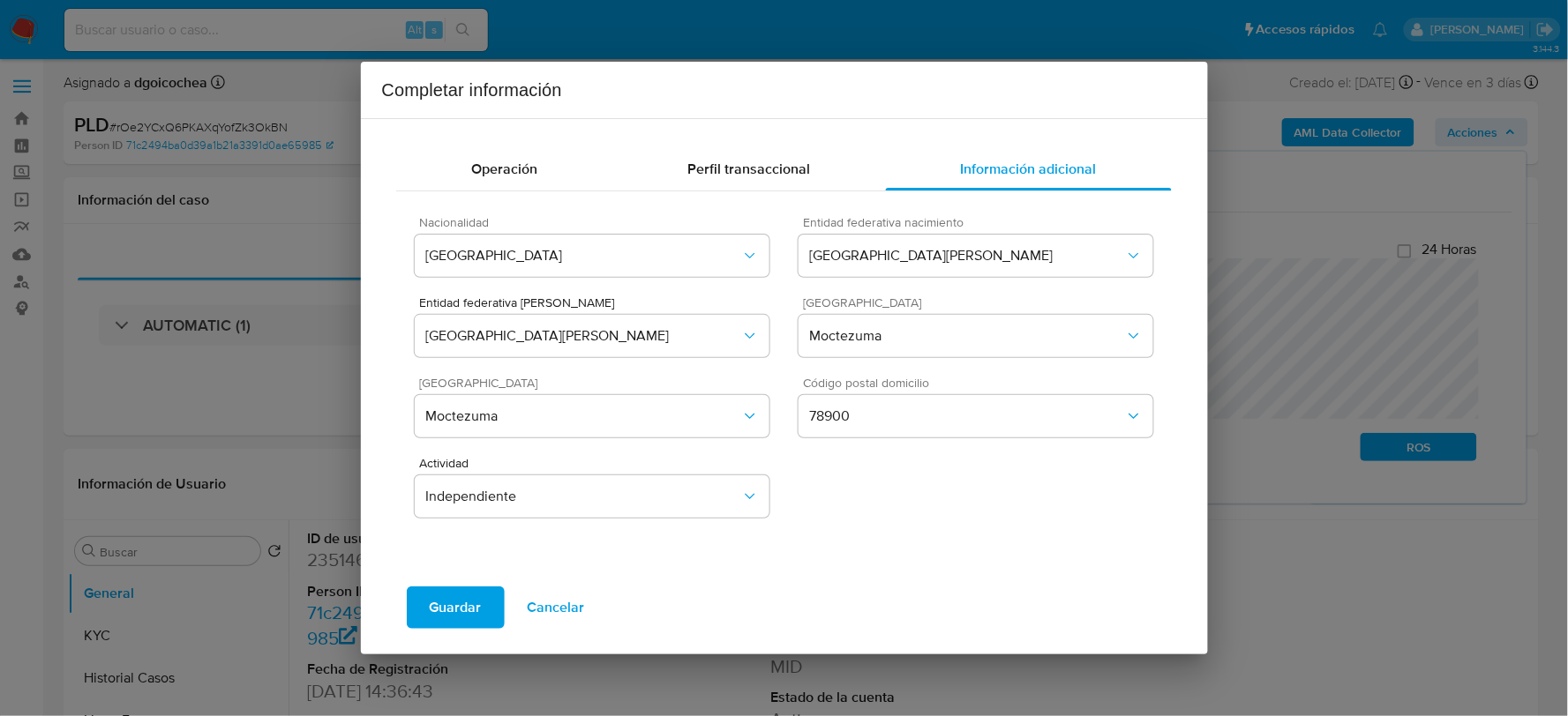 drag, startPoint x: 461, startPoint y: 605, endPoint x: 462, endPoint y: 587, distance: 18.02776 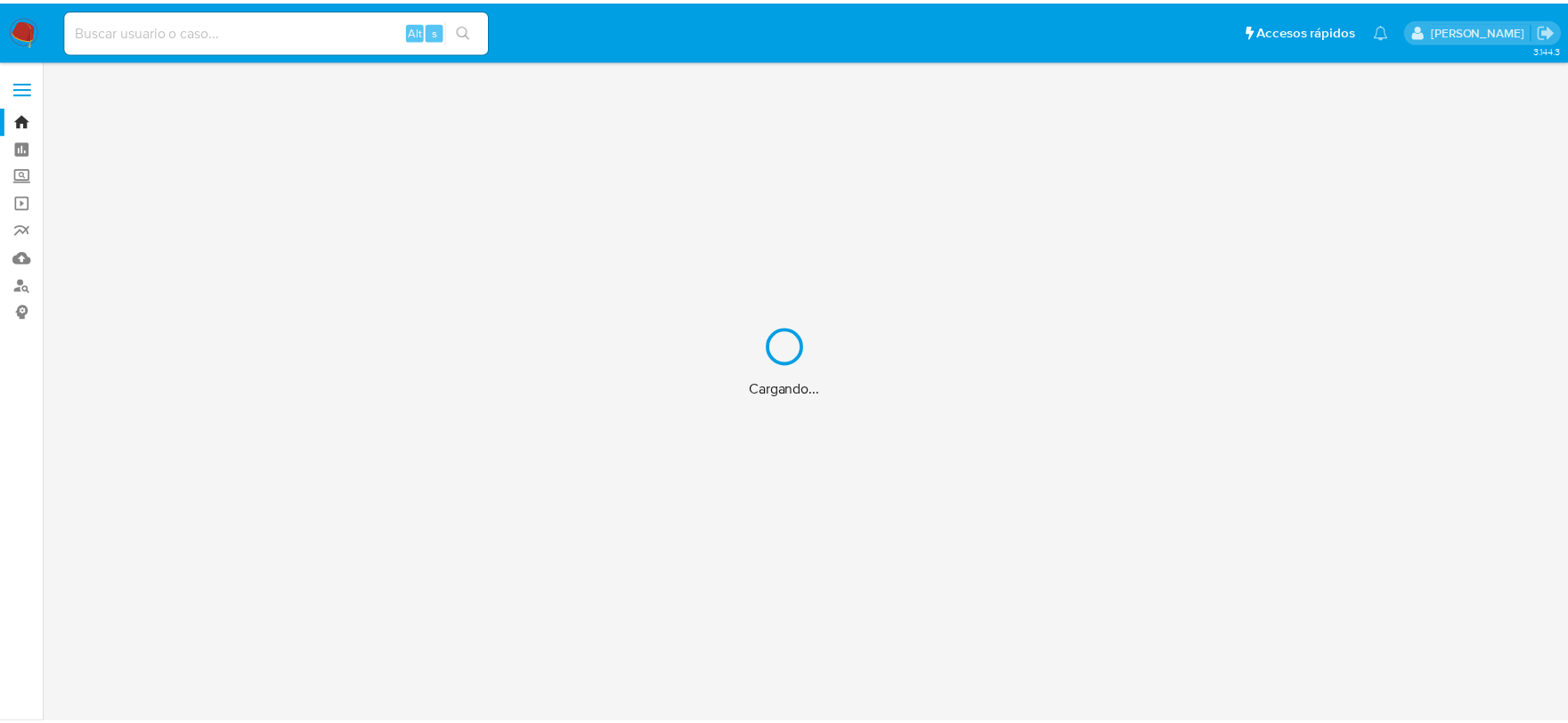 scroll, scrollTop: 0, scrollLeft: 0, axis: both 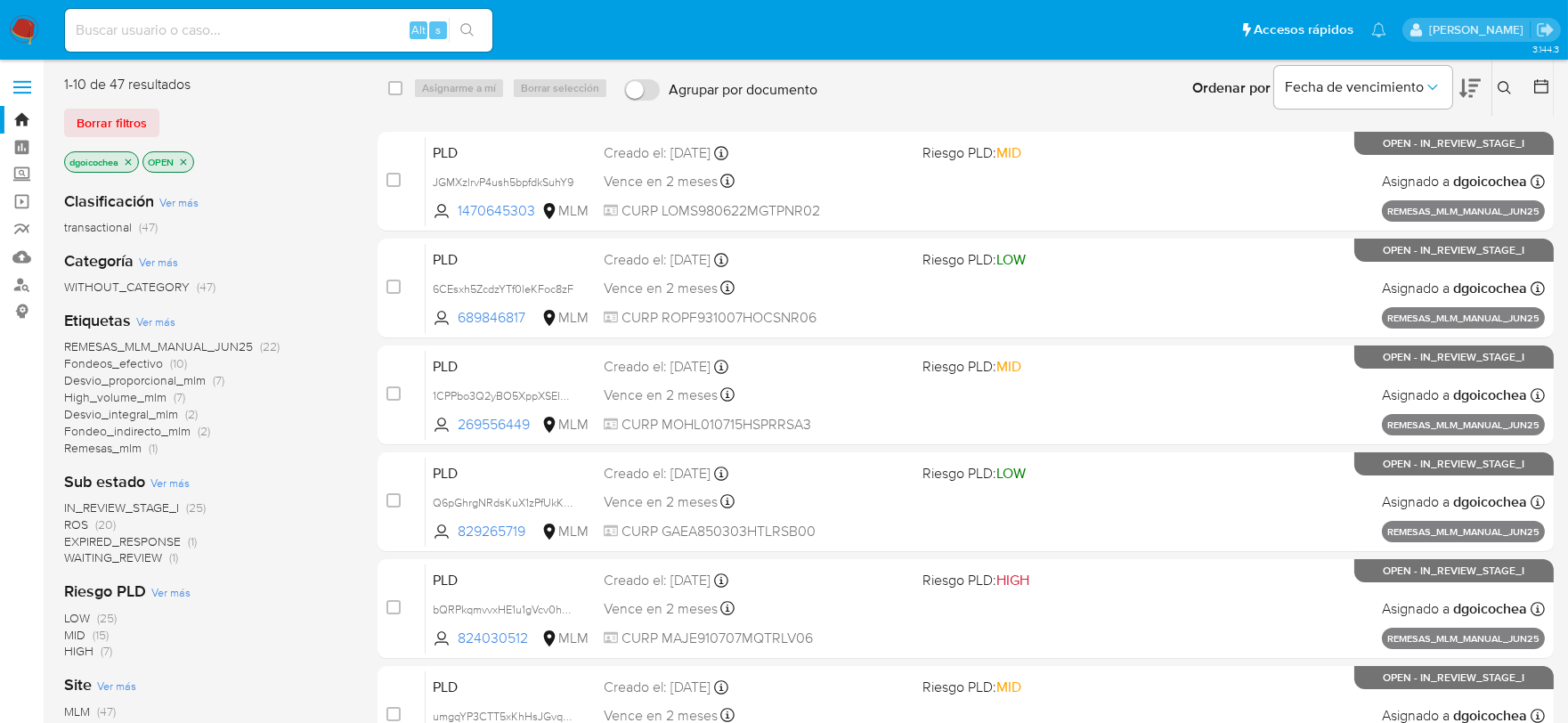 click on "Fondeos_efectivo" at bounding box center (113, 363) 